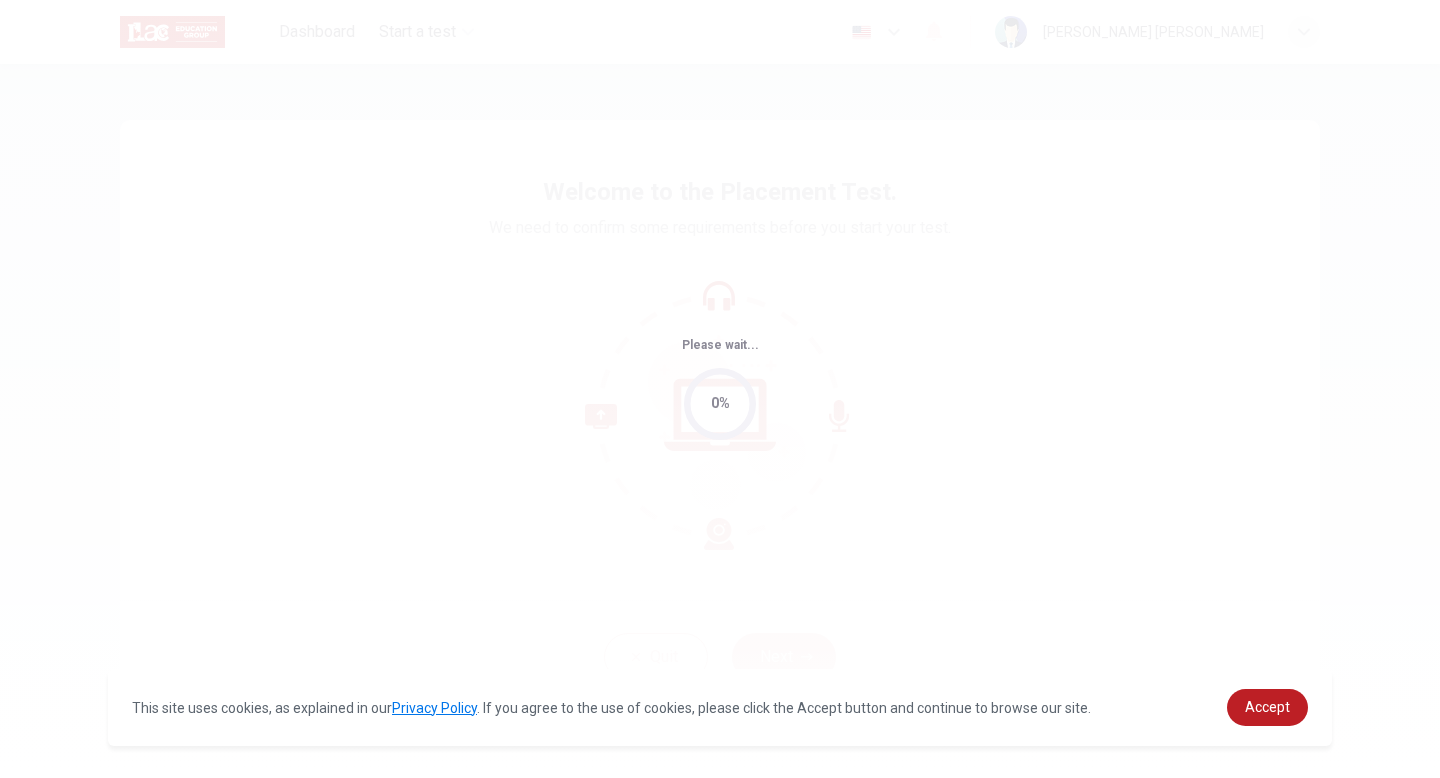 scroll, scrollTop: 0, scrollLeft: 0, axis: both 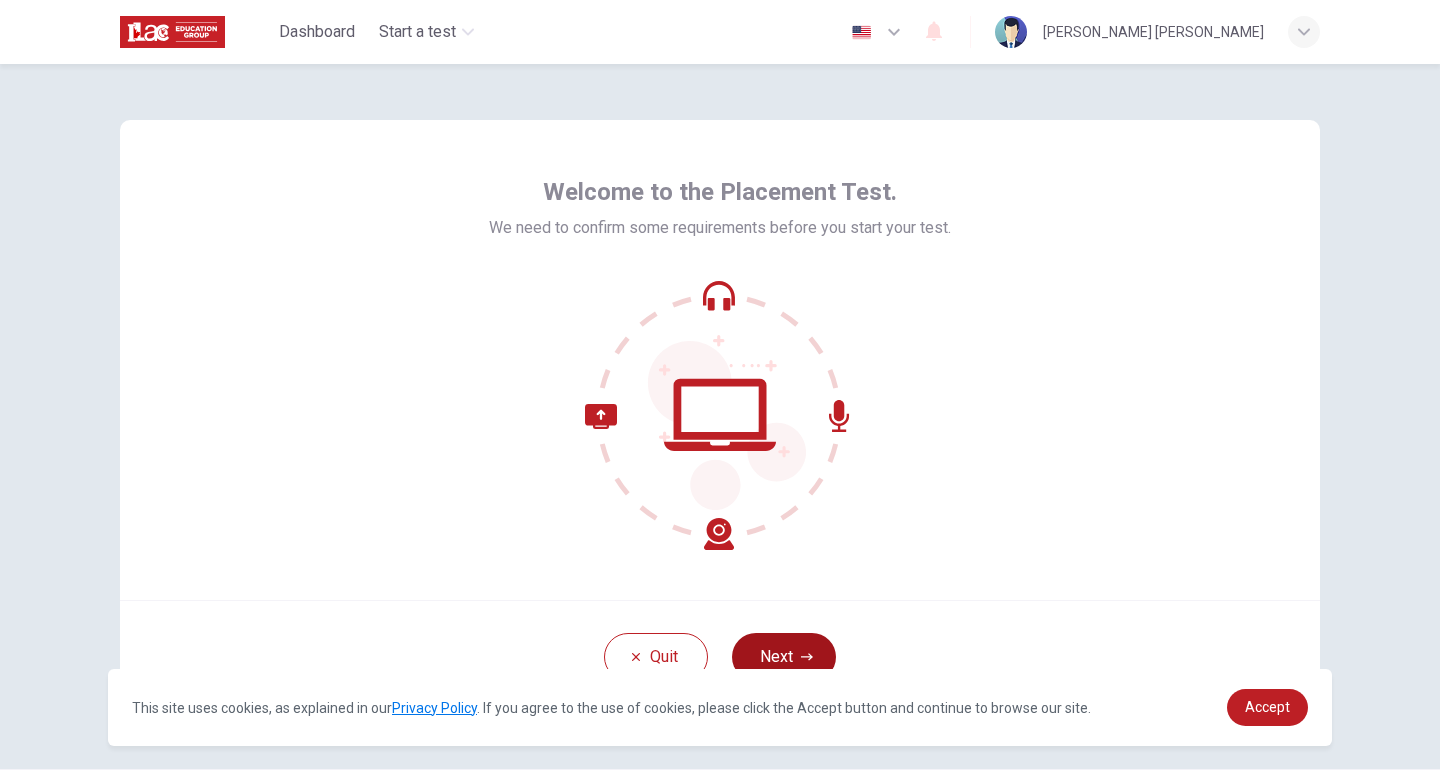 click 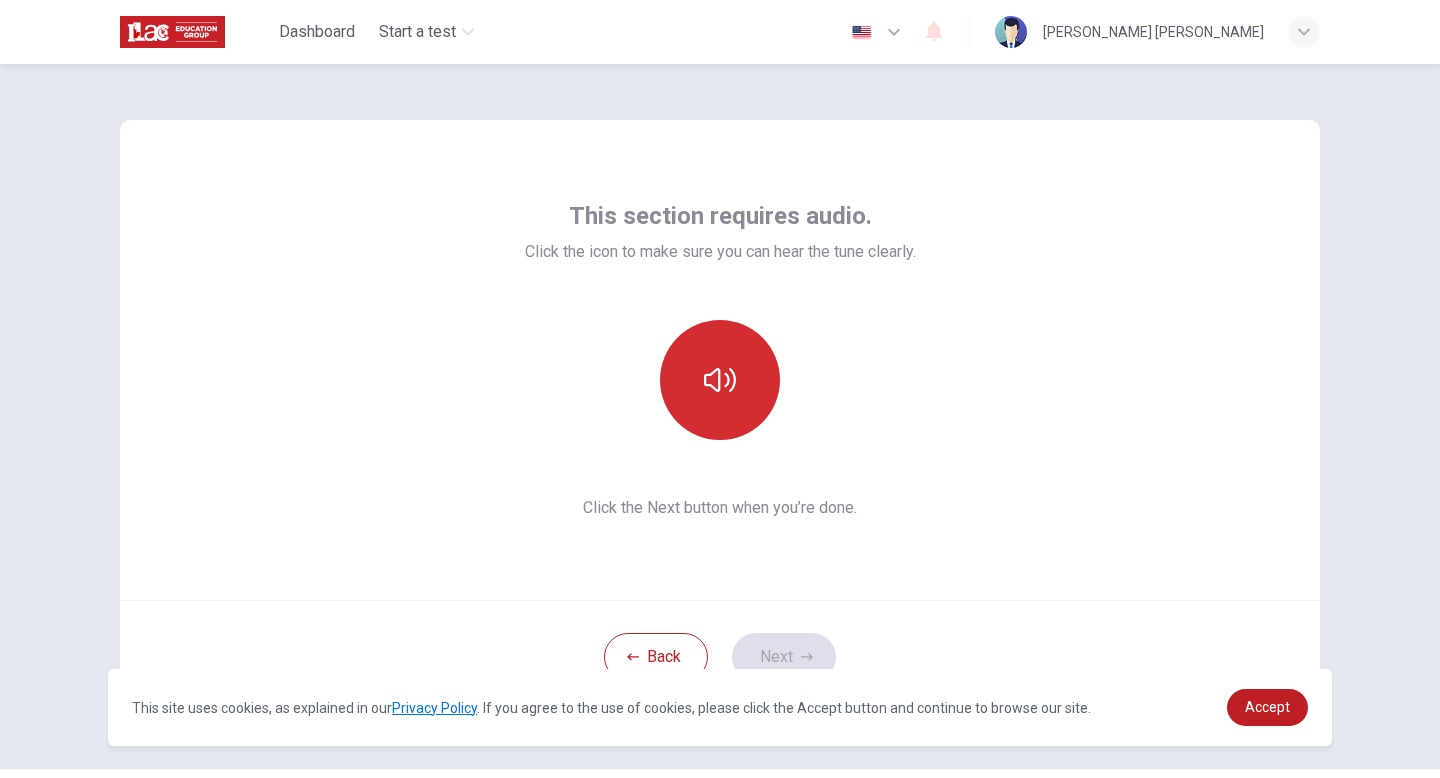click at bounding box center (720, 380) 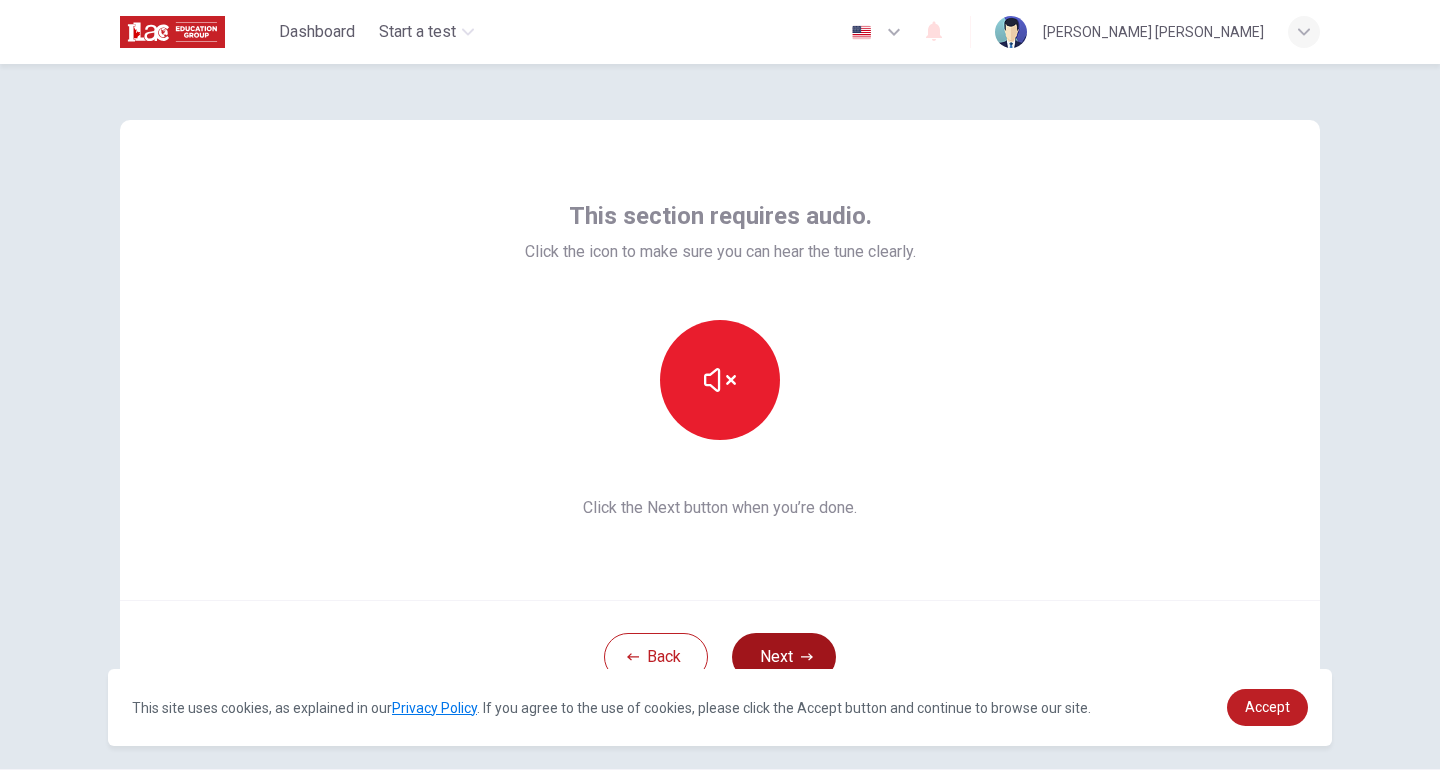click on "Next" at bounding box center (784, 657) 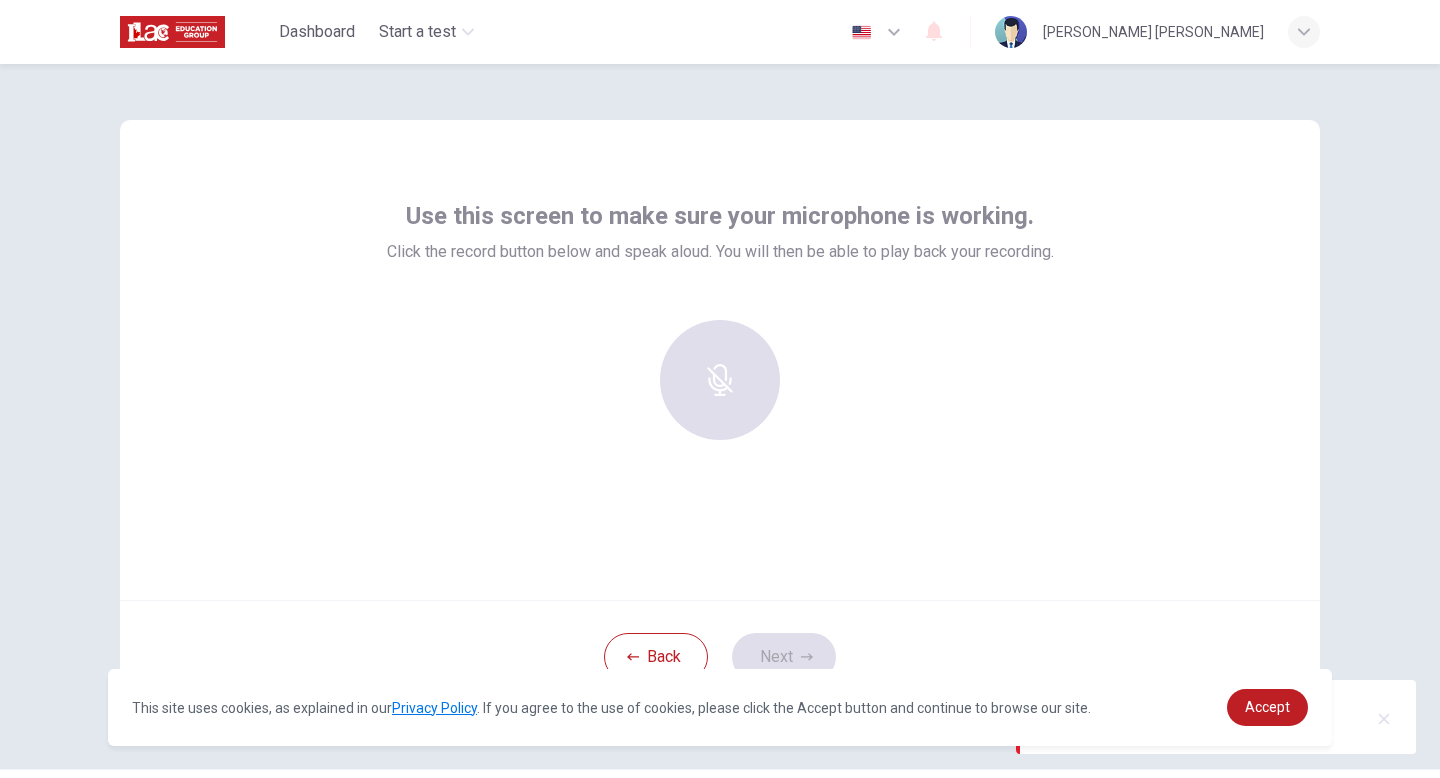 click at bounding box center (720, 380) 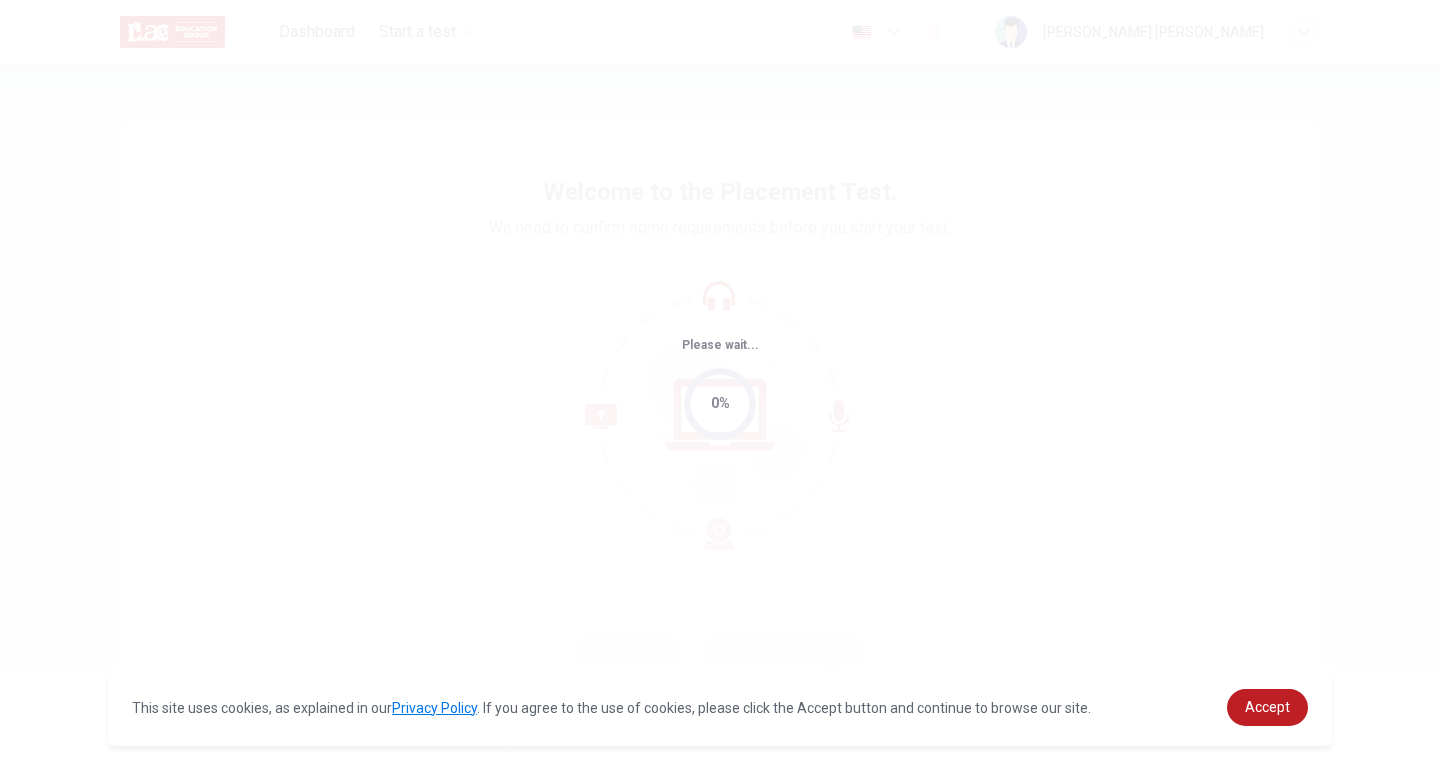 scroll, scrollTop: 0, scrollLeft: 0, axis: both 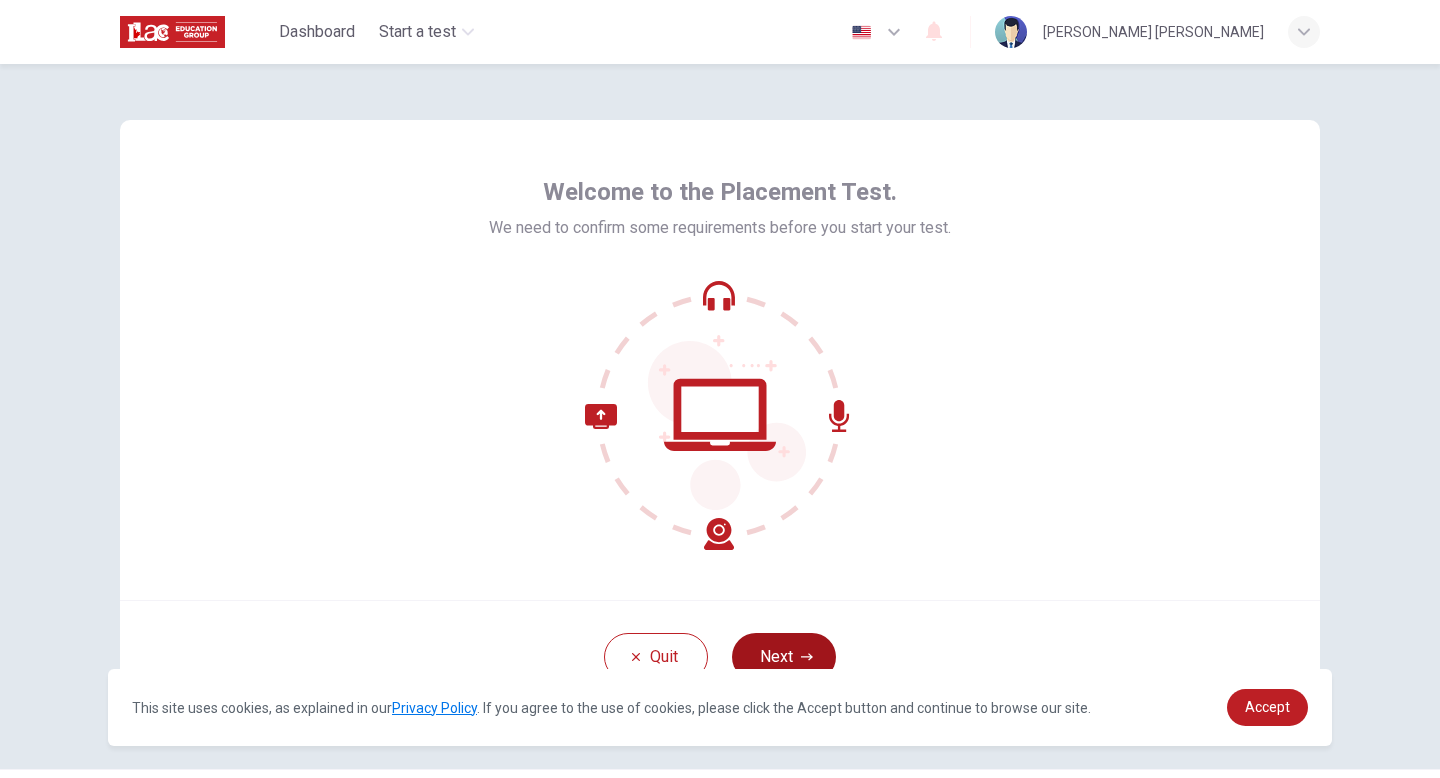click on "Next" at bounding box center [784, 657] 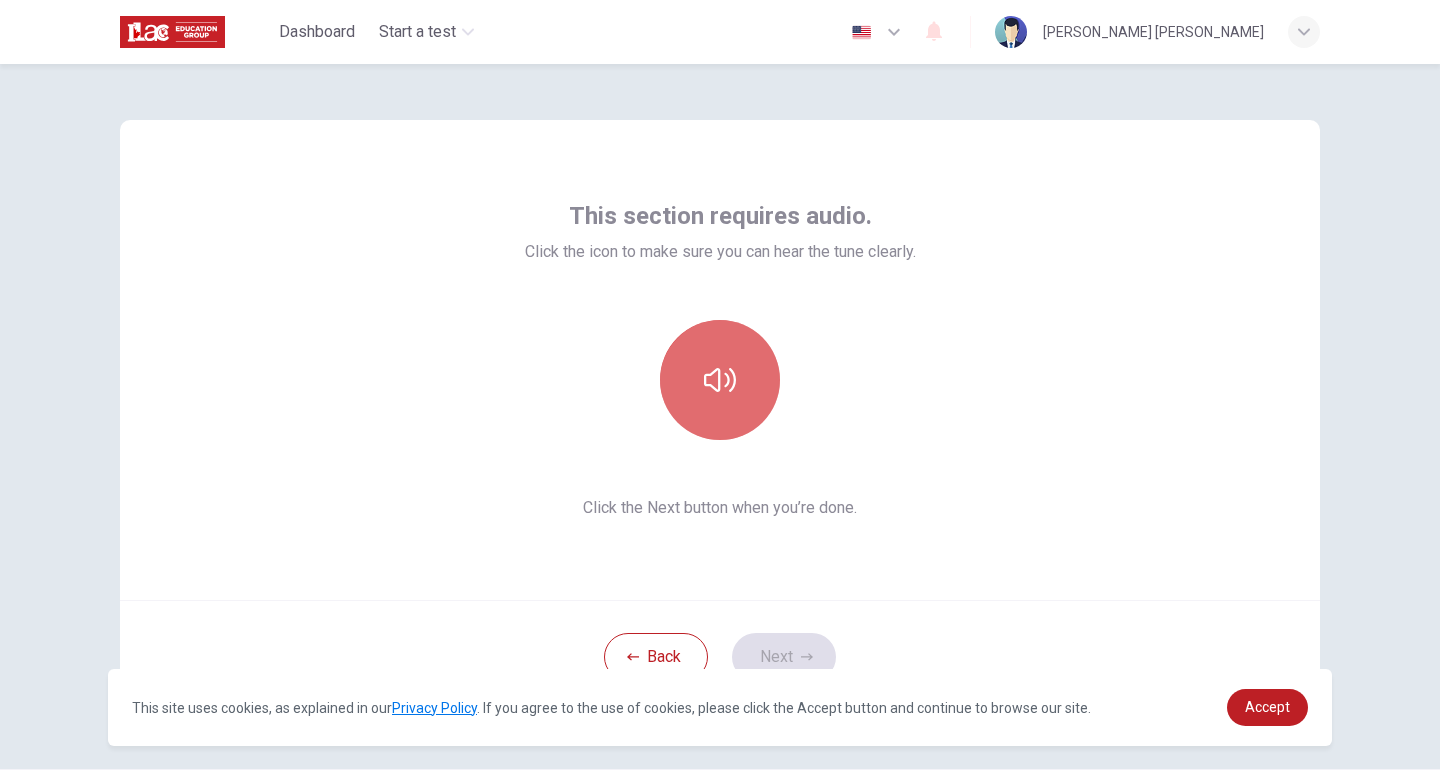 click at bounding box center [720, 380] 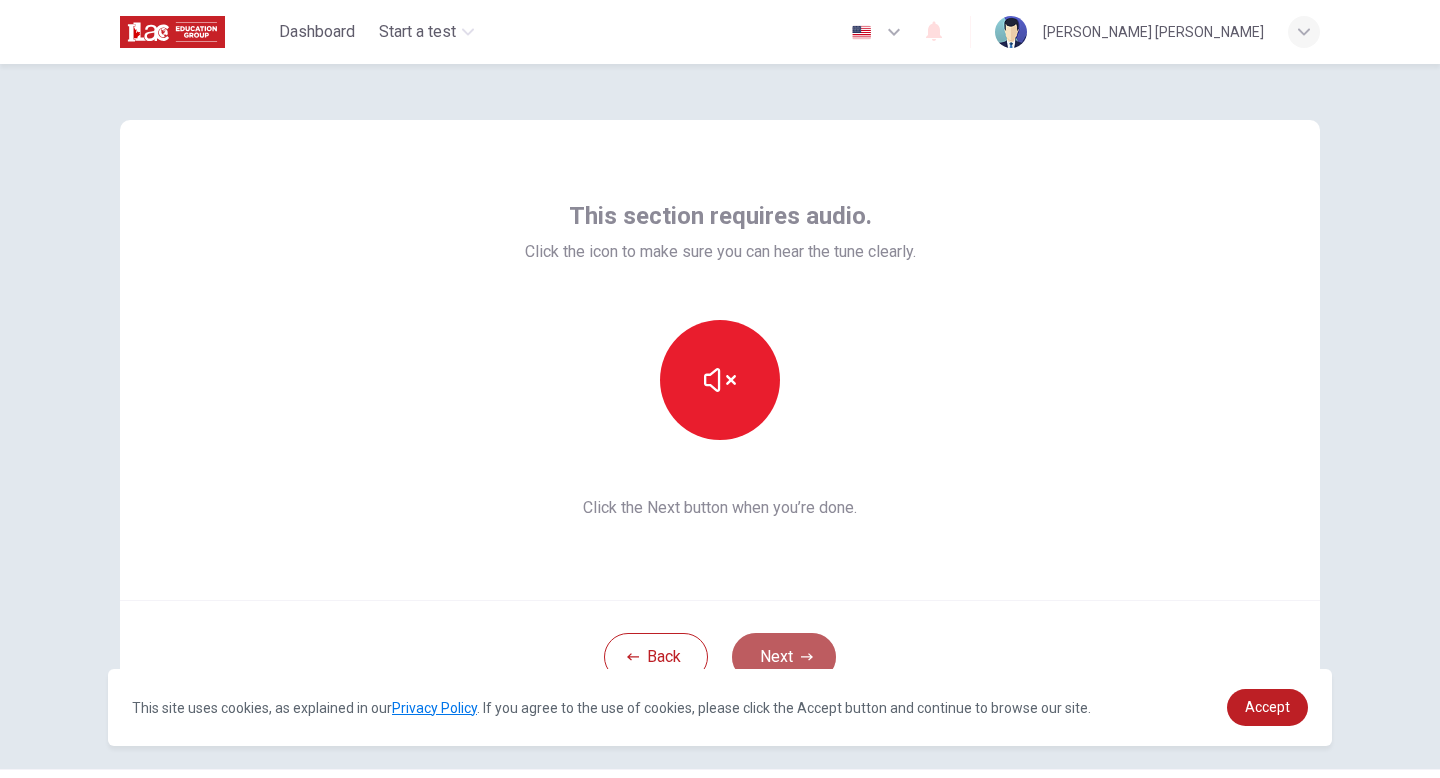 click on "Next" at bounding box center (784, 657) 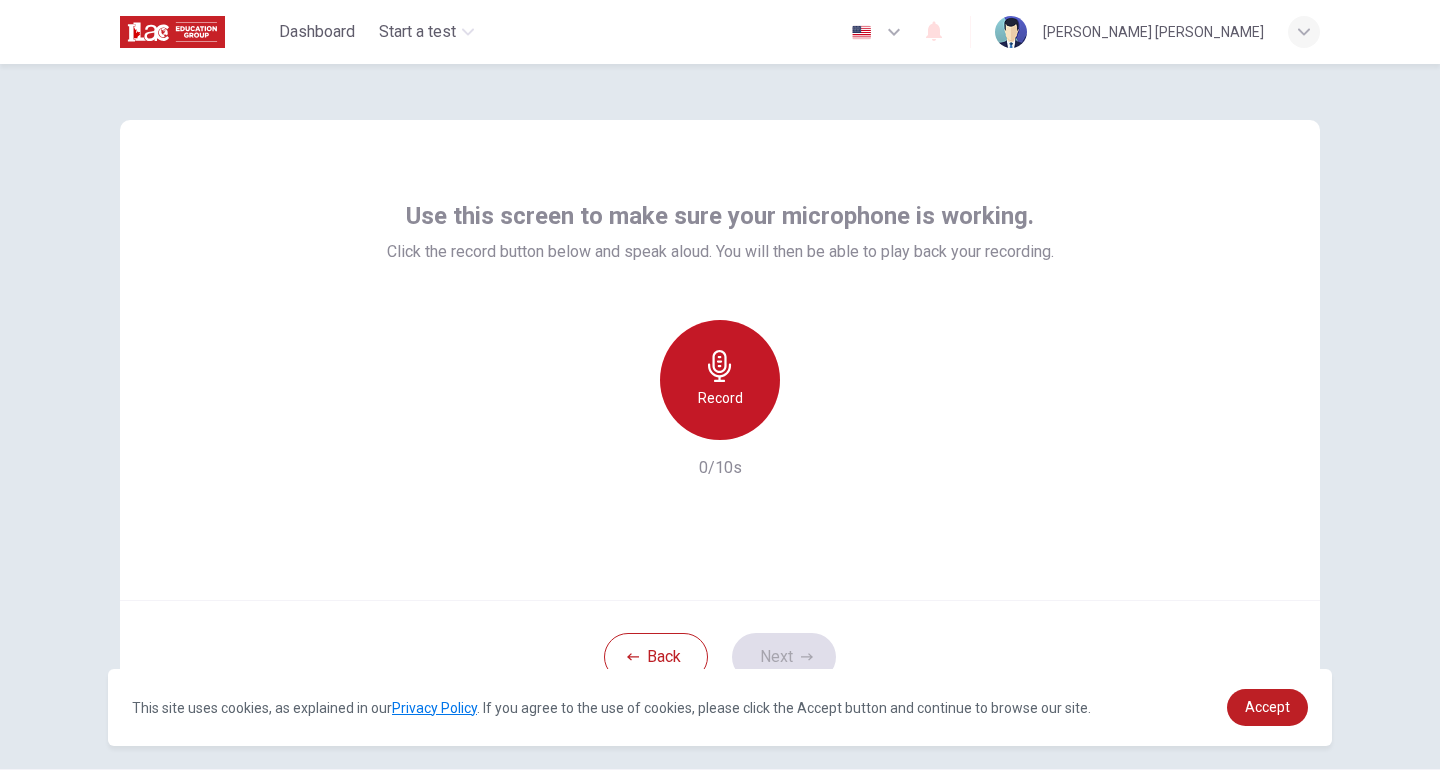 click on "Record" at bounding box center [720, 380] 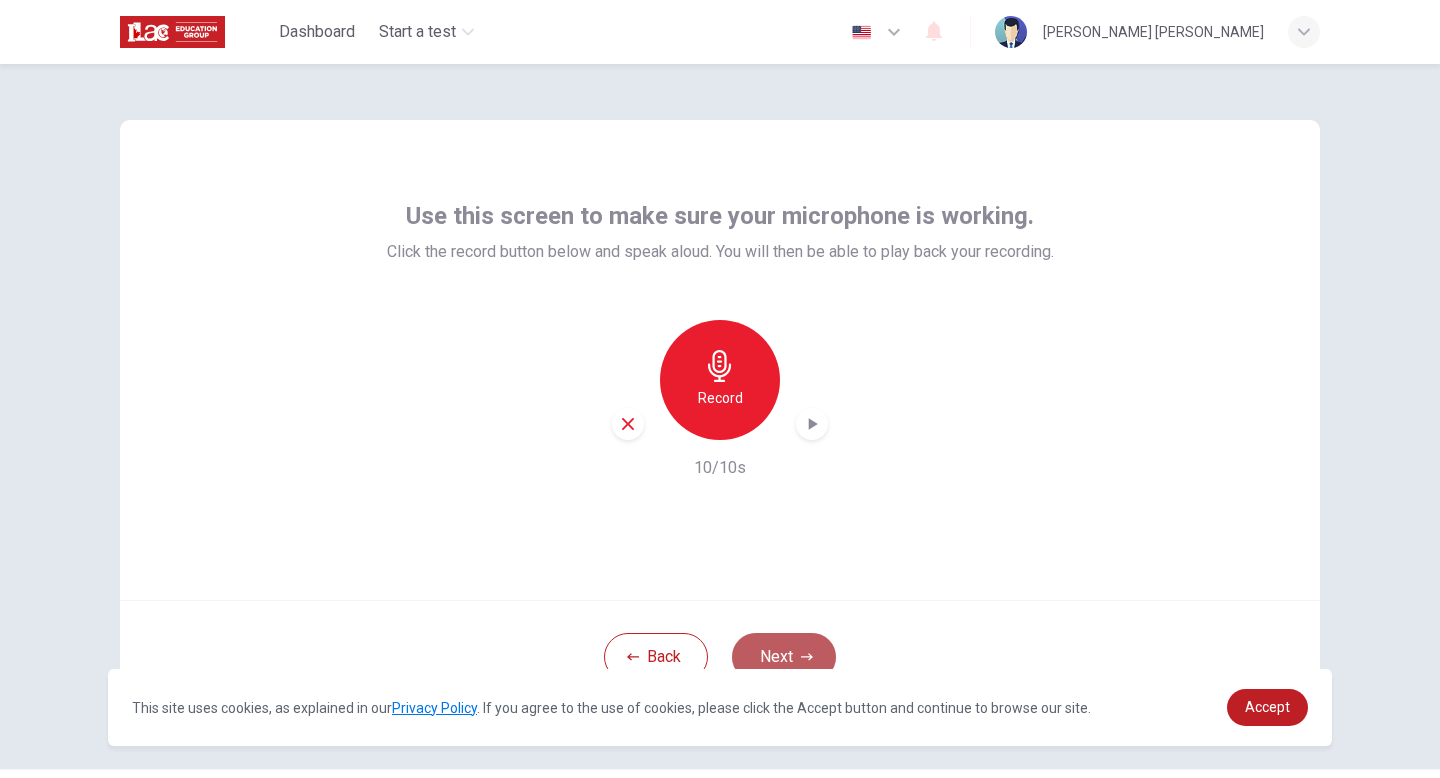 click 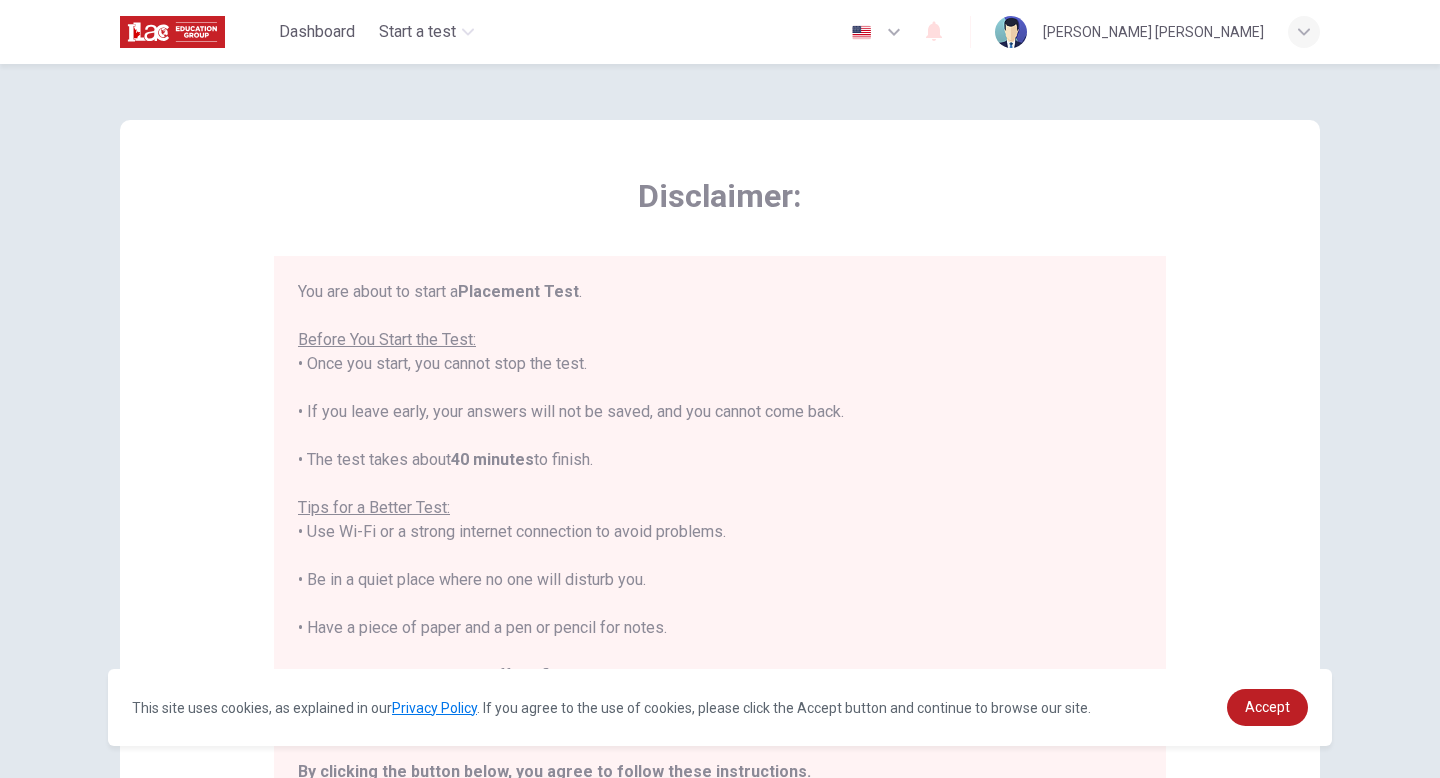 scroll, scrollTop: 23, scrollLeft: 0, axis: vertical 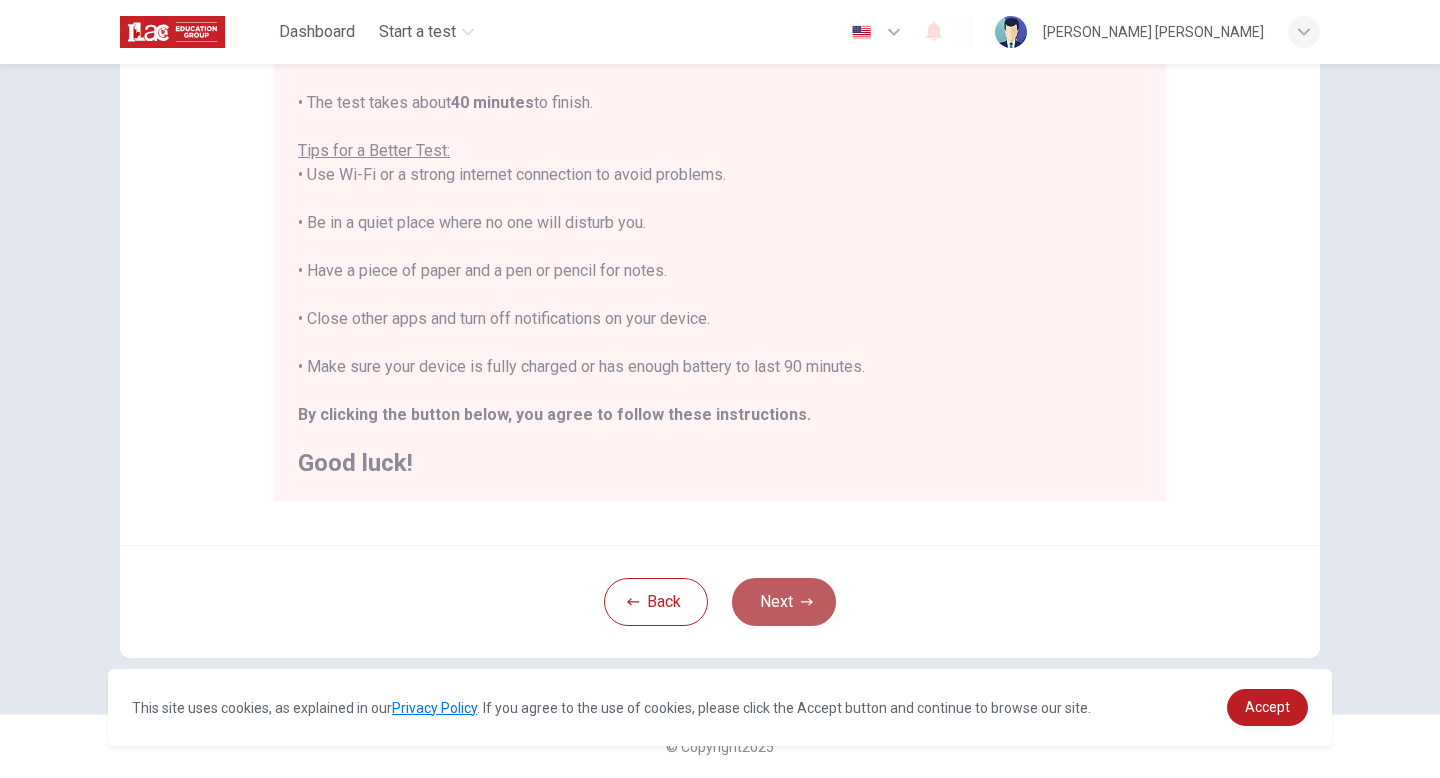 click on "Next" at bounding box center [784, 602] 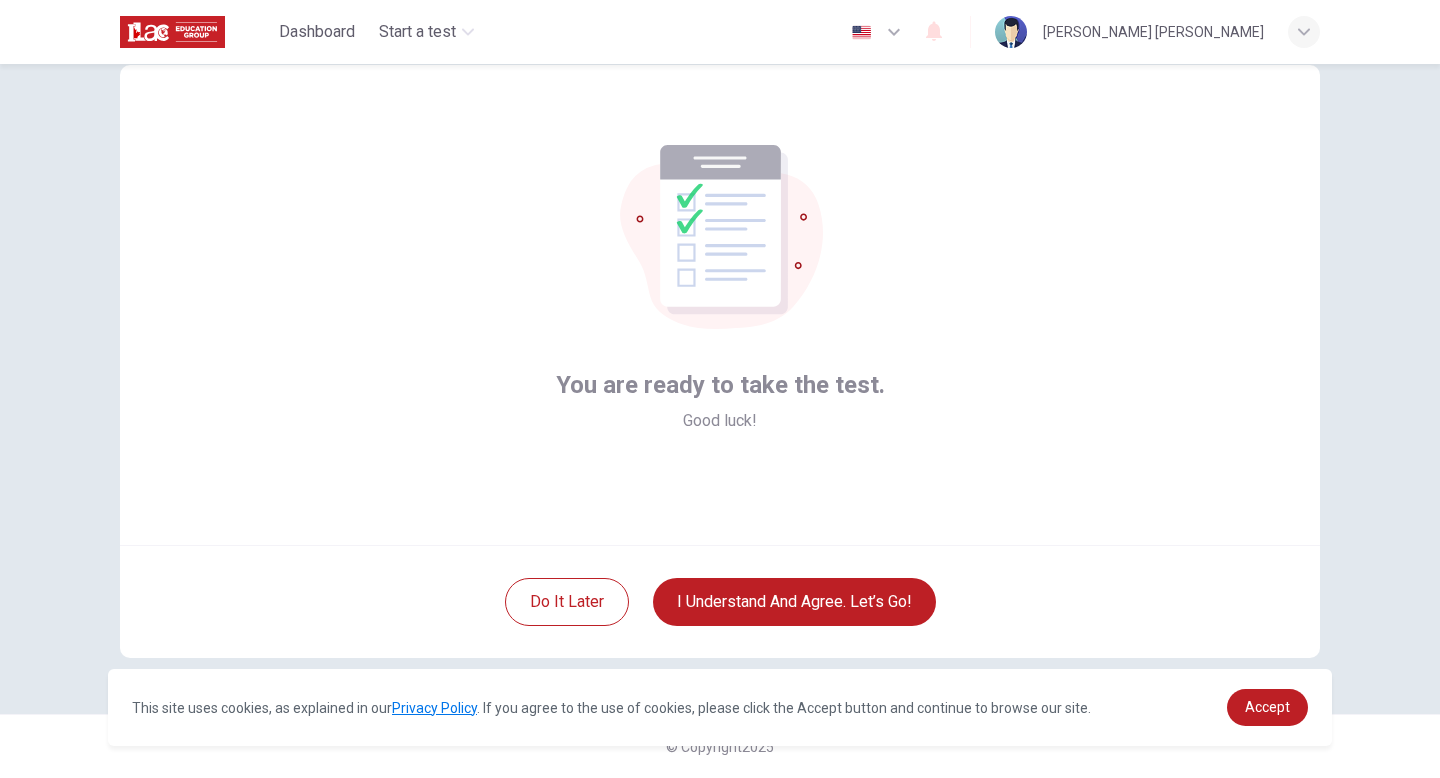 scroll, scrollTop: 55, scrollLeft: 0, axis: vertical 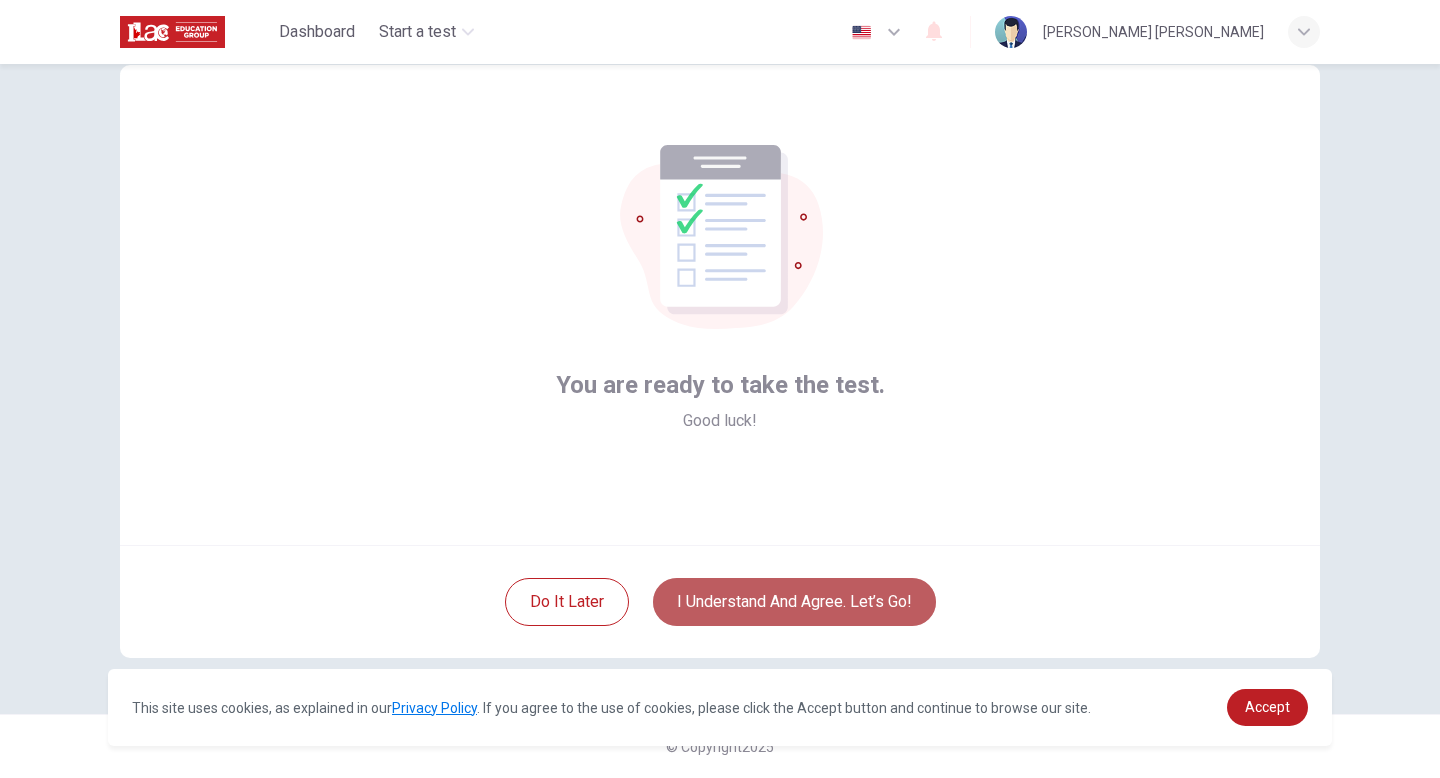 click on "I understand and agree. Let’s go!" at bounding box center (794, 602) 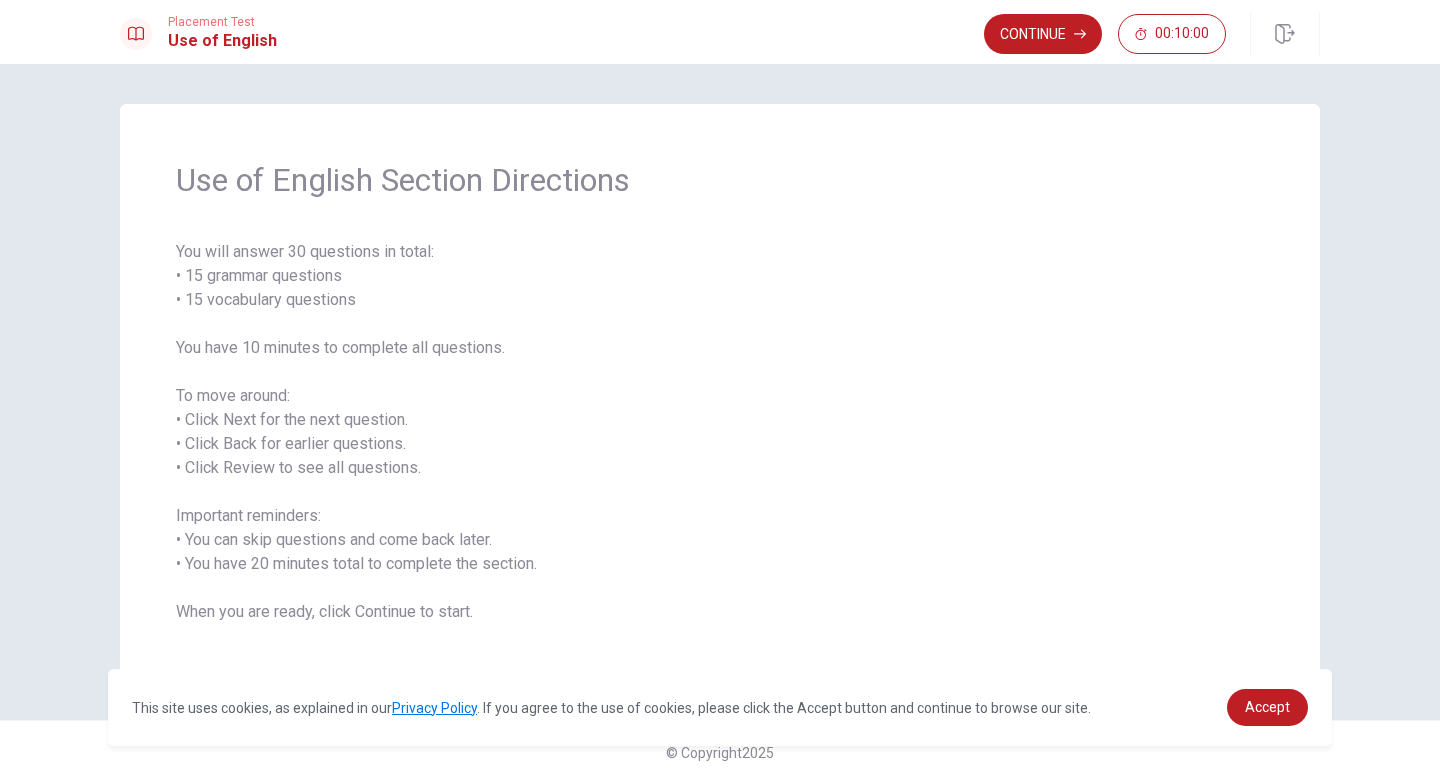 scroll, scrollTop: 6, scrollLeft: 0, axis: vertical 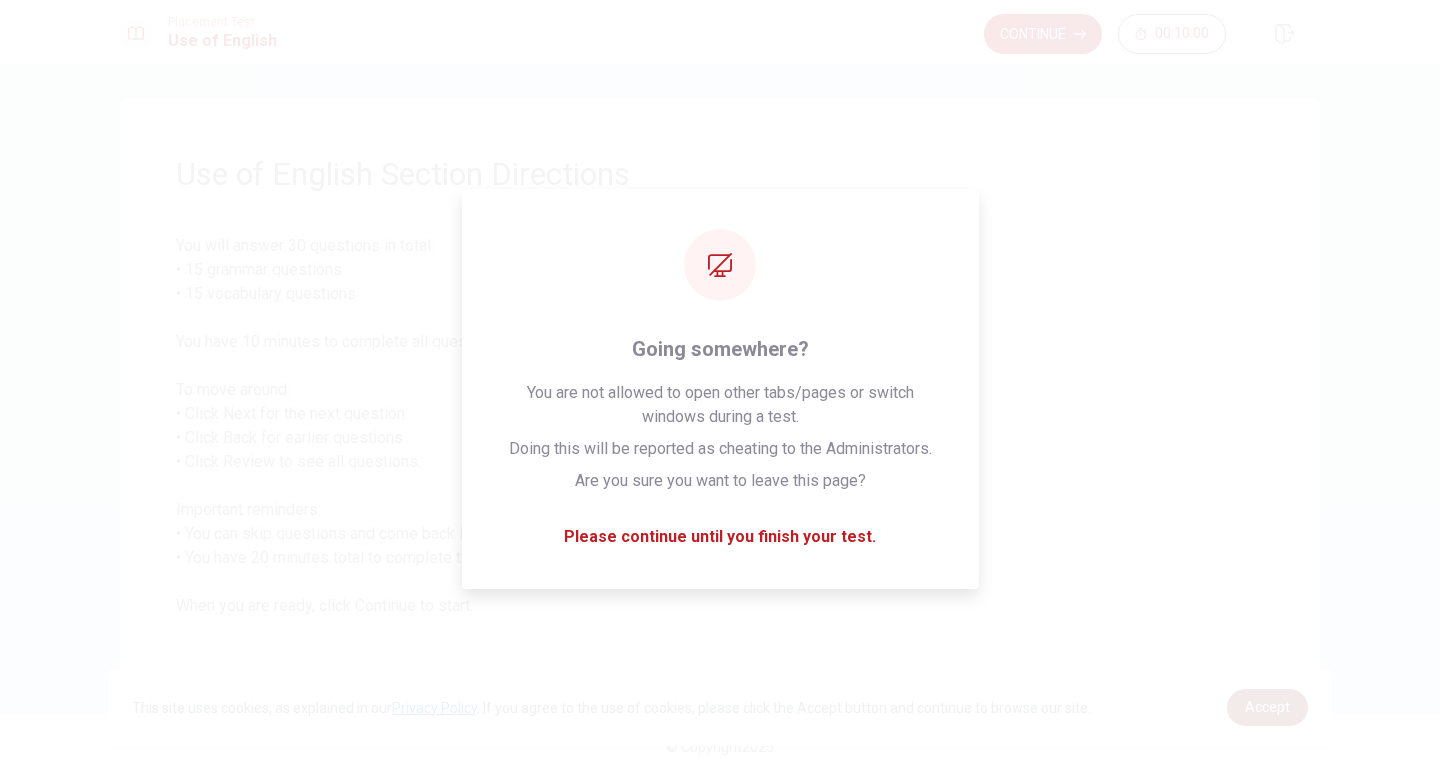 click on "Accept" at bounding box center (1267, 707) 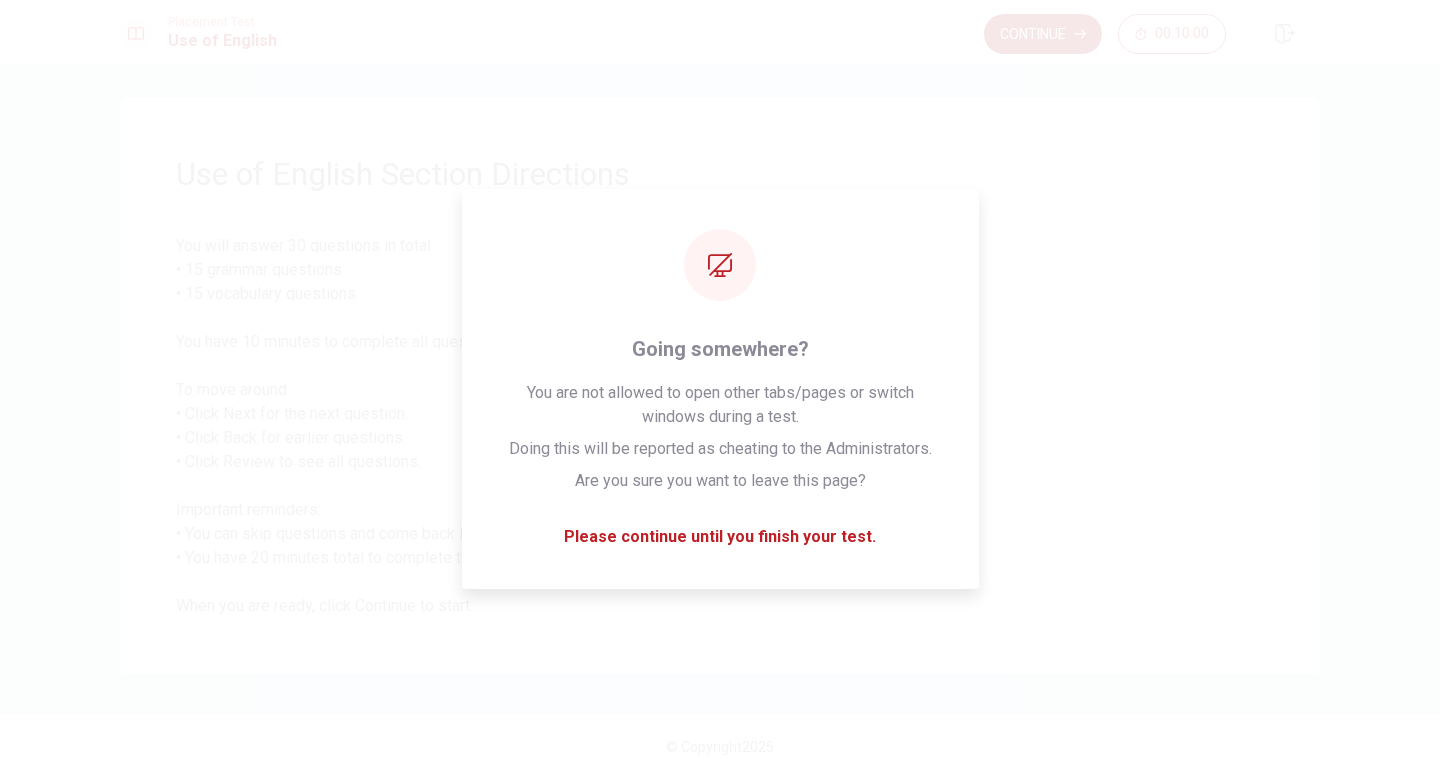 click on "Continue" at bounding box center (1043, 34) 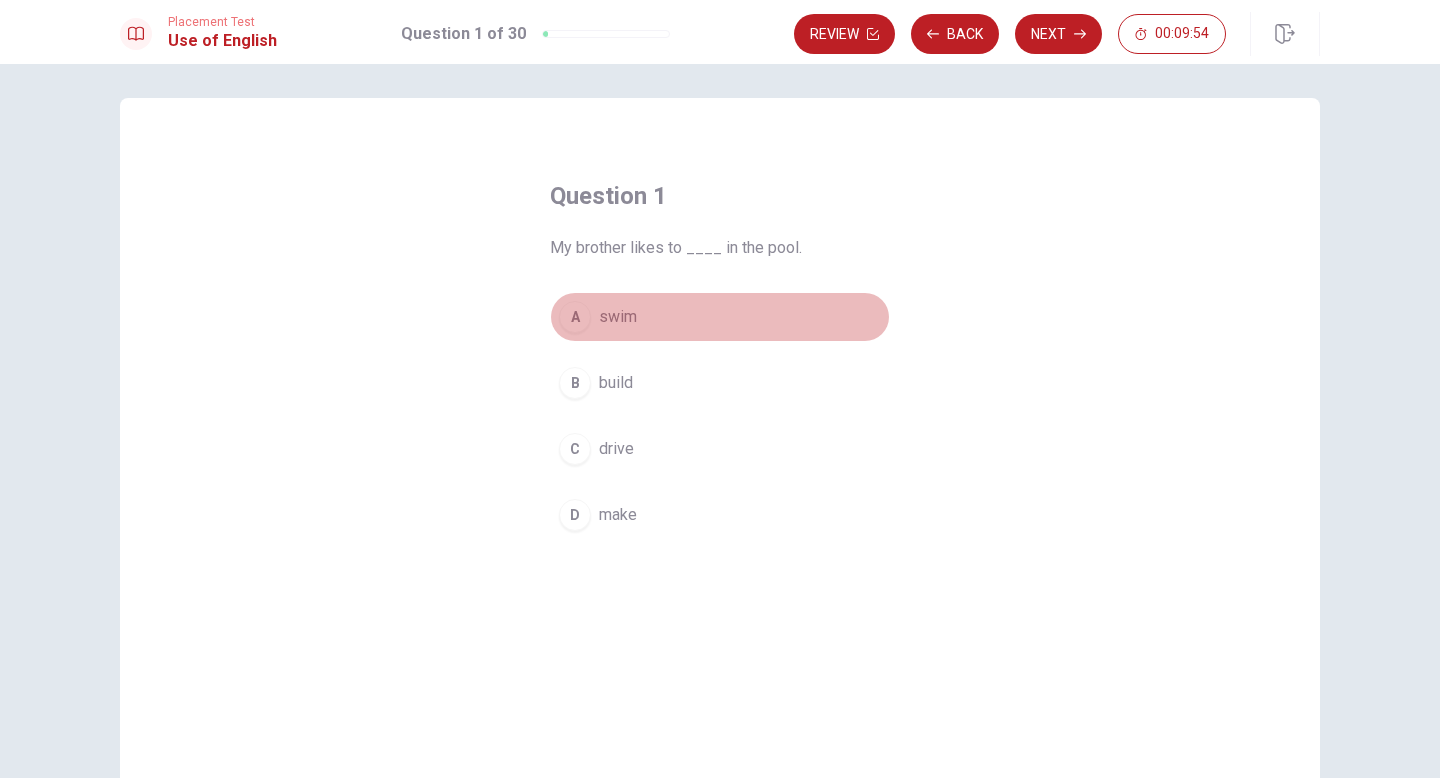 click on "A" at bounding box center (575, 317) 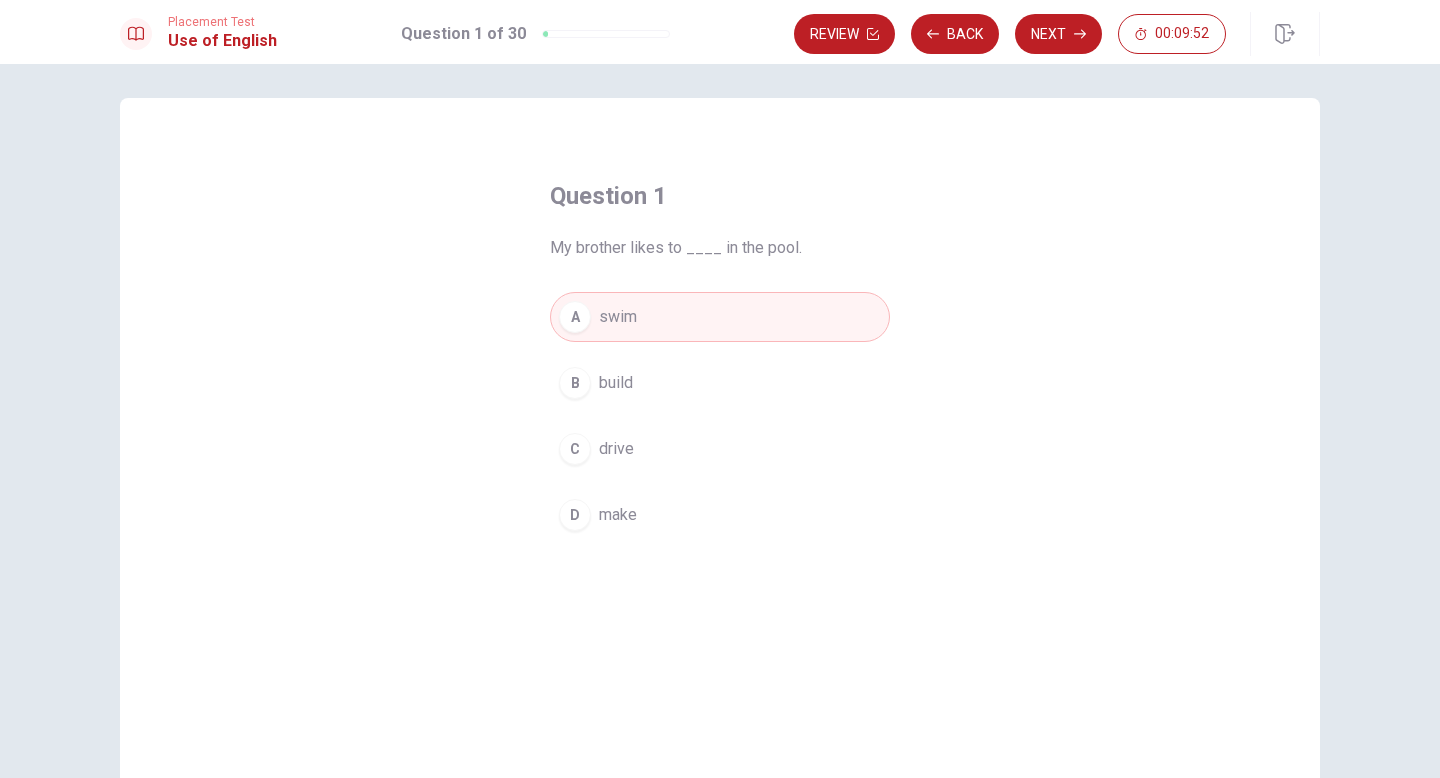 scroll, scrollTop: 125, scrollLeft: 0, axis: vertical 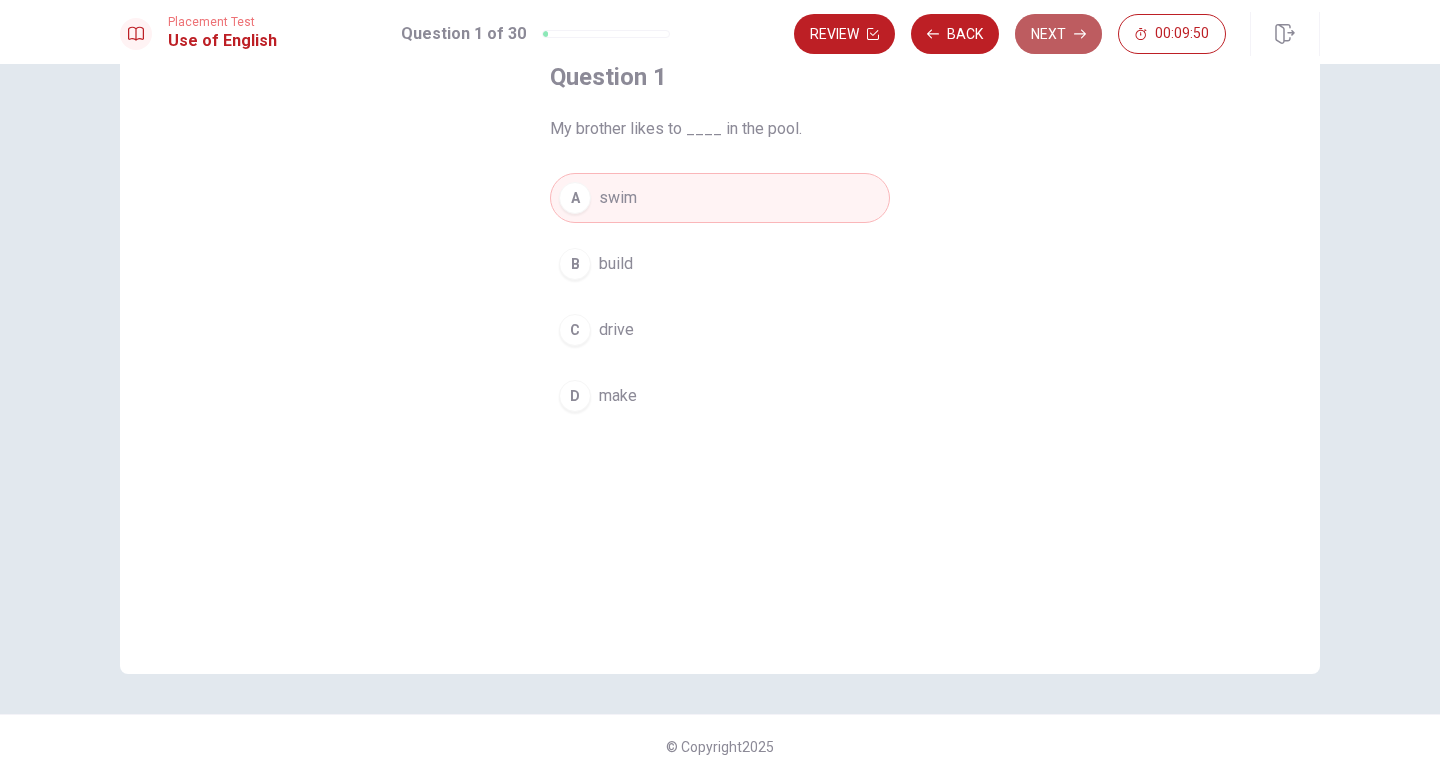click on "Next" at bounding box center (1058, 34) 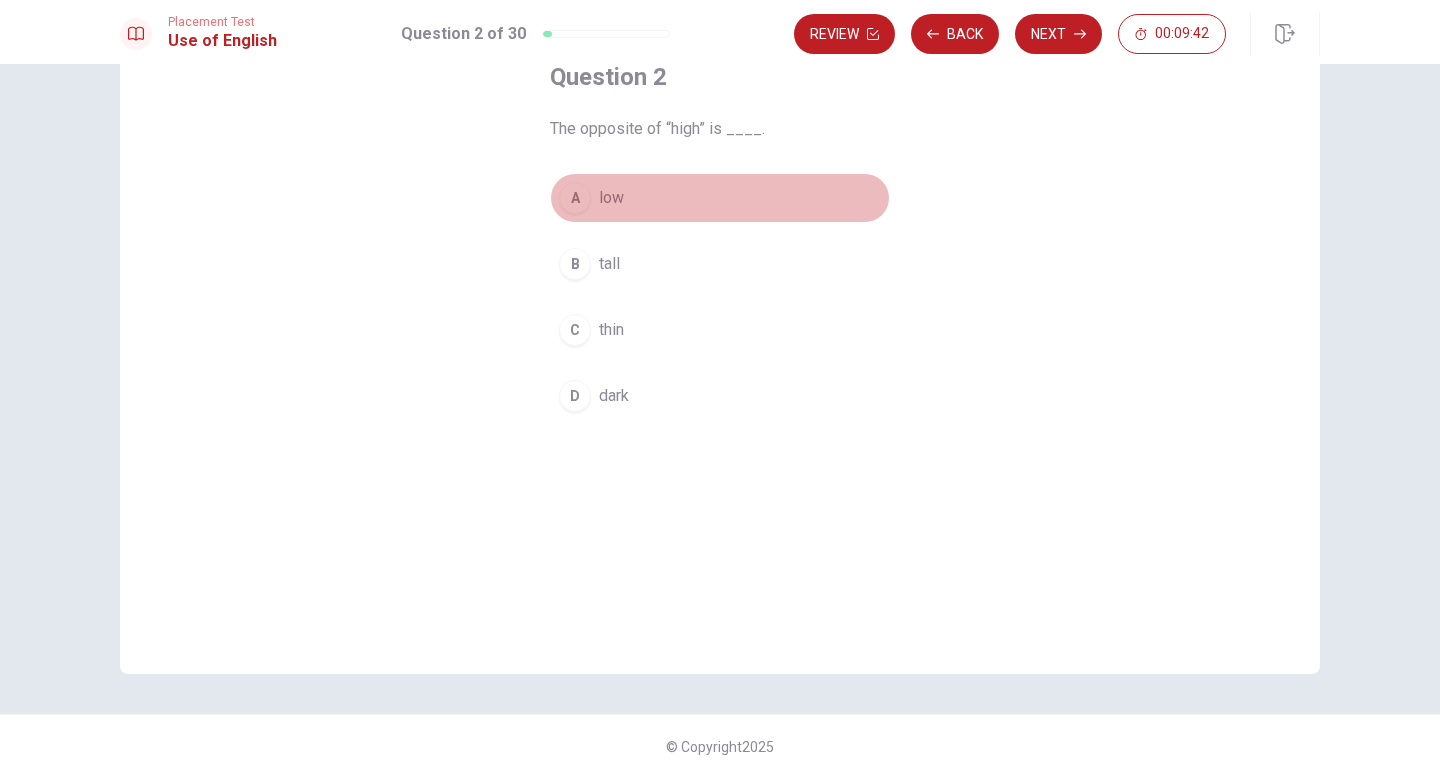 click on "A" at bounding box center (575, 198) 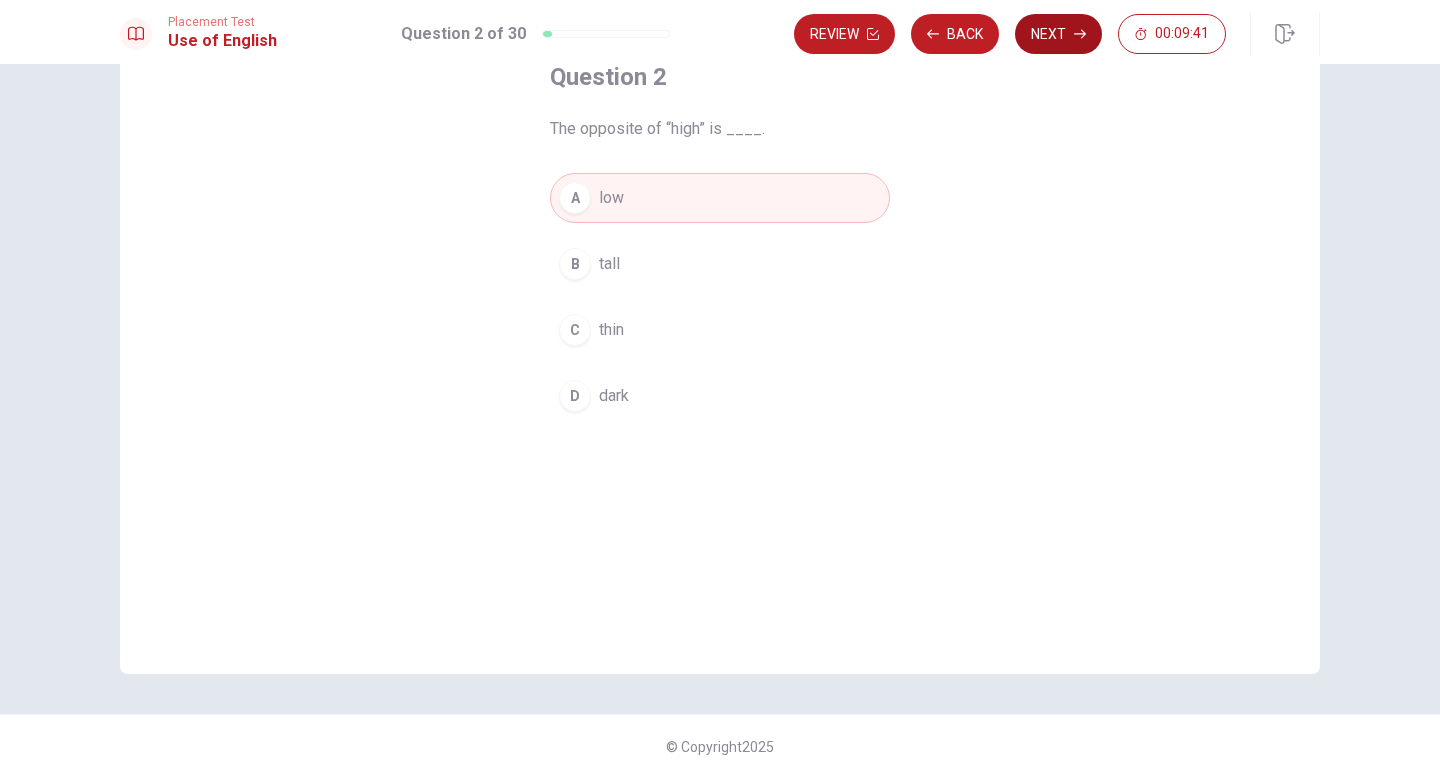 click on "Next" at bounding box center [1058, 34] 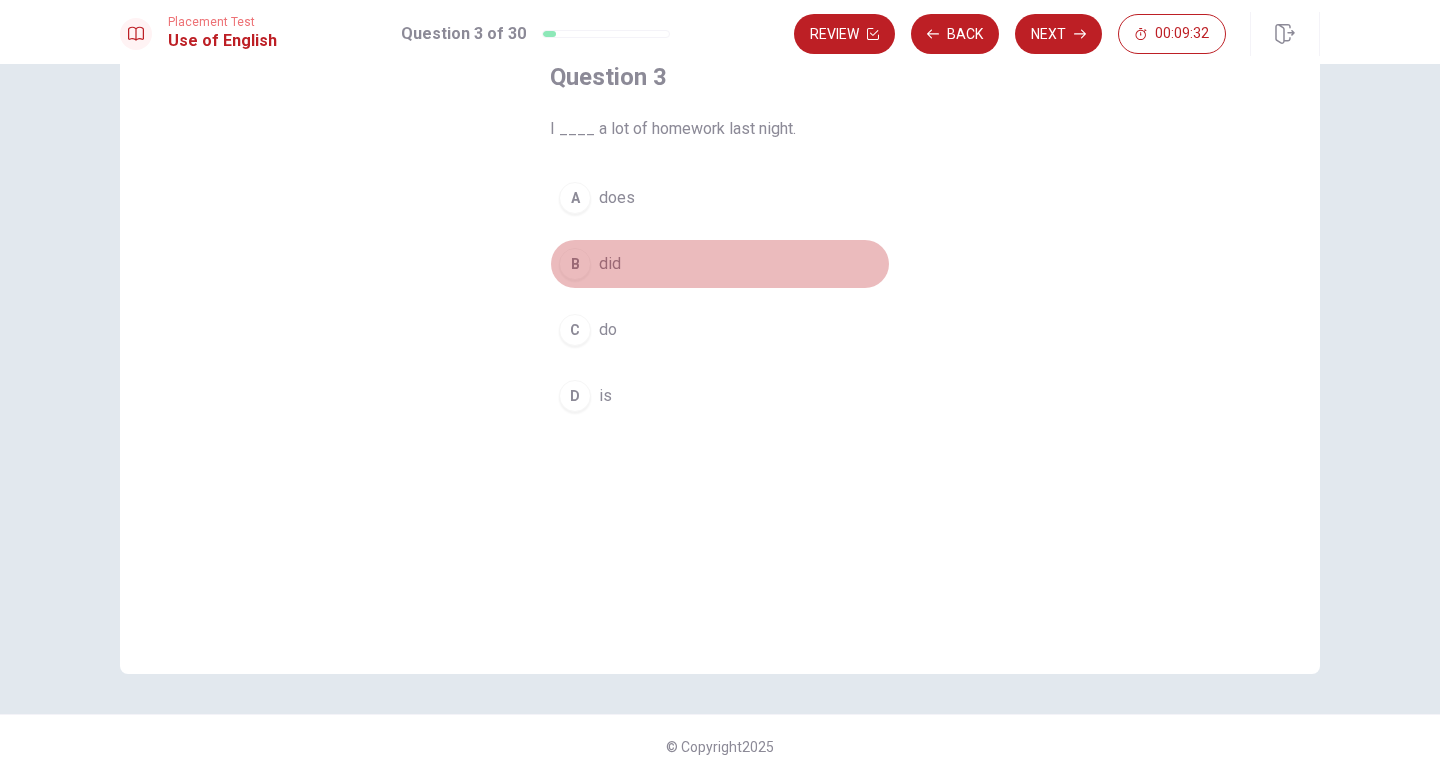 click on "B" at bounding box center [575, 264] 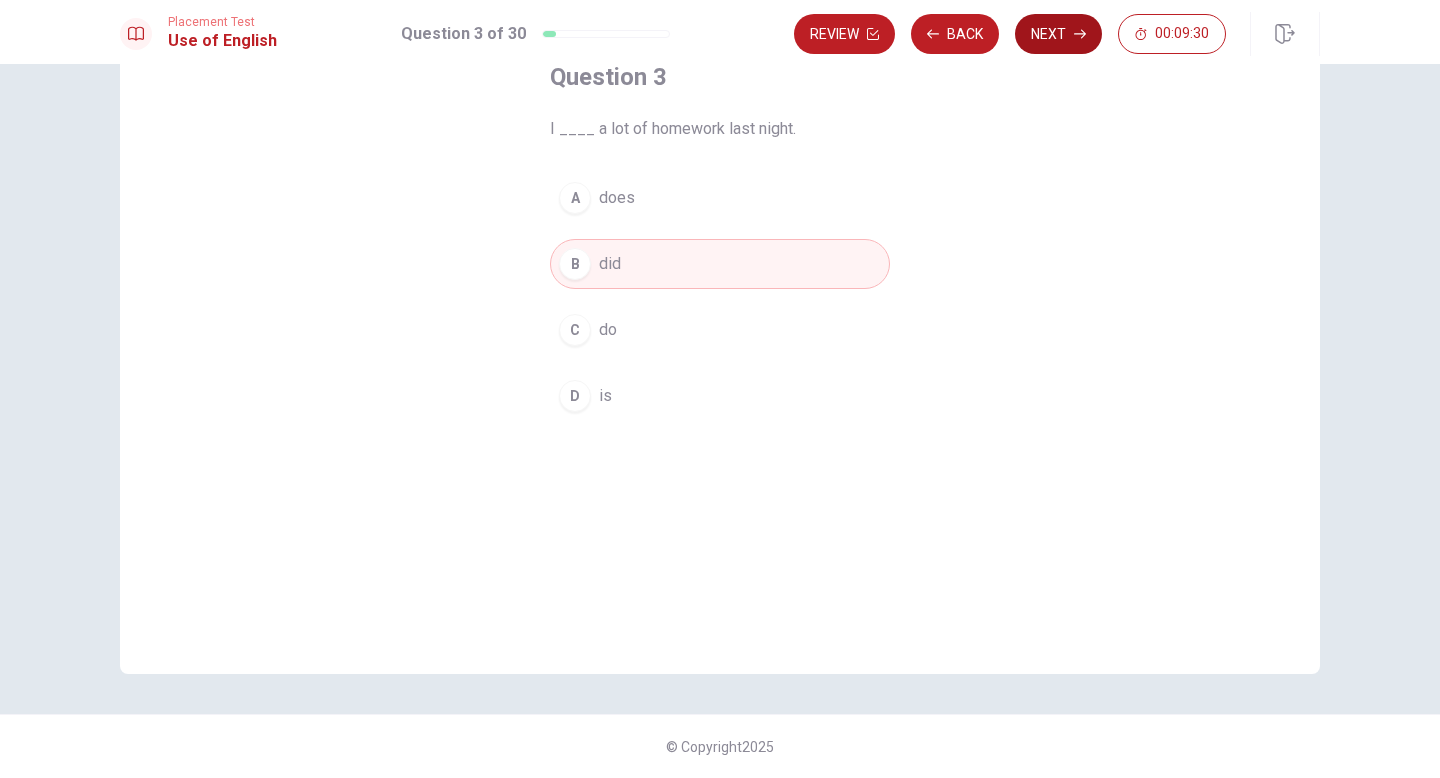 click 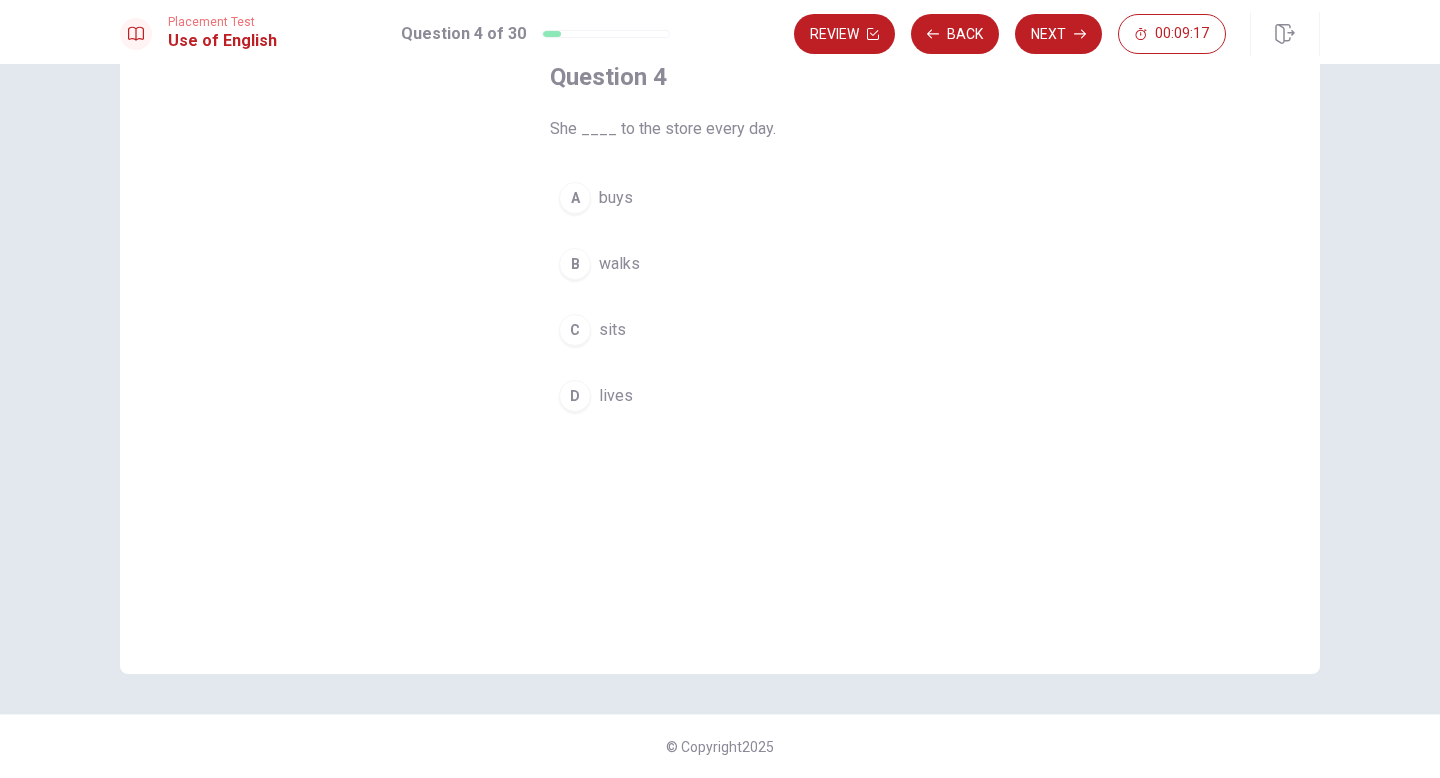 click on "B" at bounding box center (575, 264) 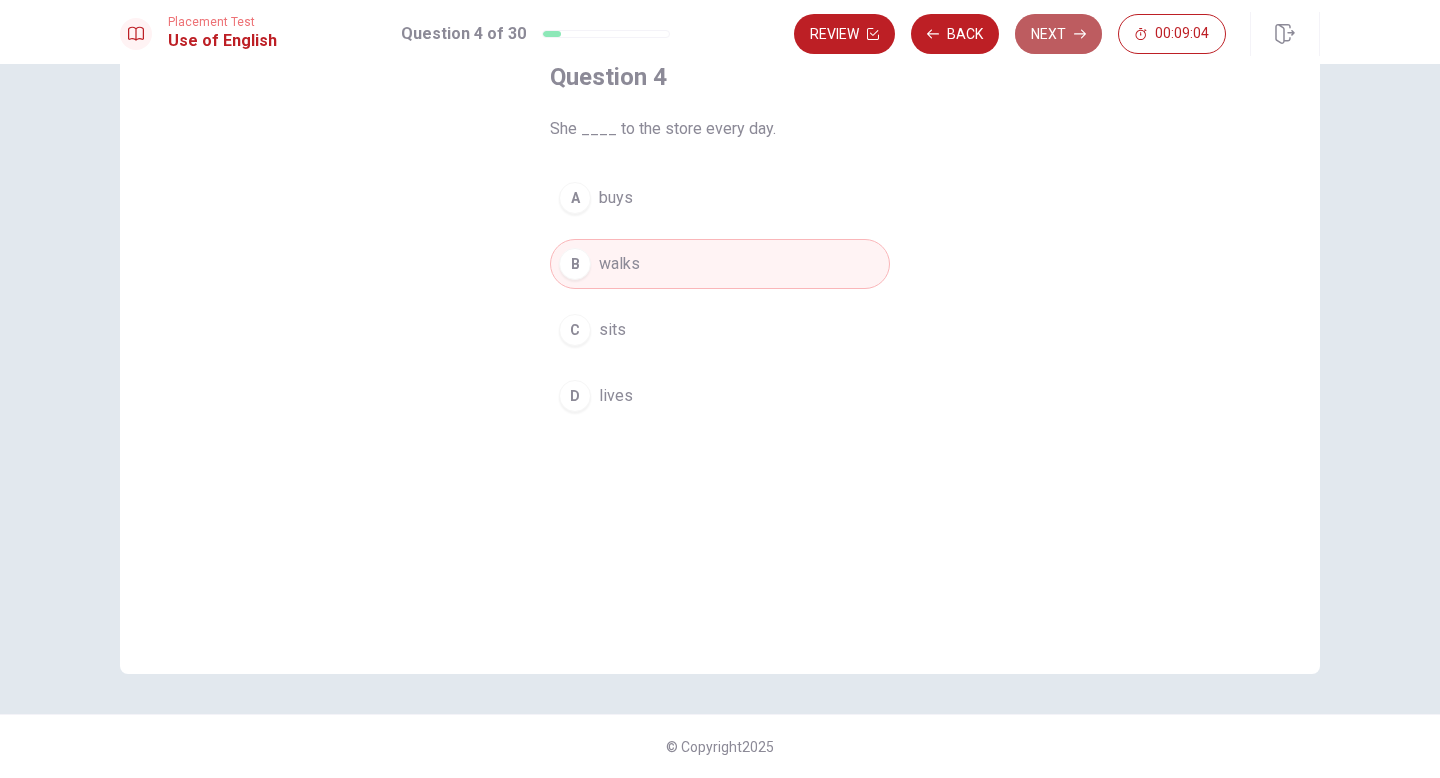 click on "Next" at bounding box center (1058, 34) 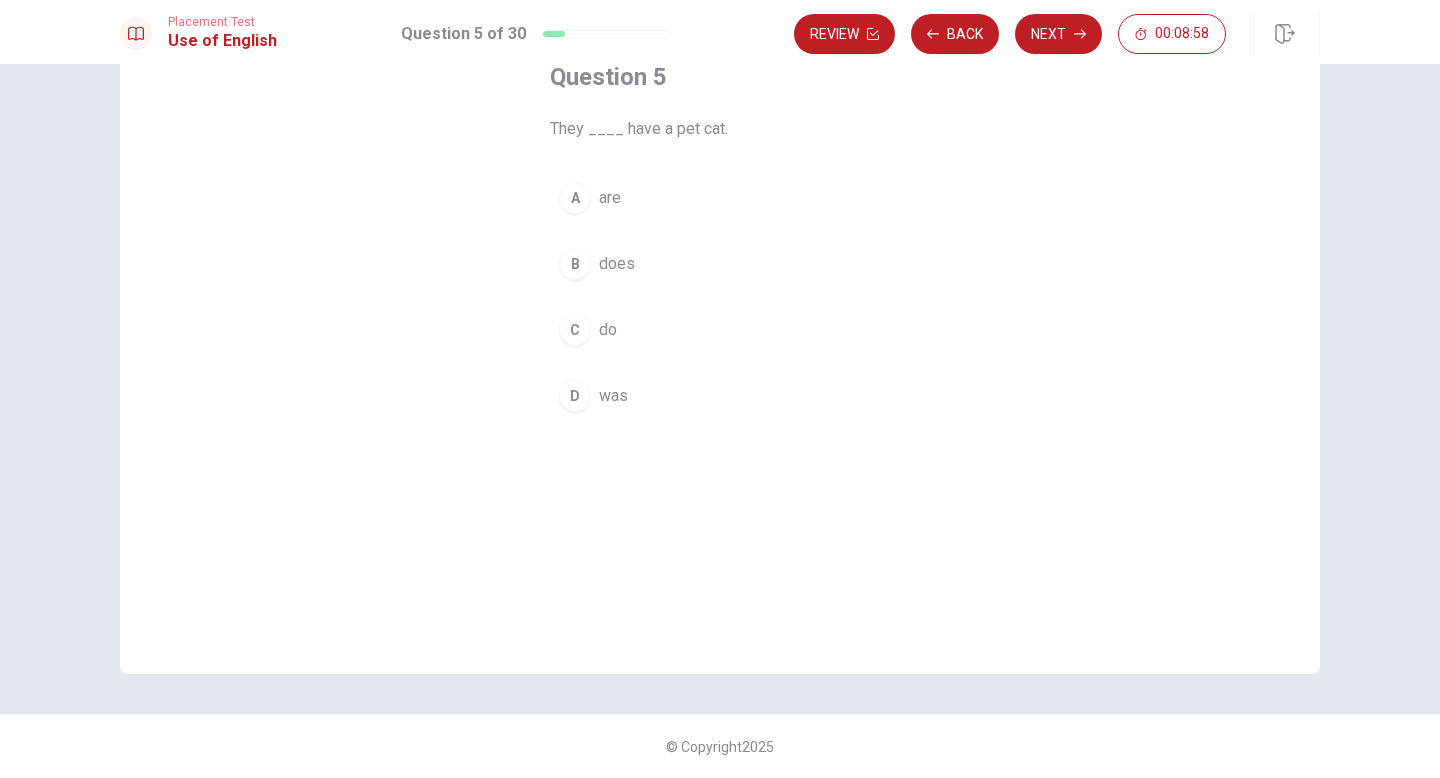 click on "A" at bounding box center [575, 198] 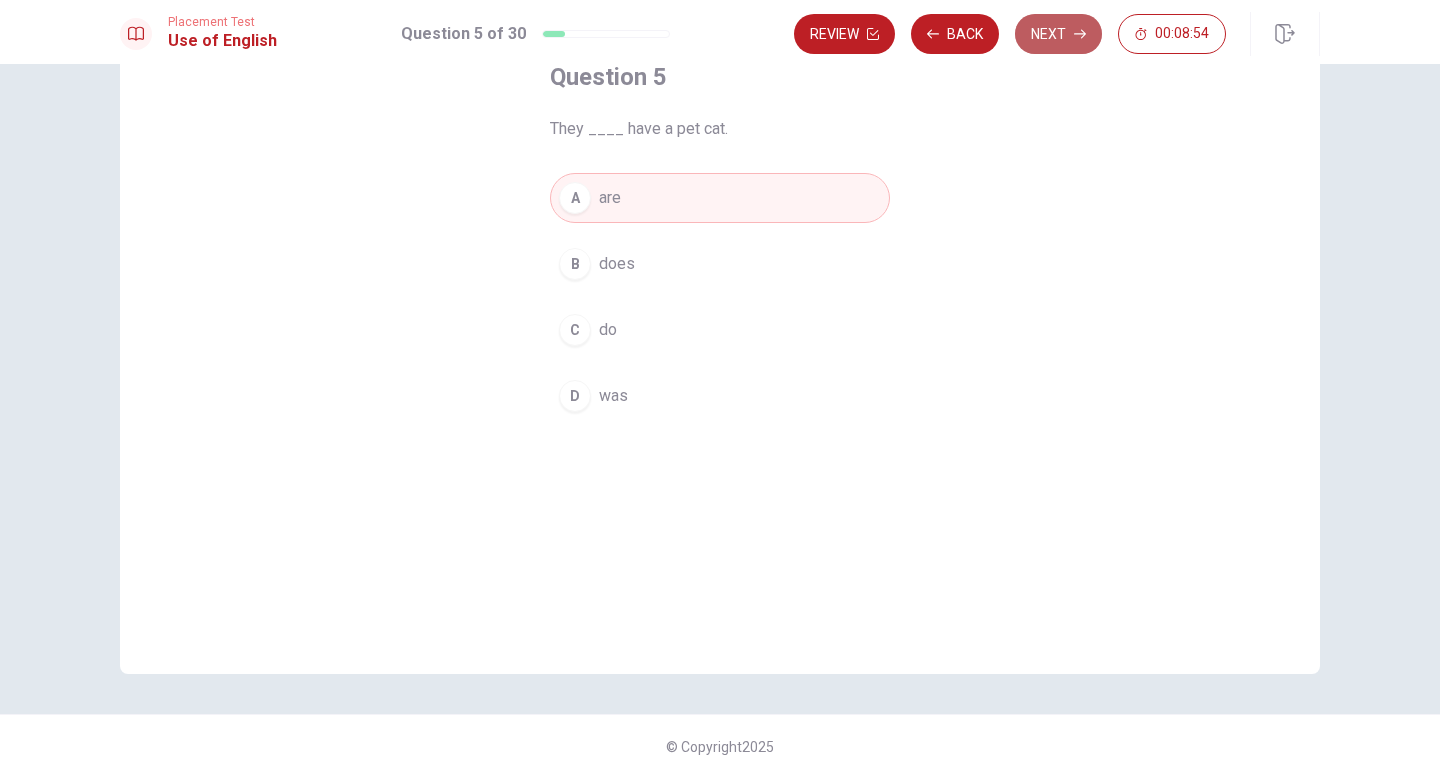 click on "Next" at bounding box center [1058, 34] 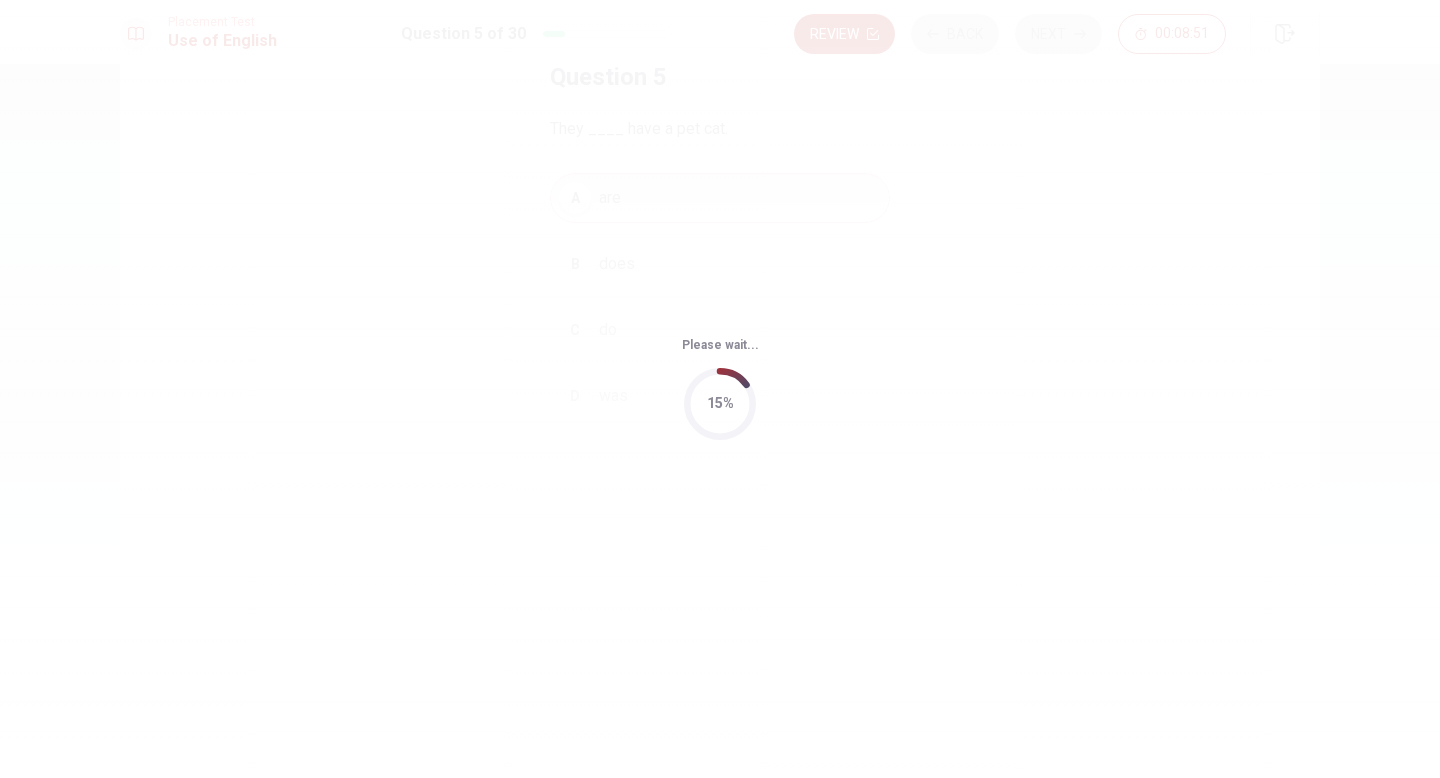 scroll, scrollTop: 0, scrollLeft: 0, axis: both 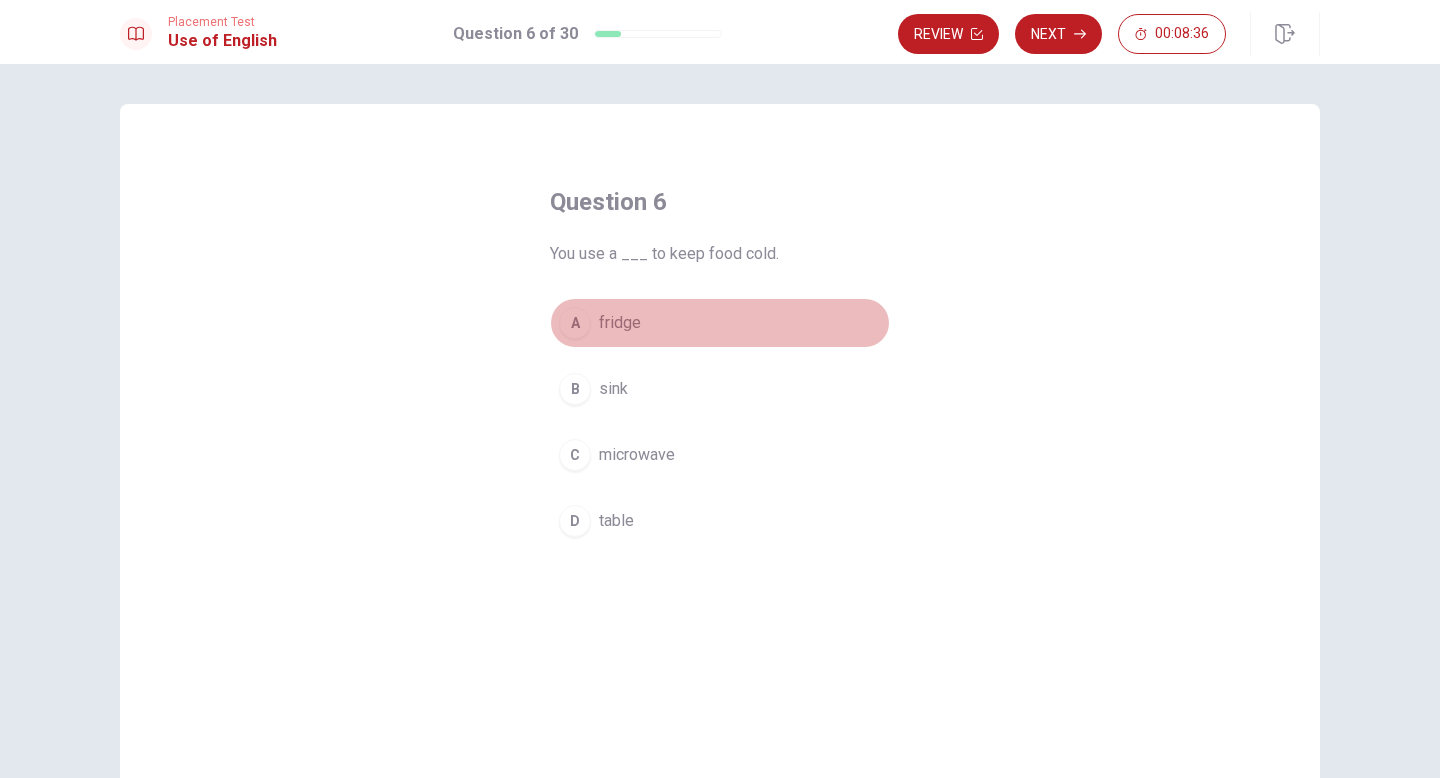 click on "A" at bounding box center [575, 323] 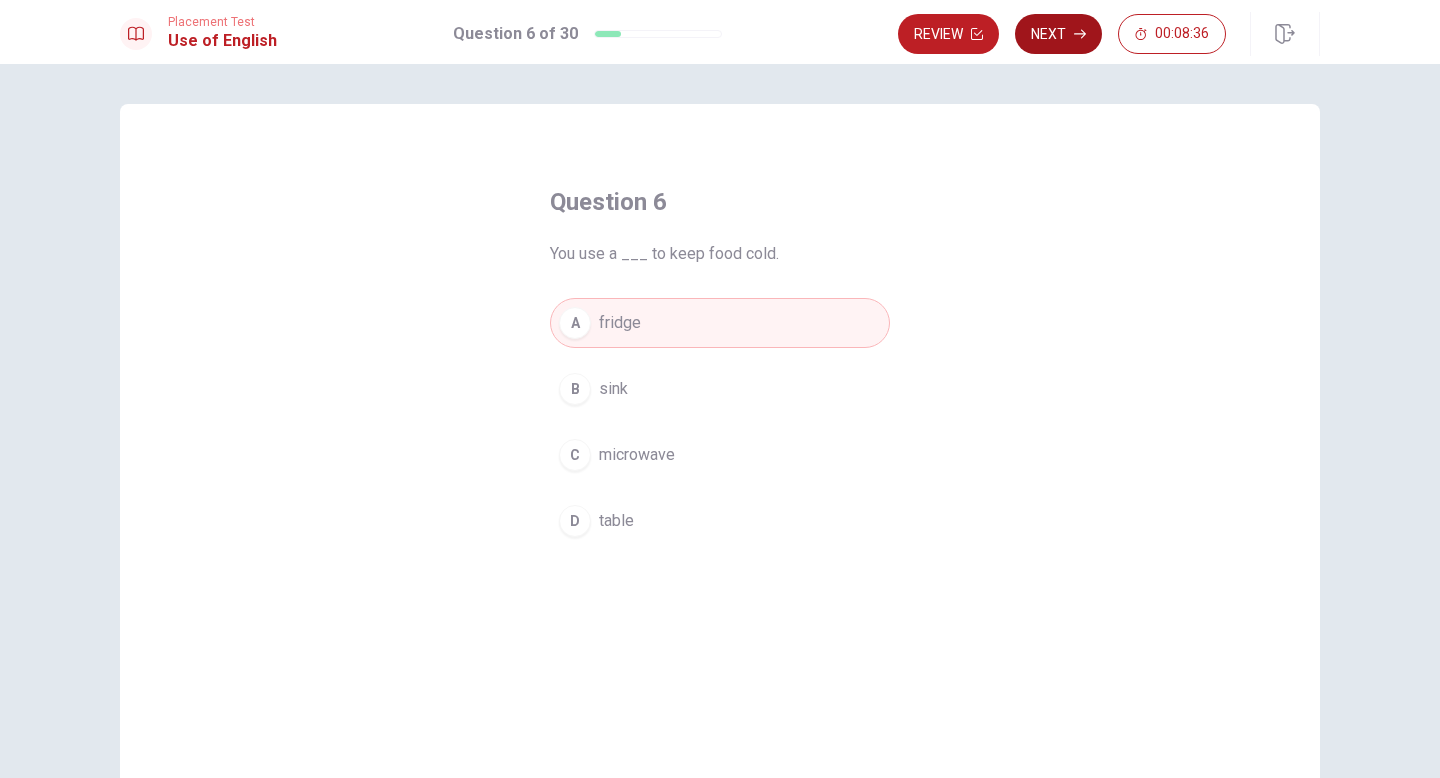 click on "Next" at bounding box center (1058, 34) 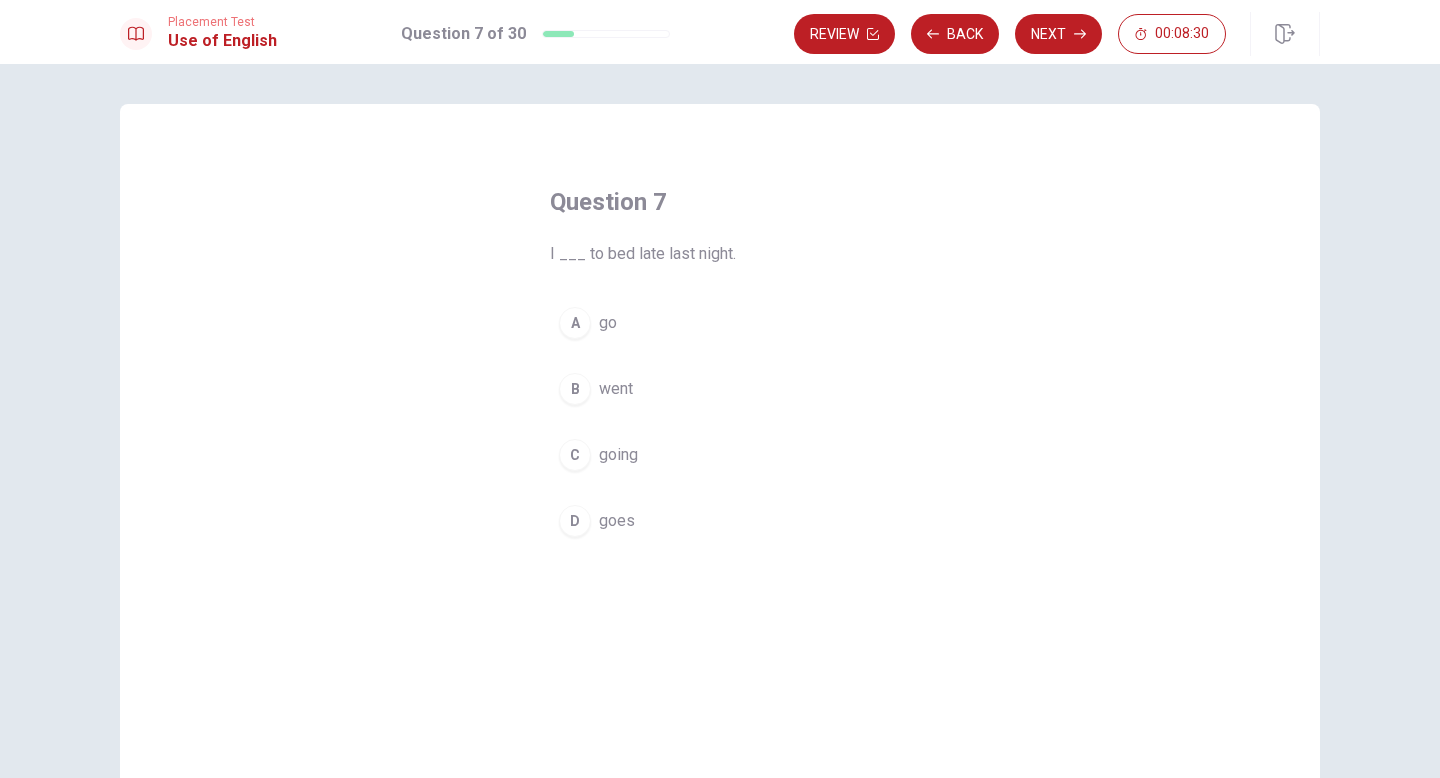 click on "B went" at bounding box center (720, 389) 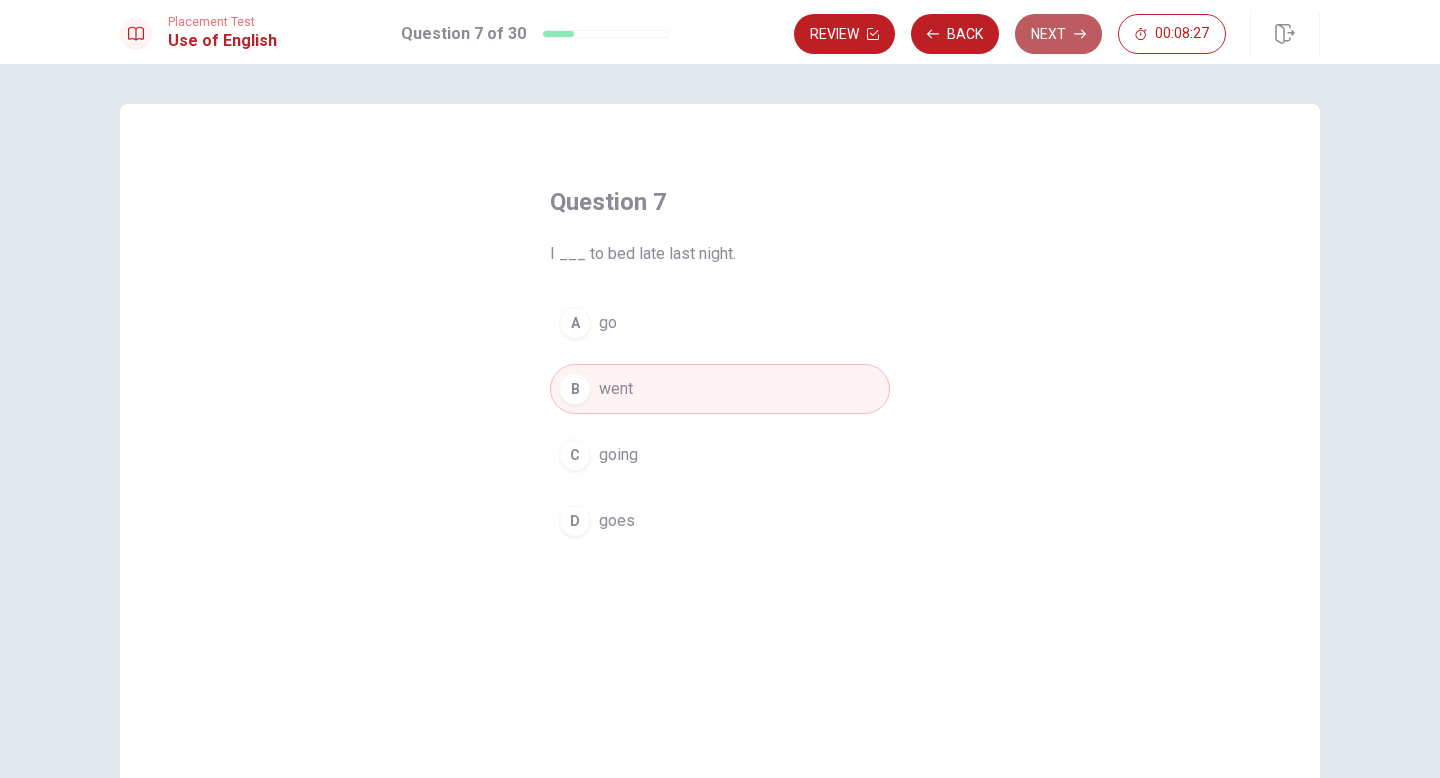 click on "Next" at bounding box center (1058, 34) 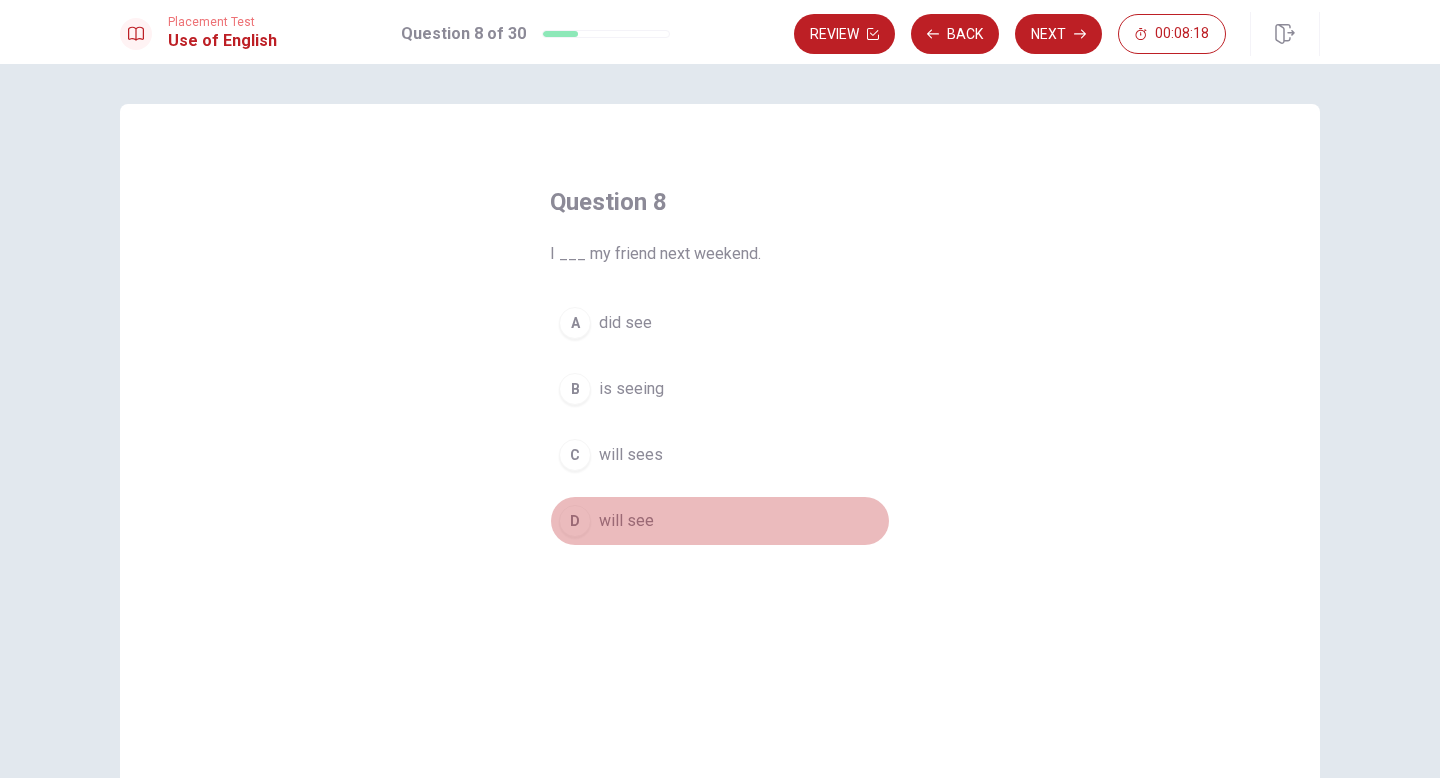 click on "D" at bounding box center [575, 521] 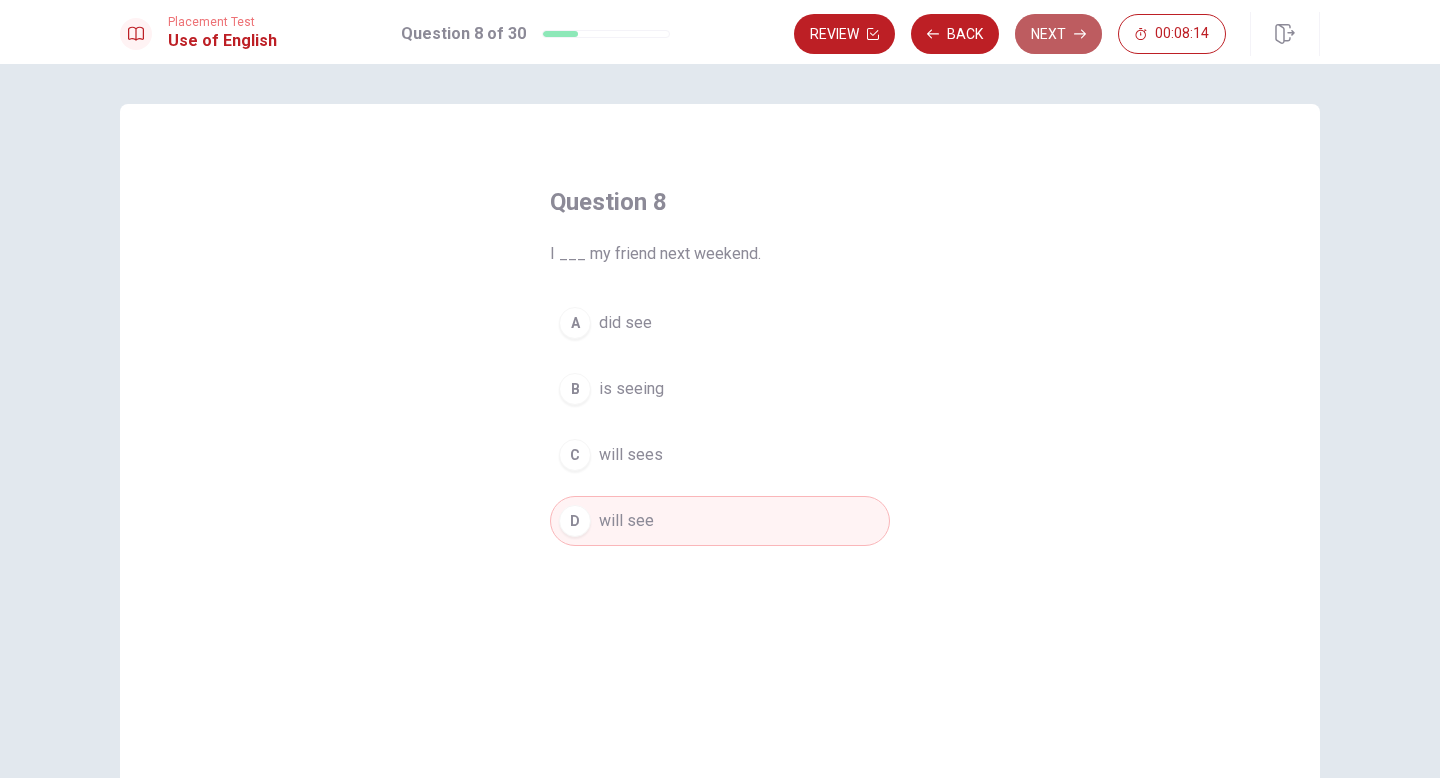 click on "Next" at bounding box center [1058, 34] 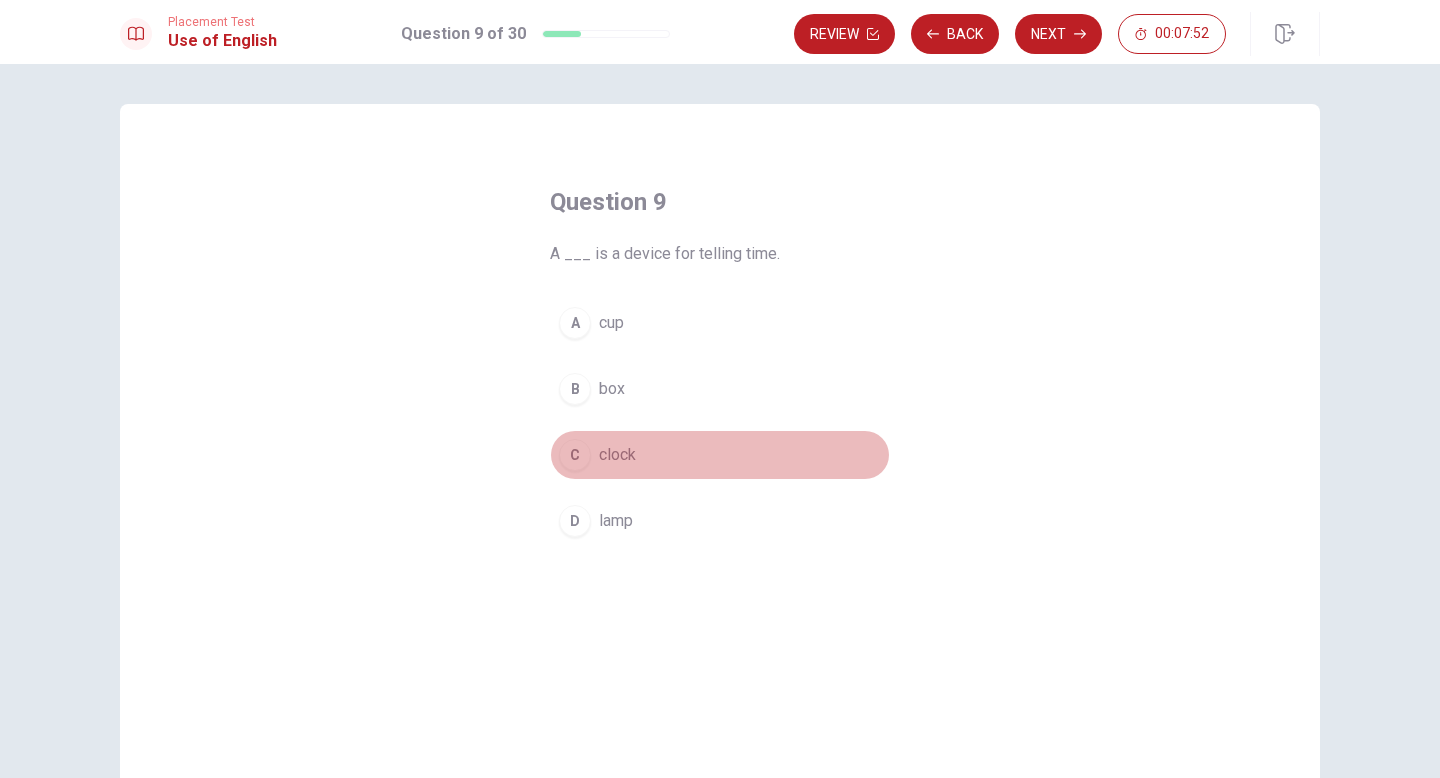 click on "C" at bounding box center [575, 455] 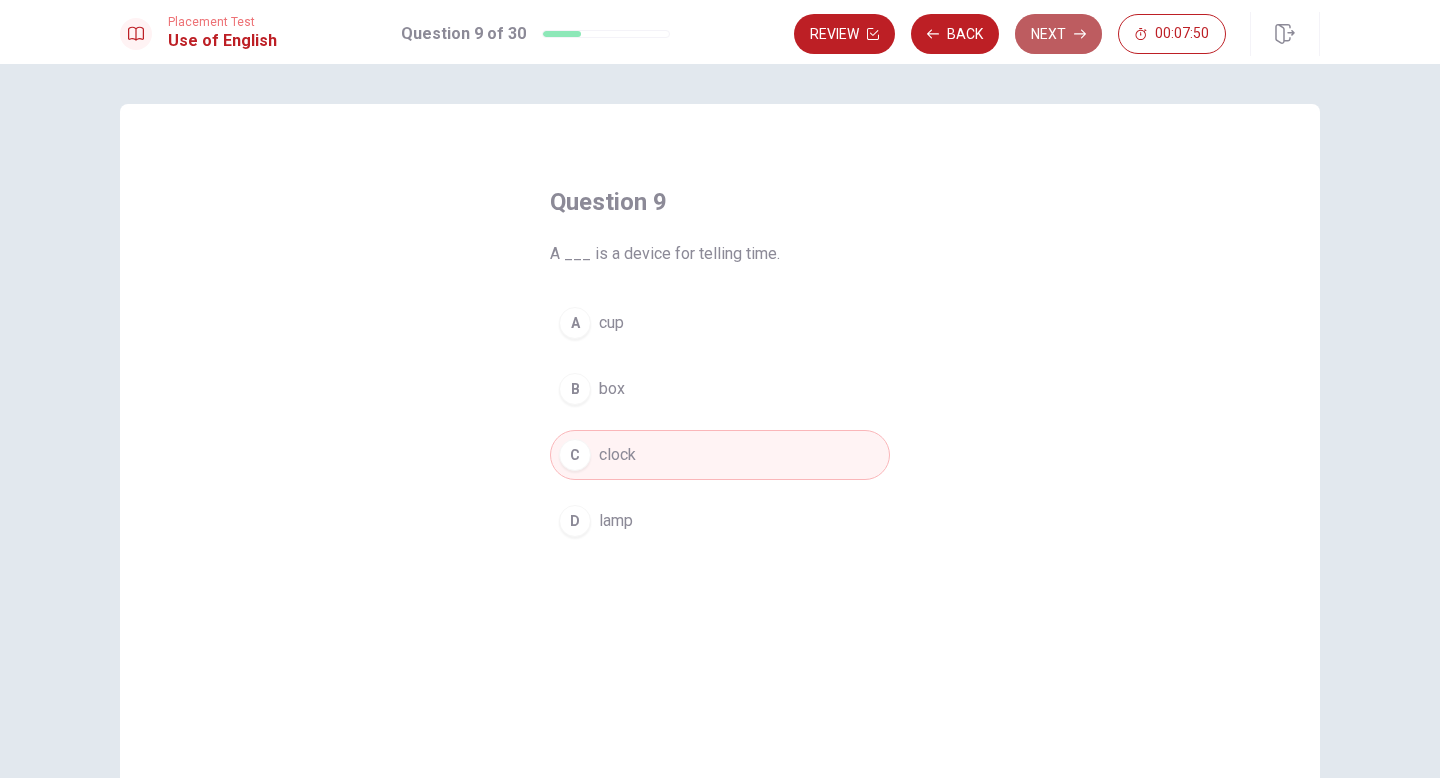 click on "Next" at bounding box center [1058, 34] 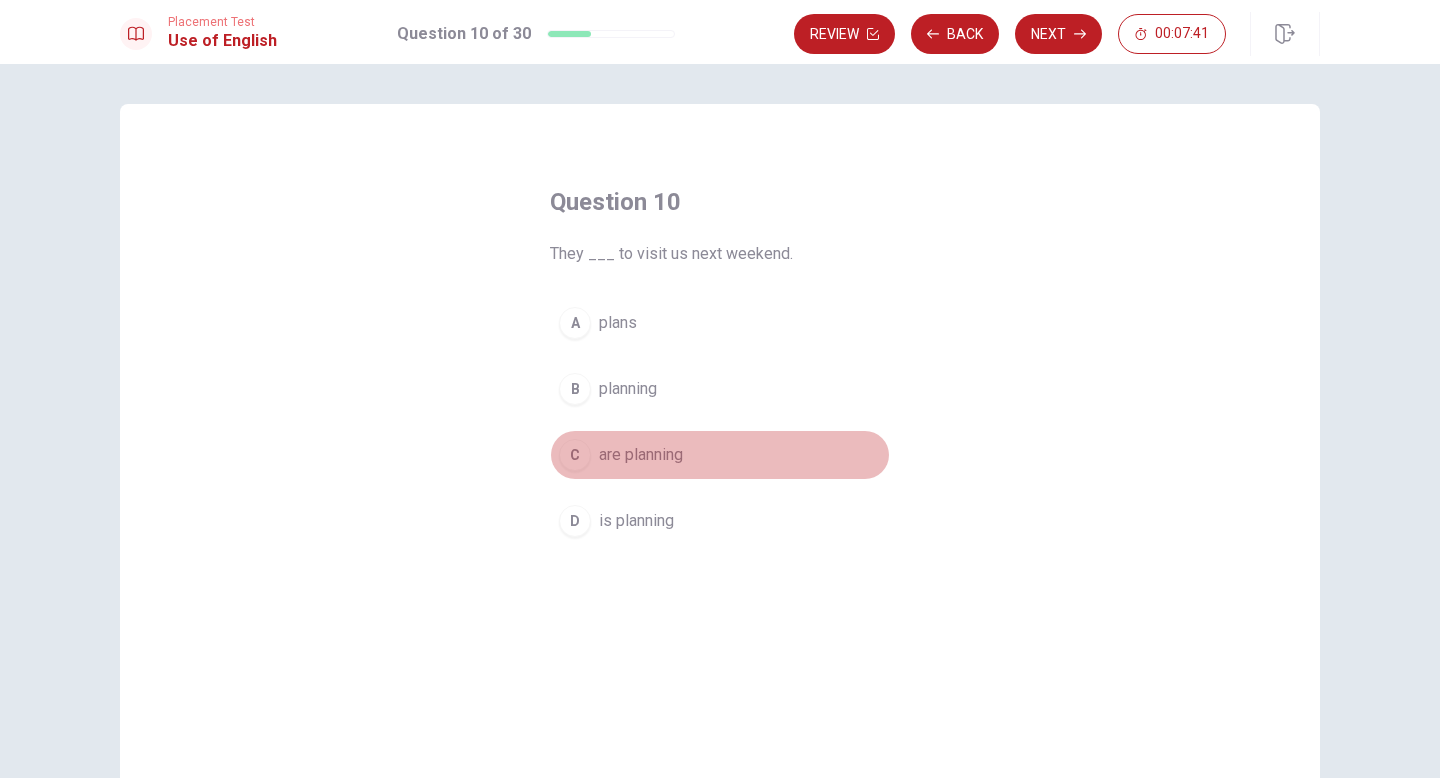 click on "C" at bounding box center [575, 455] 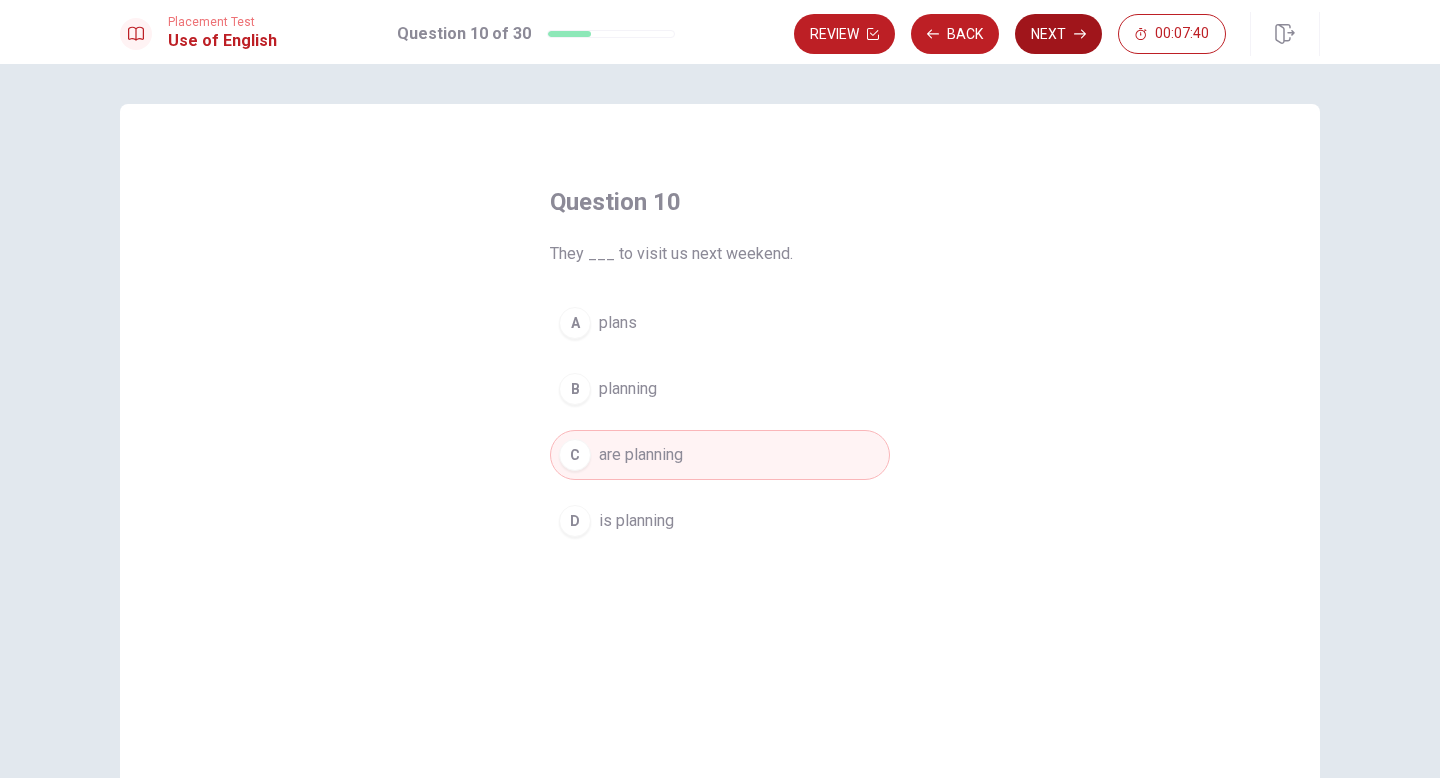 click on "Next" at bounding box center [1058, 34] 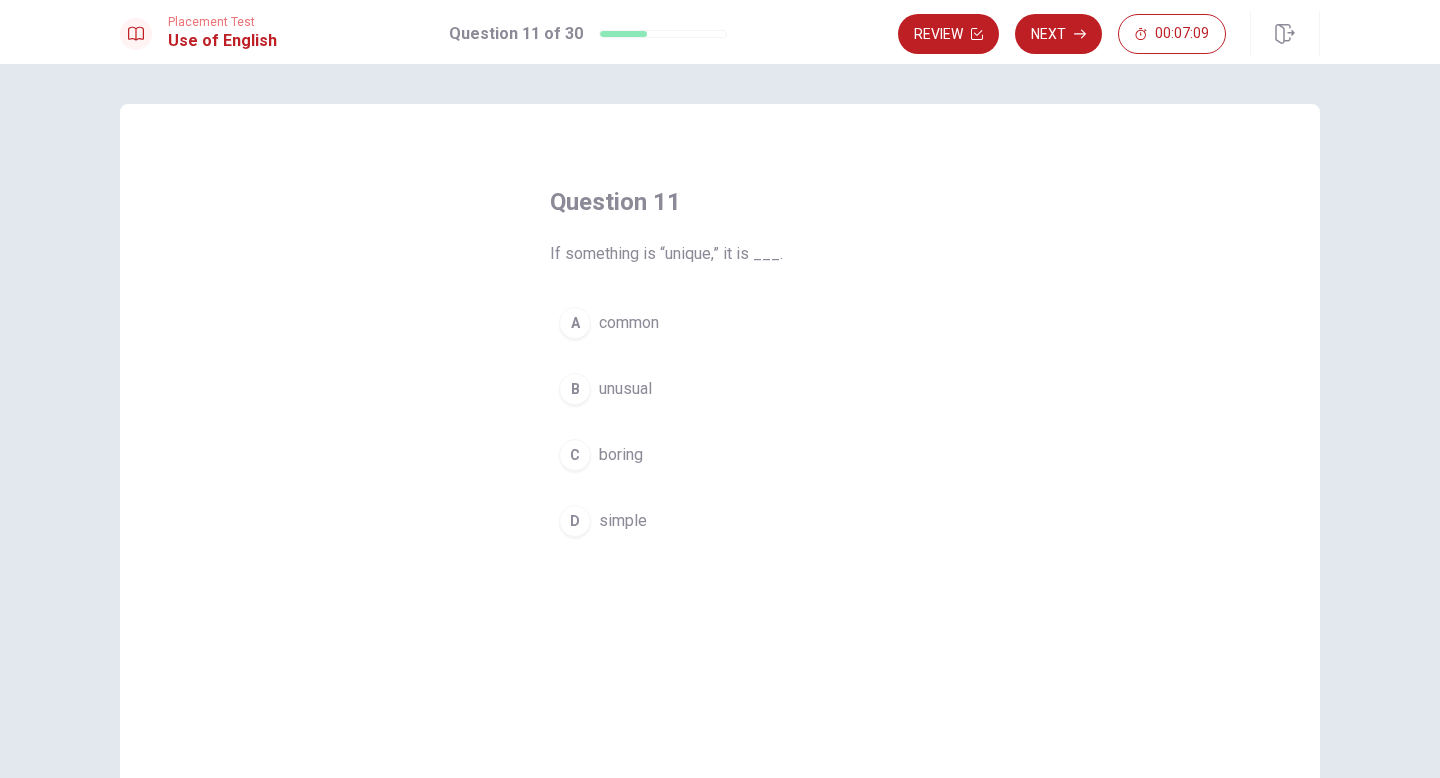 click on "B" at bounding box center (575, 389) 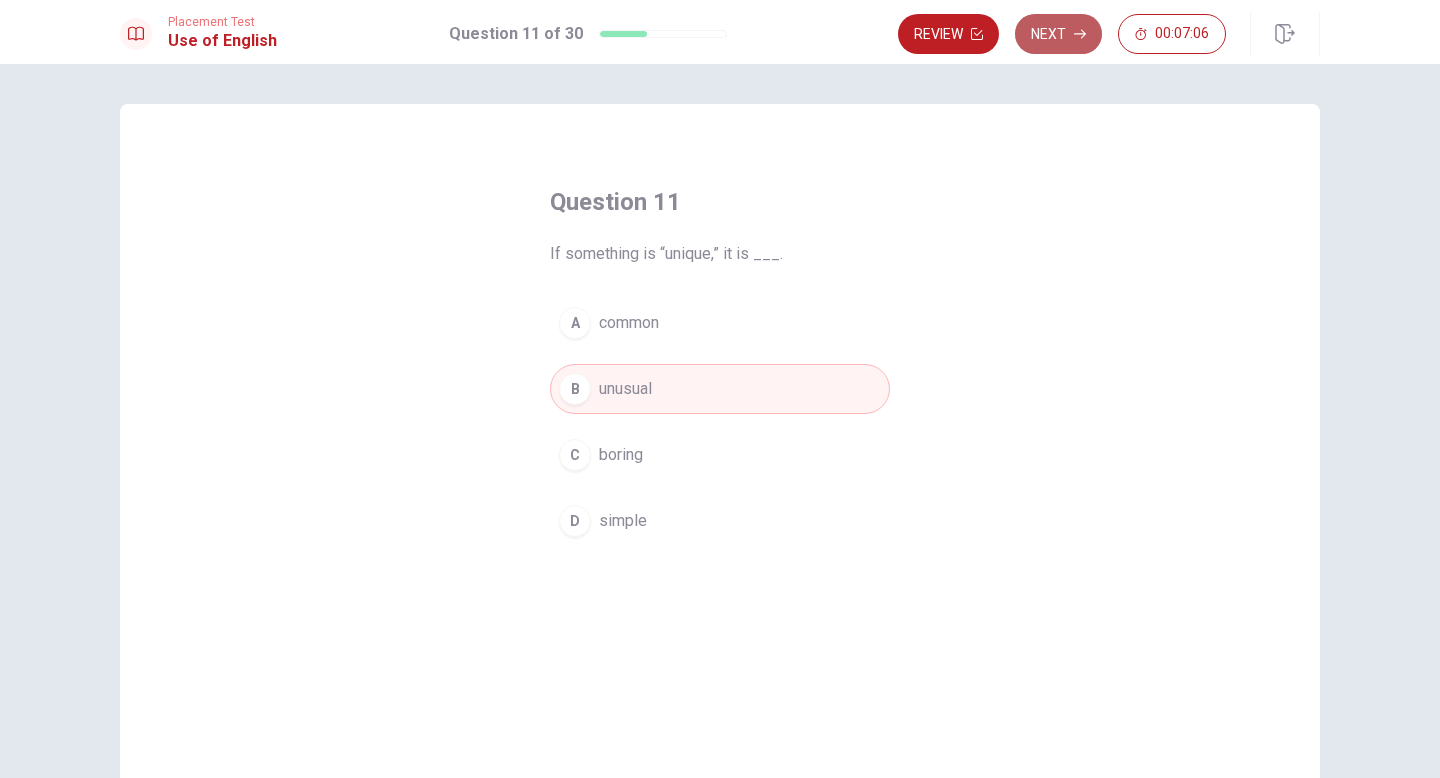 click on "Next" at bounding box center [1058, 34] 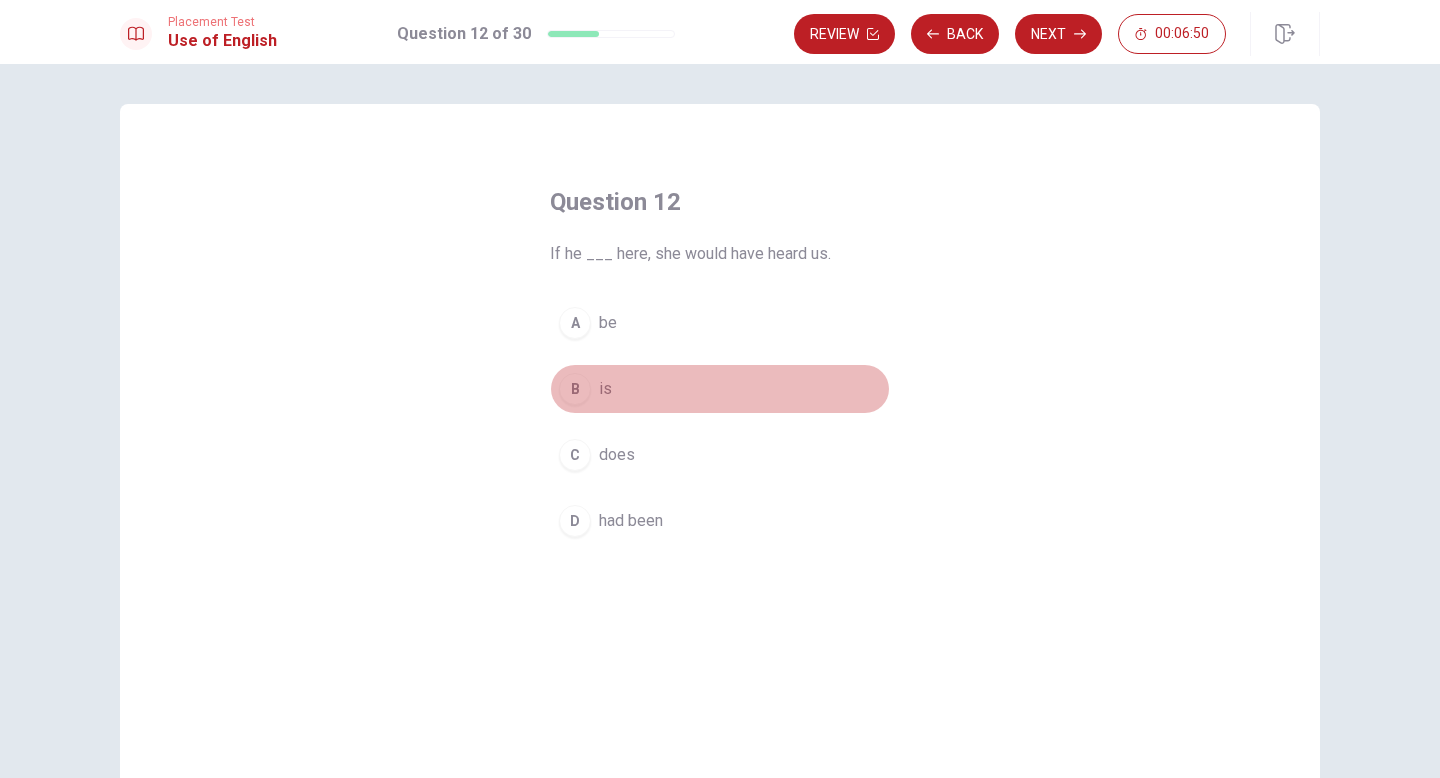 click on "B" at bounding box center [575, 389] 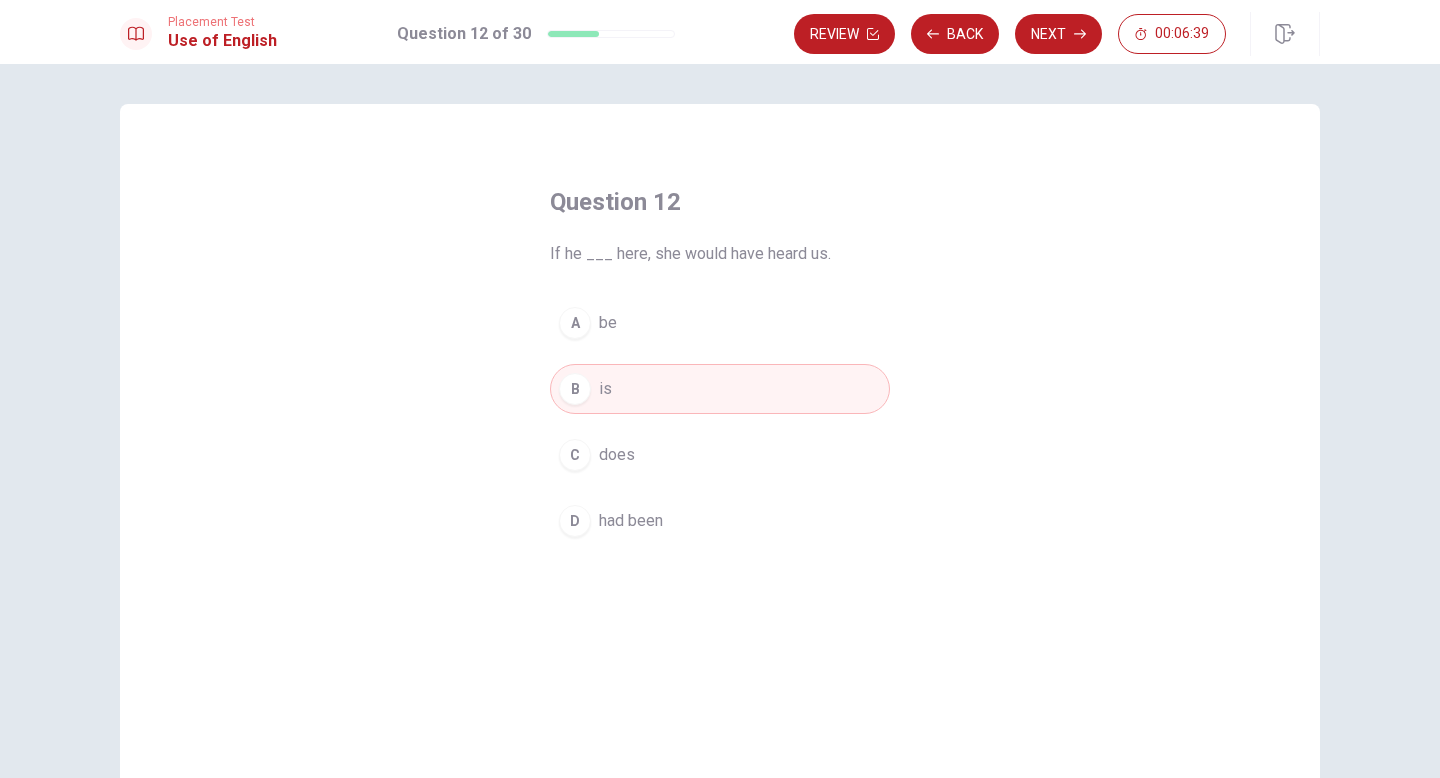 click on "D" at bounding box center (575, 521) 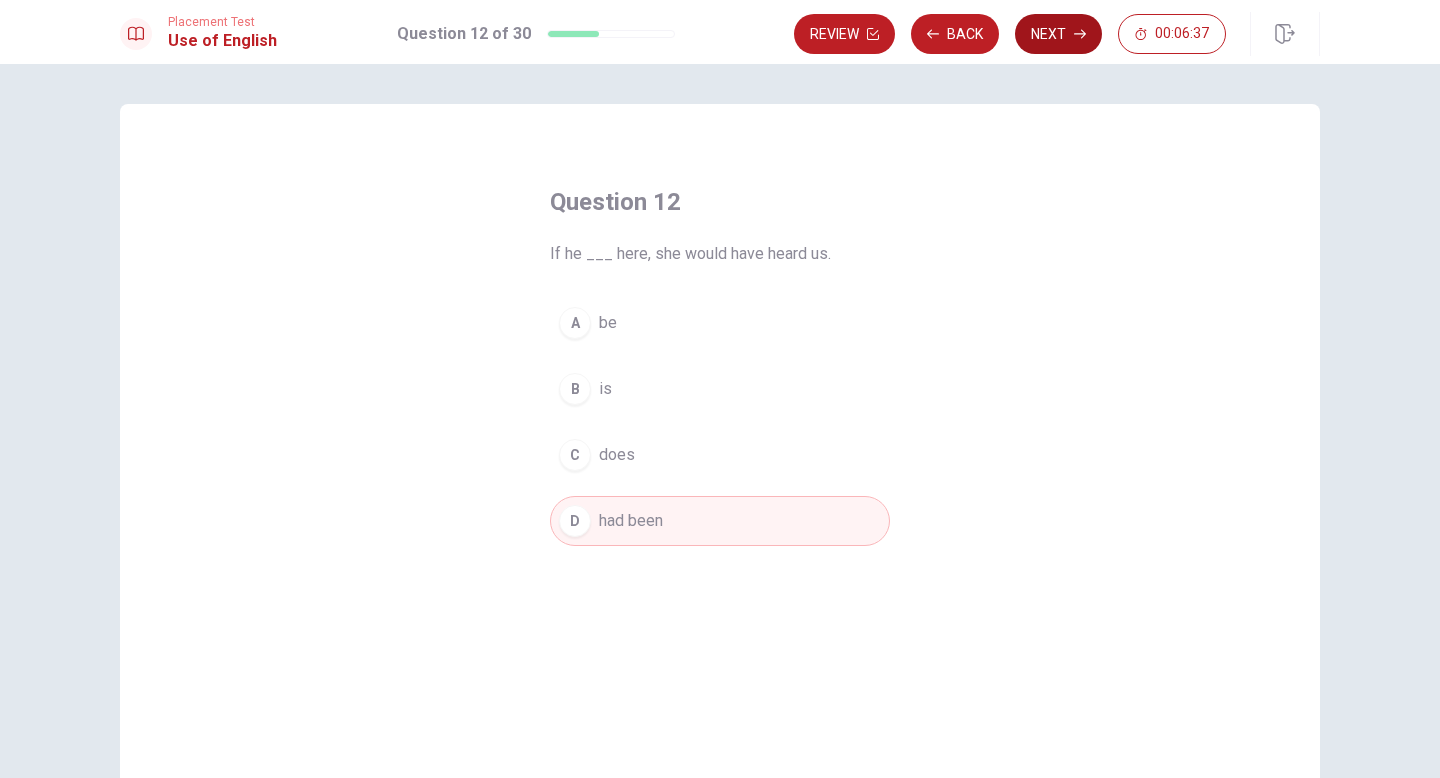 click on "Next" at bounding box center [1058, 34] 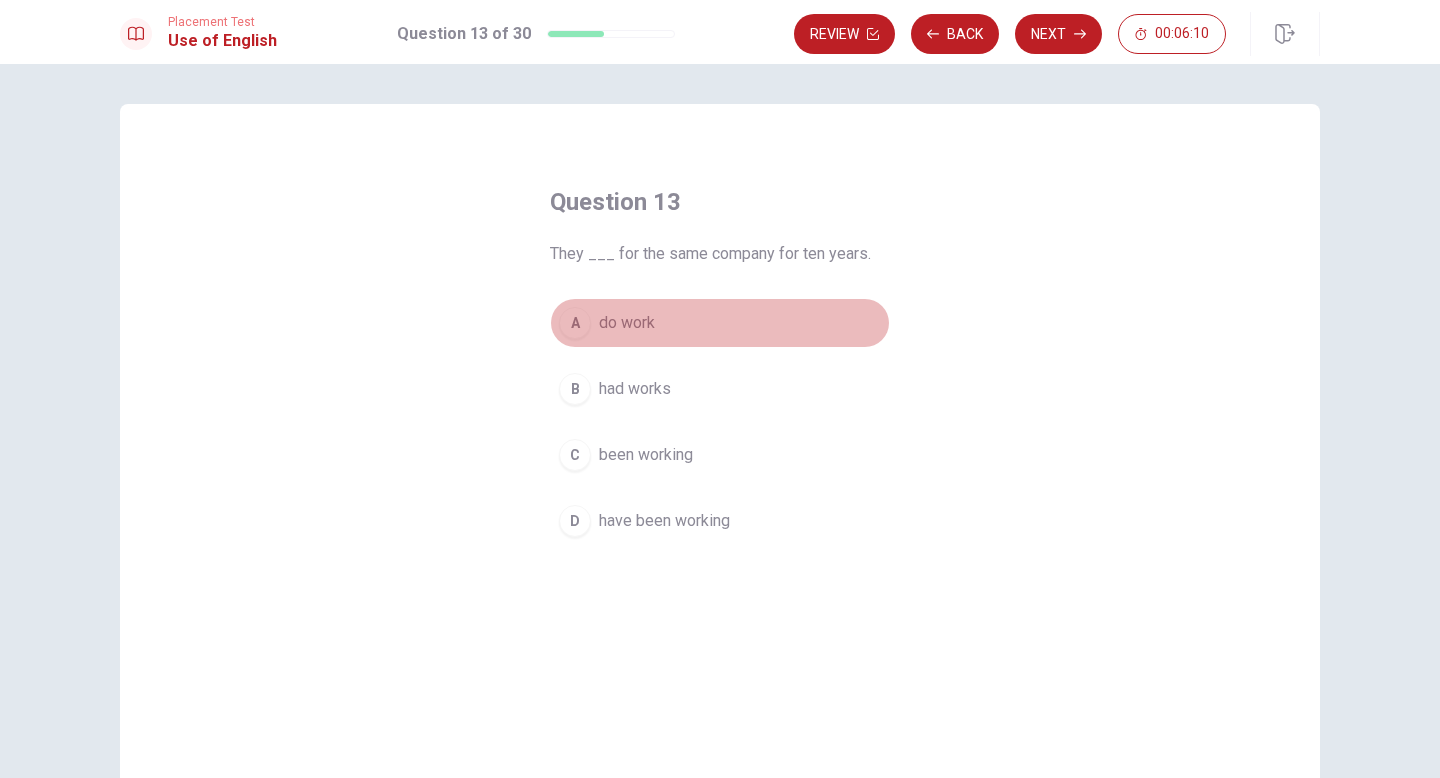 click on "A" at bounding box center (575, 323) 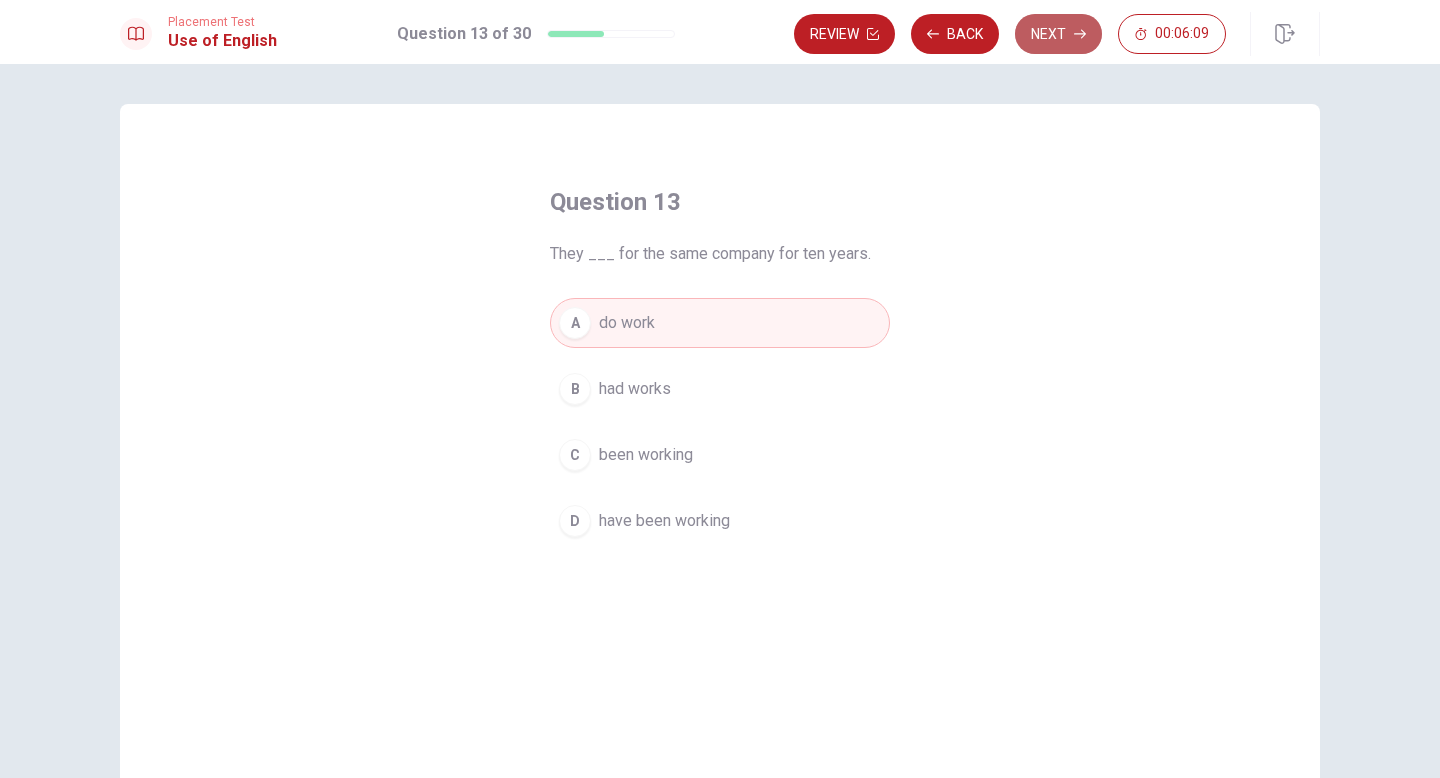 click on "Next" at bounding box center (1058, 34) 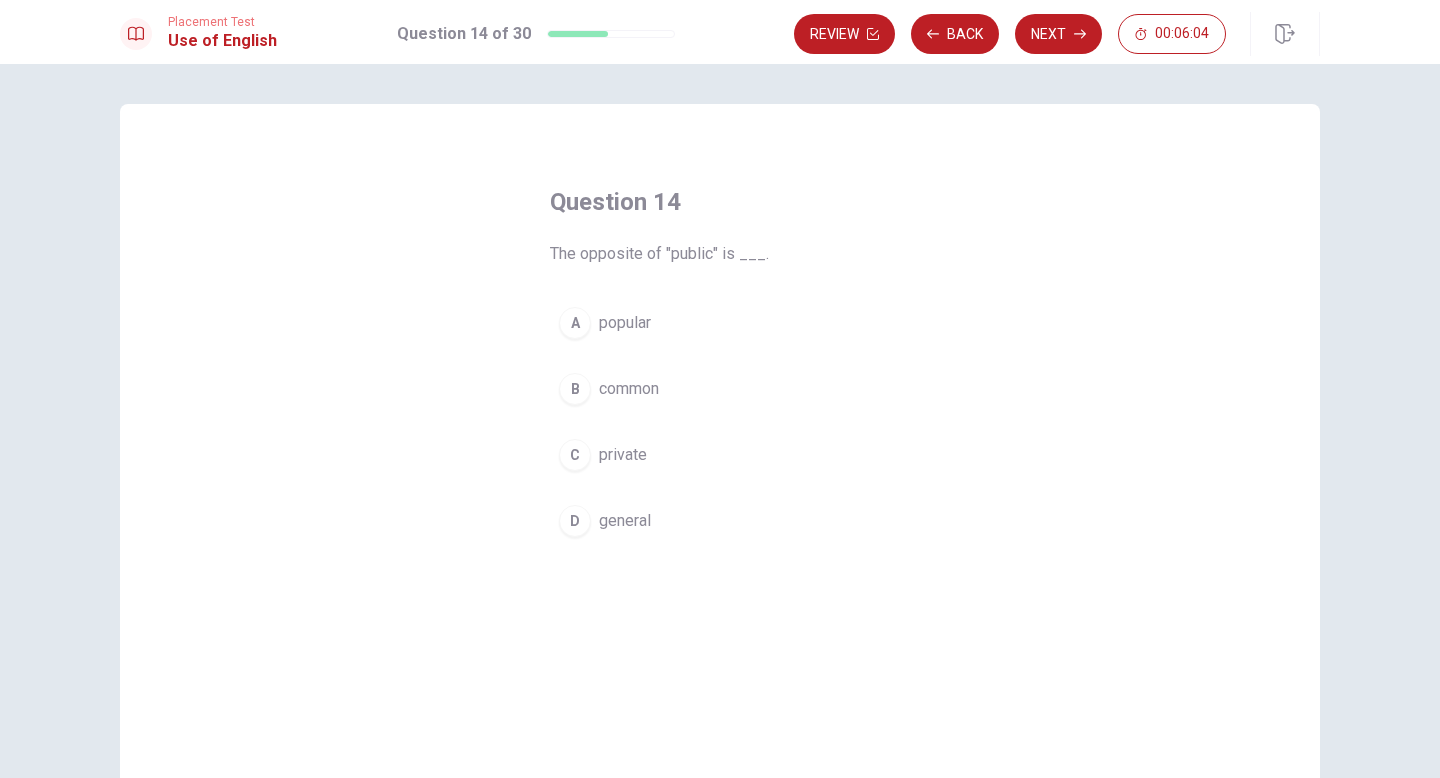 click on "C" at bounding box center [575, 455] 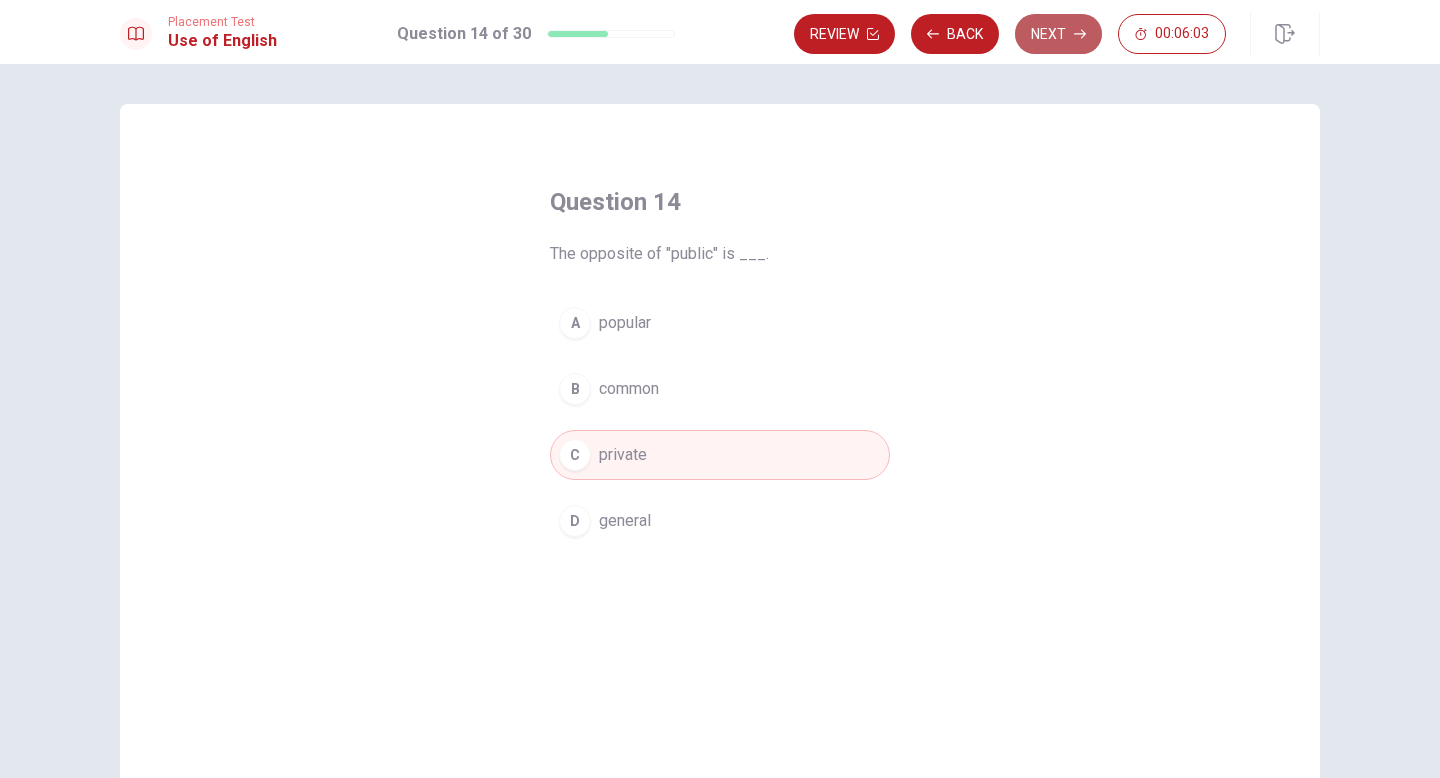 click on "Next" at bounding box center (1058, 34) 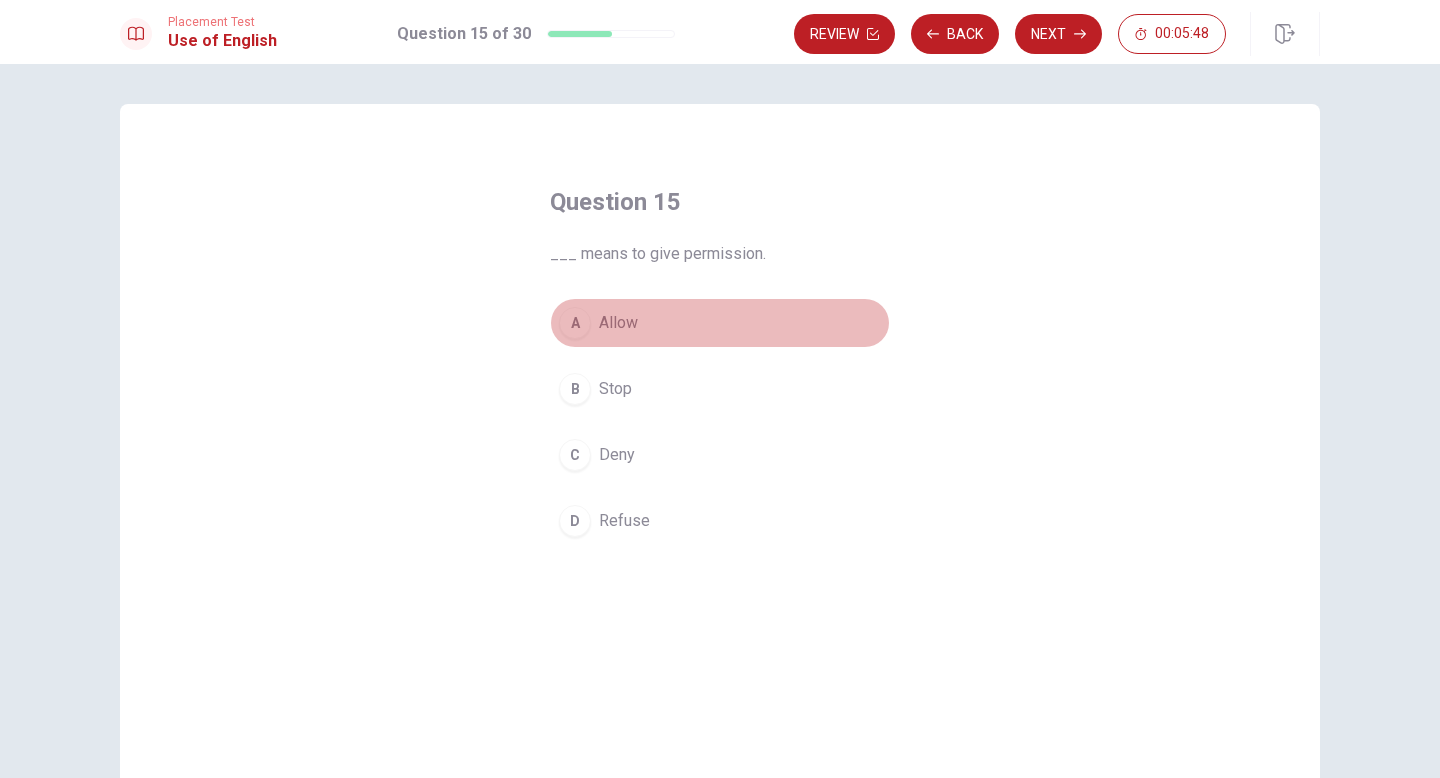click on "A" at bounding box center [575, 323] 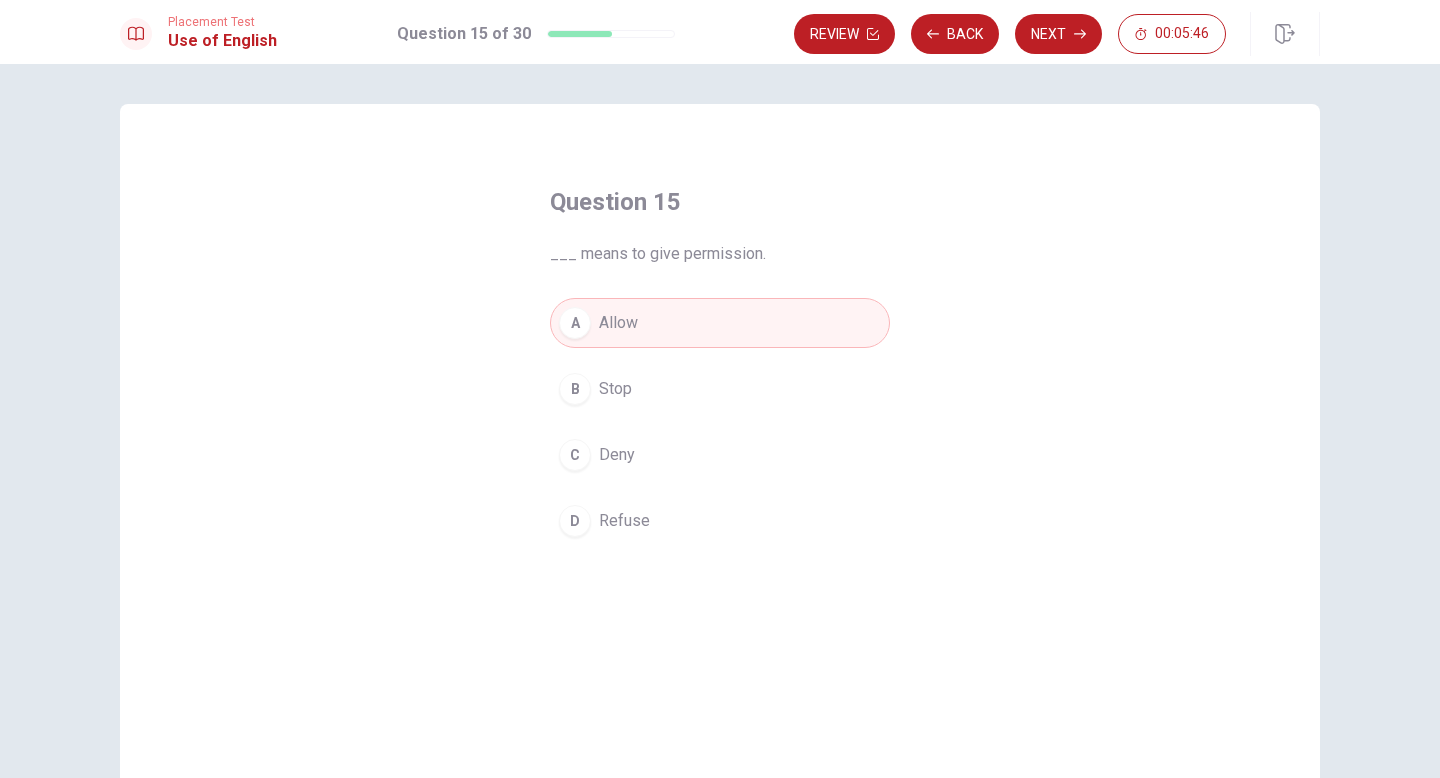click on "Review Back Next 00:05:46" at bounding box center [1057, 34] 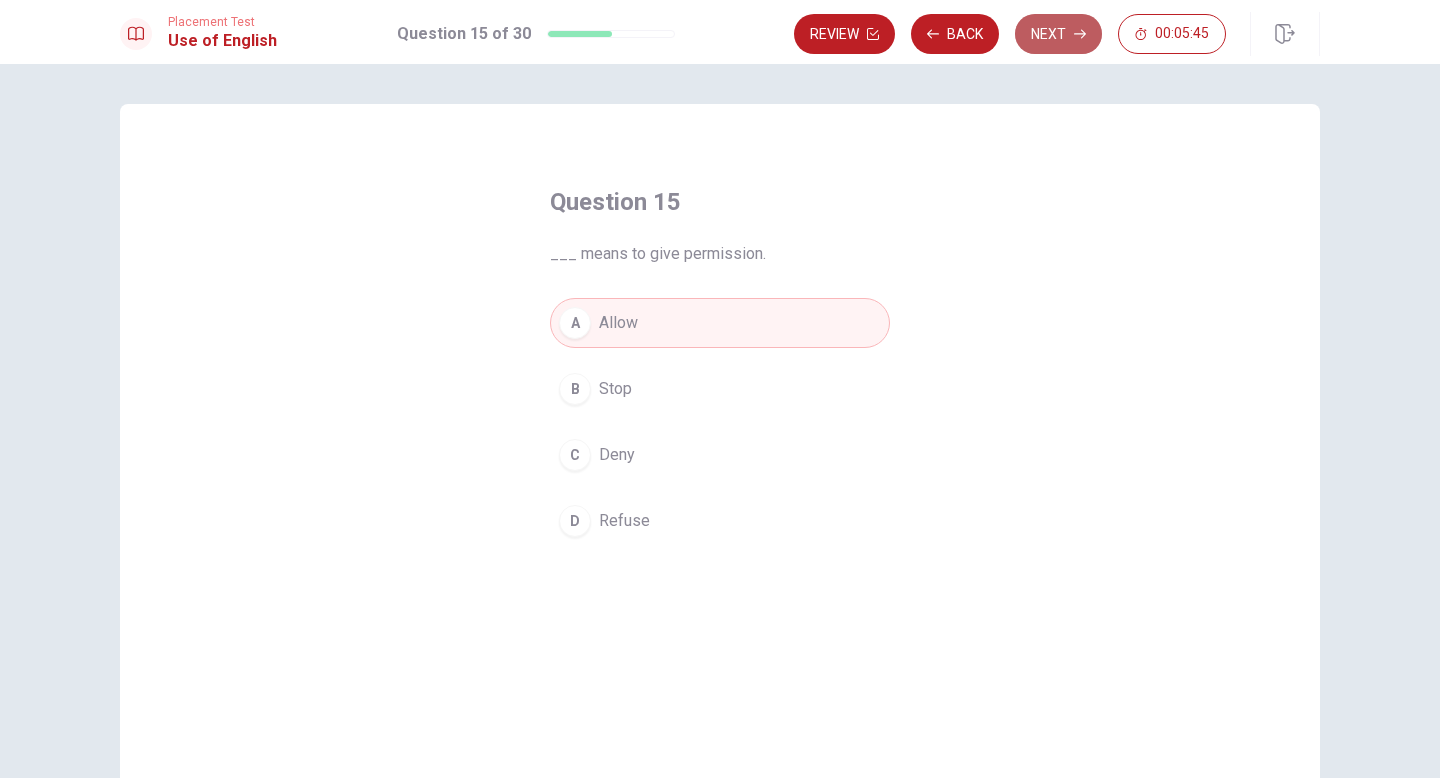 click on "Next" at bounding box center (1058, 34) 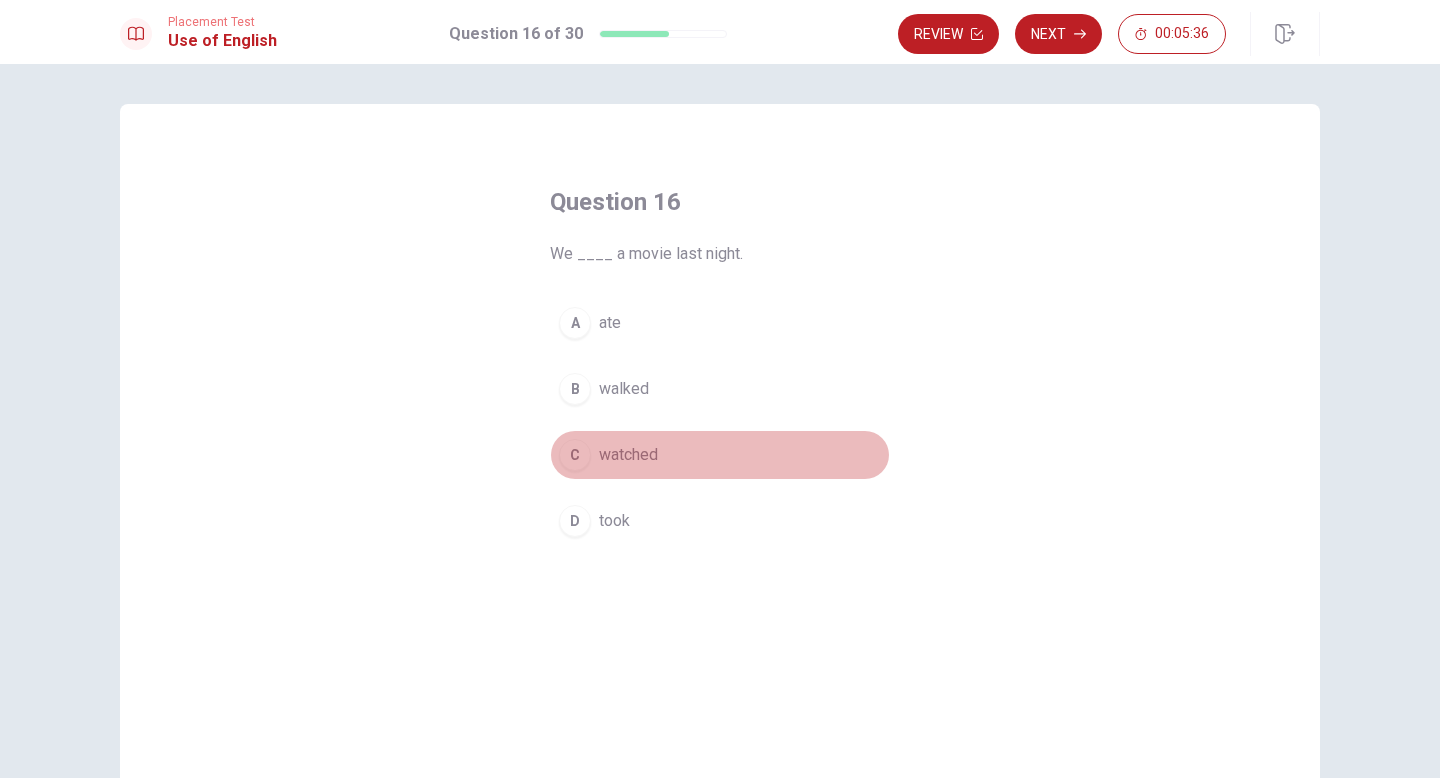 click on "C" at bounding box center (575, 455) 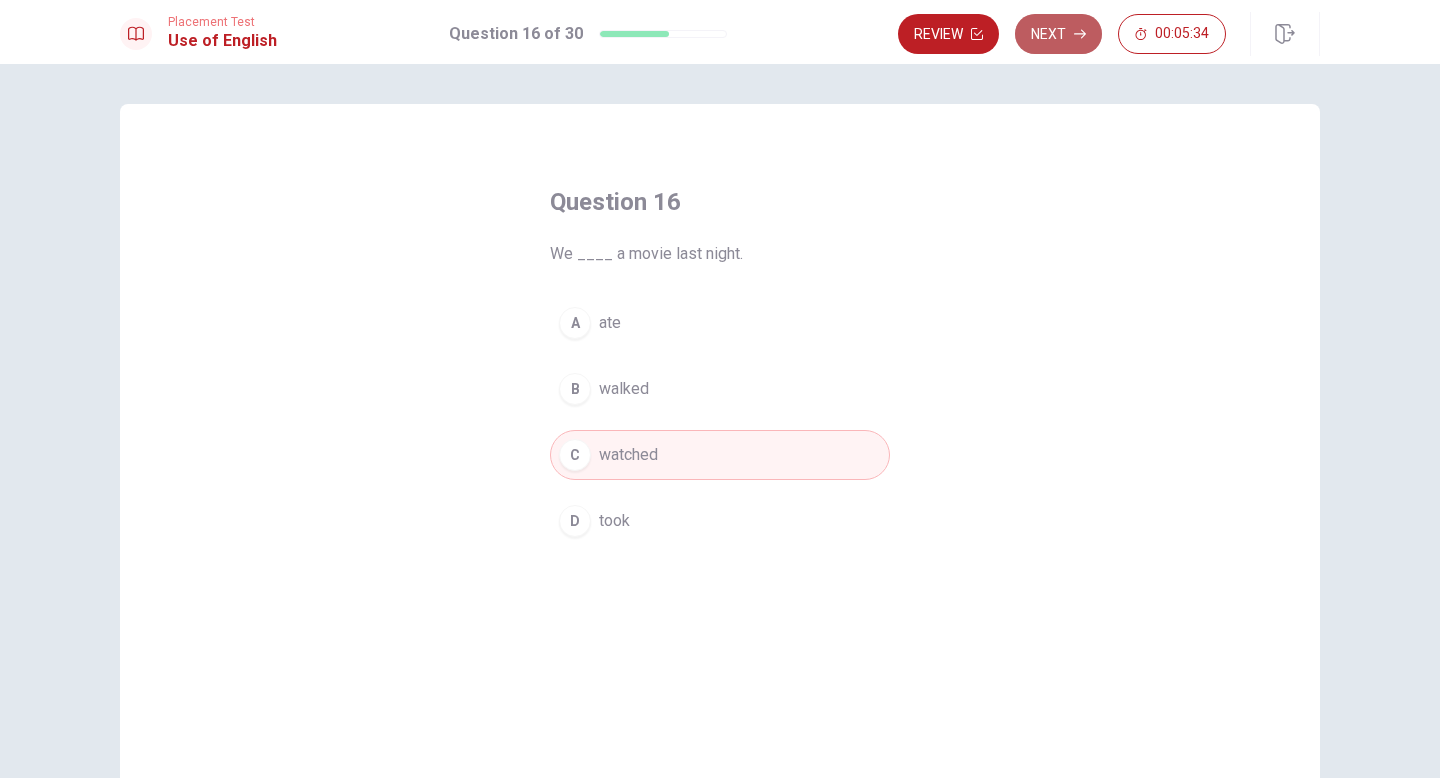 click on "Next" at bounding box center [1058, 34] 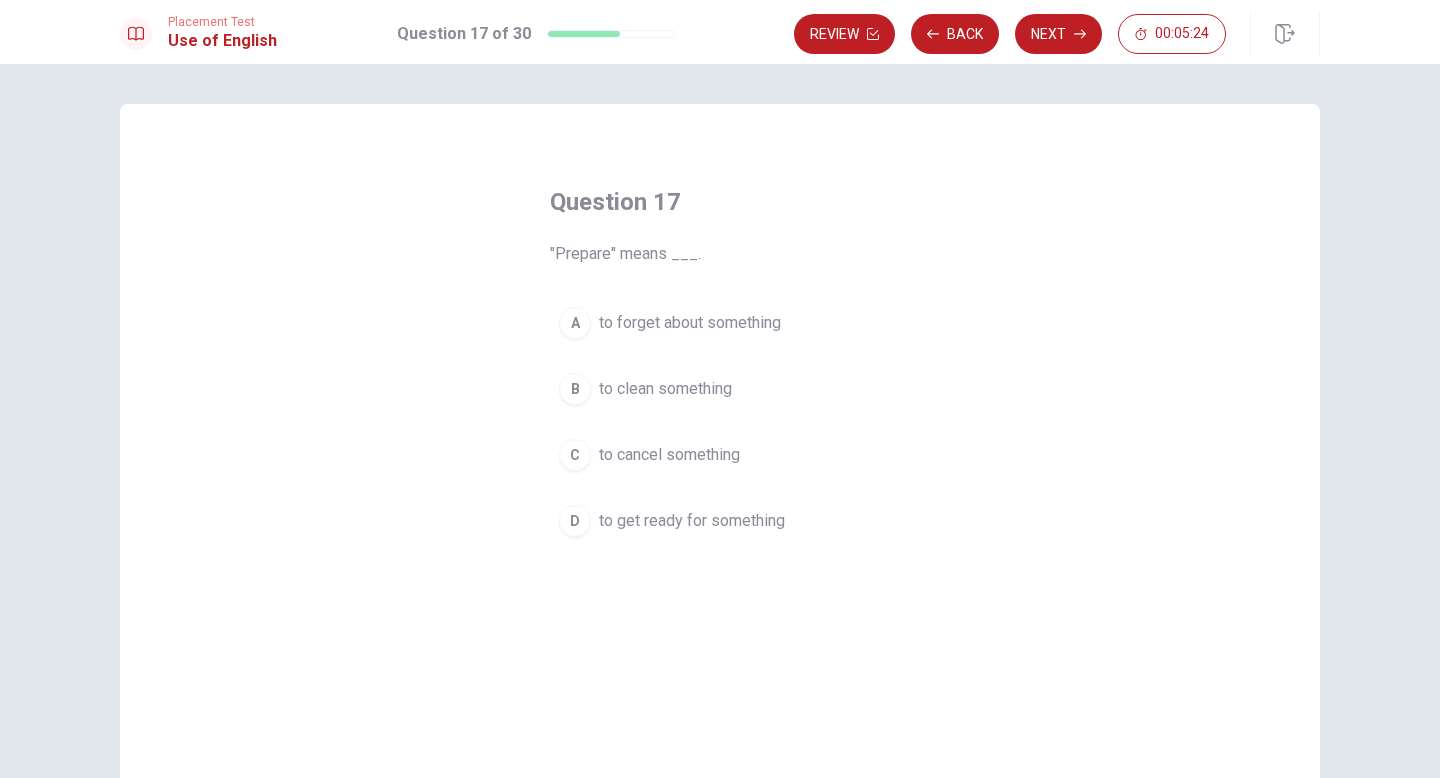 click on "D" at bounding box center (575, 521) 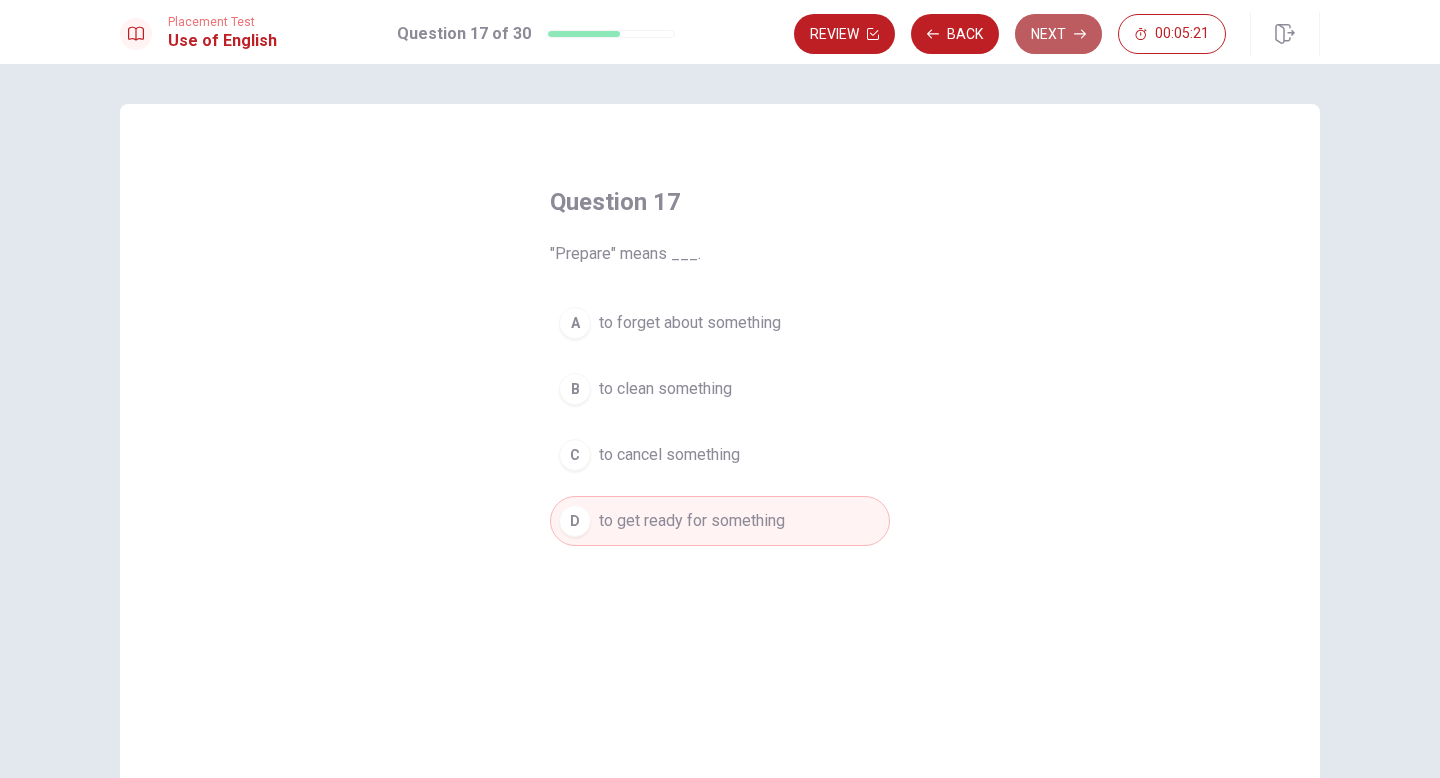 click on "Next" at bounding box center (1058, 34) 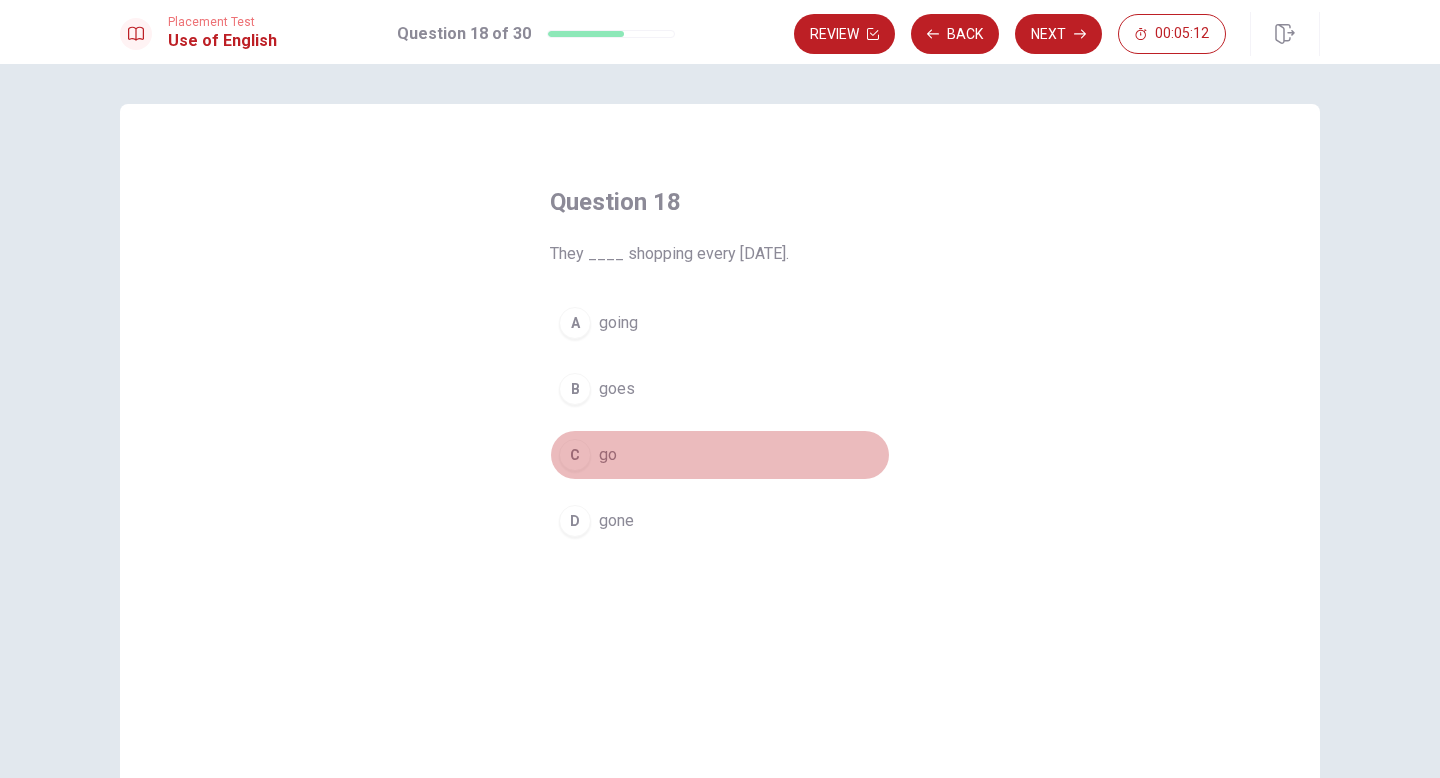 click on "C" at bounding box center [575, 455] 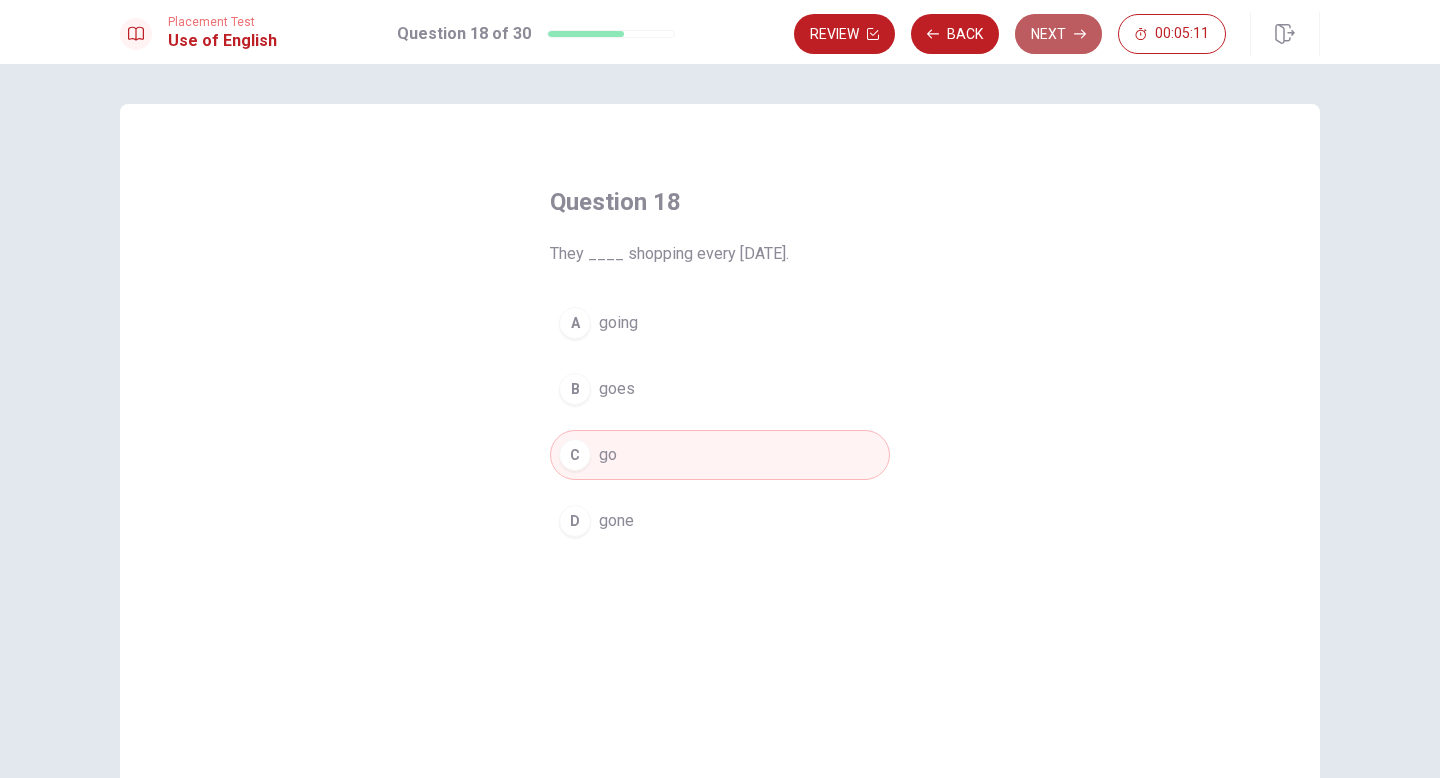 click on "Next" at bounding box center (1058, 34) 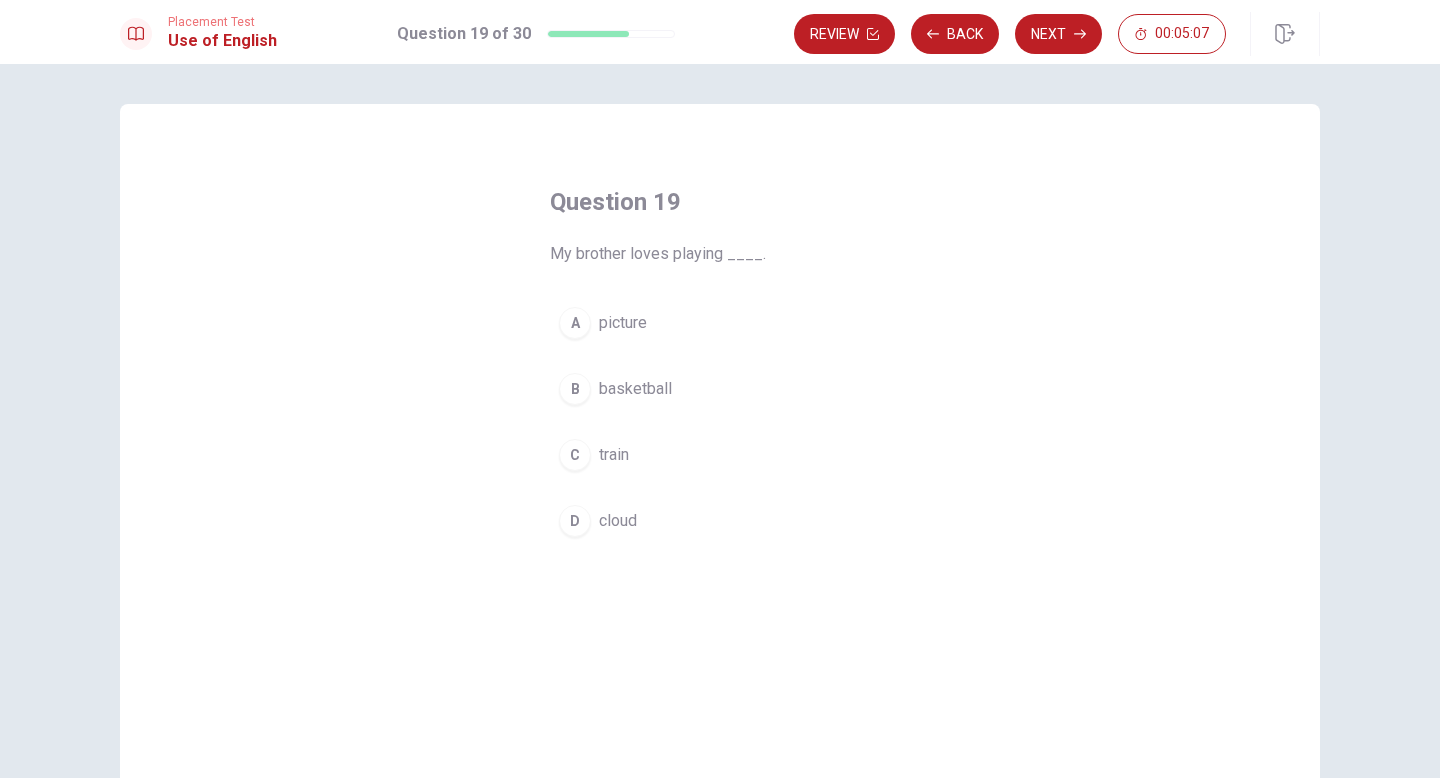 click on "B" at bounding box center (575, 389) 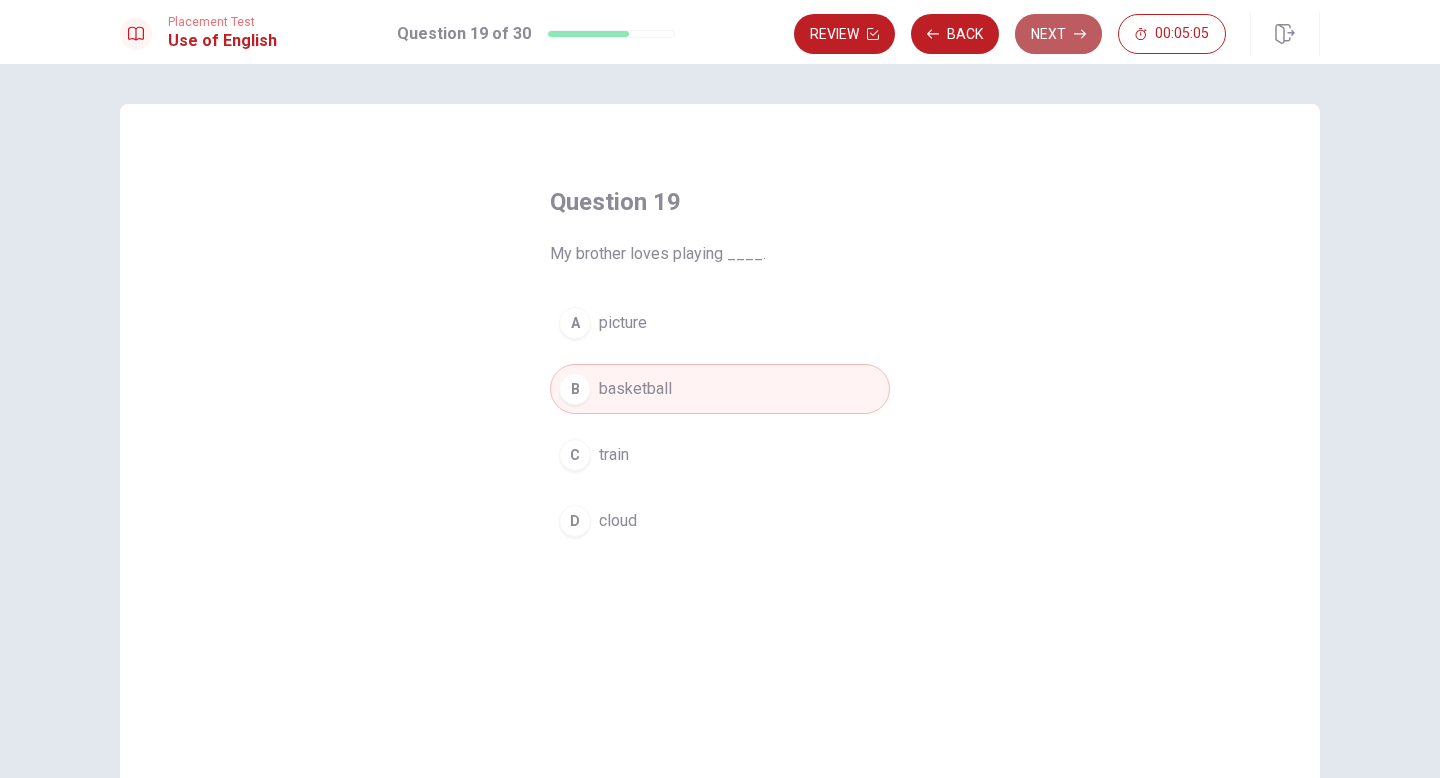 click on "Next" at bounding box center [1058, 34] 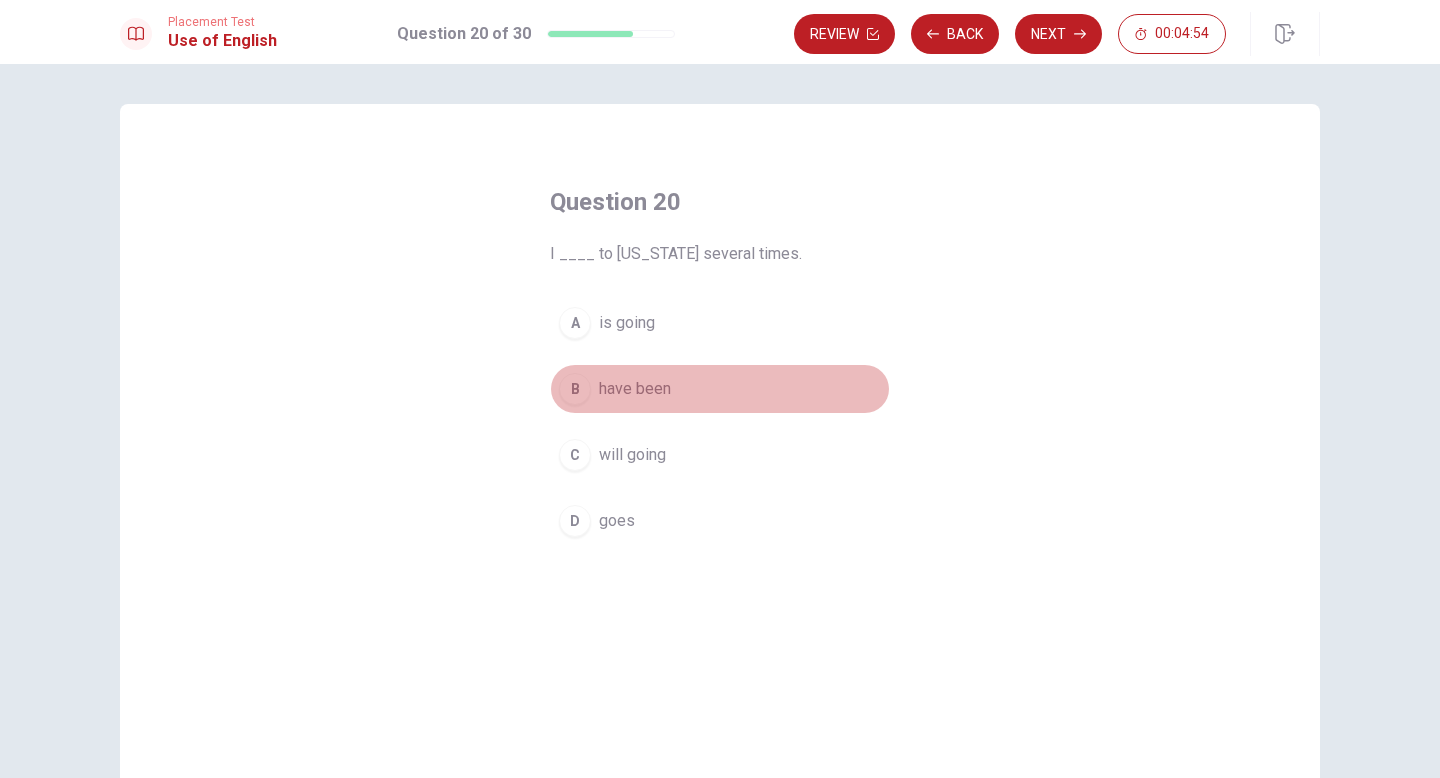 click on "B" at bounding box center [575, 389] 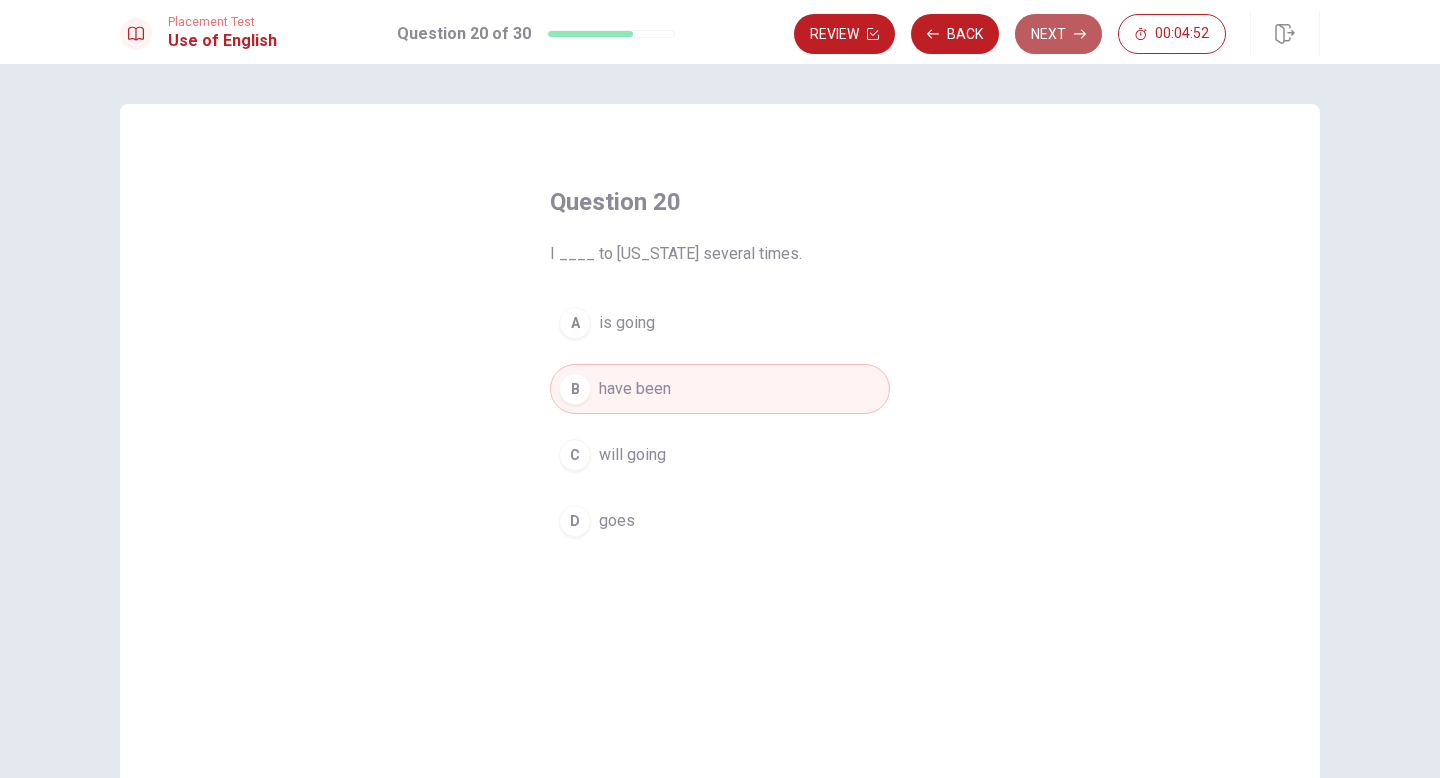 click 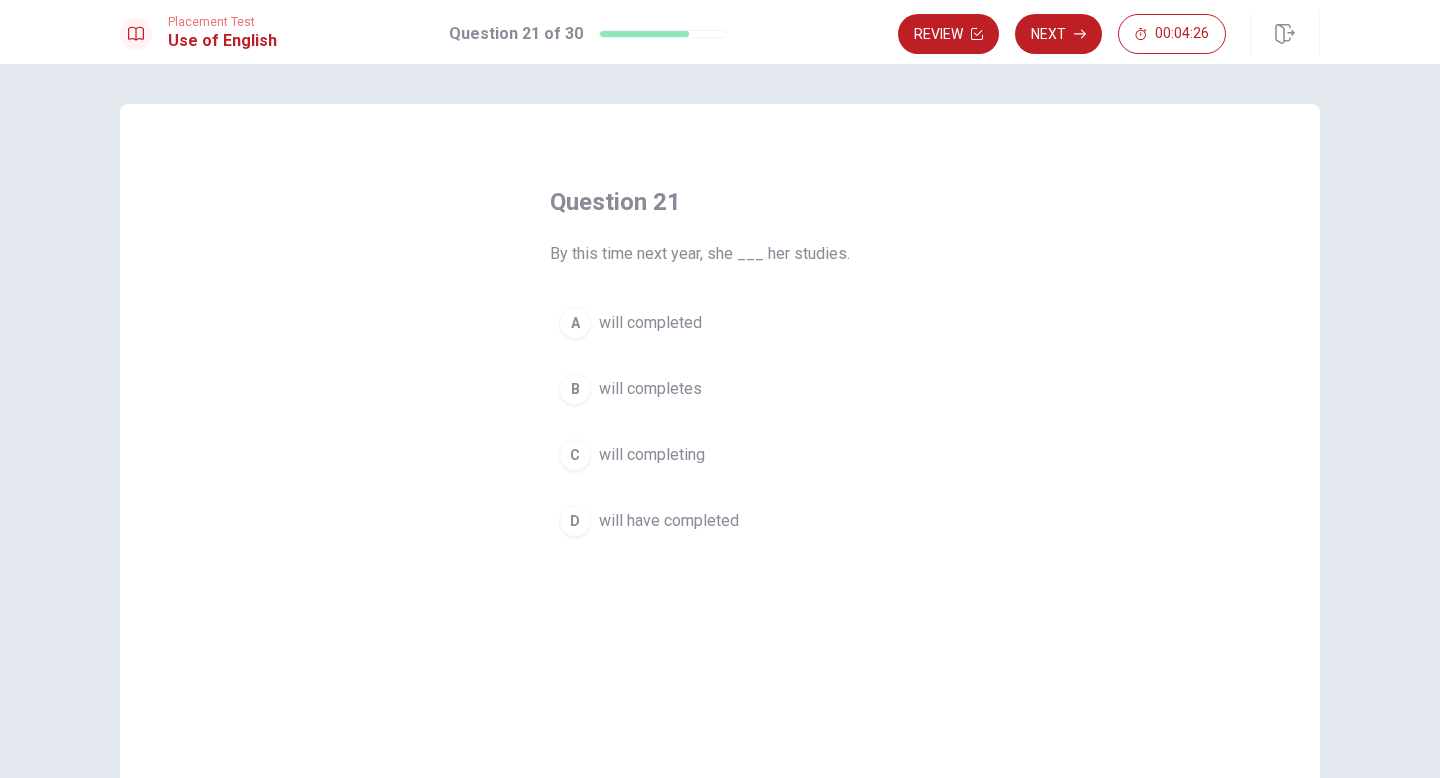 click on "C will completing" at bounding box center (720, 455) 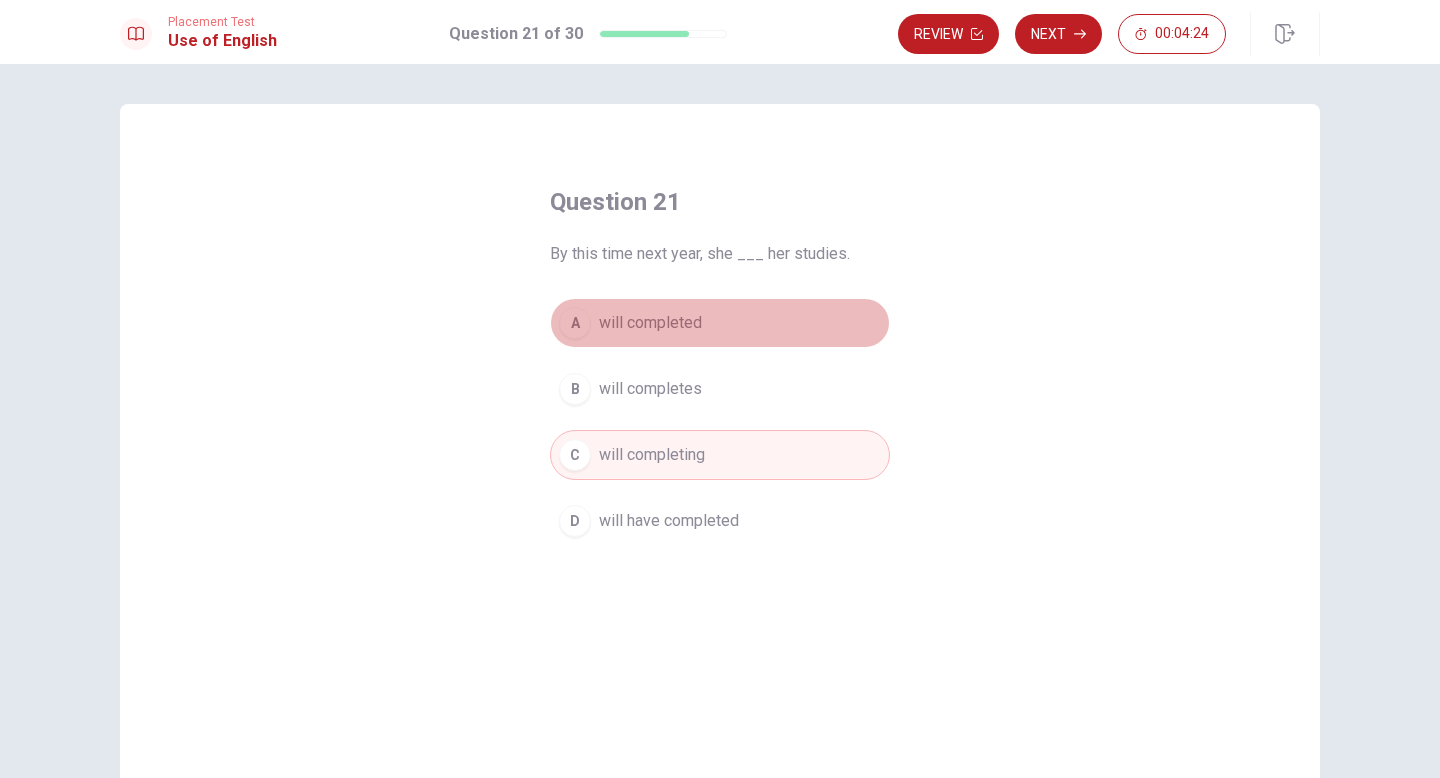 click on "A" at bounding box center (575, 323) 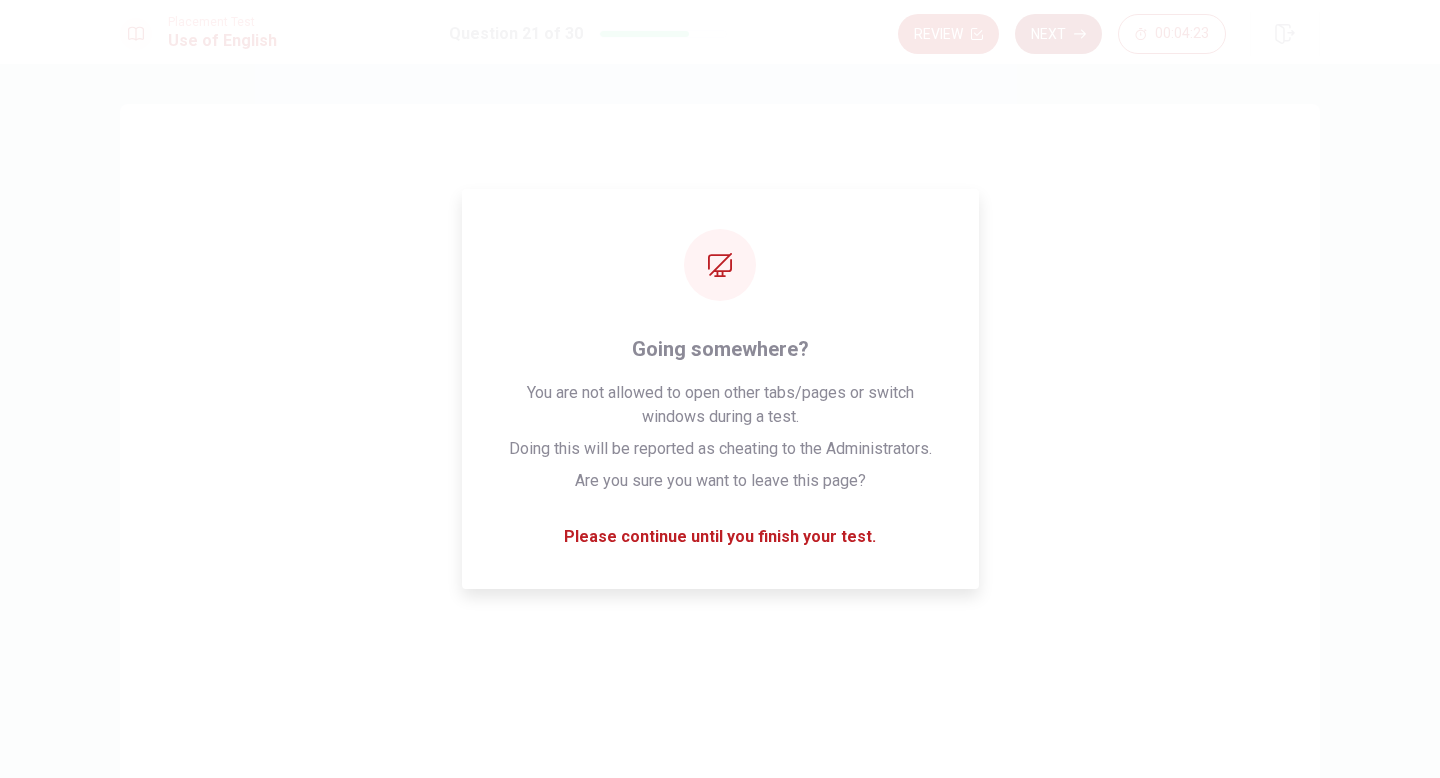 click on "Next" at bounding box center (1058, 34) 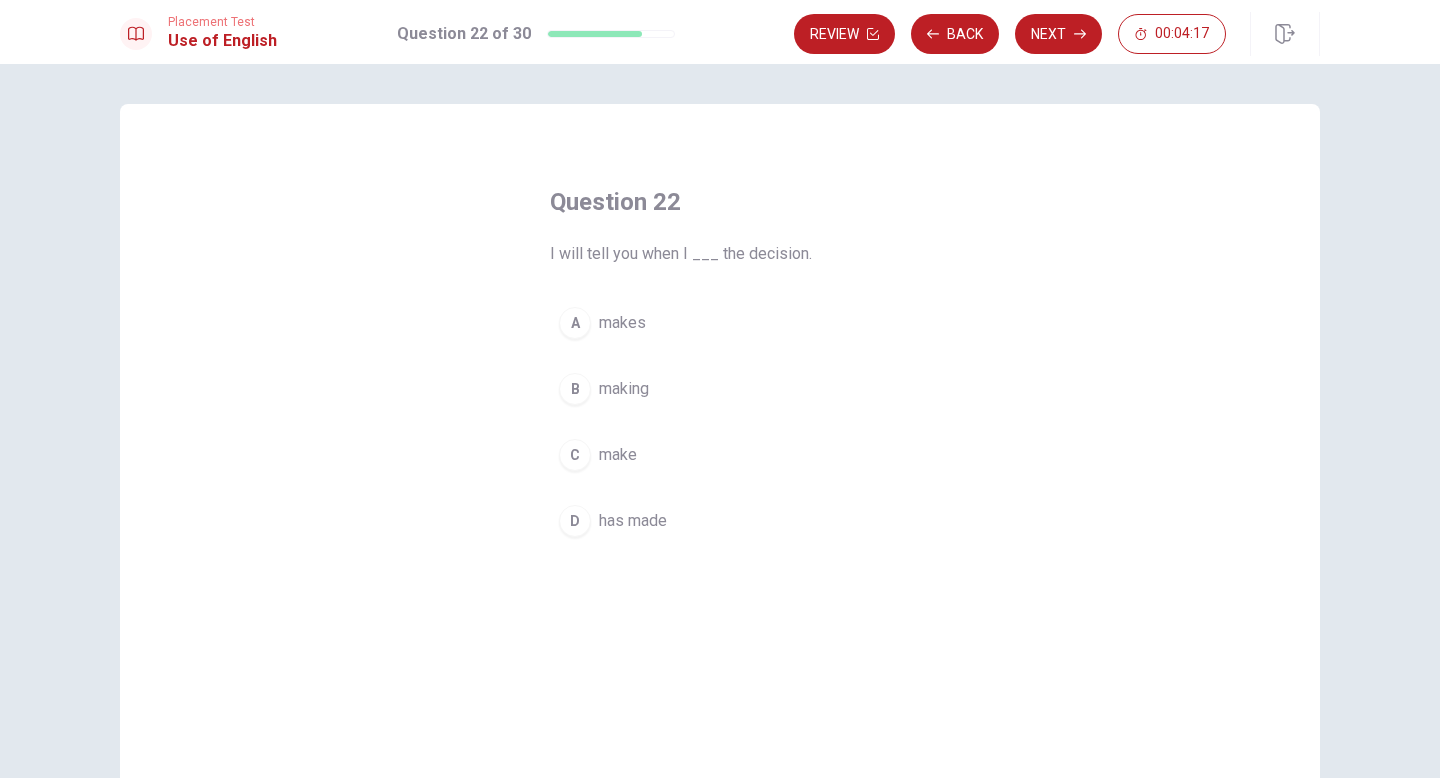 click on "C" at bounding box center (575, 455) 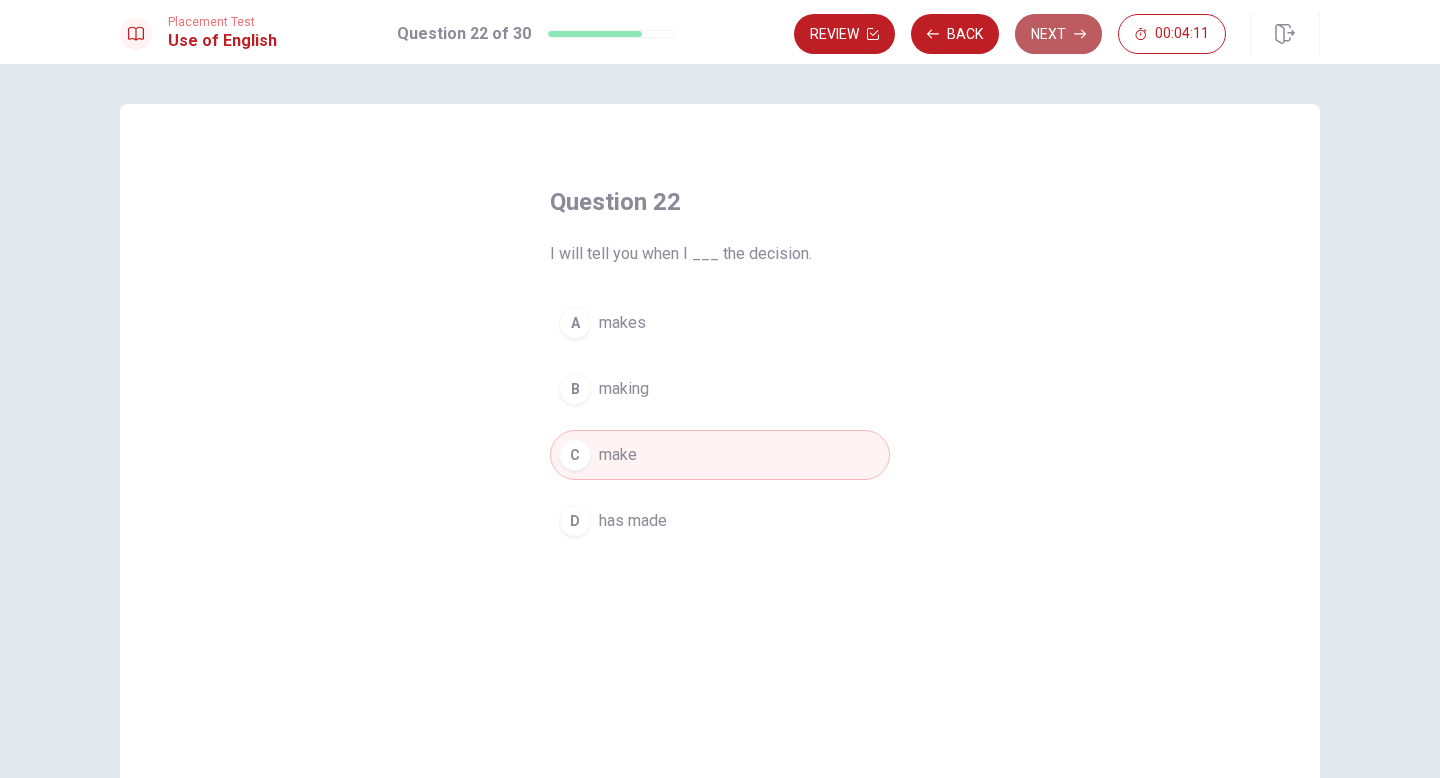 click on "Next" at bounding box center (1058, 34) 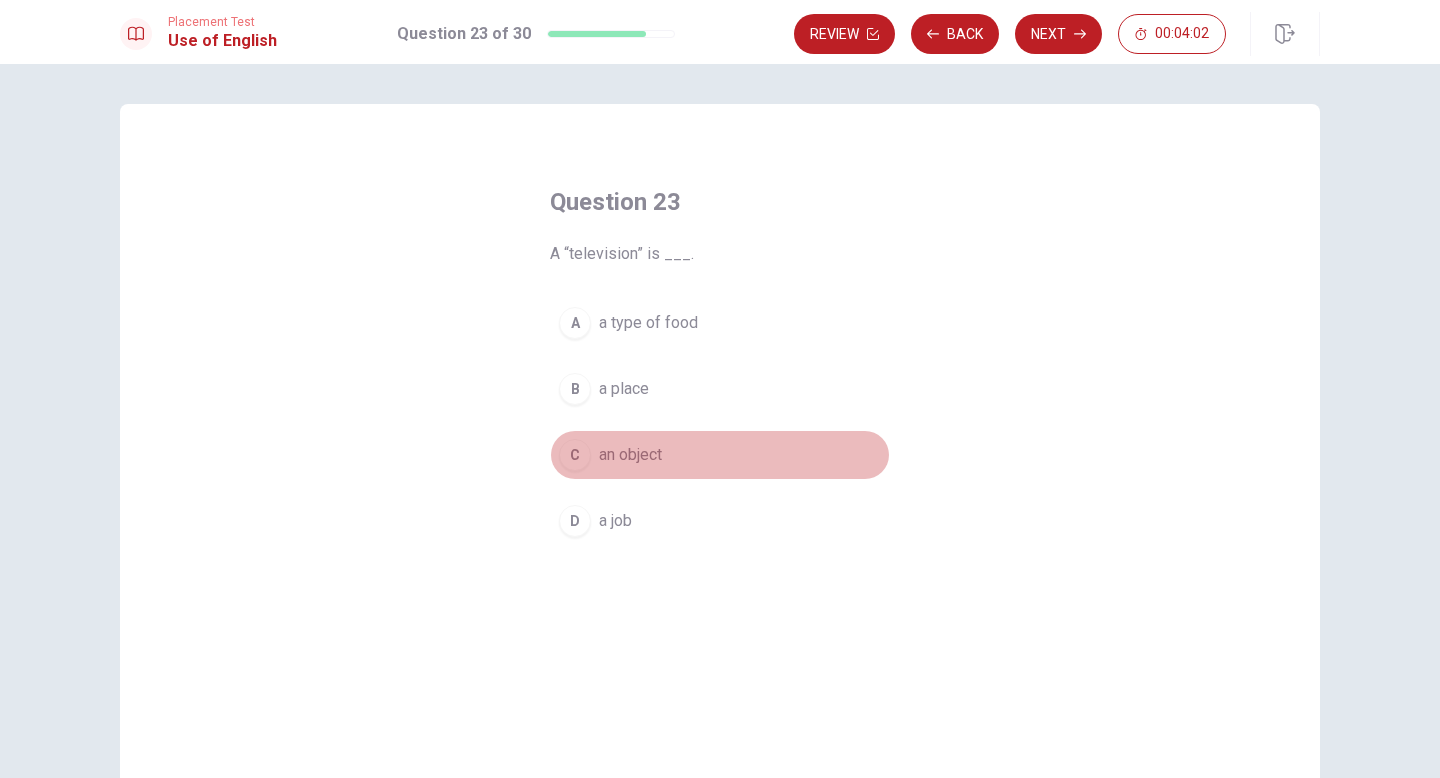 click on "C" at bounding box center (575, 455) 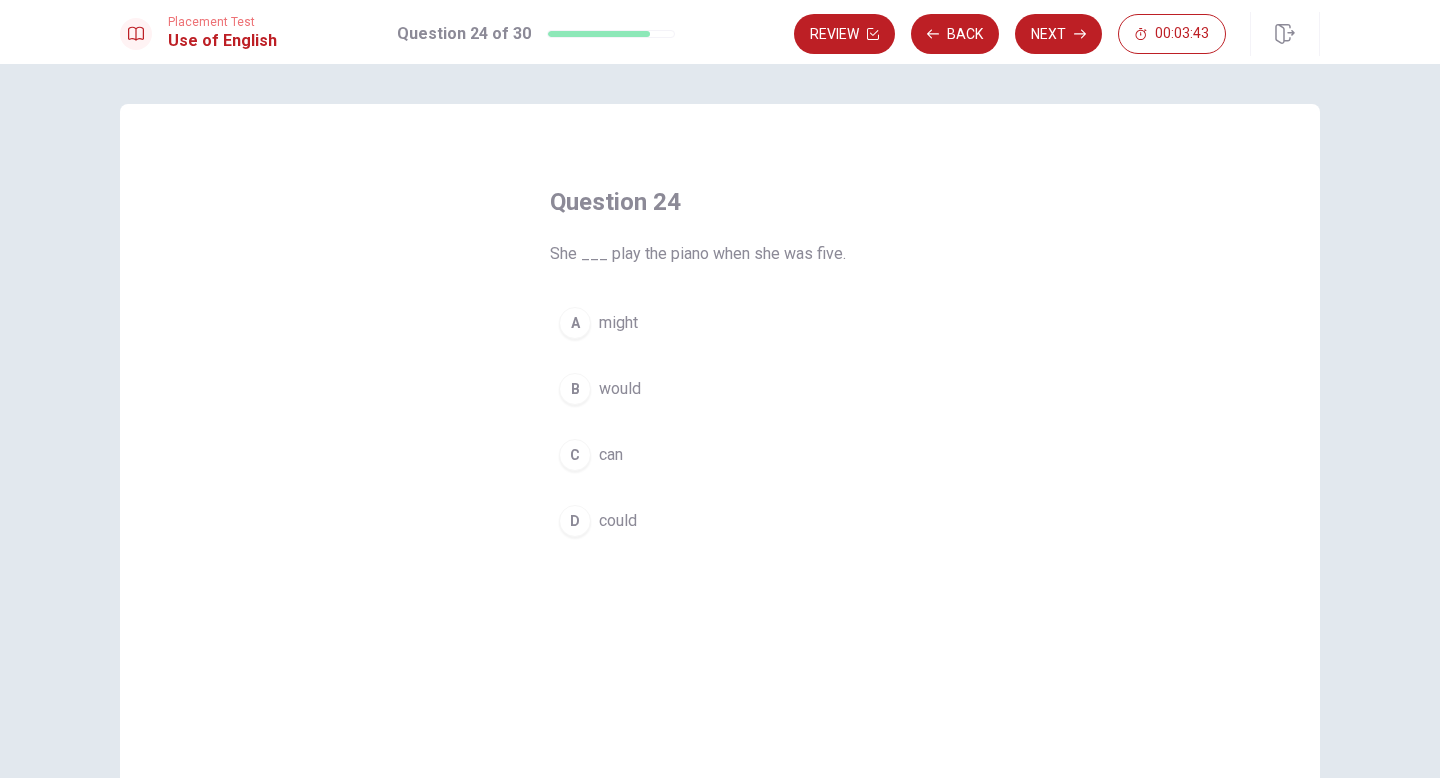 click on "She ___ play the piano when she was five." at bounding box center [720, 254] 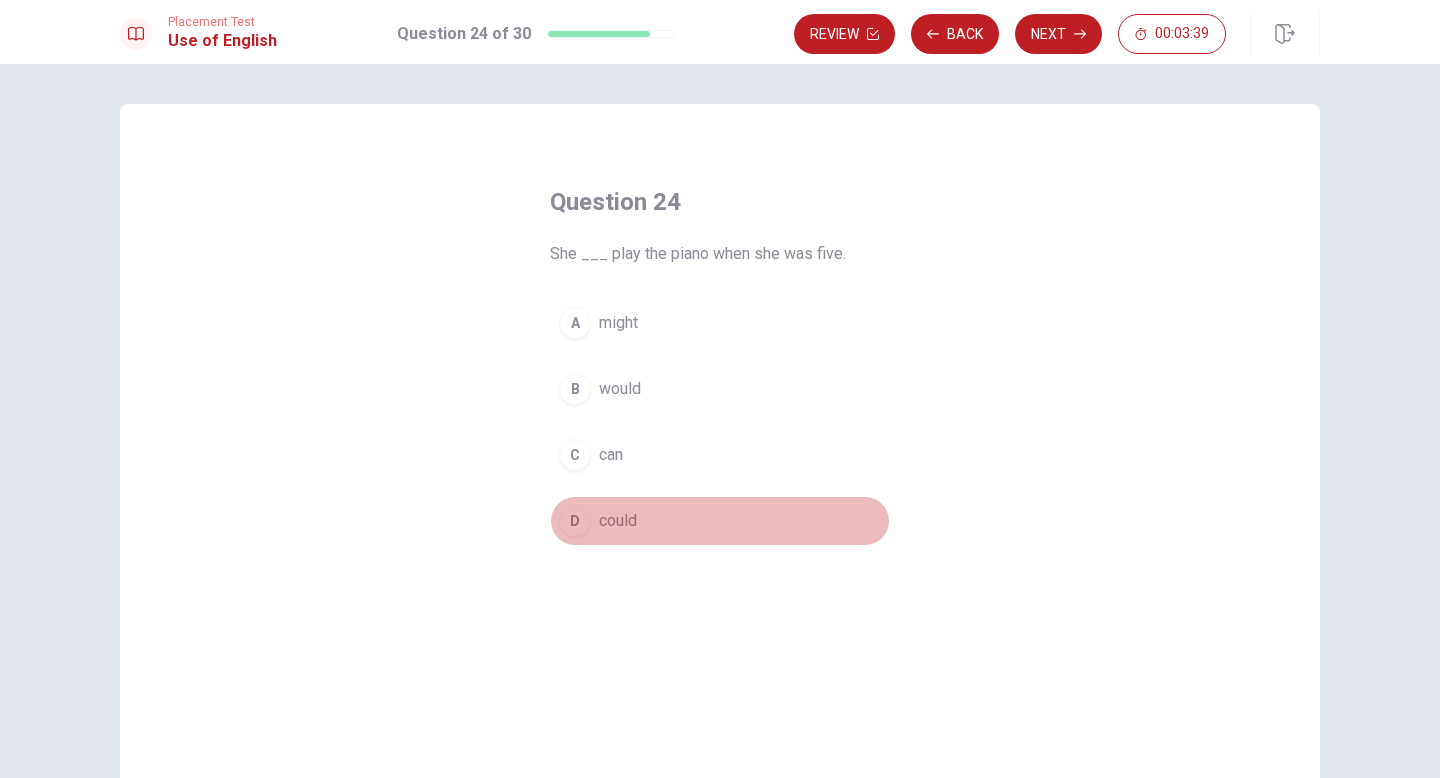 click on "D" at bounding box center [575, 521] 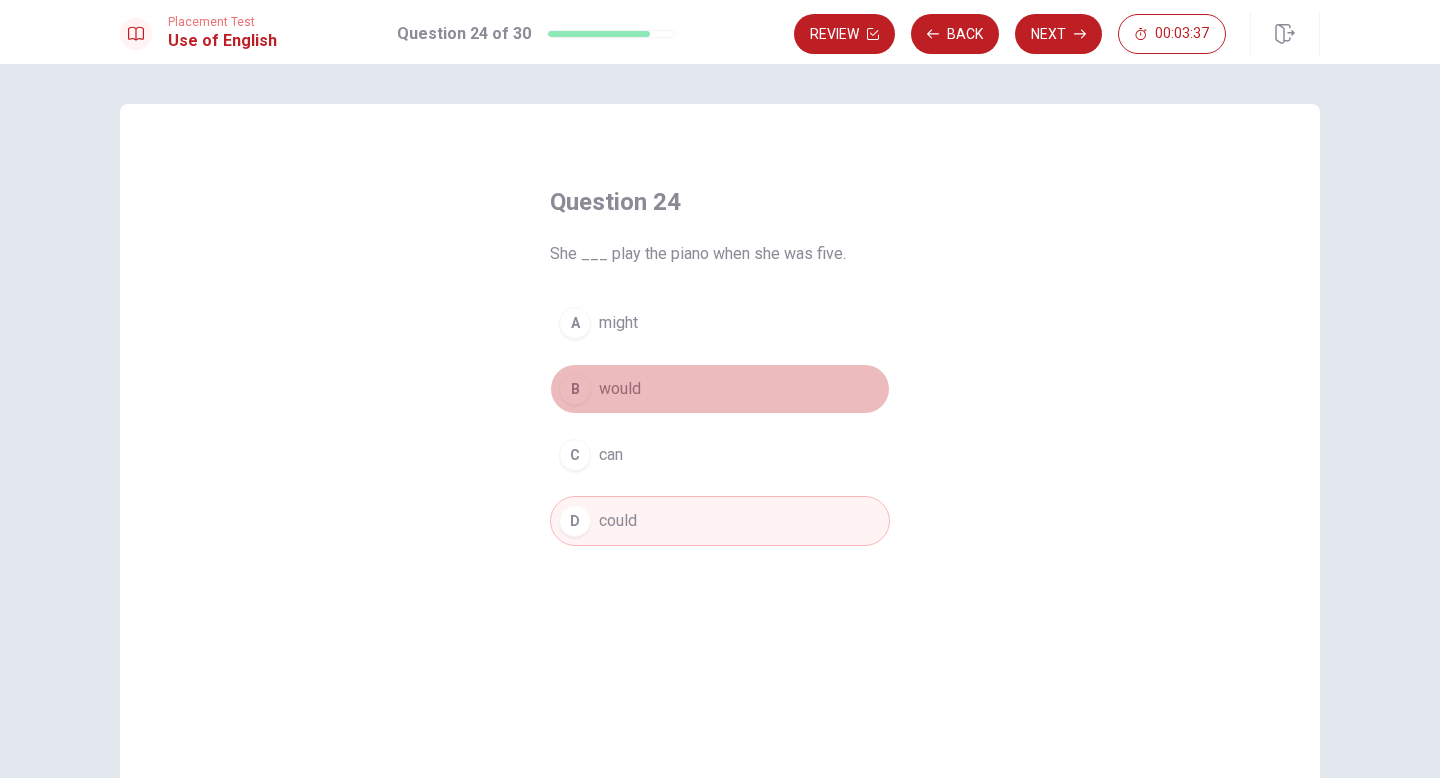 click on "B" at bounding box center (575, 389) 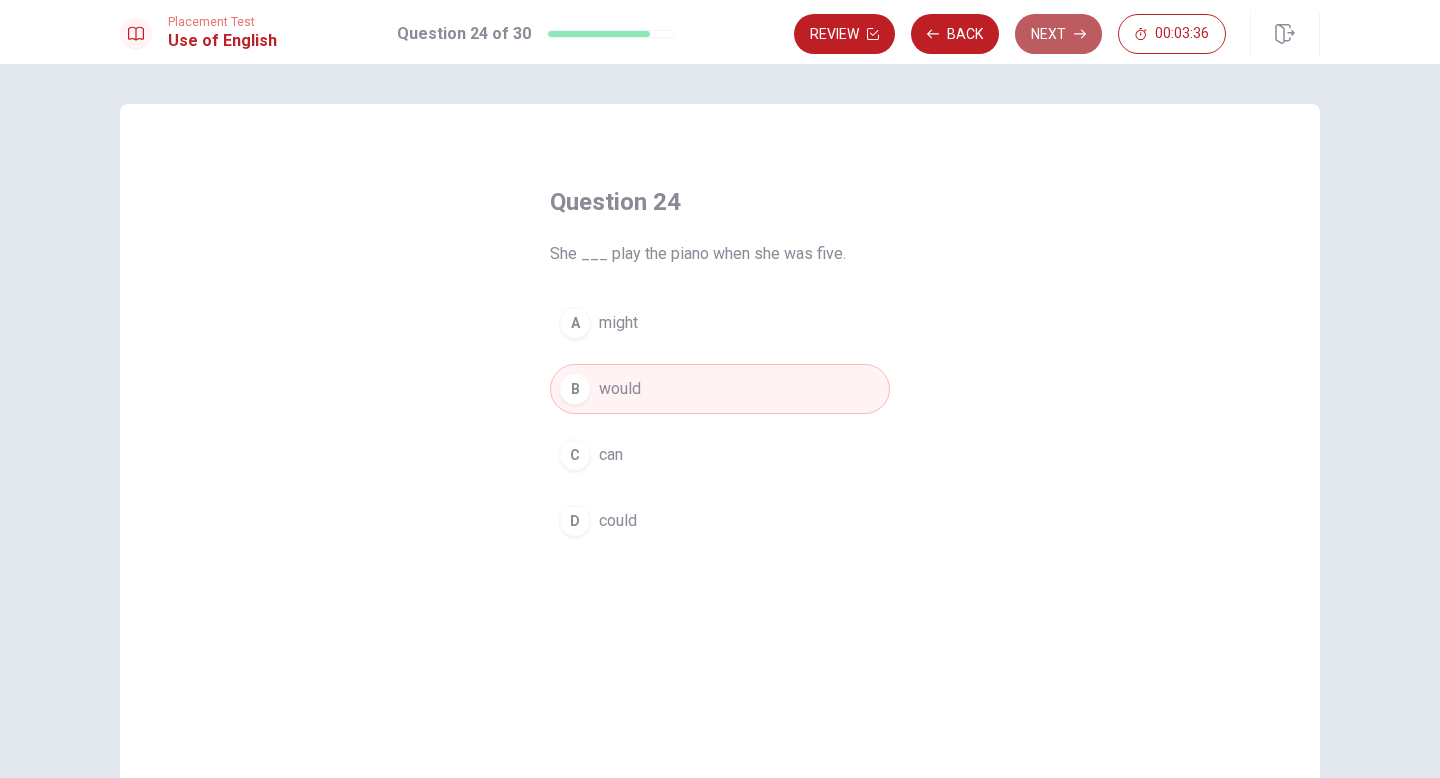 click 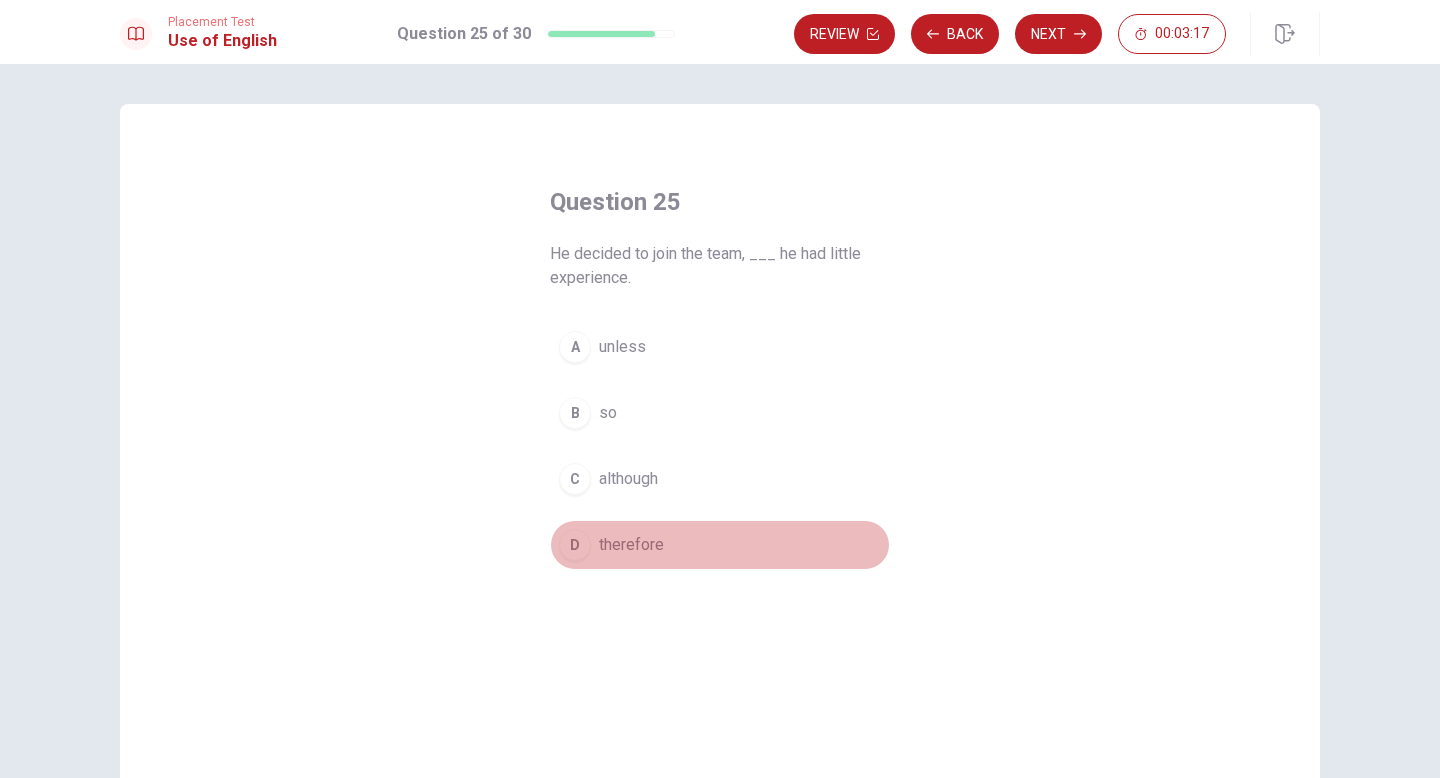 click on "D" at bounding box center [575, 545] 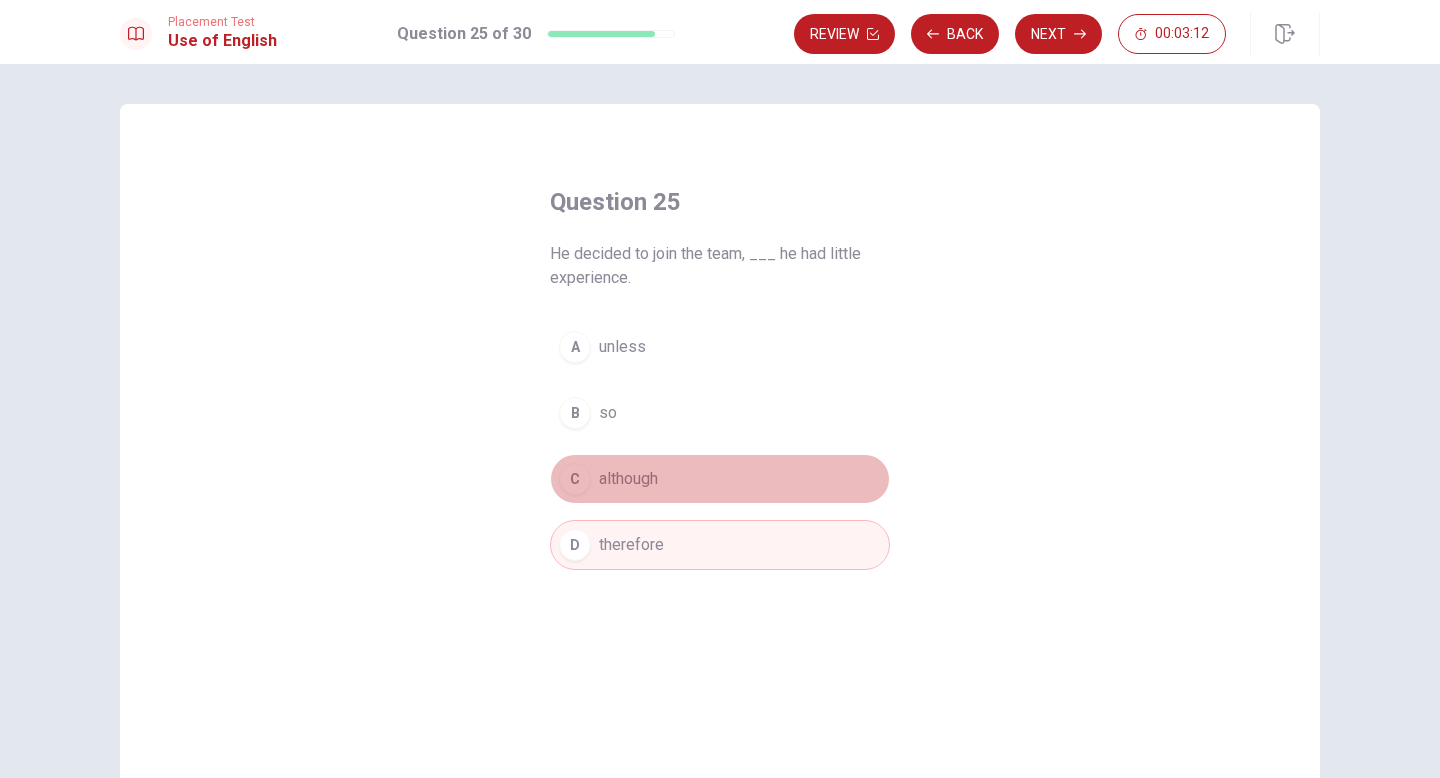 click on "C" at bounding box center (575, 479) 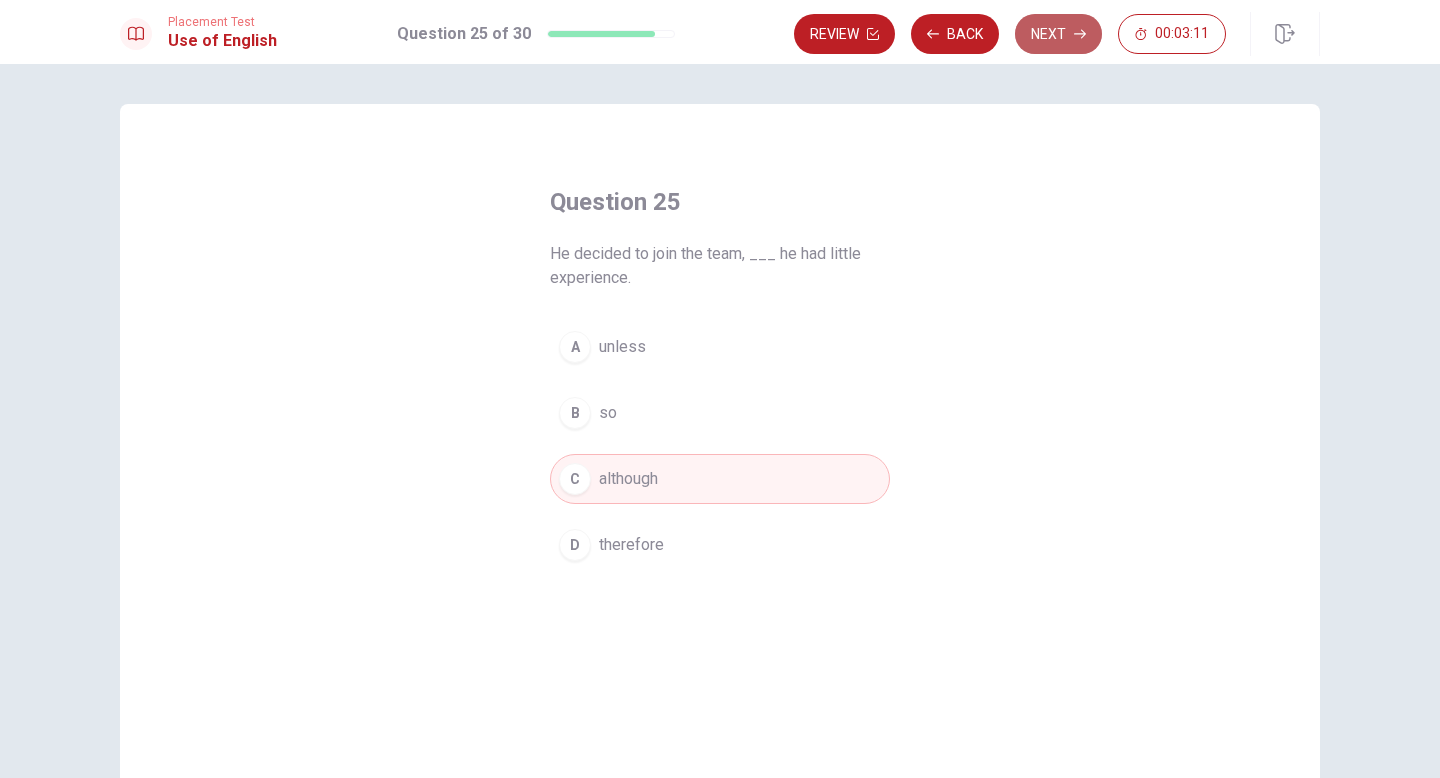 click on "Next" at bounding box center [1058, 34] 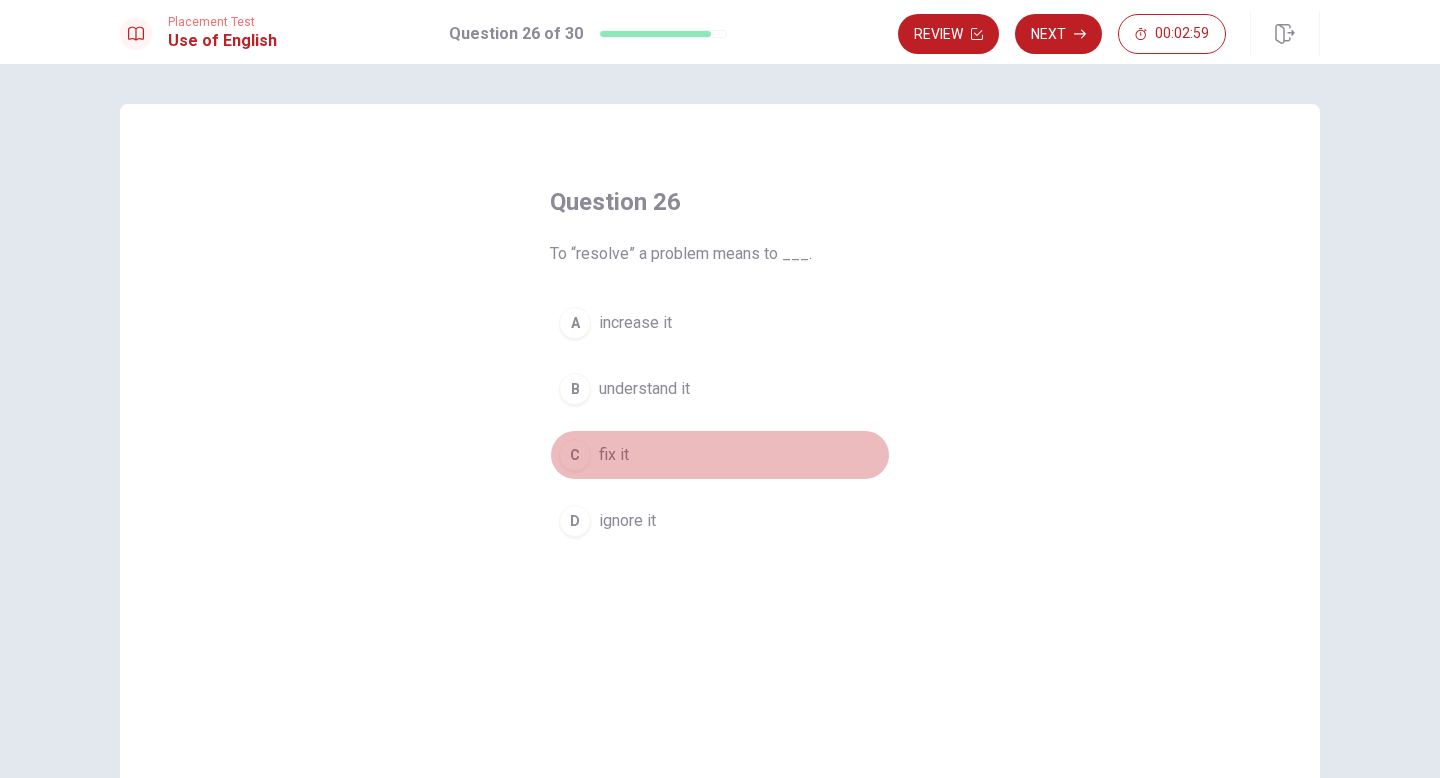 click on "C" at bounding box center [575, 455] 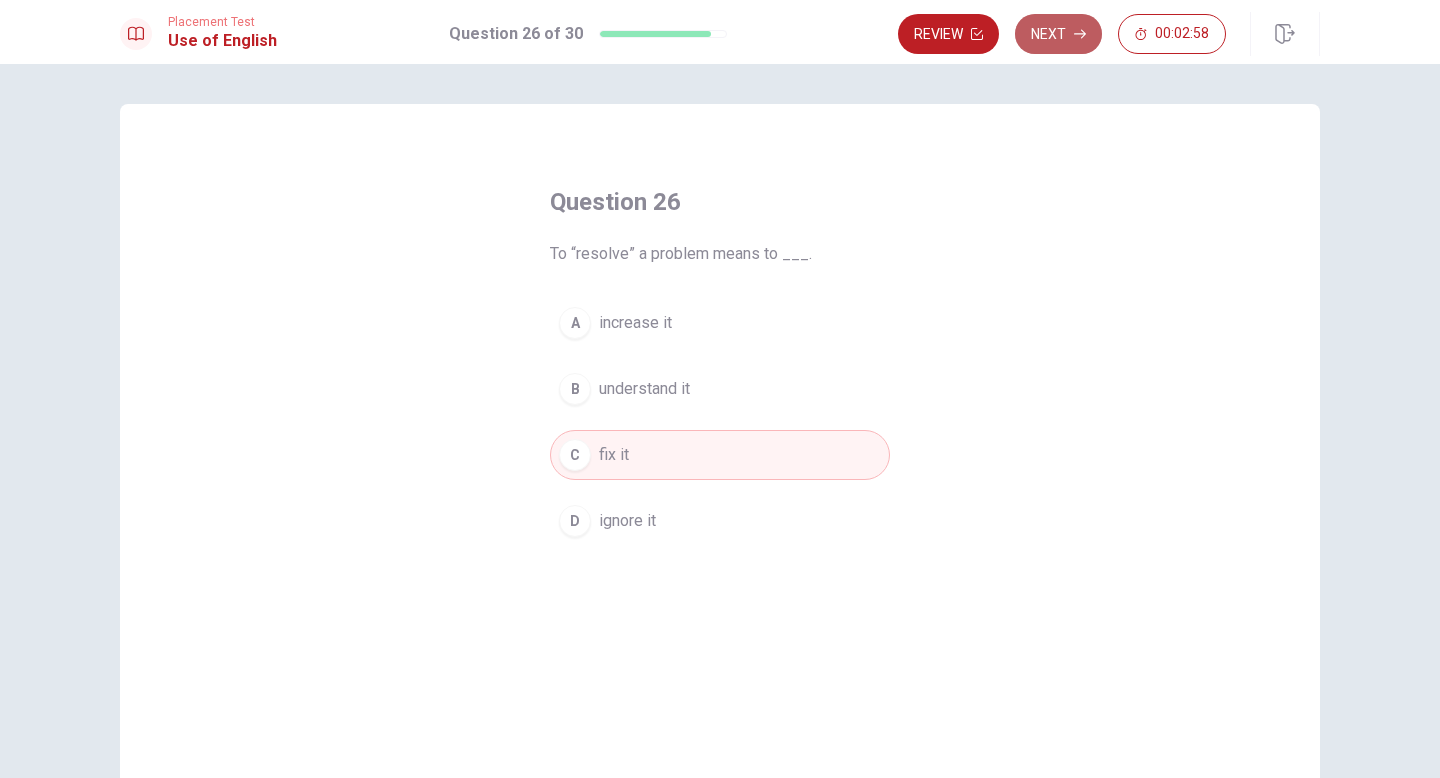 click on "Next" at bounding box center [1058, 34] 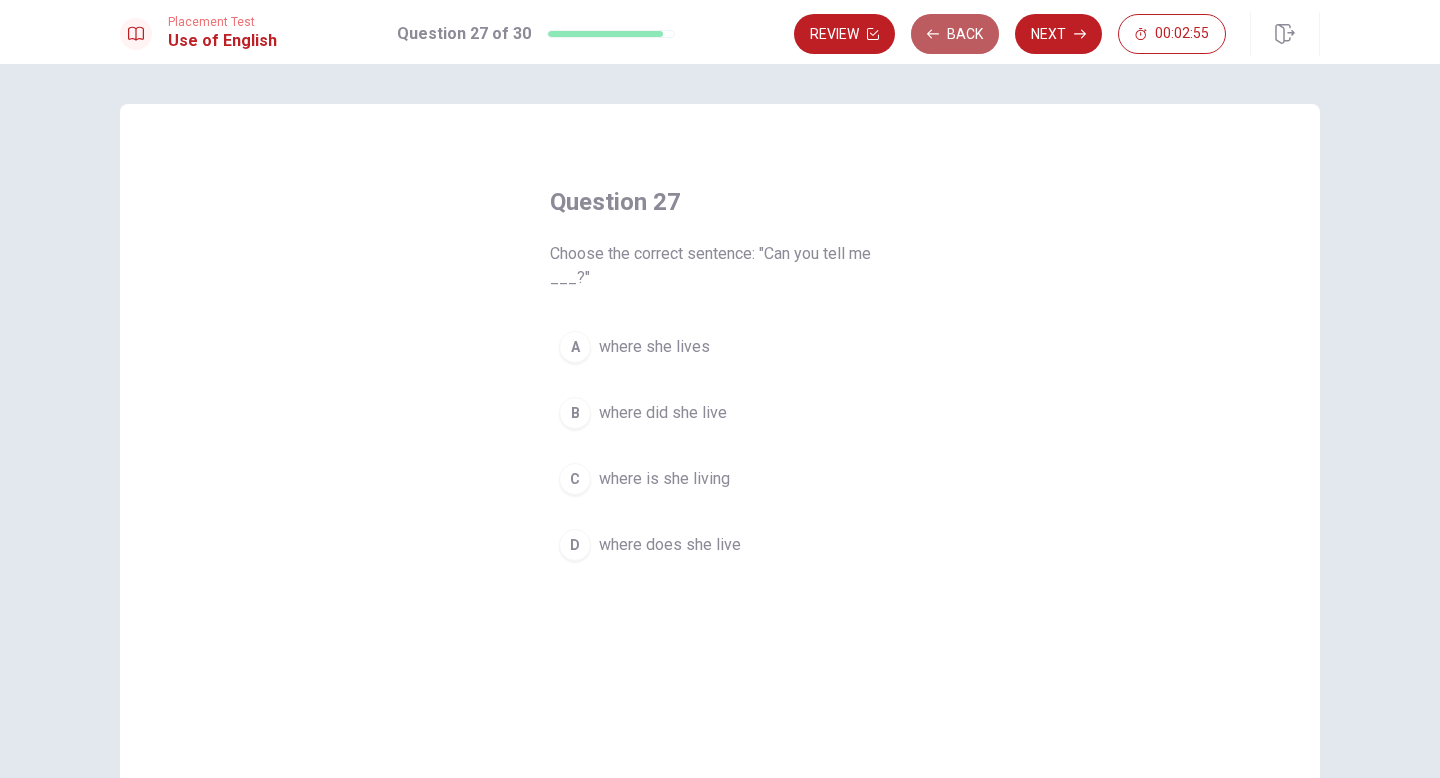 click on "Back" at bounding box center [955, 34] 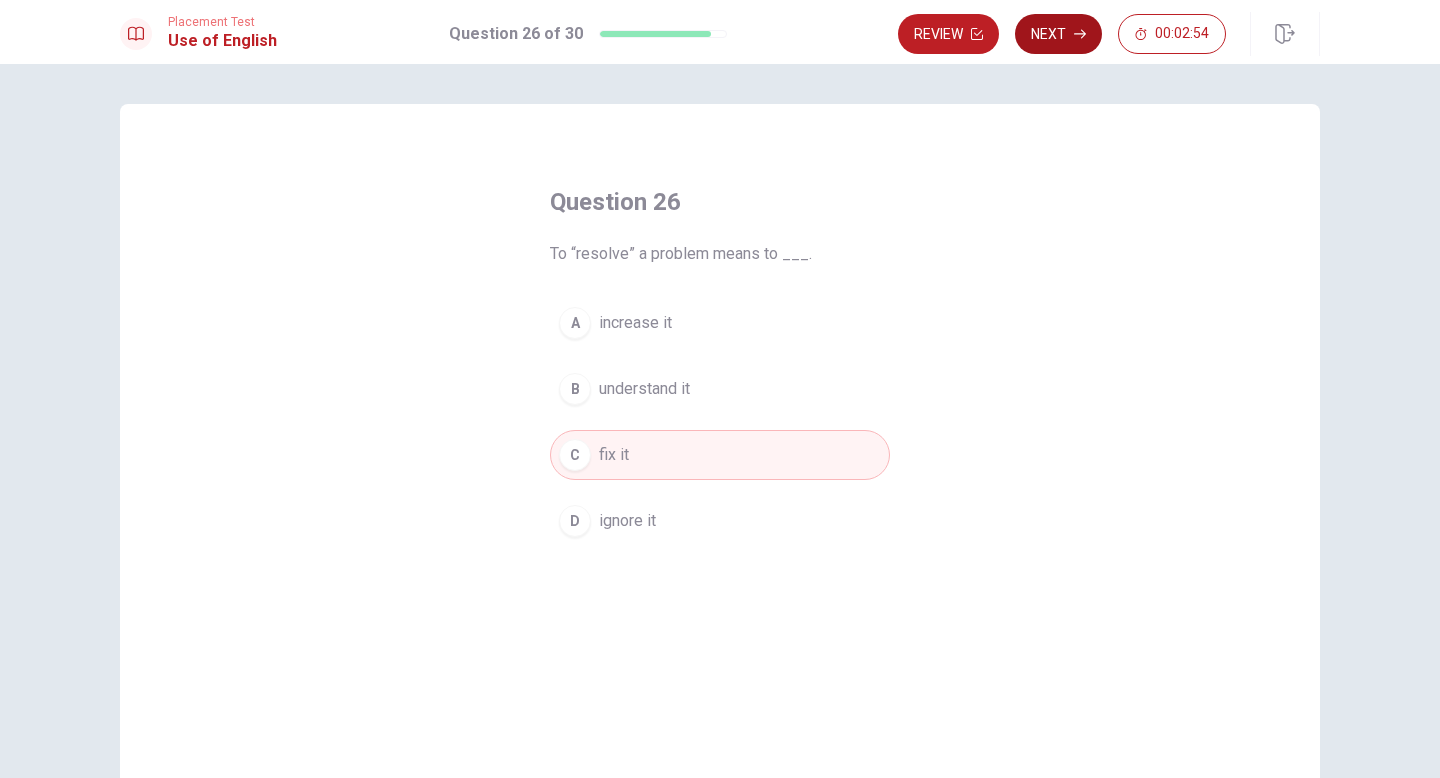 click on "Next" at bounding box center (1058, 34) 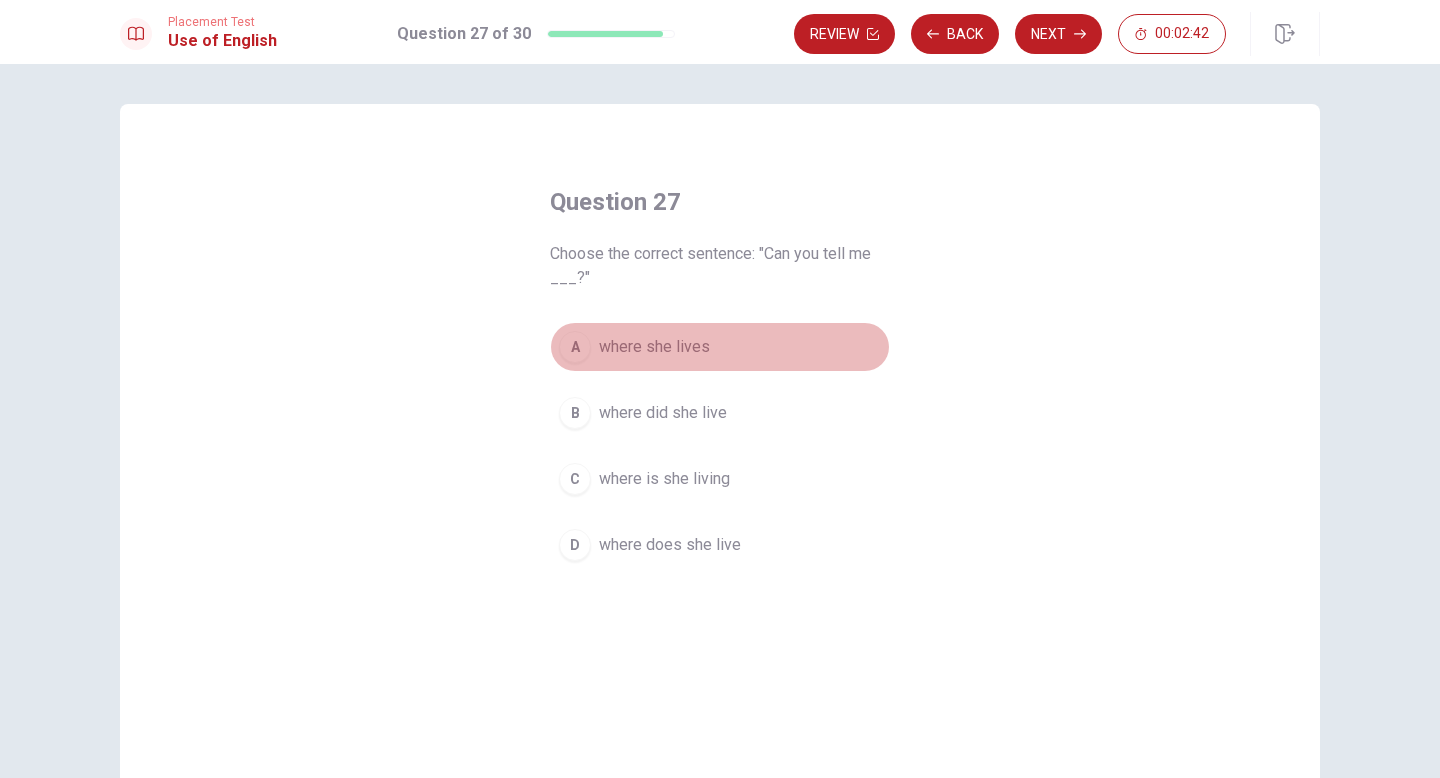 click on "A" at bounding box center (575, 347) 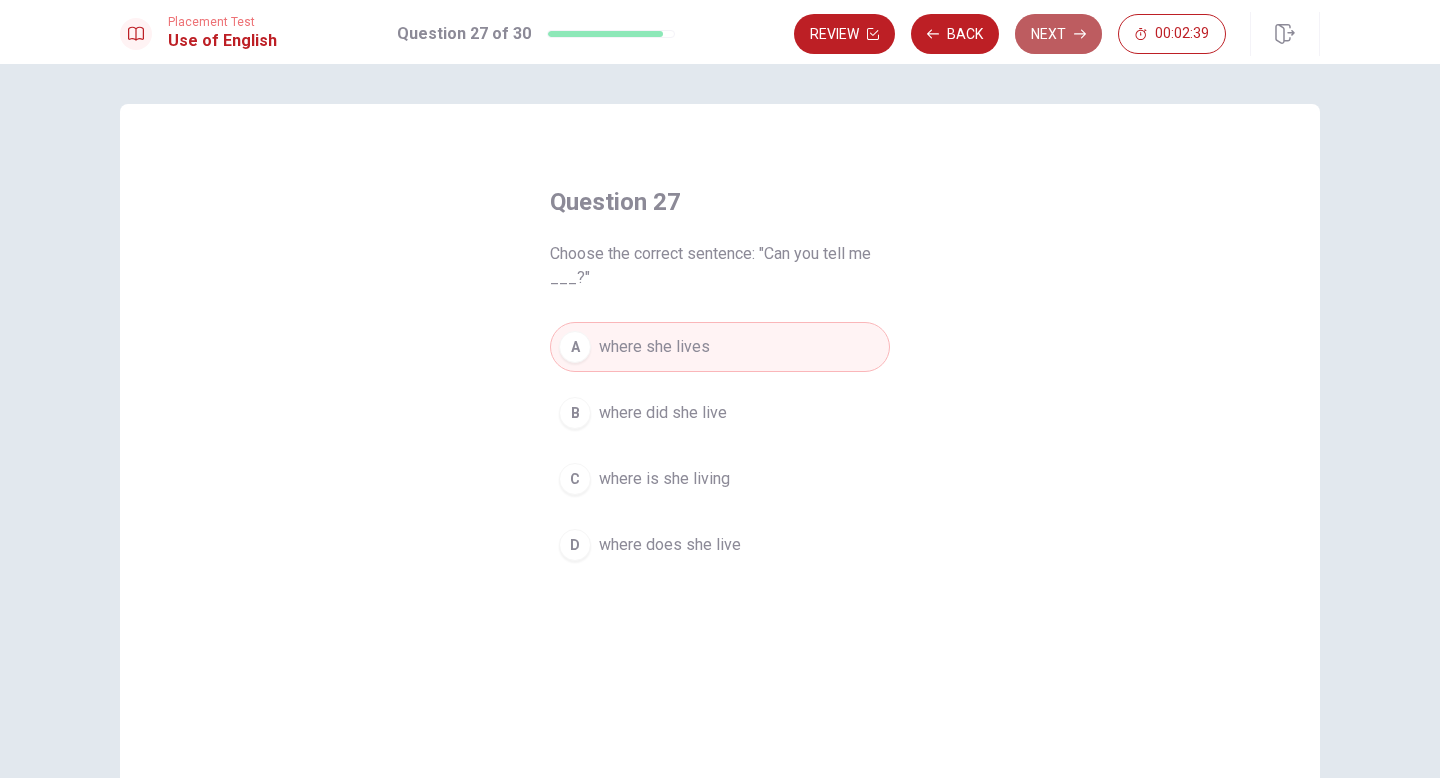 click on "Next" at bounding box center (1058, 34) 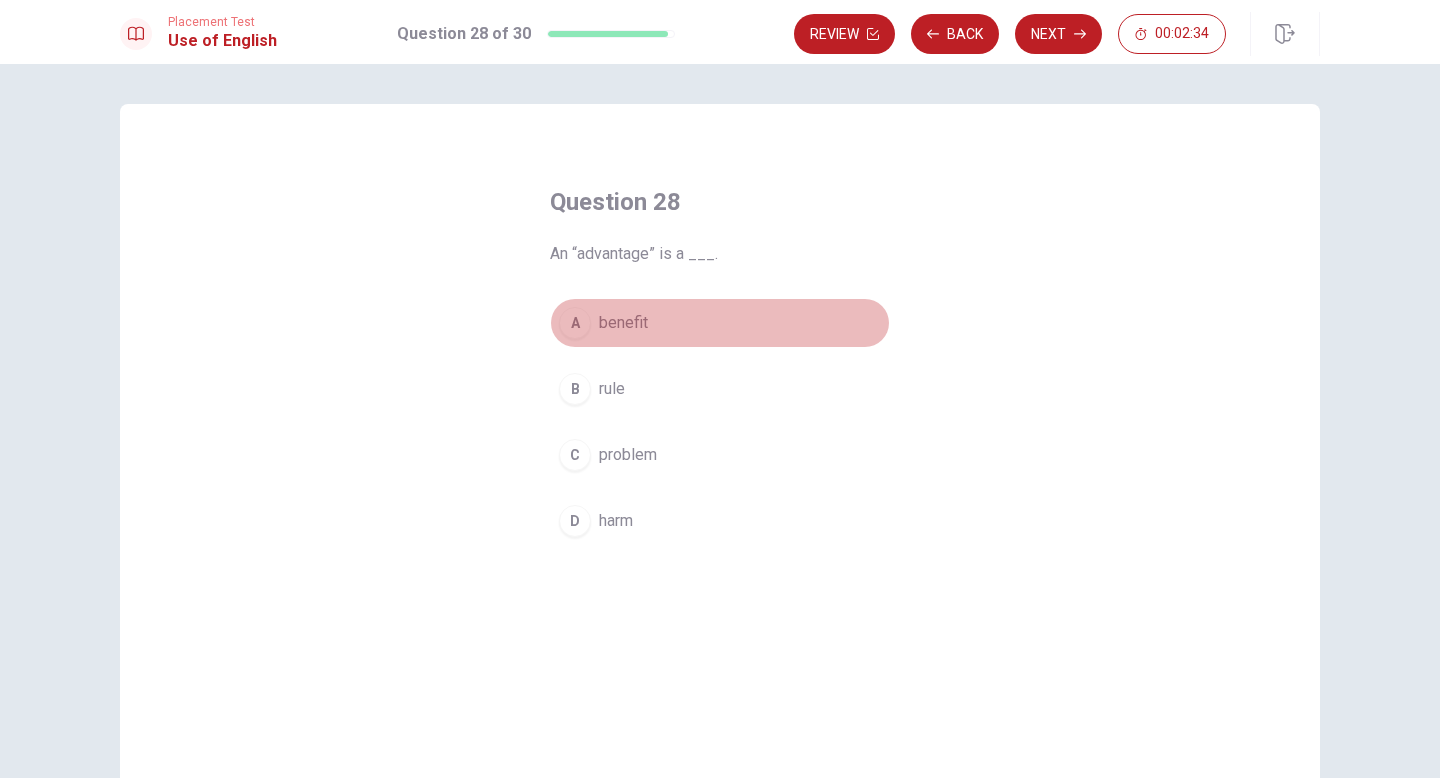 click on "A benefit" at bounding box center [720, 323] 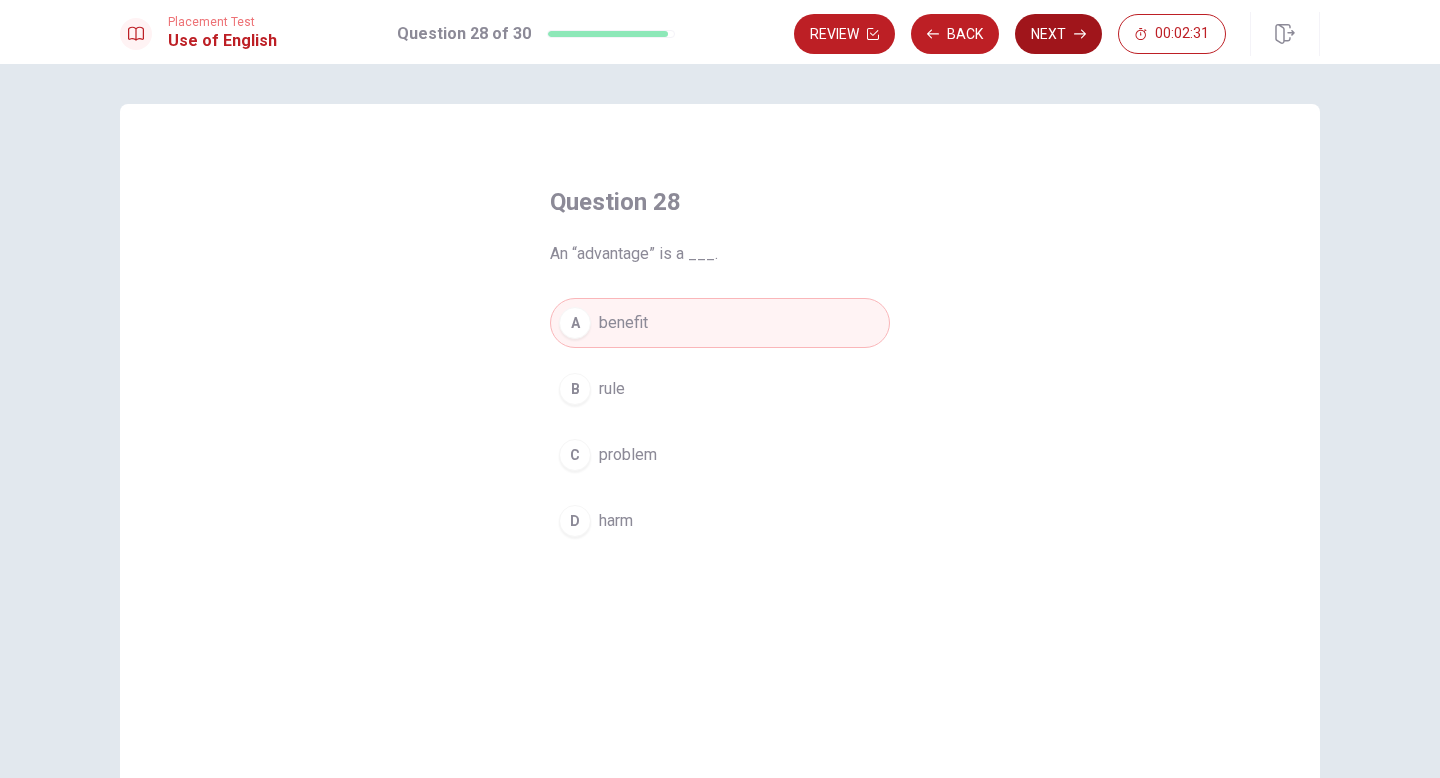 click on "Next" at bounding box center (1058, 34) 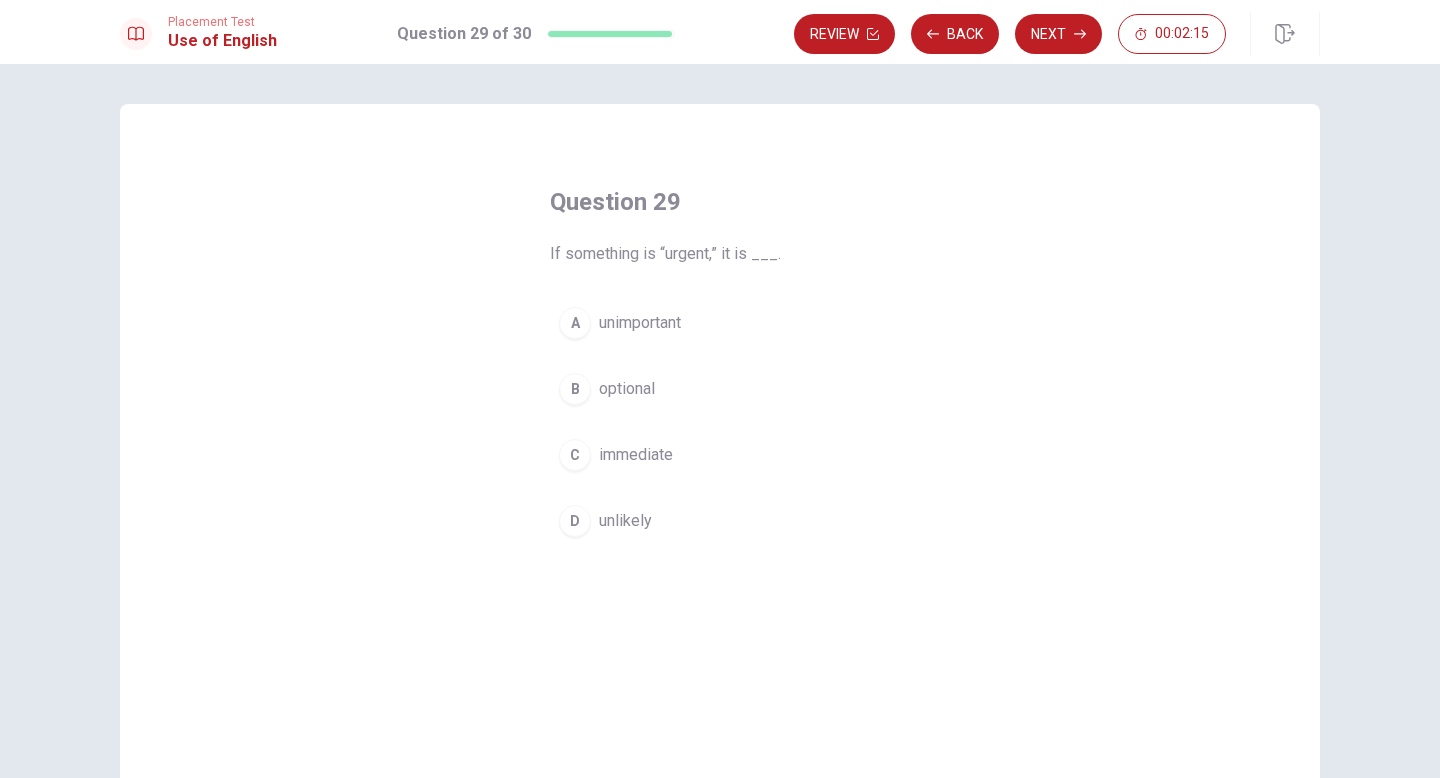 click on "B" at bounding box center (575, 389) 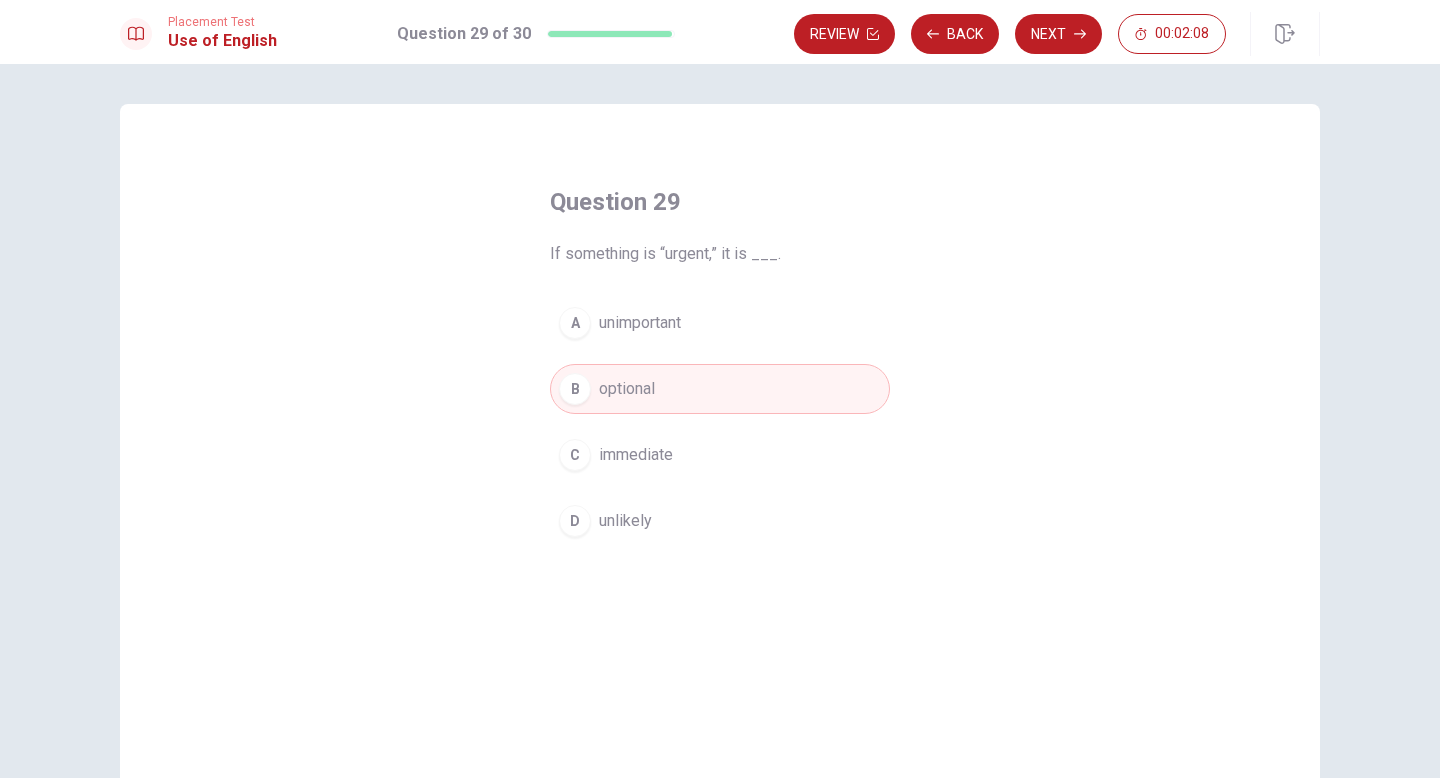 click on "D" at bounding box center (575, 521) 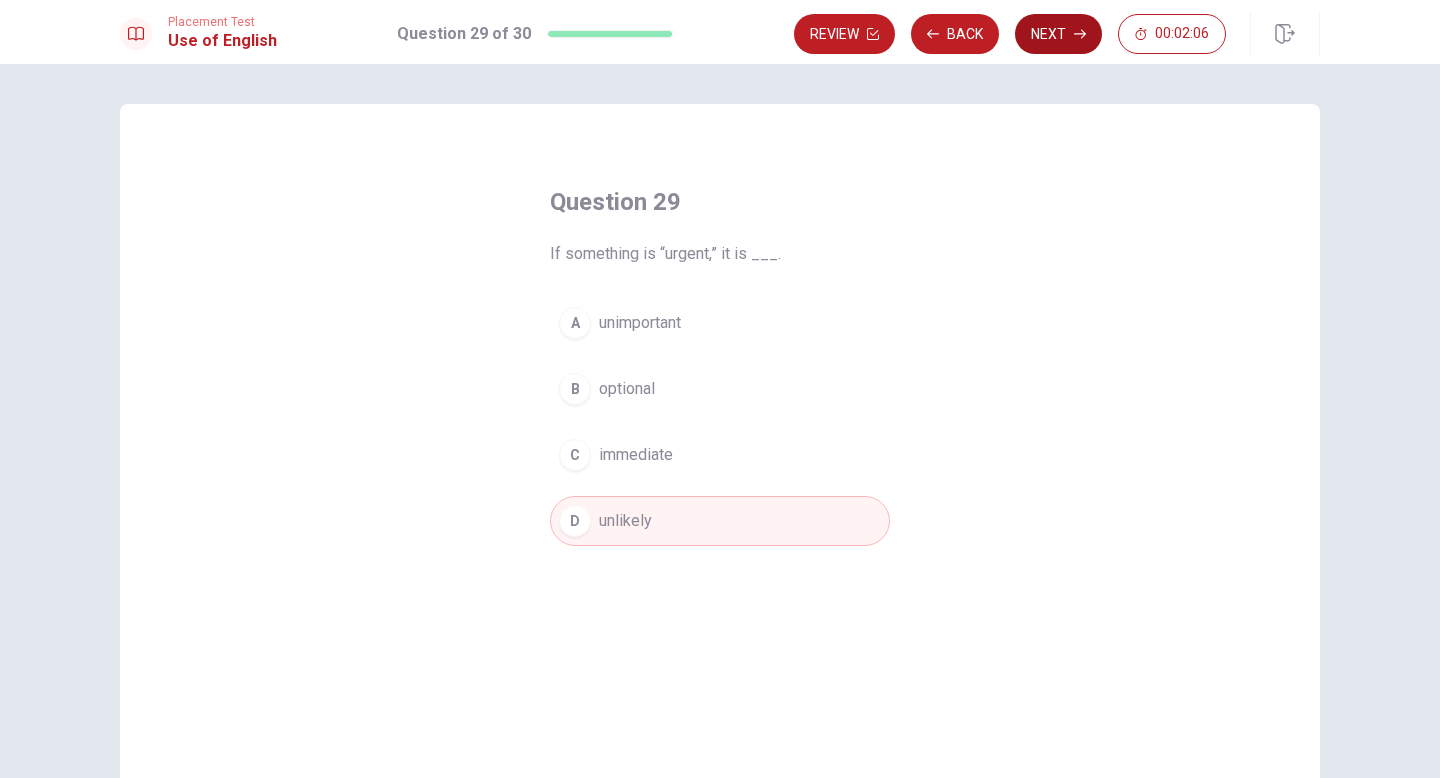 click on "Next" at bounding box center [1058, 34] 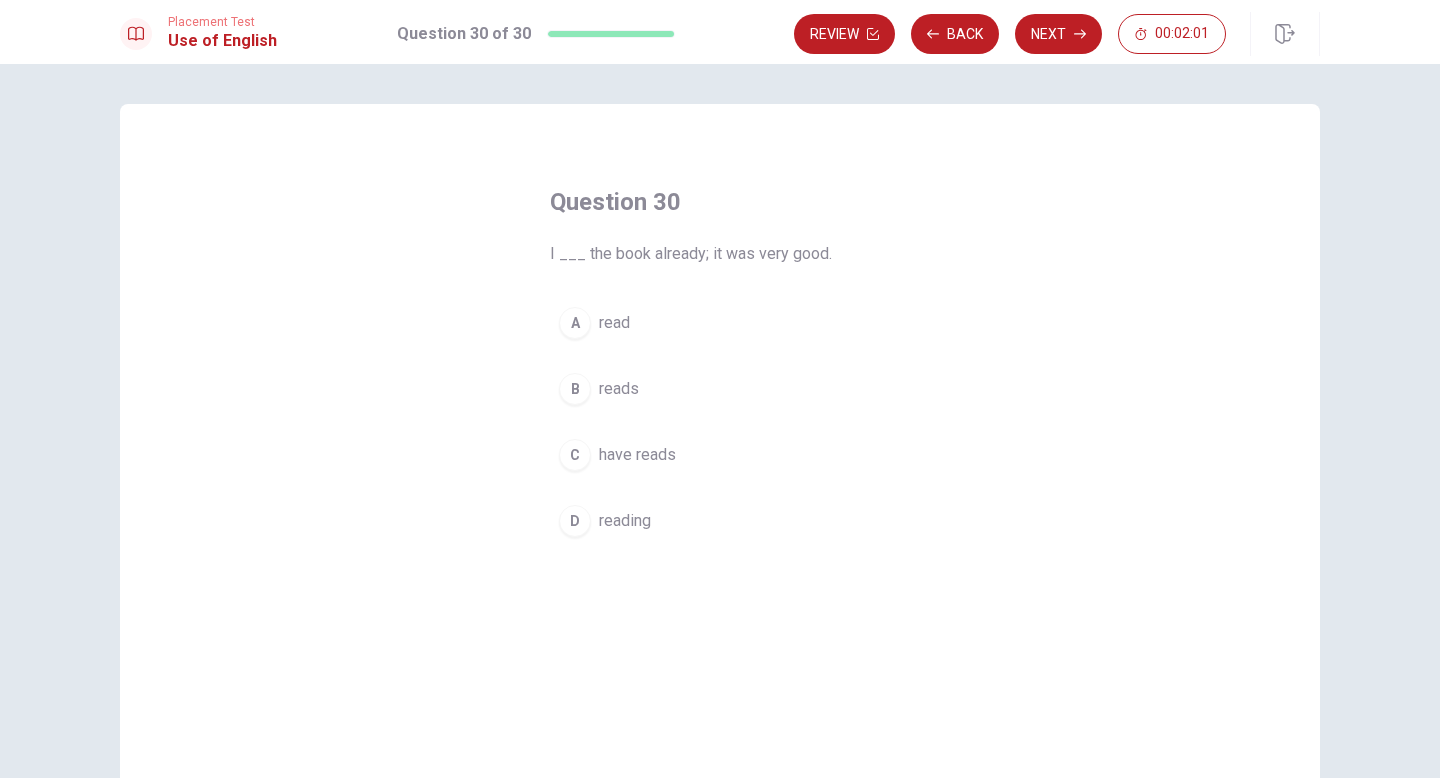 click on "A" at bounding box center [575, 323] 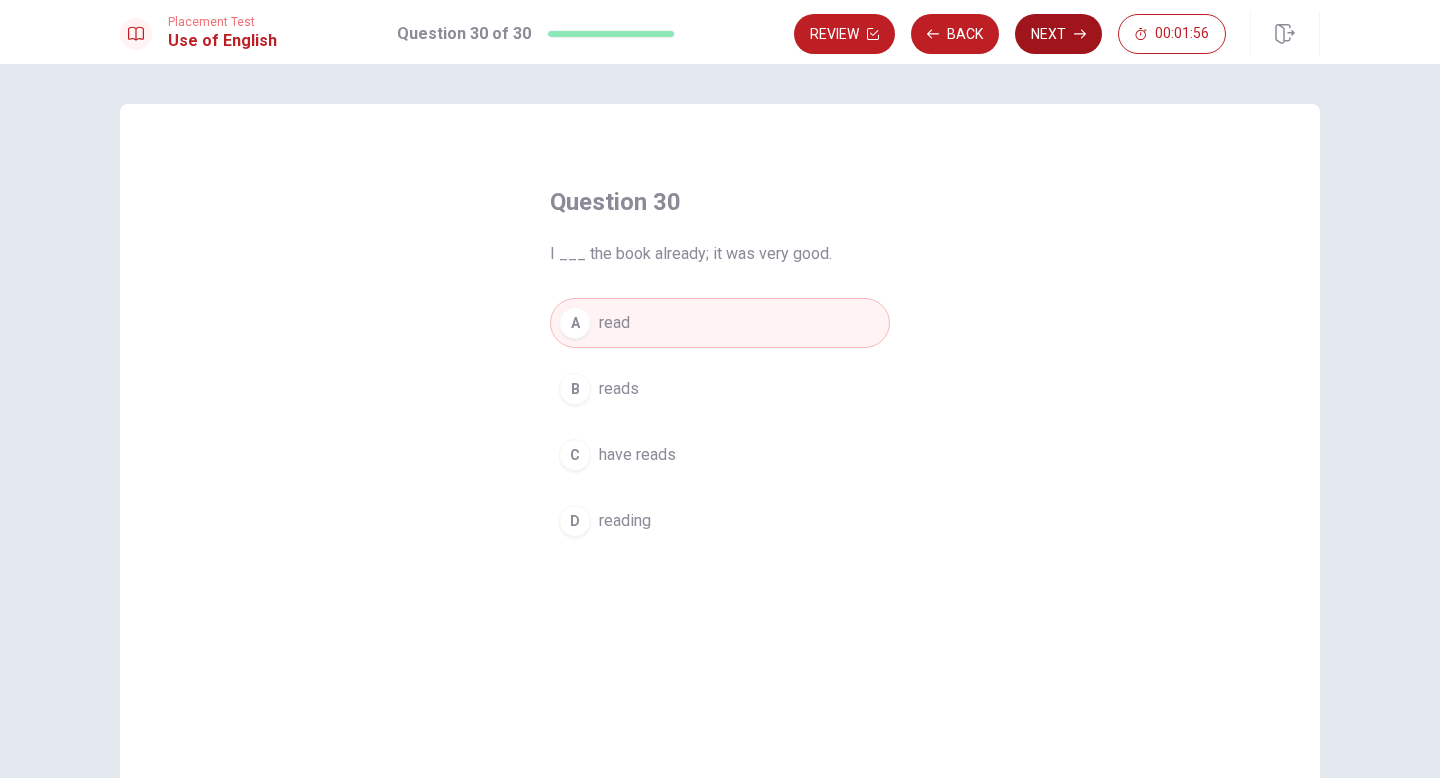 click on "Next" at bounding box center (1058, 34) 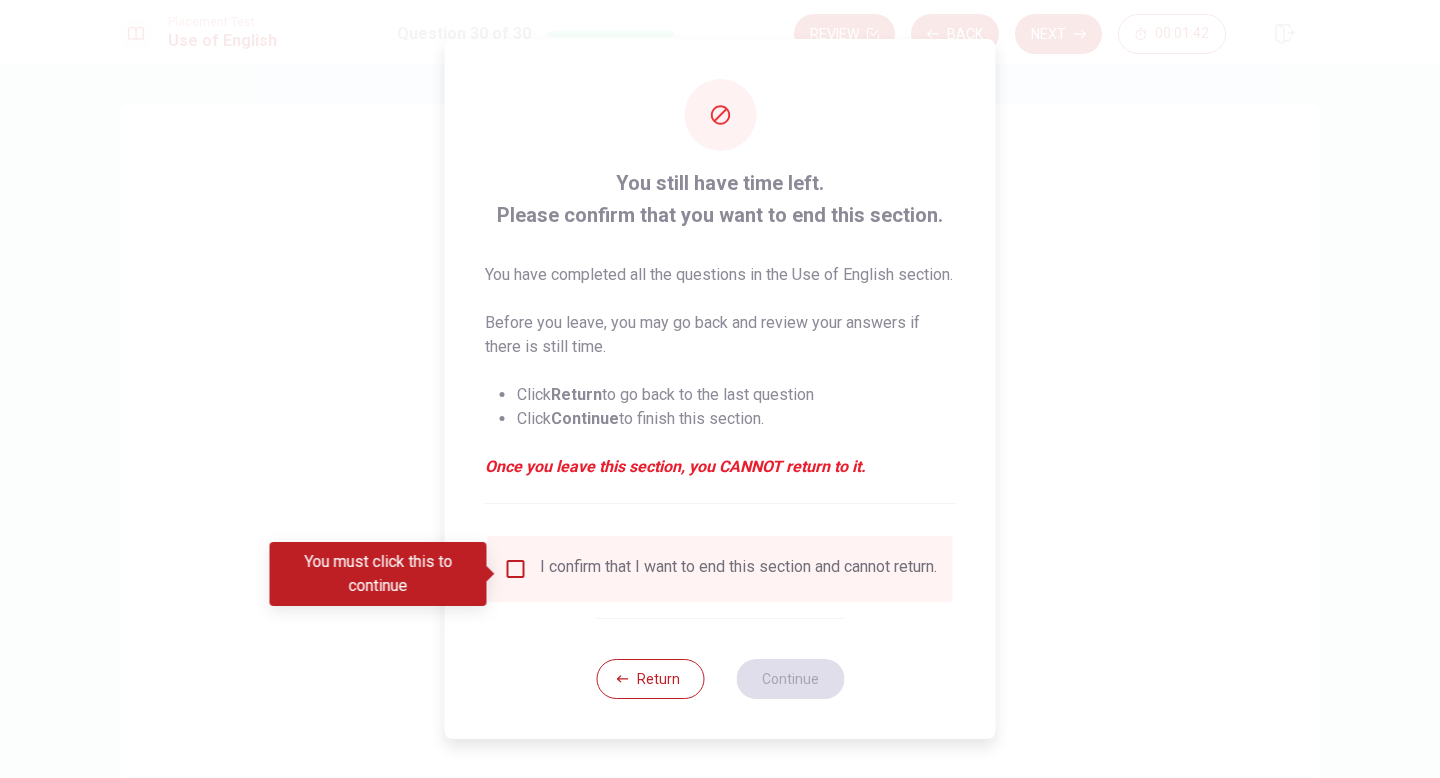 click at bounding box center (516, 569) 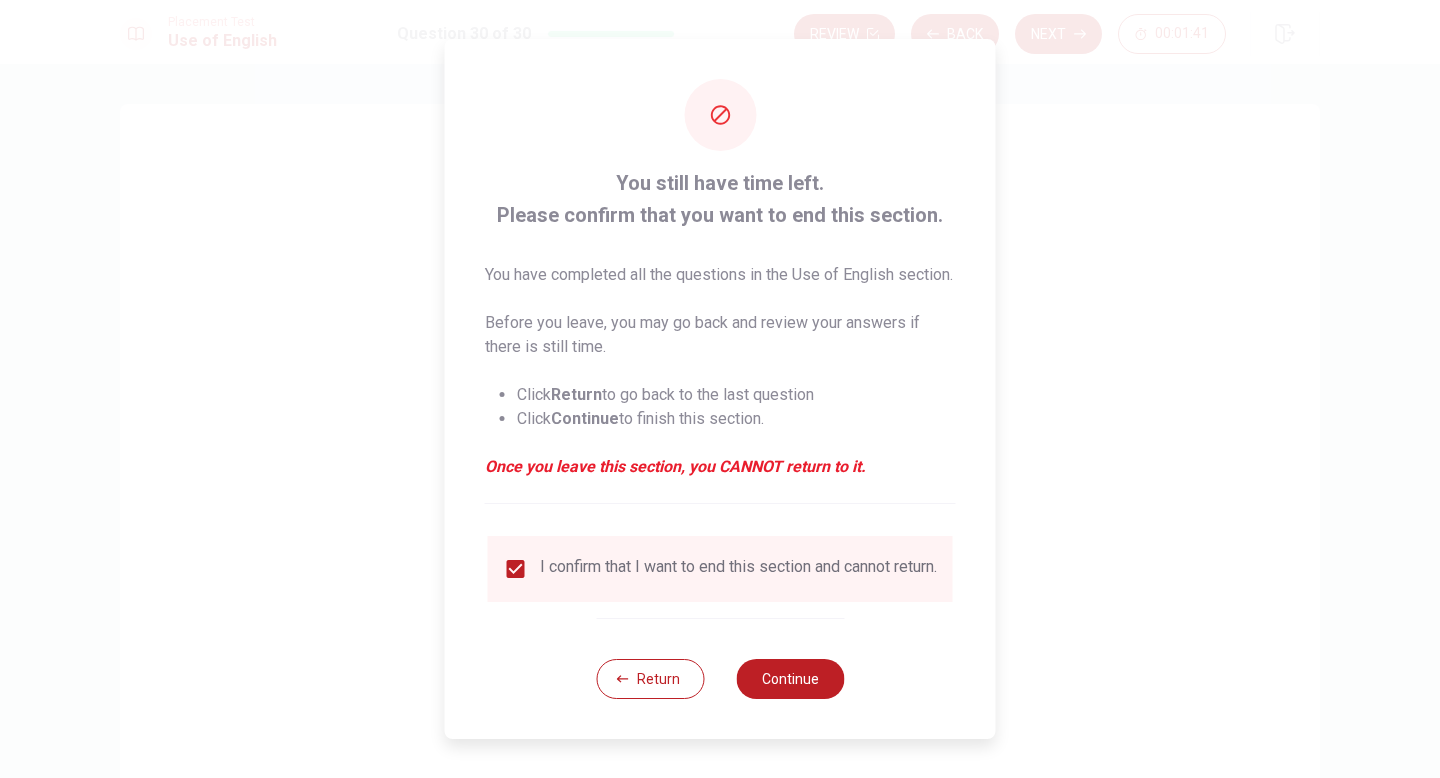 click on "Return Continue" at bounding box center [720, 678] 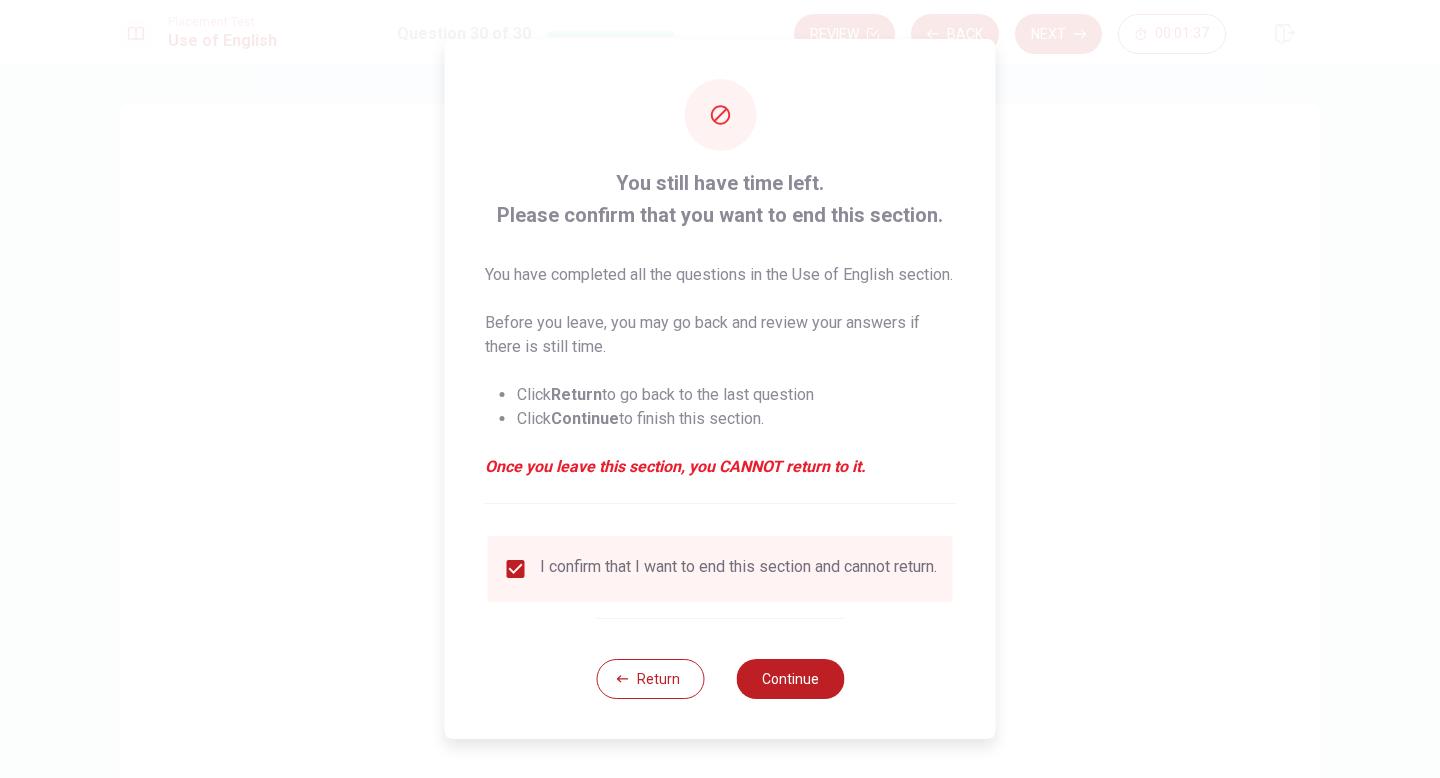 click at bounding box center [516, 569] 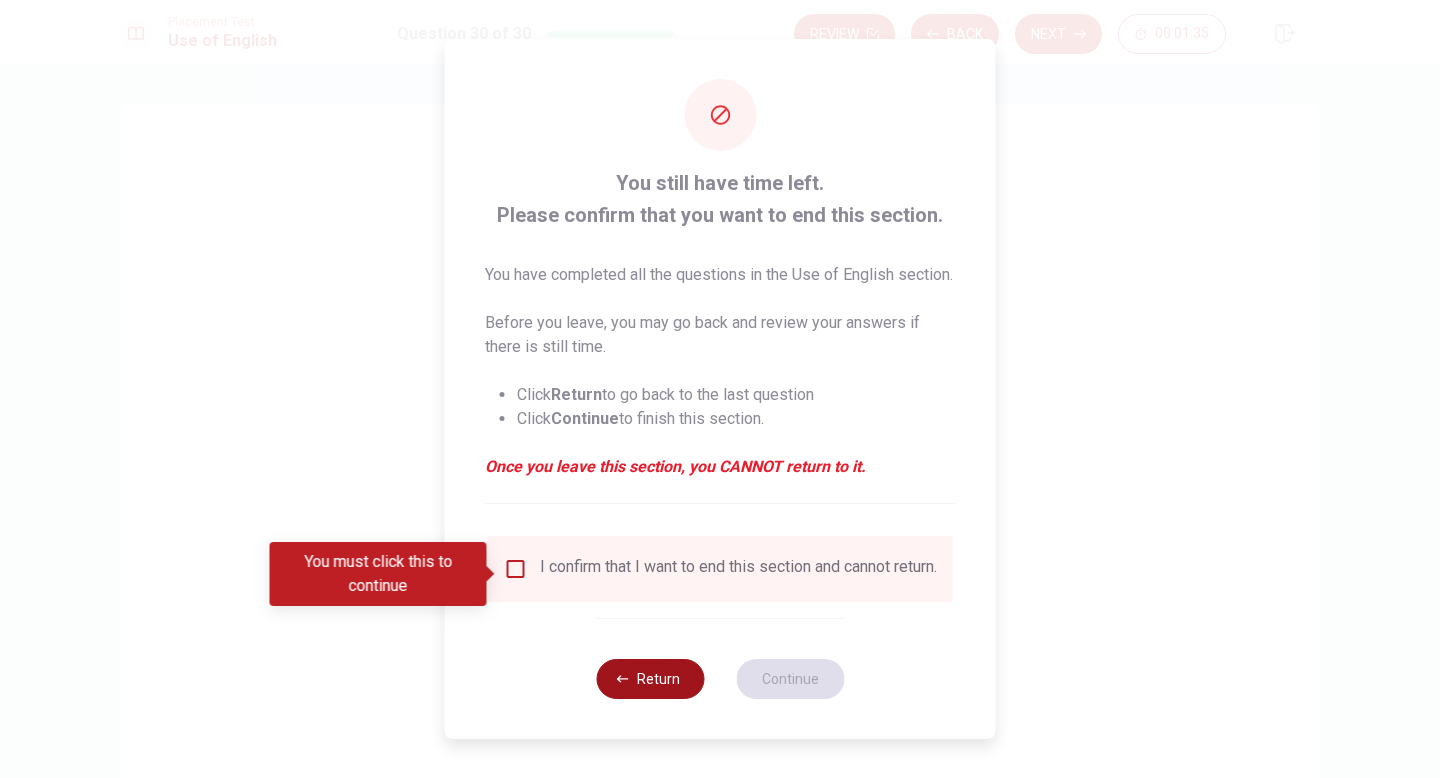 click on "Return" at bounding box center [650, 679] 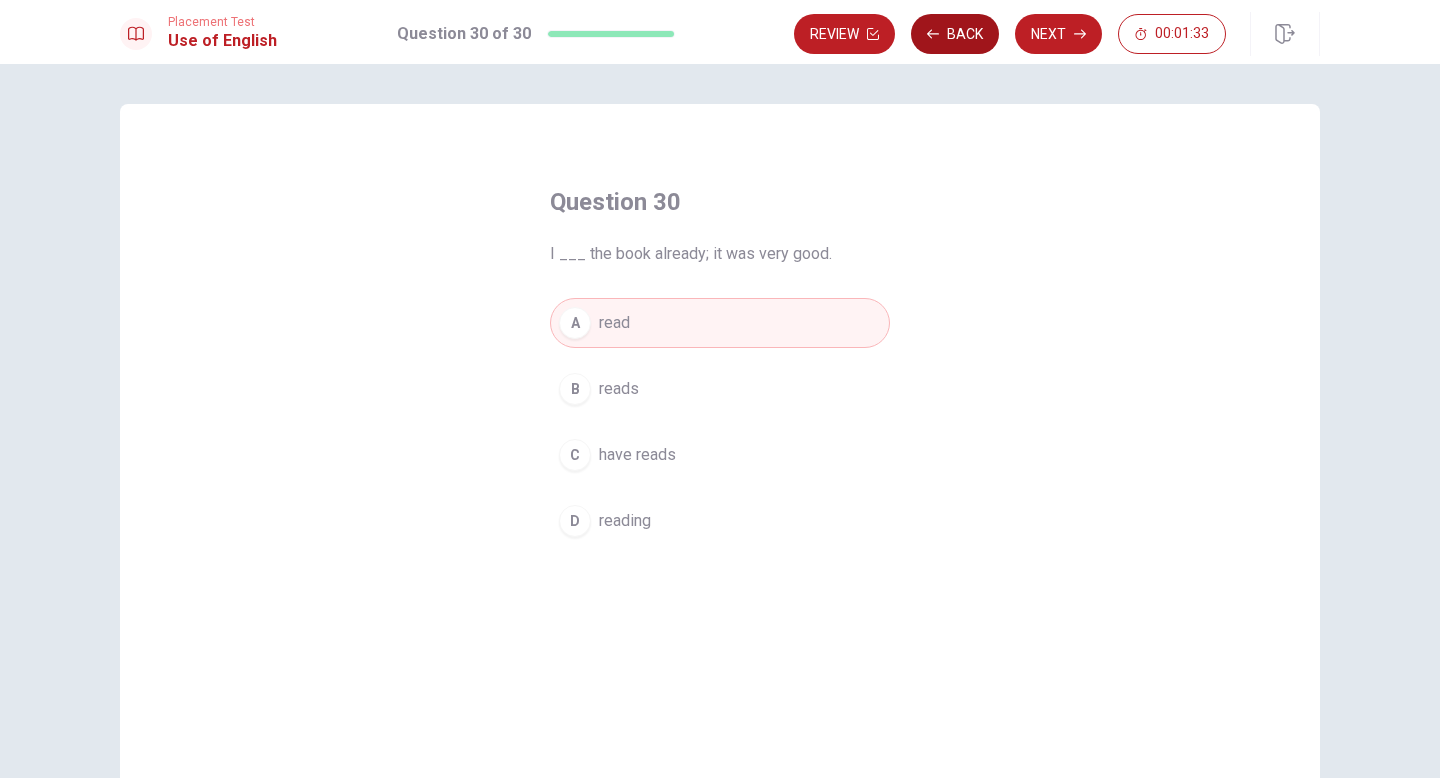 click on "Back" at bounding box center (955, 34) 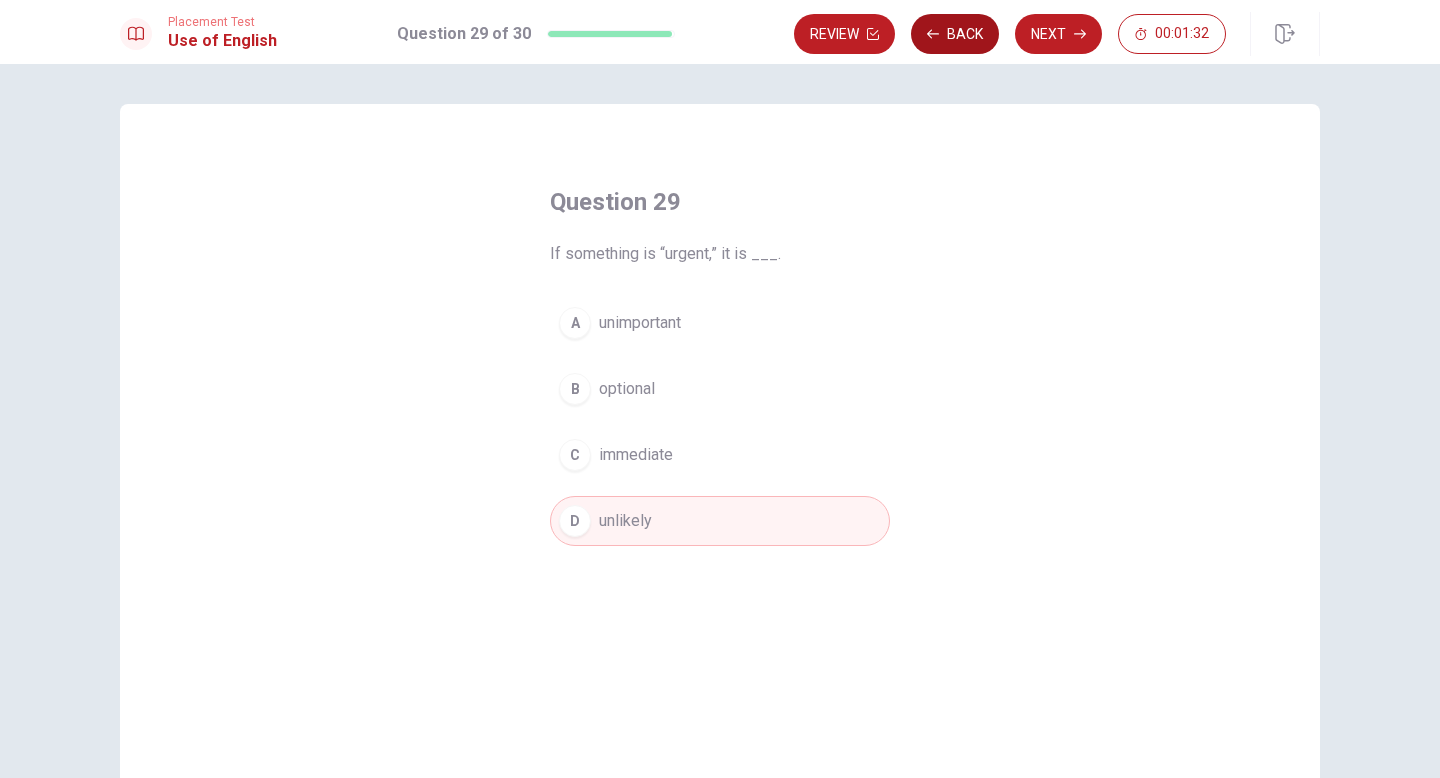 click on "Back" at bounding box center (955, 34) 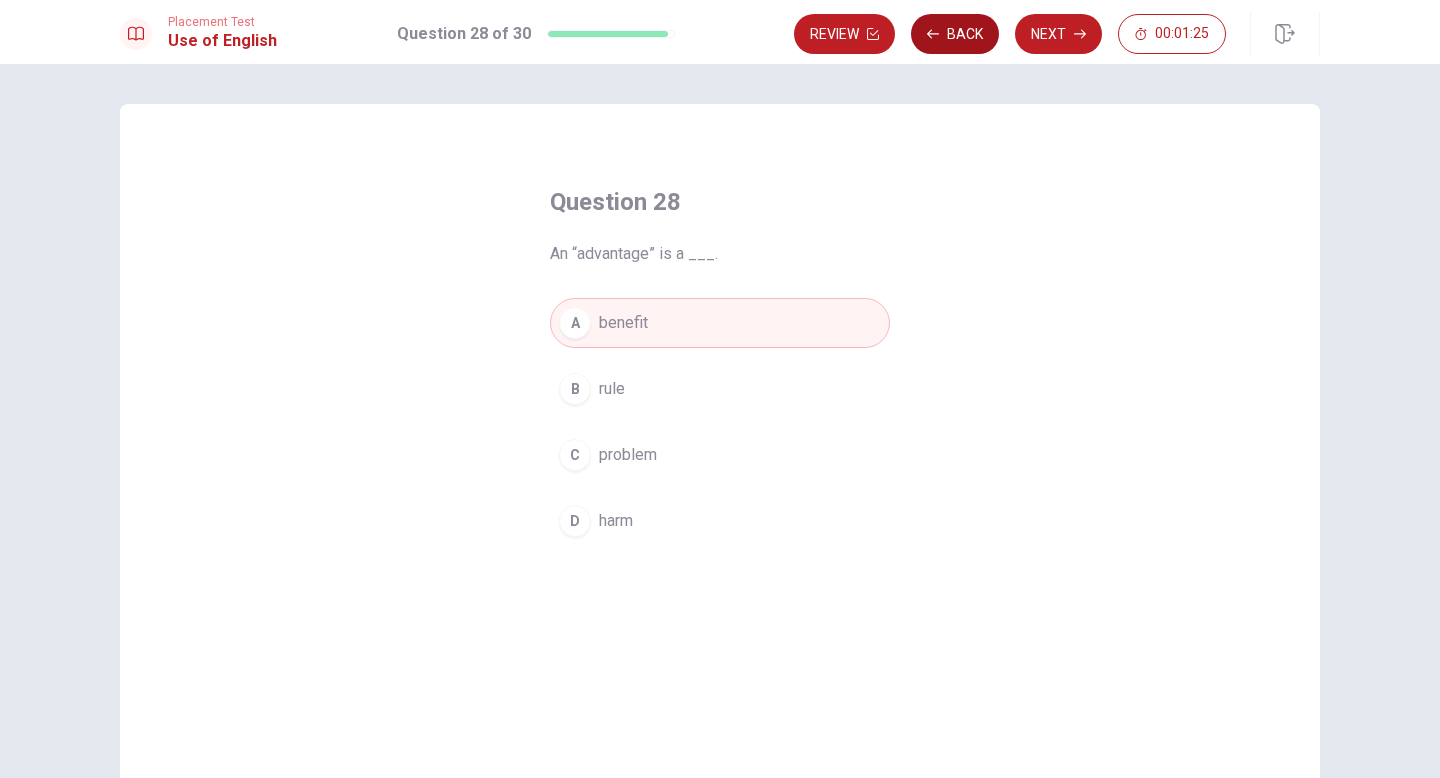 click on "Back" at bounding box center [955, 34] 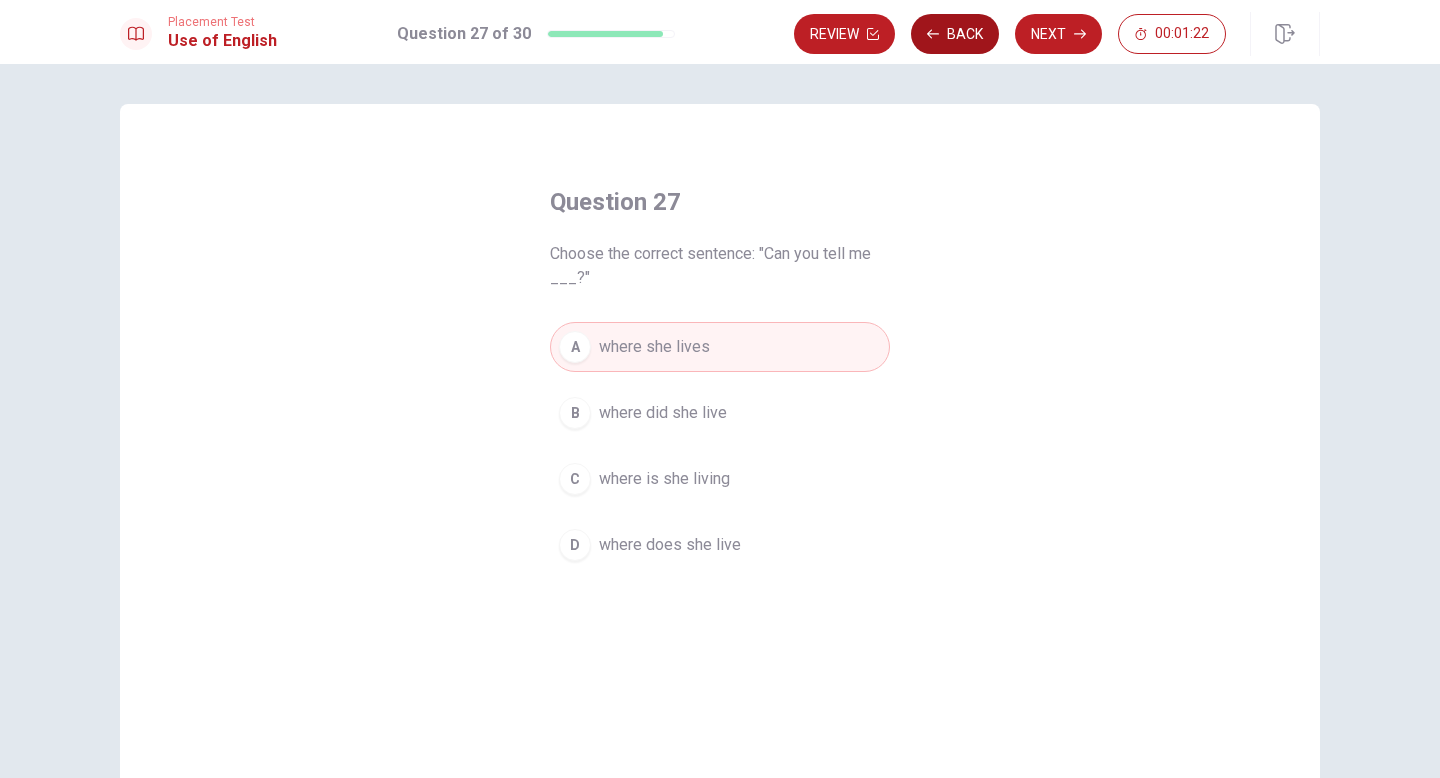 click on "Back" at bounding box center (955, 34) 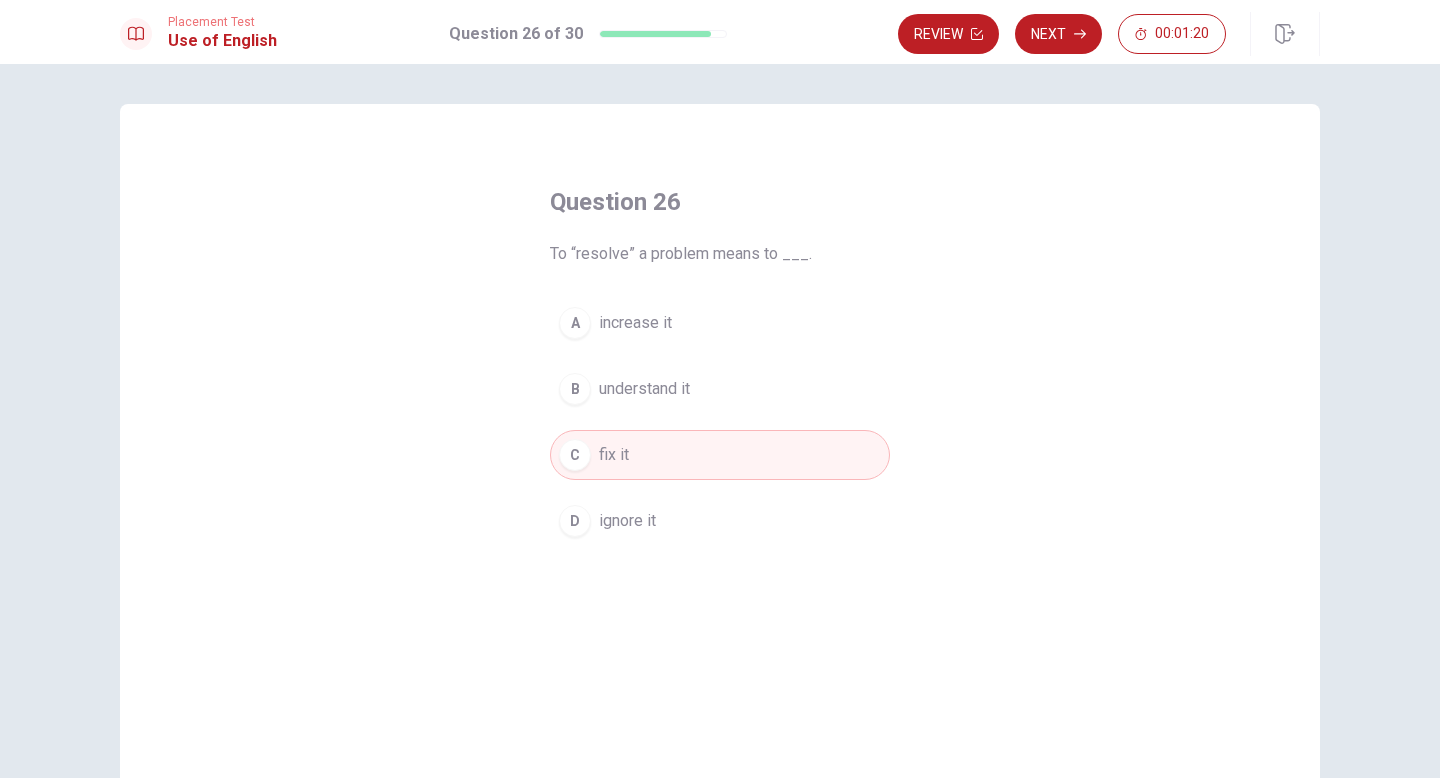 click on "Review" at bounding box center [948, 34] 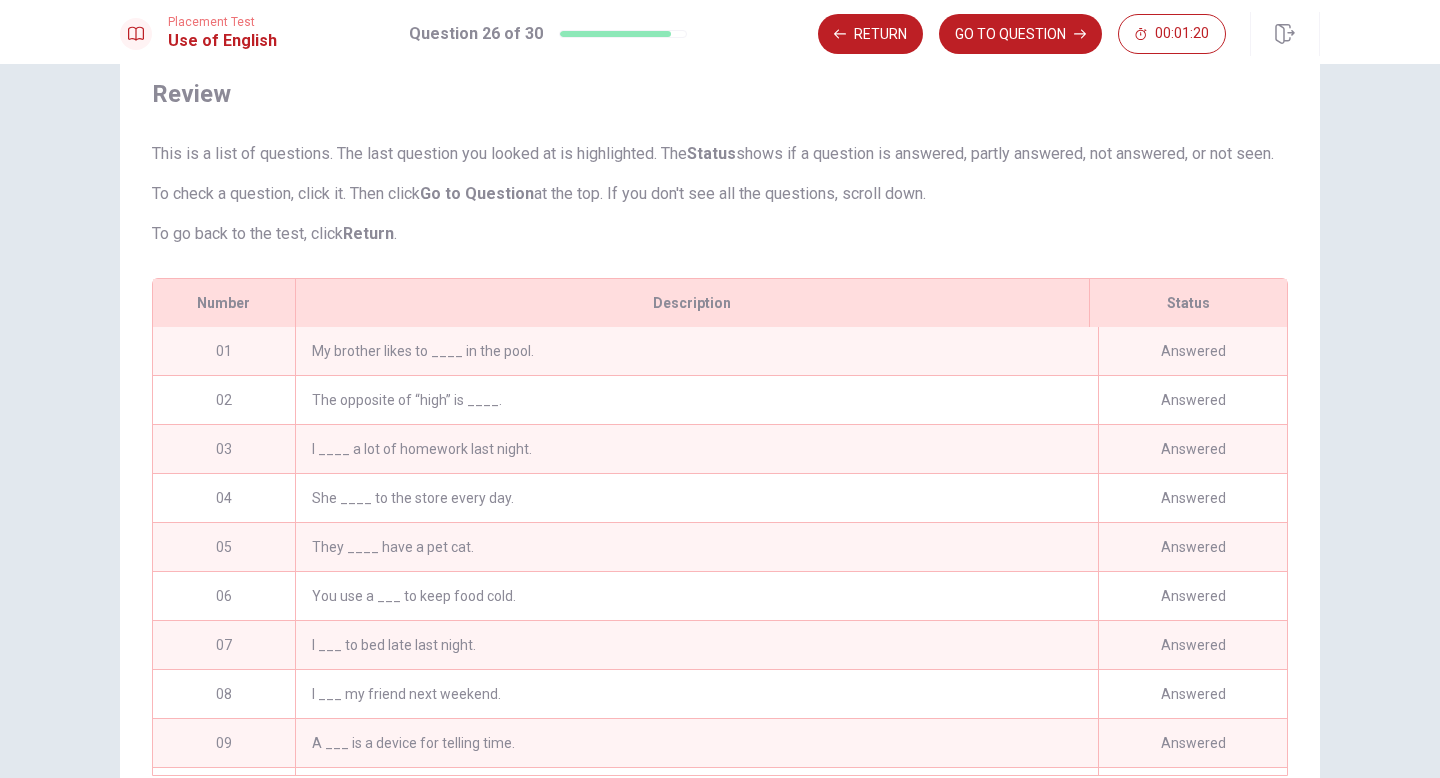 scroll, scrollTop: 187, scrollLeft: 0, axis: vertical 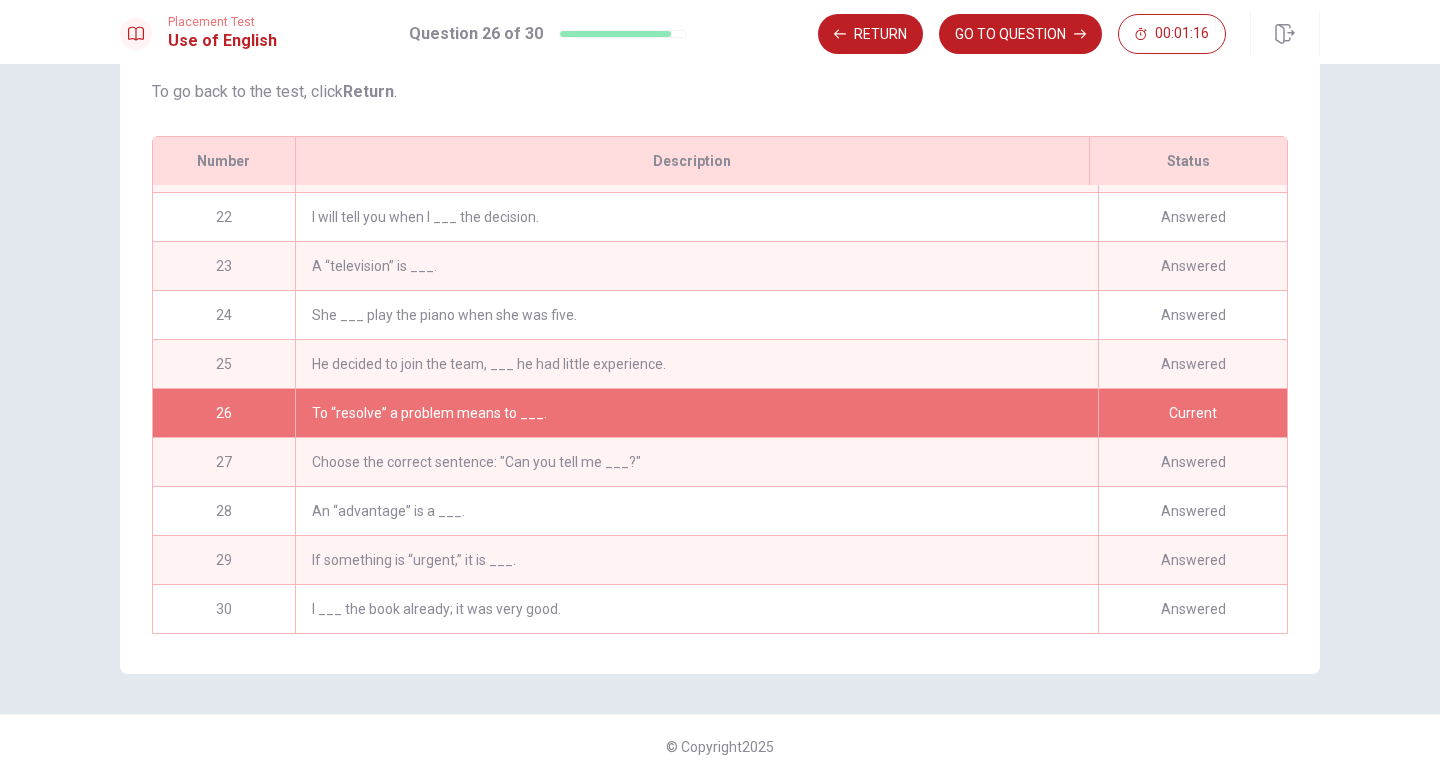 click on "He decided to join the team, ___ he had little experience." at bounding box center (696, 364) 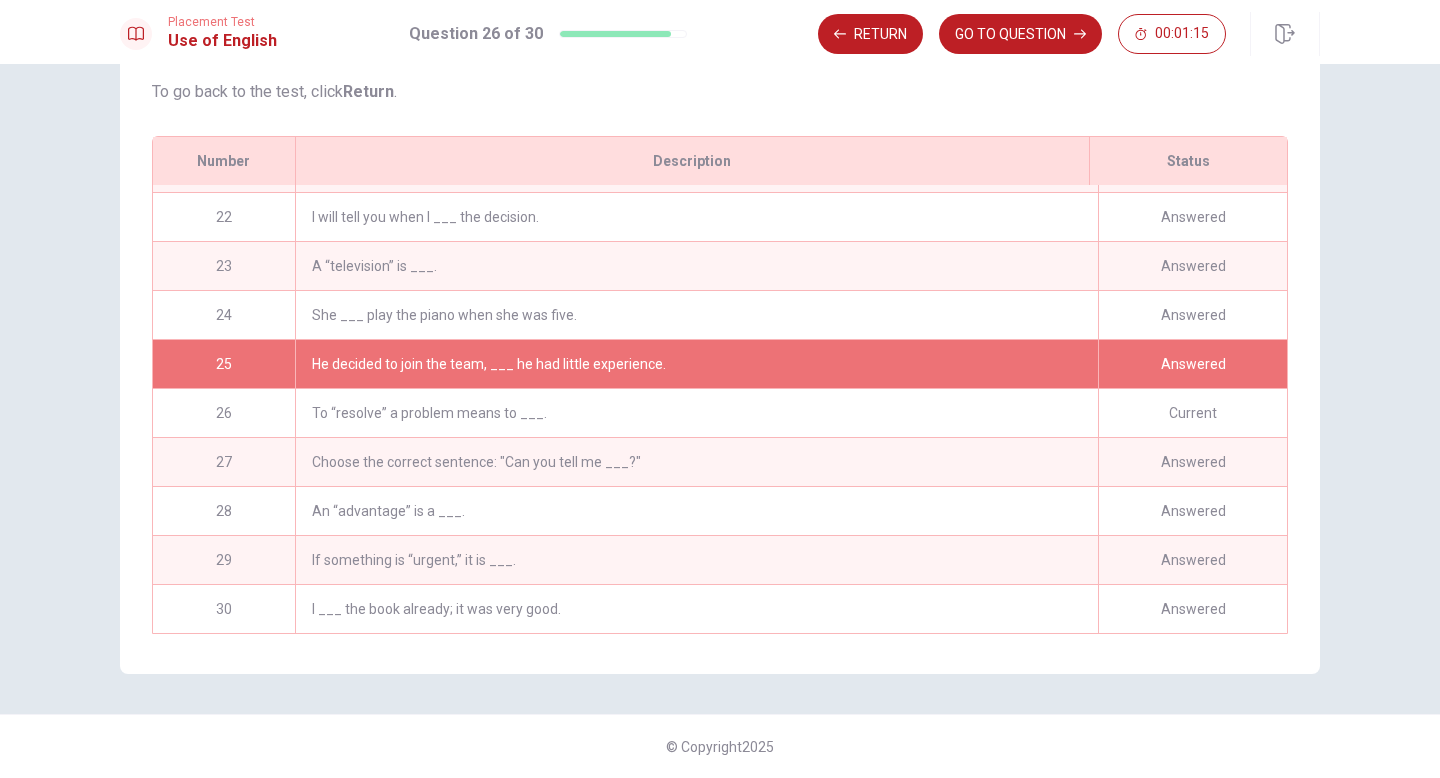 click on "To “resolve” a problem means to ___." at bounding box center (696, 413) 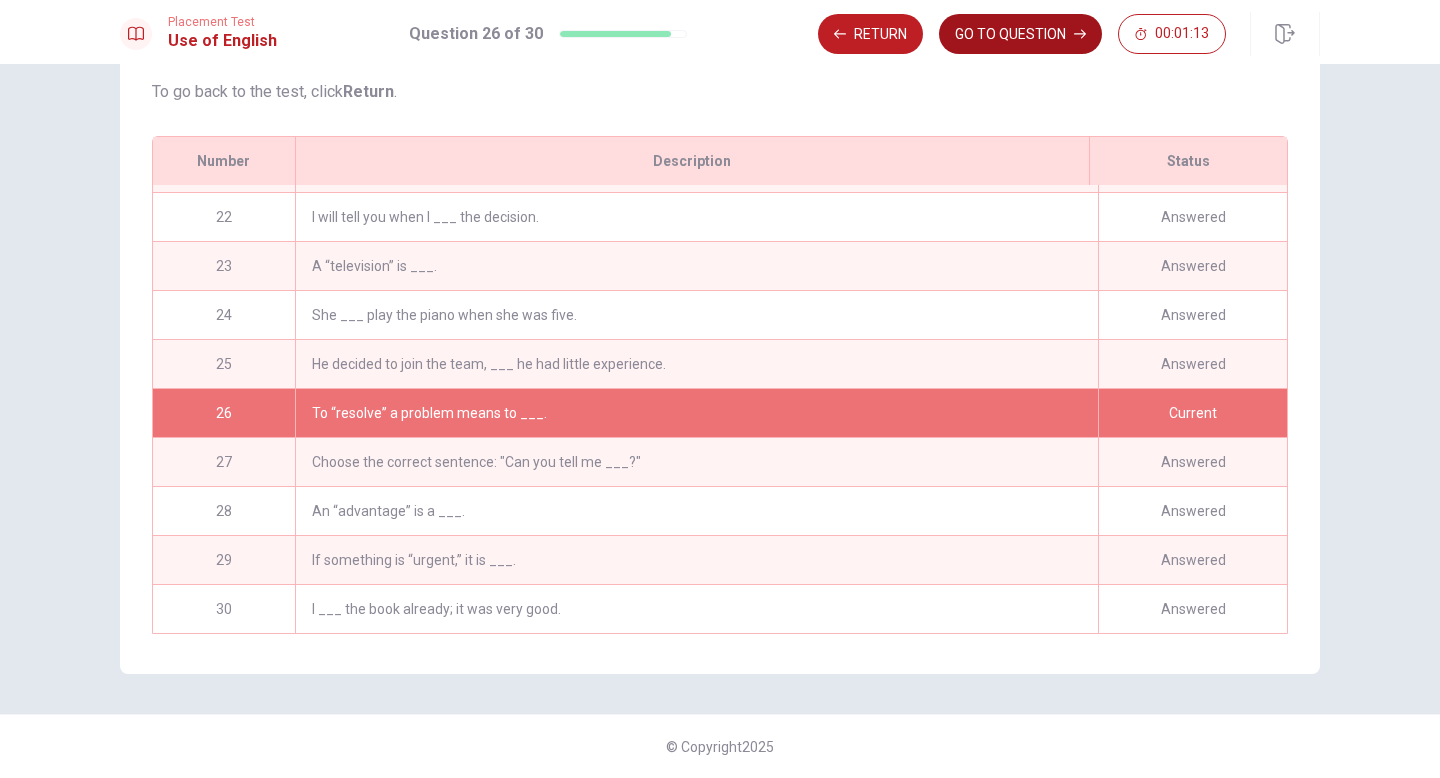 click on "GO TO QUESTION" at bounding box center [1020, 34] 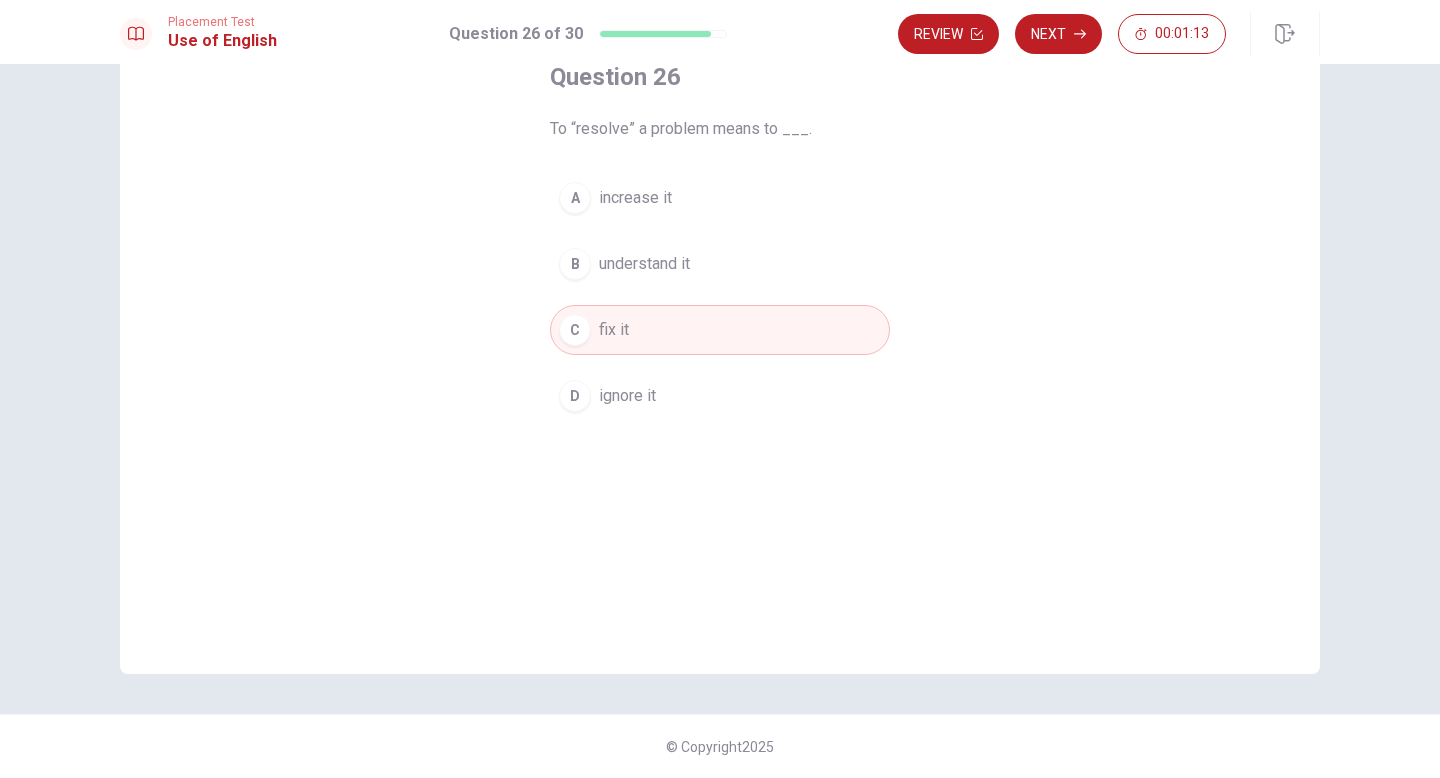 scroll, scrollTop: 125, scrollLeft: 0, axis: vertical 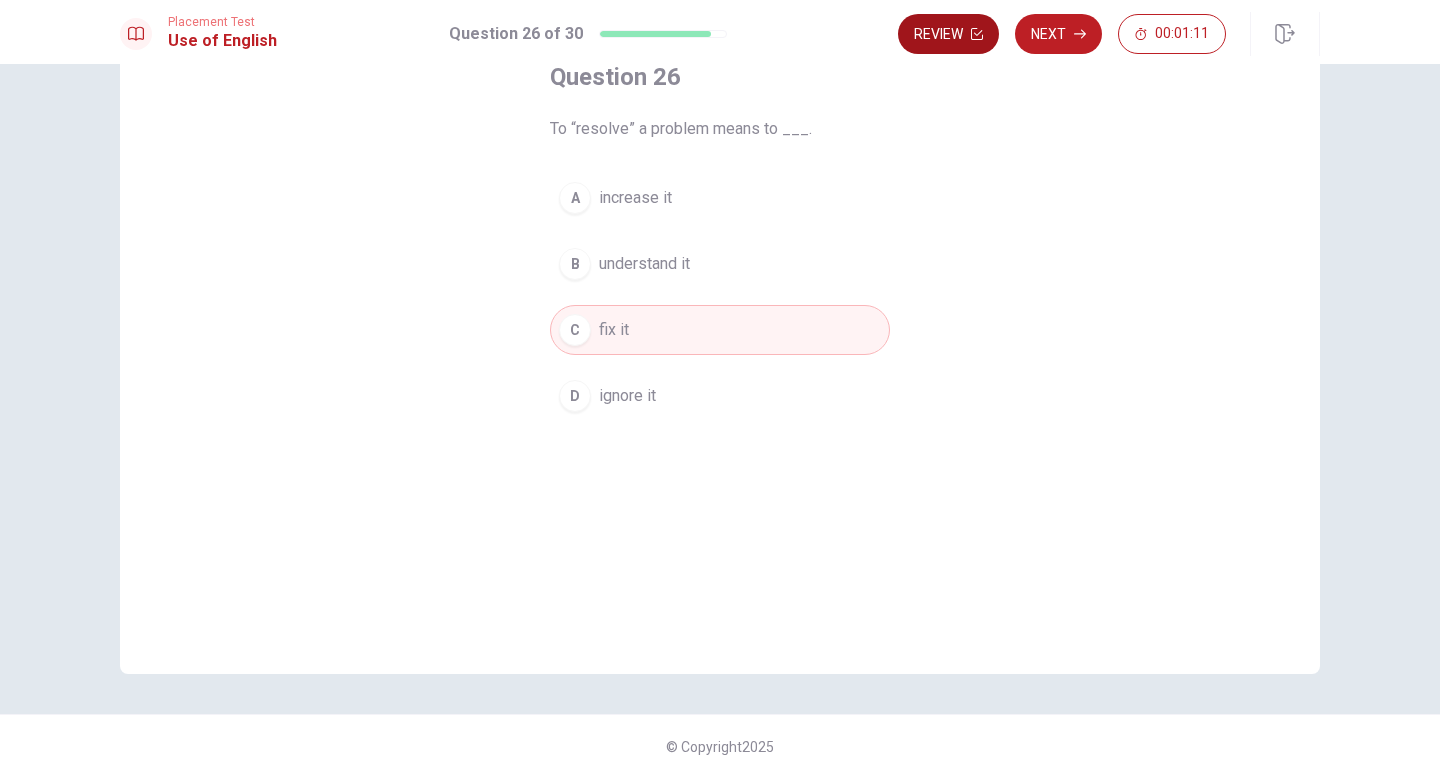 click on "Review" at bounding box center (948, 34) 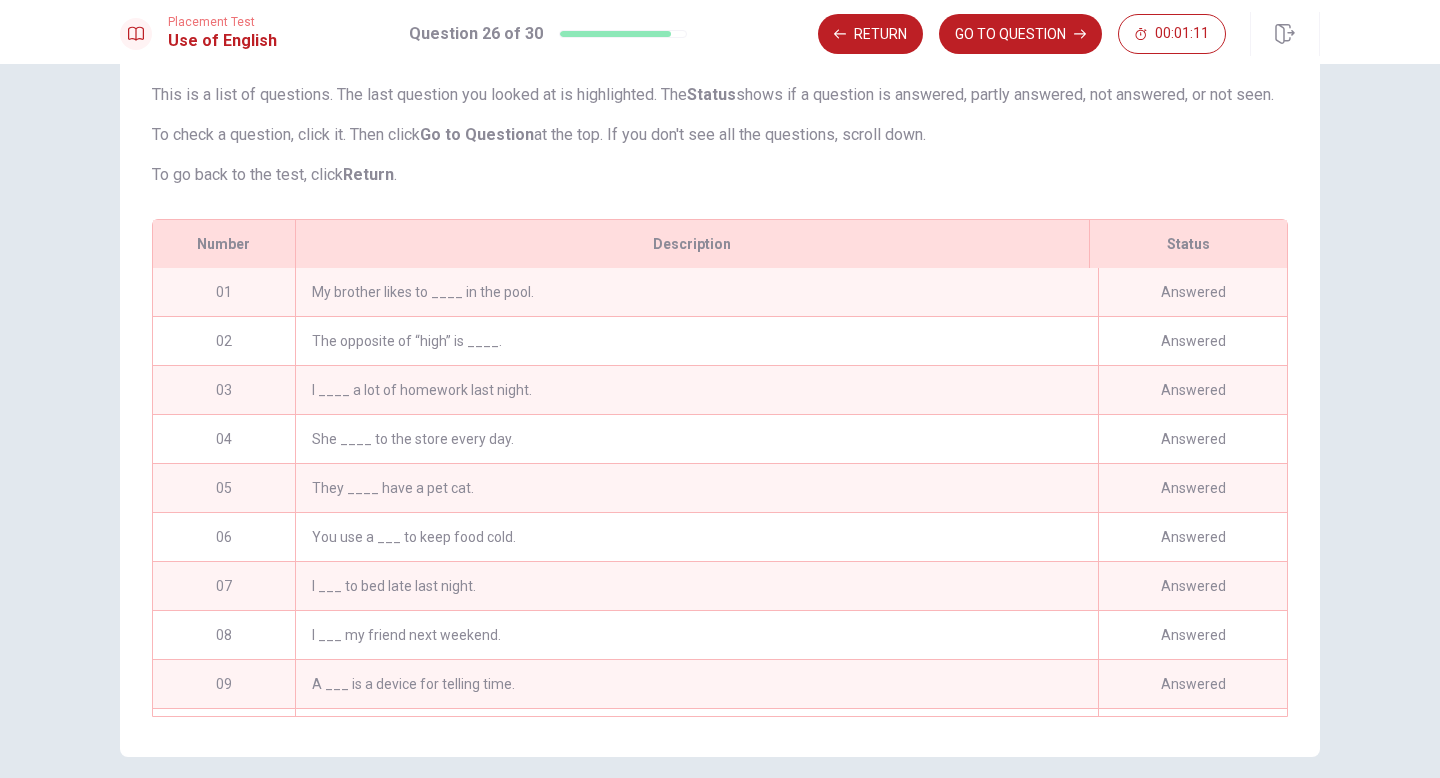 scroll, scrollTop: 232, scrollLeft: 0, axis: vertical 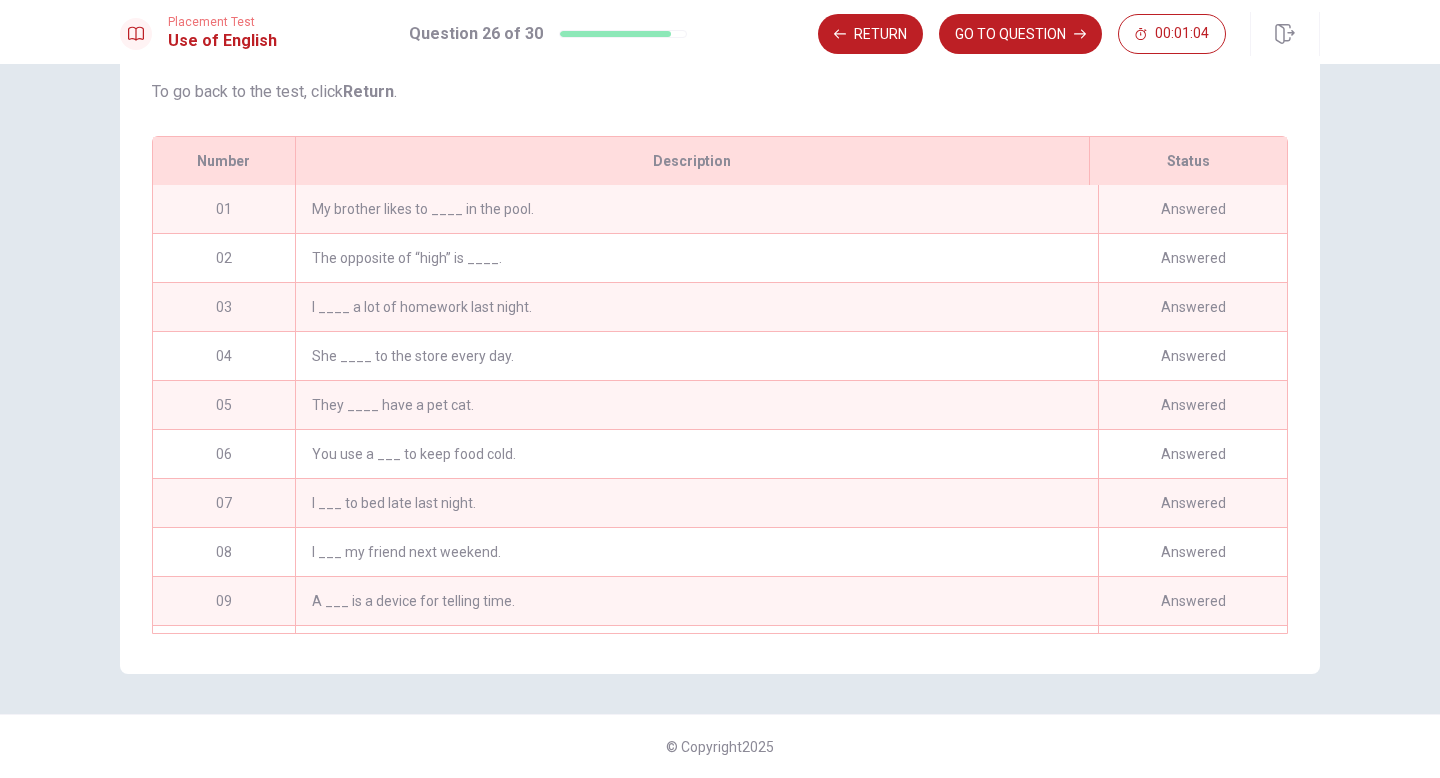 click on "My brother likes to ____ in the pool." at bounding box center [696, 209] 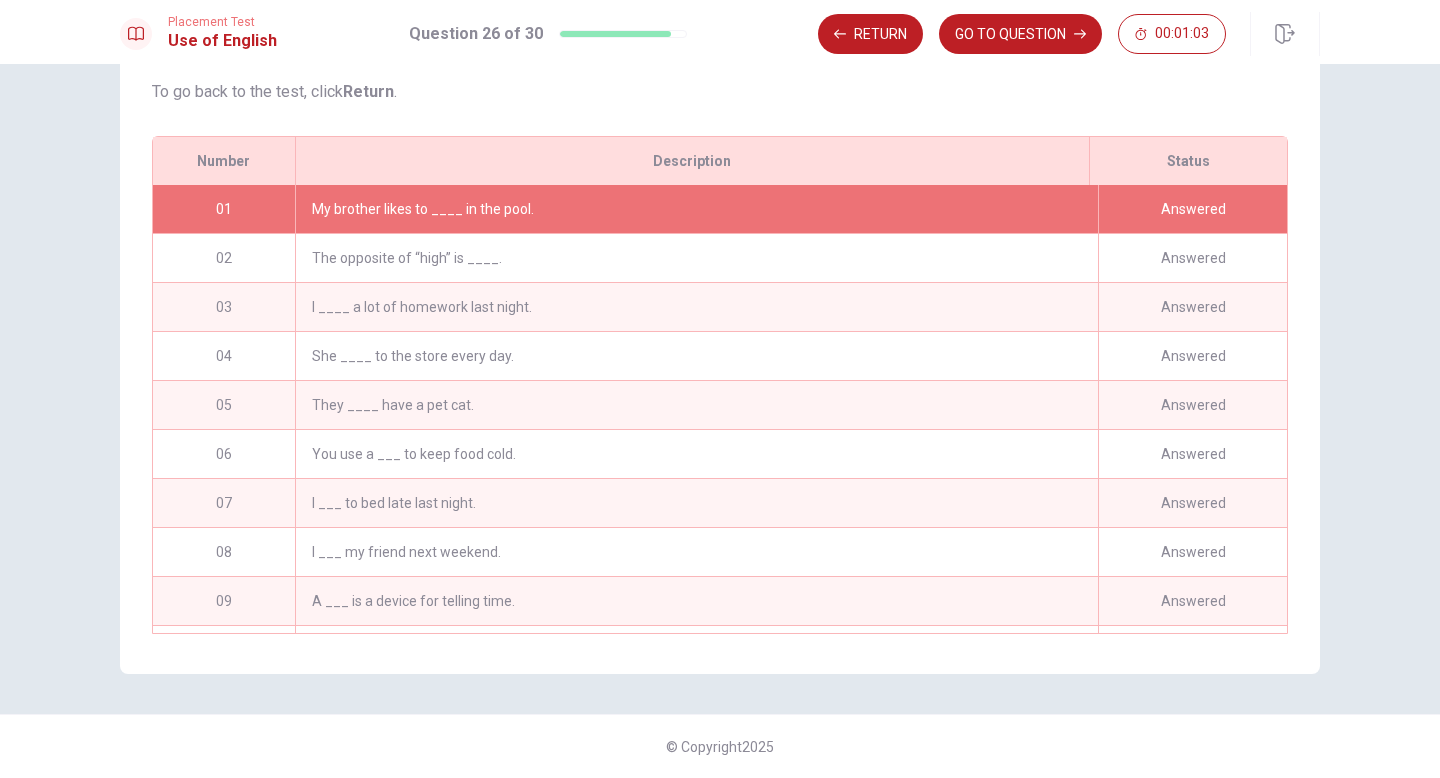 click on "My brother likes to ____ in the pool." at bounding box center [696, 209] 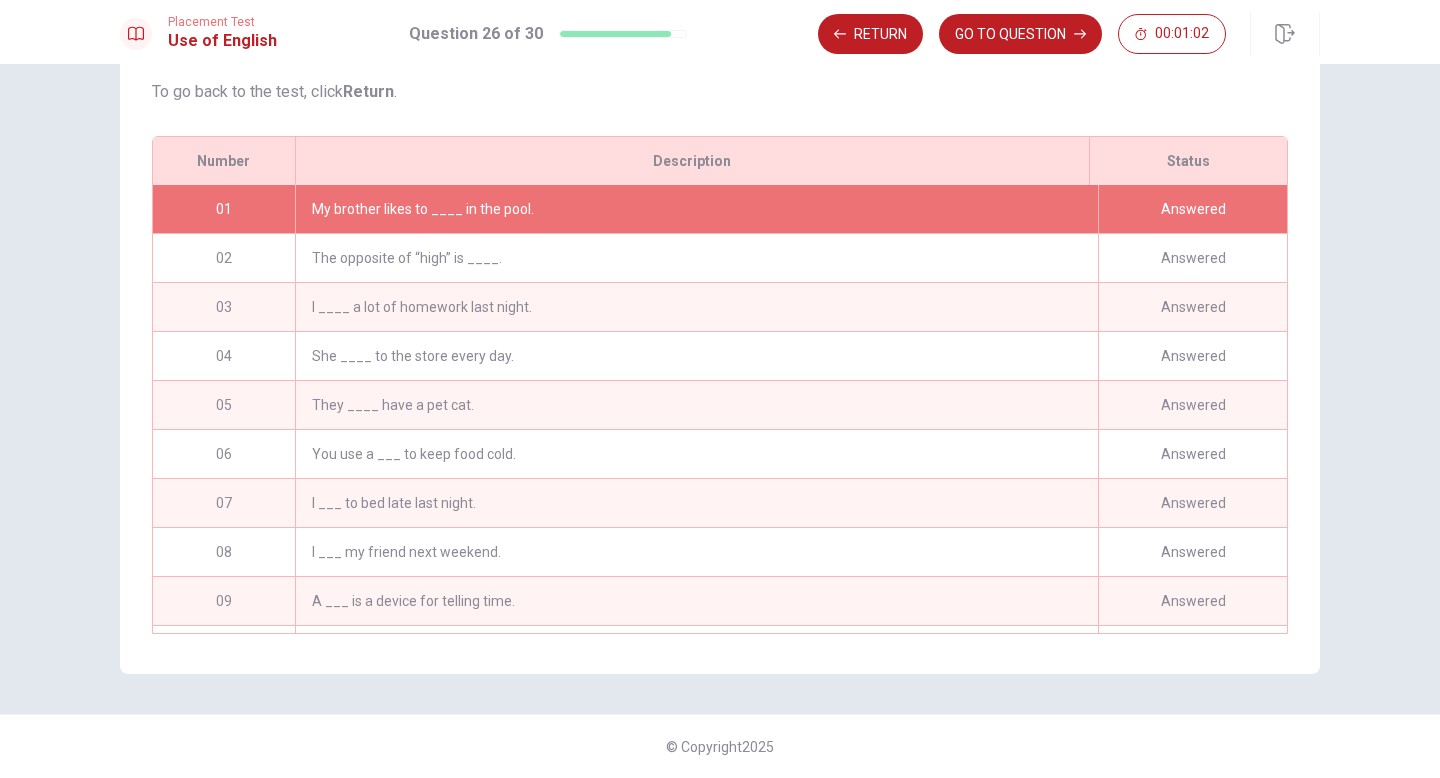 click on "My brother likes to ____ in the pool." at bounding box center [696, 209] 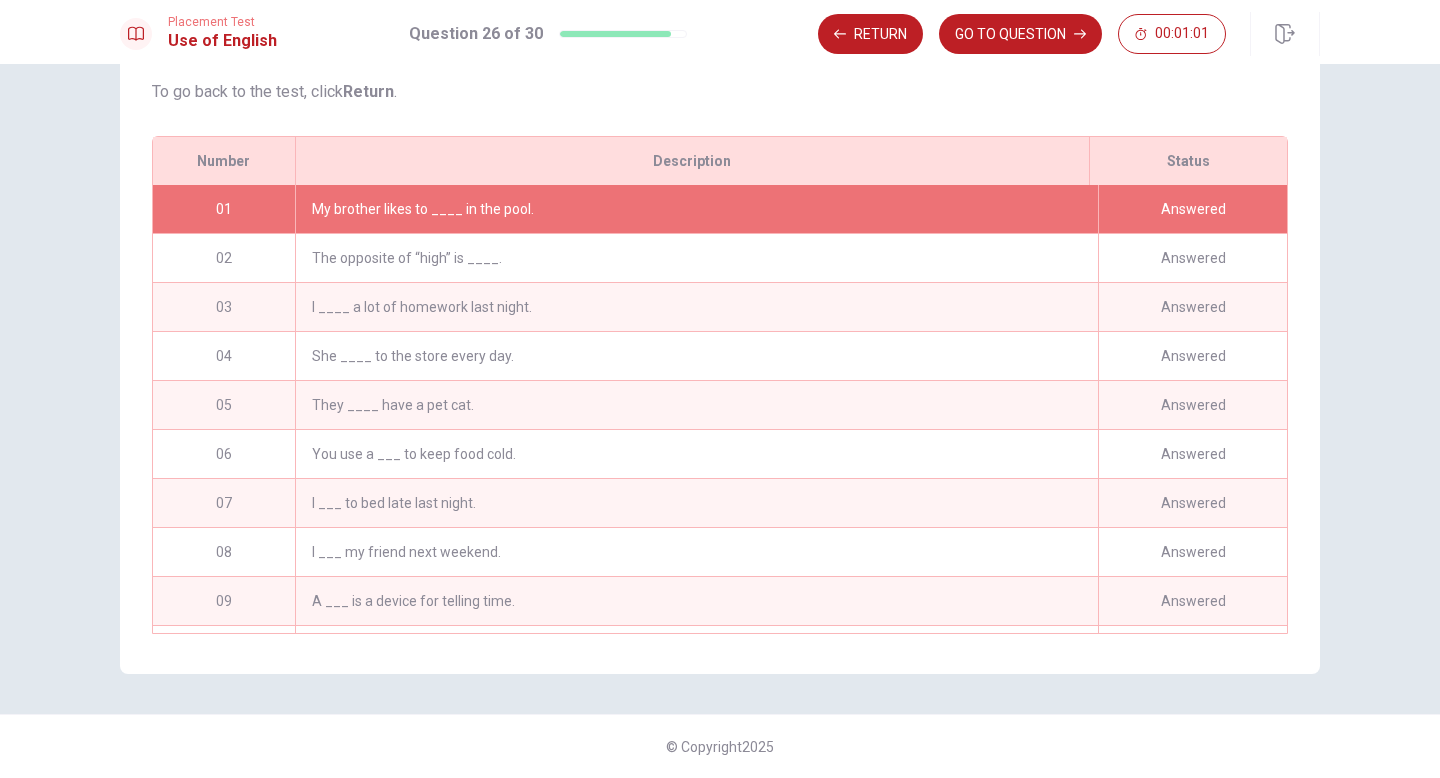 click on "Answered" at bounding box center [1192, 209] 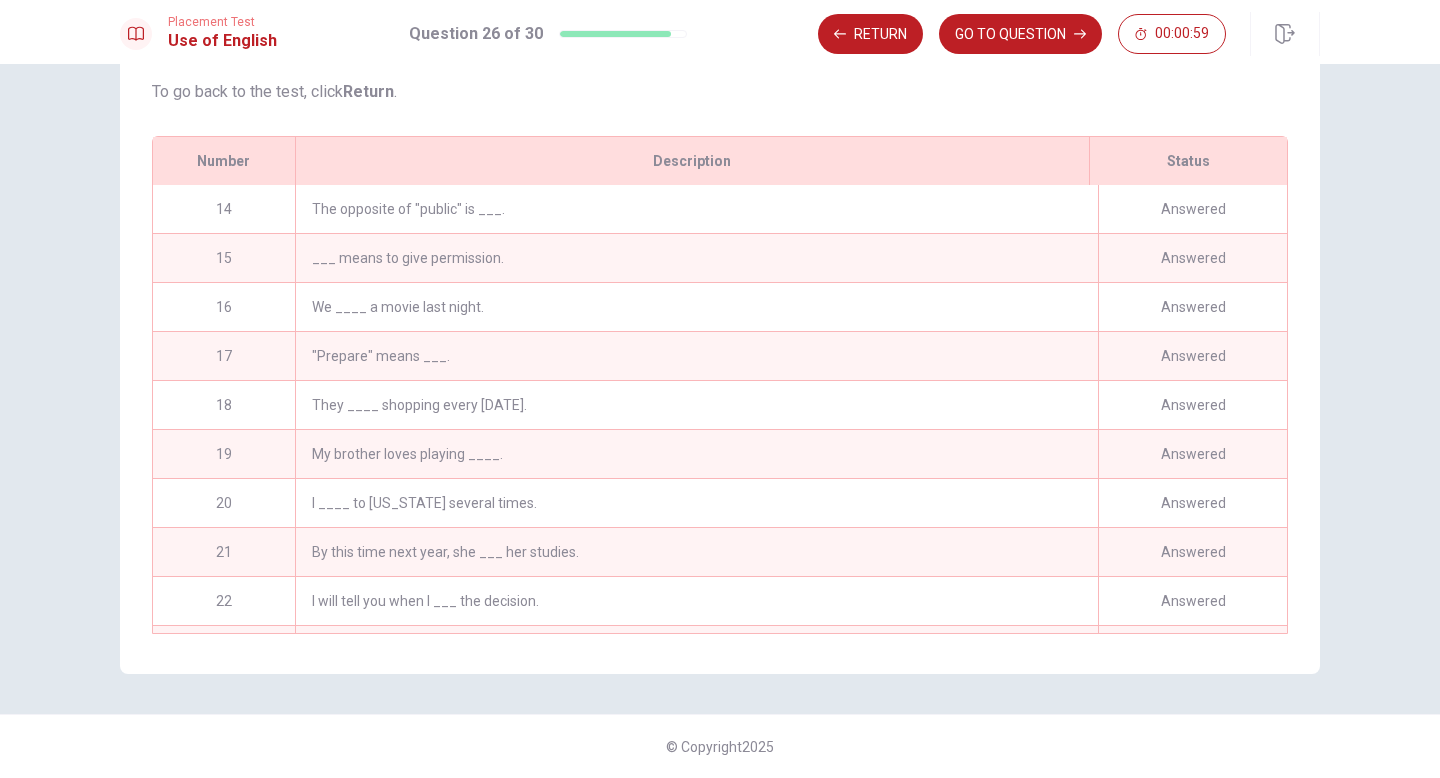scroll, scrollTop: 1021, scrollLeft: 0, axis: vertical 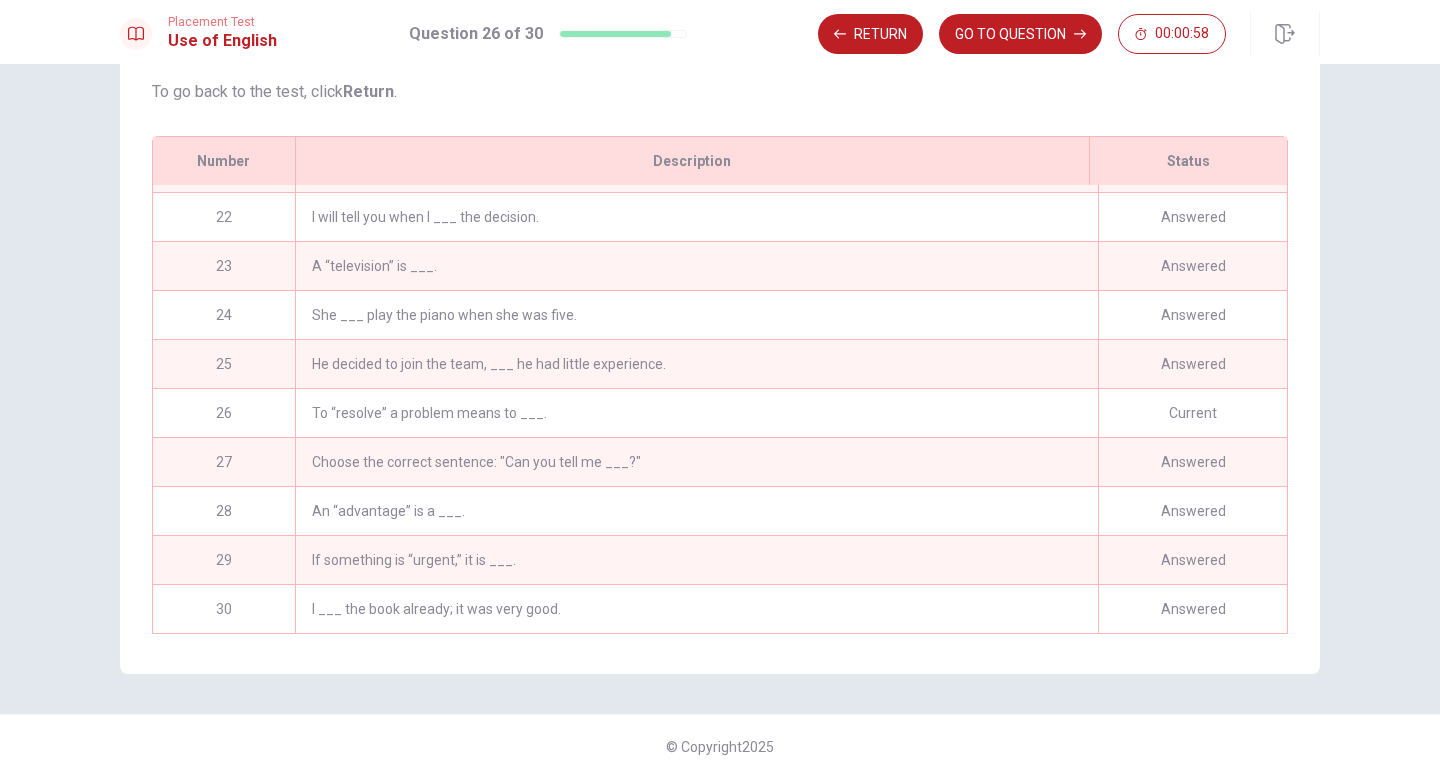 click on "Current" at bounding box center [1192, 413] 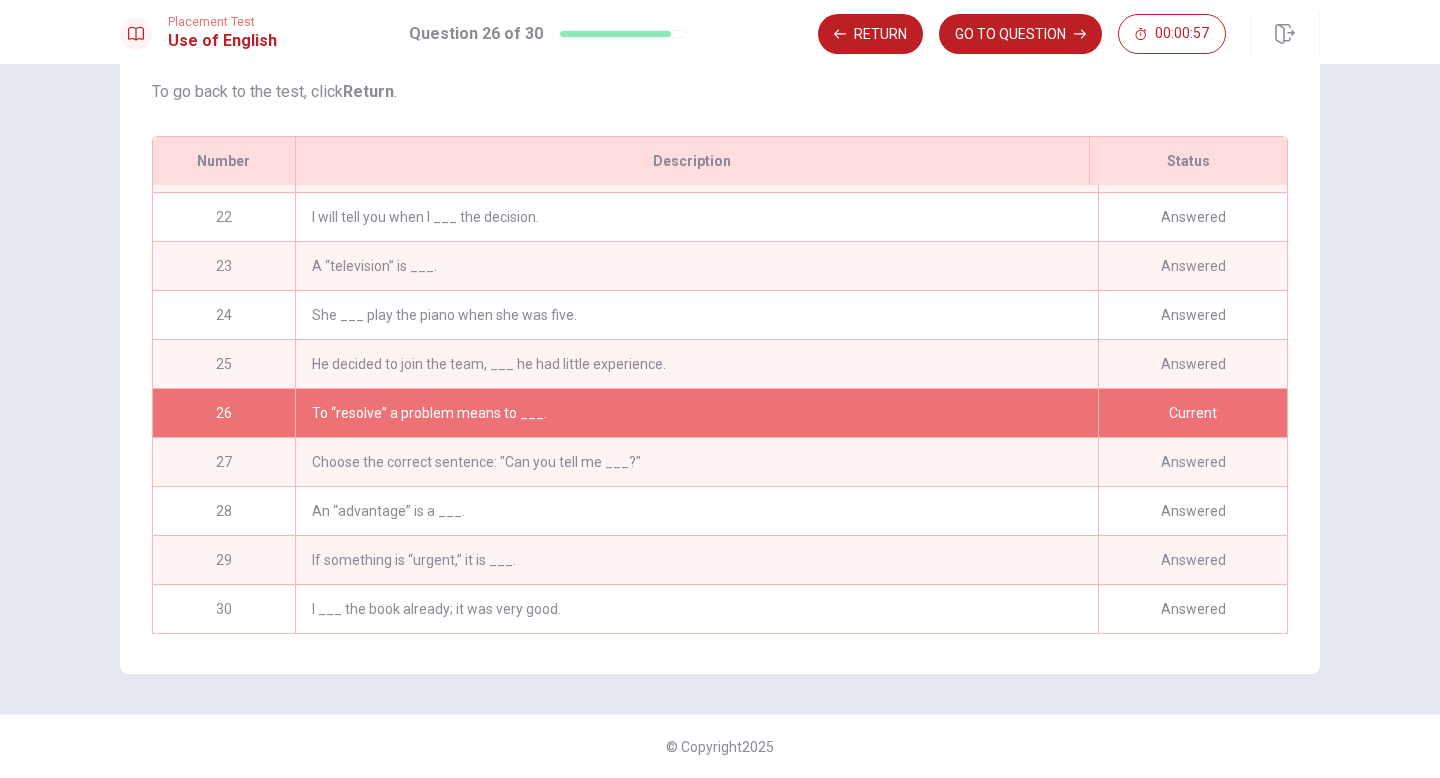 click on "Answered" at bounding box center [1192, 266] 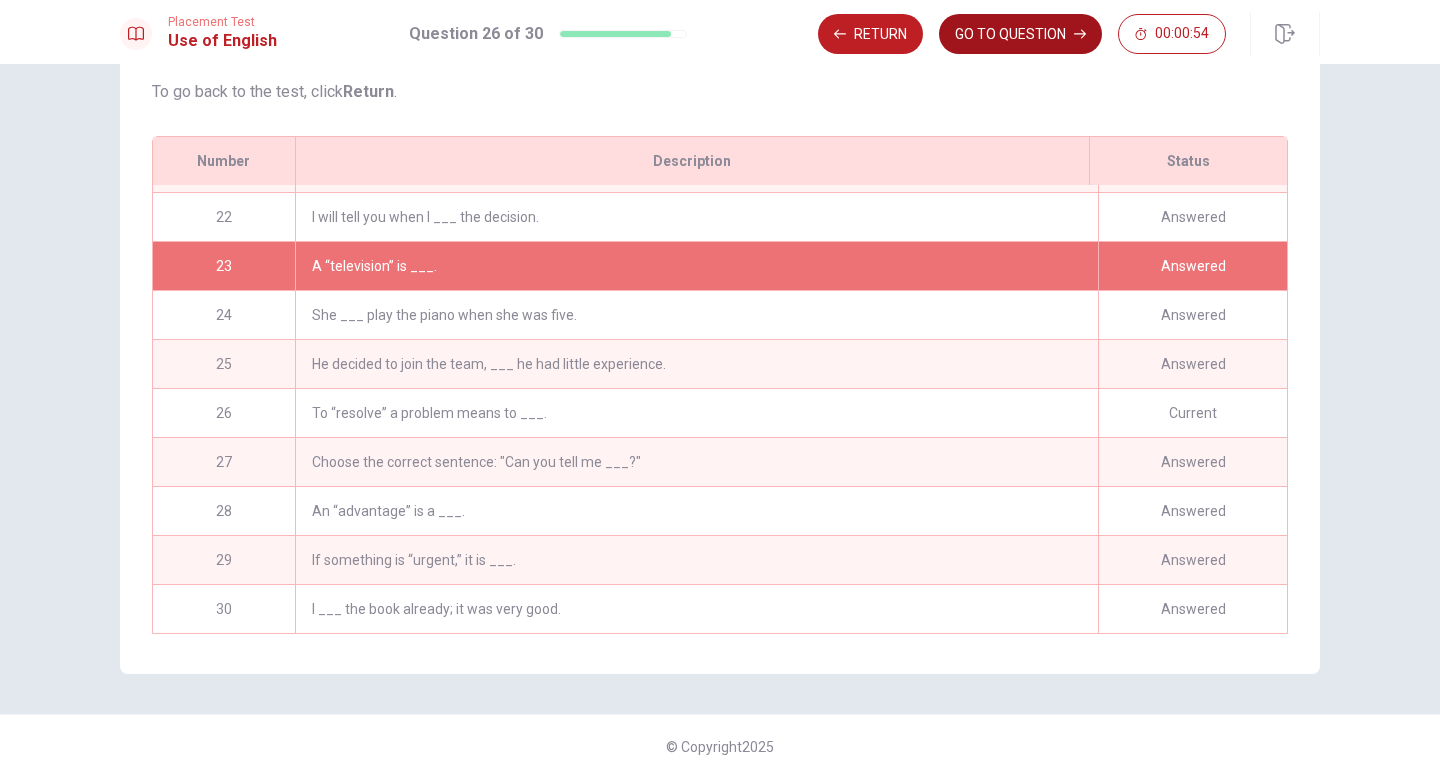 click on "GO TO QUESTION" at bounding box center [1020, 34] 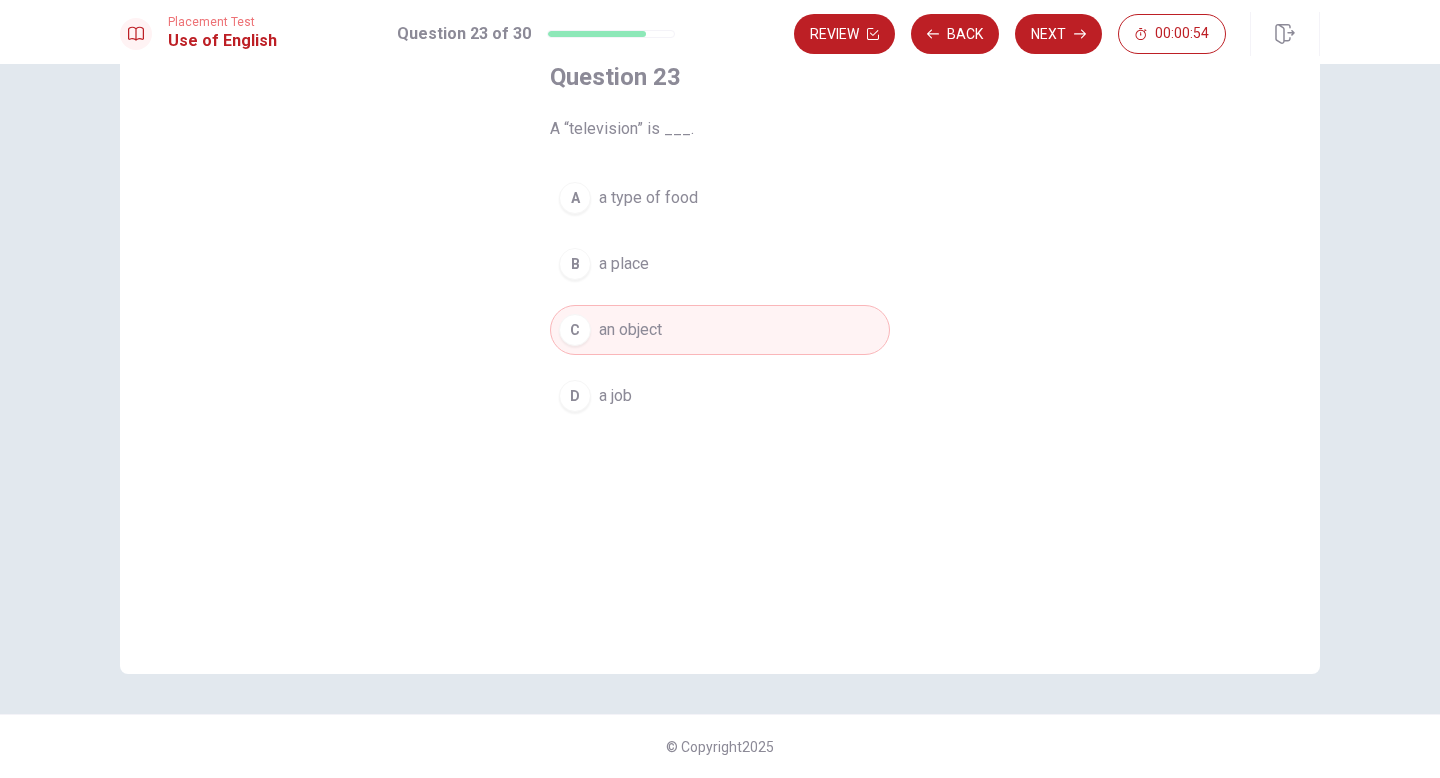 scroll, scrollTop: 125, scrollLeft: 0, axis: vertical 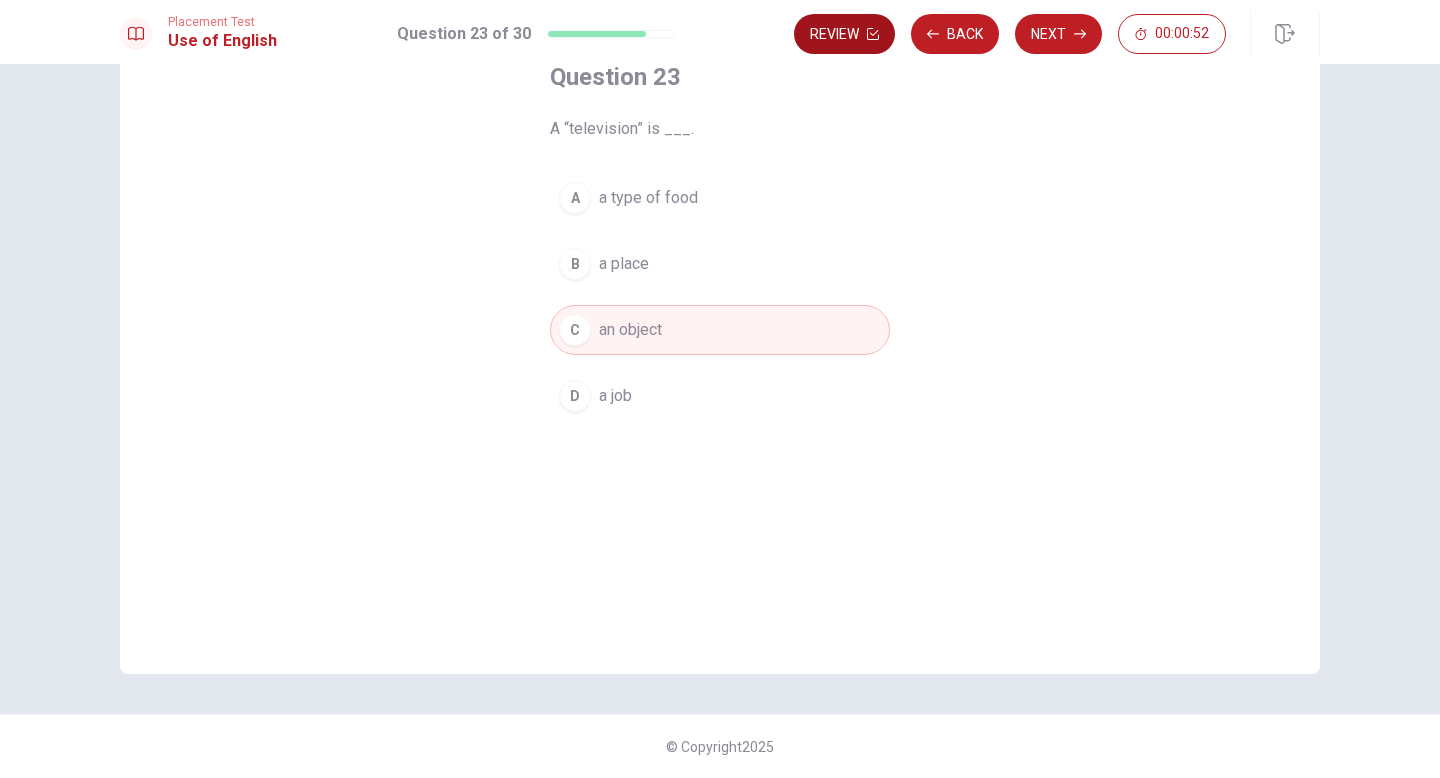 click on "Review" at bounding box center [844, 34] 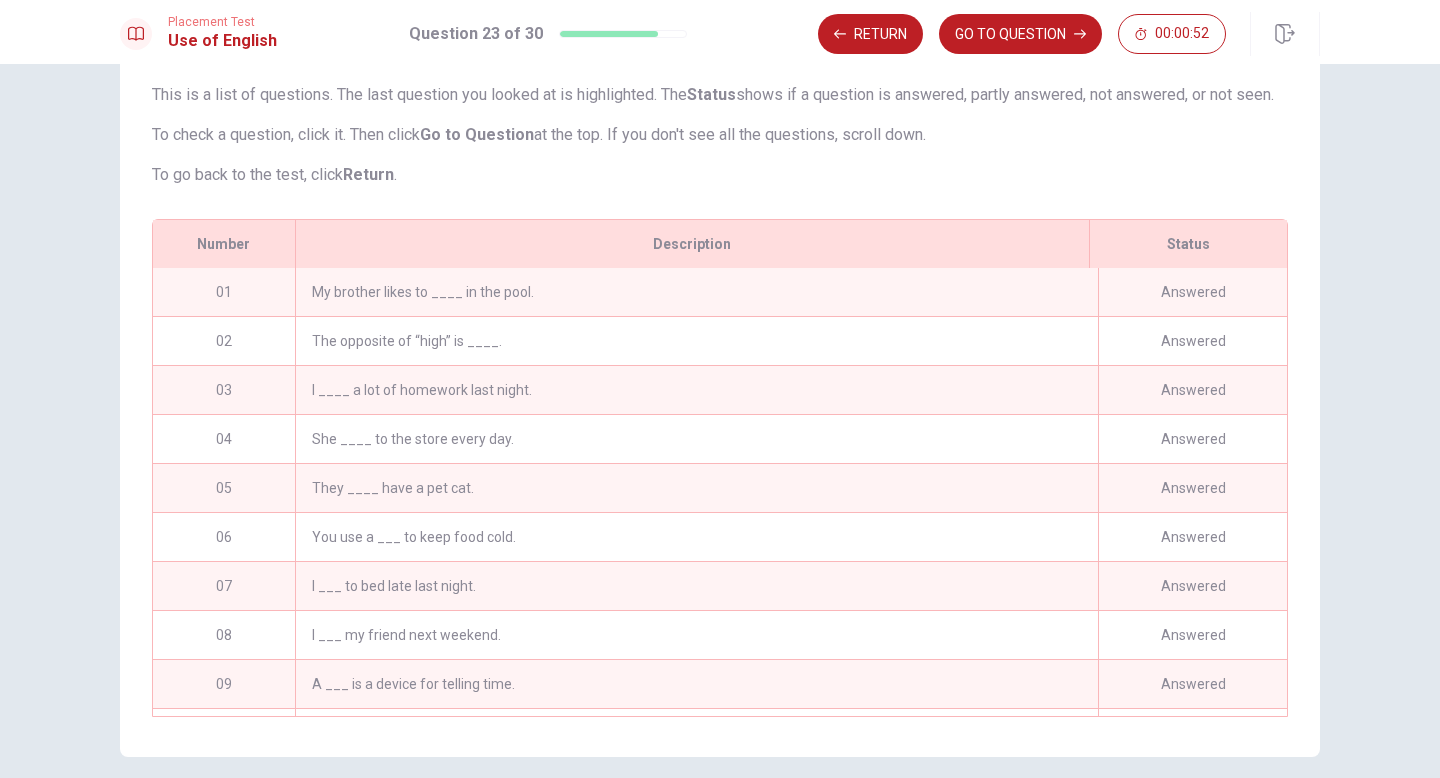 scroll, scrollTop: 232, scrollLeft: 0, axis: vertical 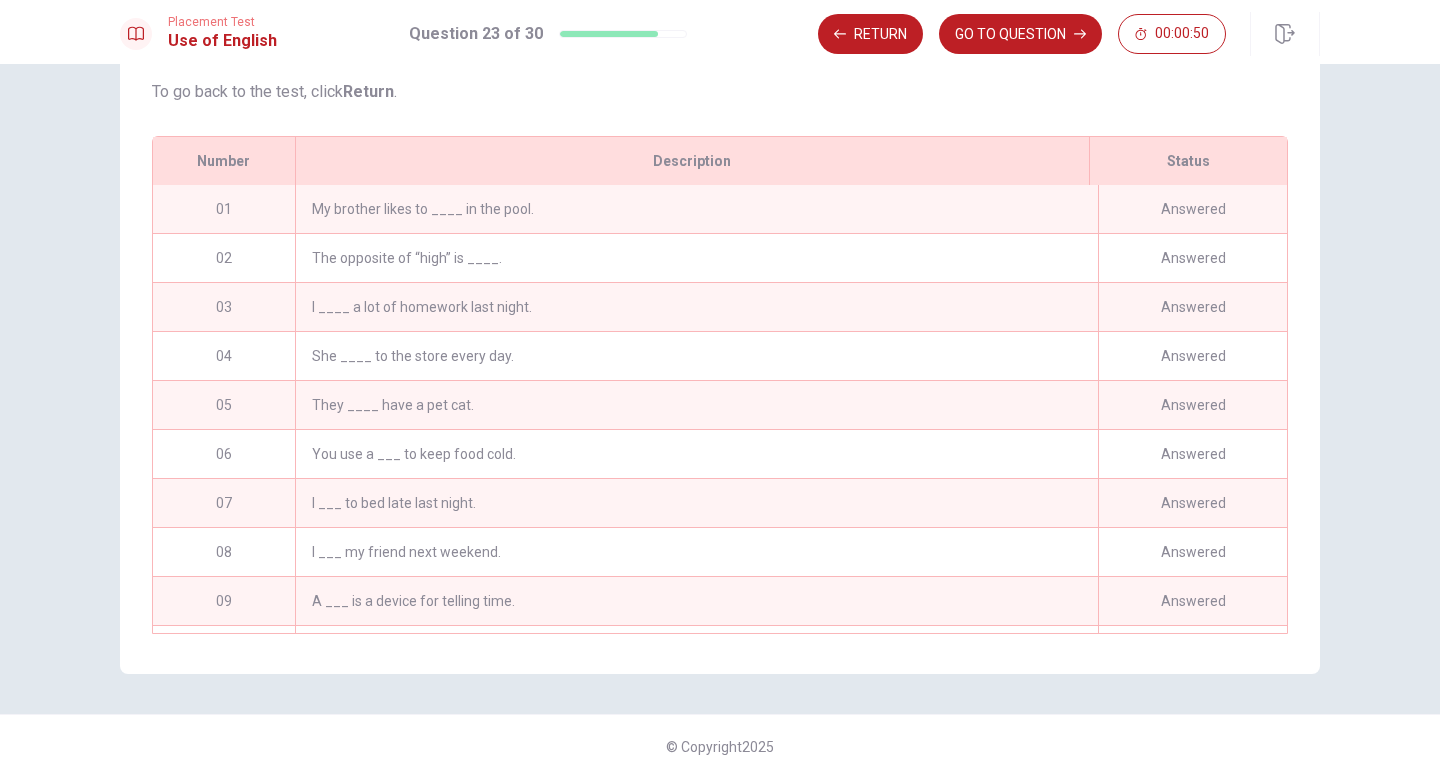 click on "Answered" at bounding box center [1192, 209] 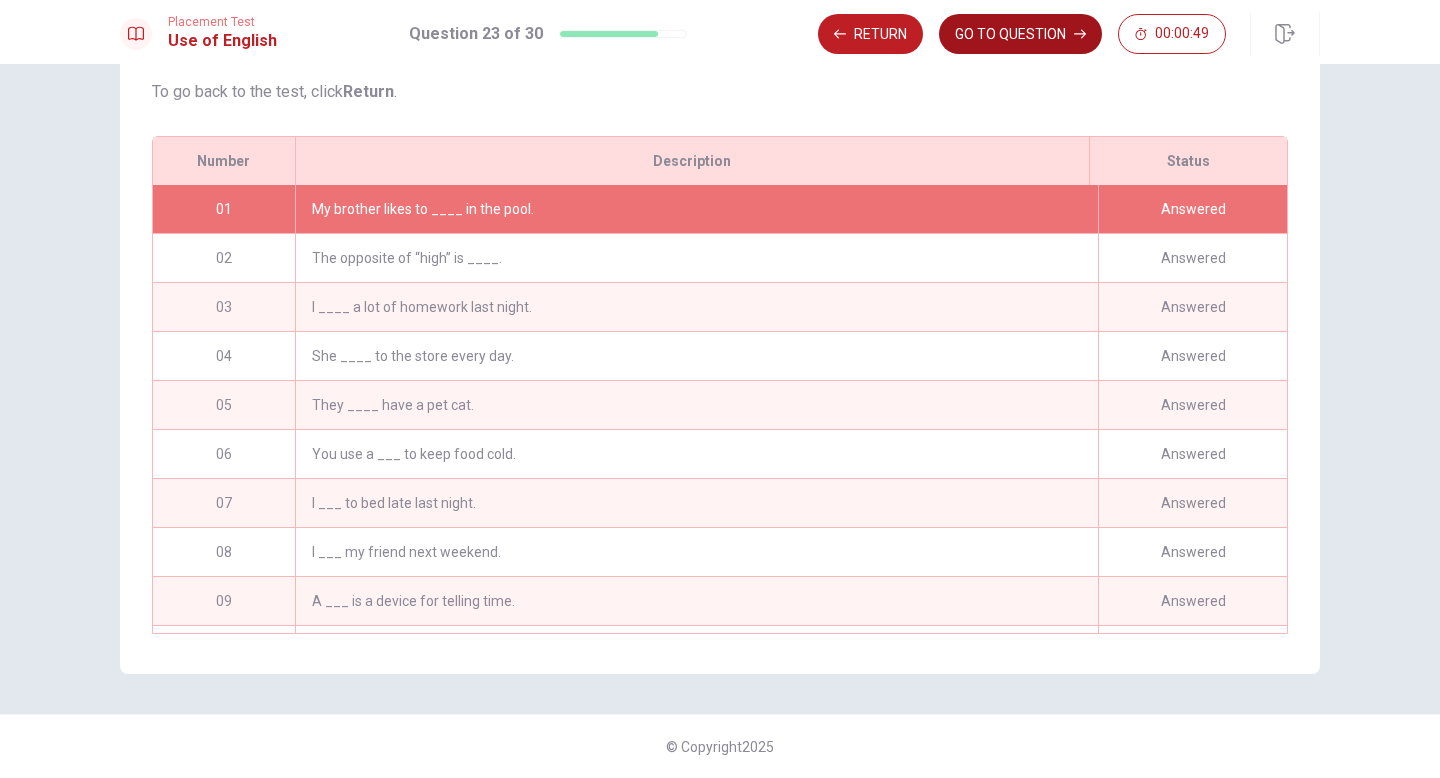 click on "GO TO QUESTION" at bounding box center [1020, 34] 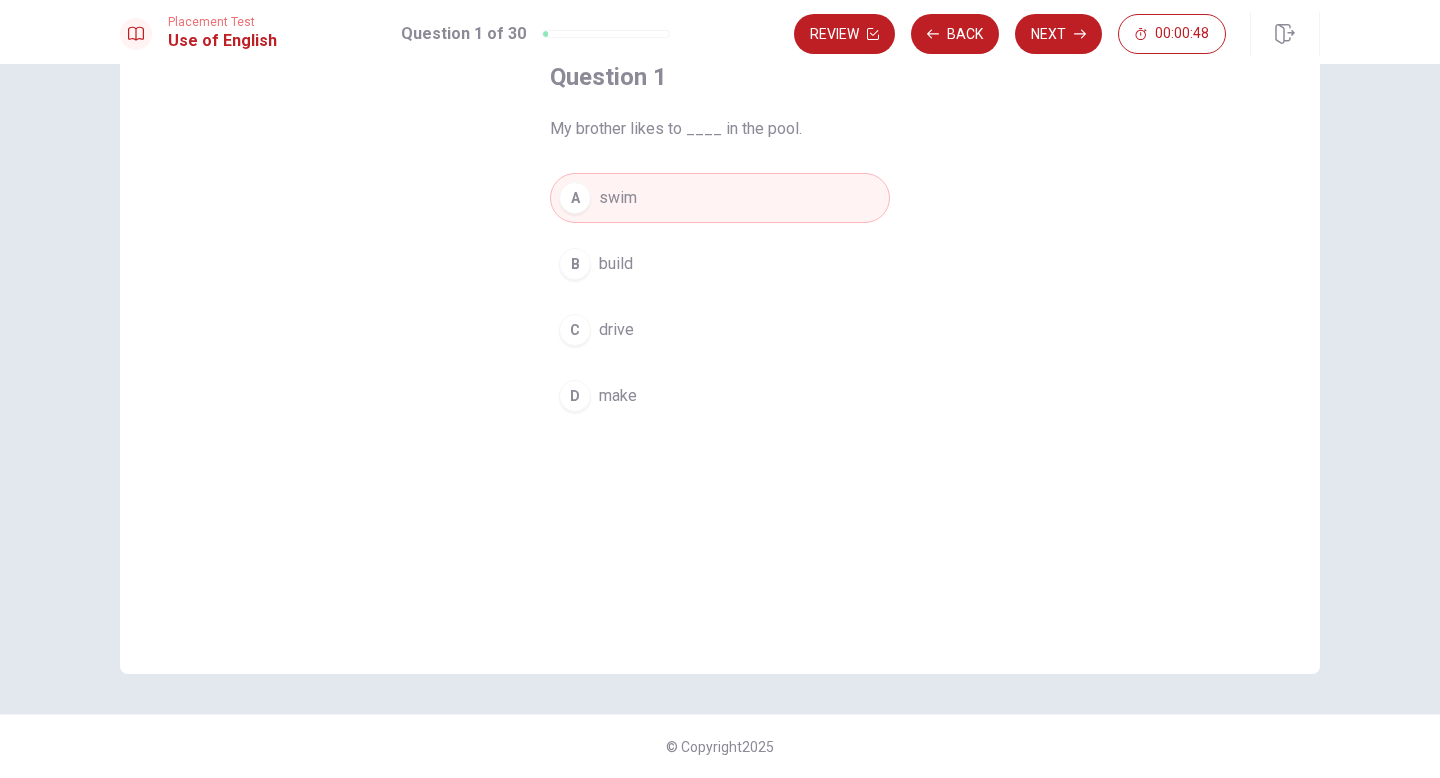 scroll, scrollTop: 125, scrollLeft: 0, axis: vertical 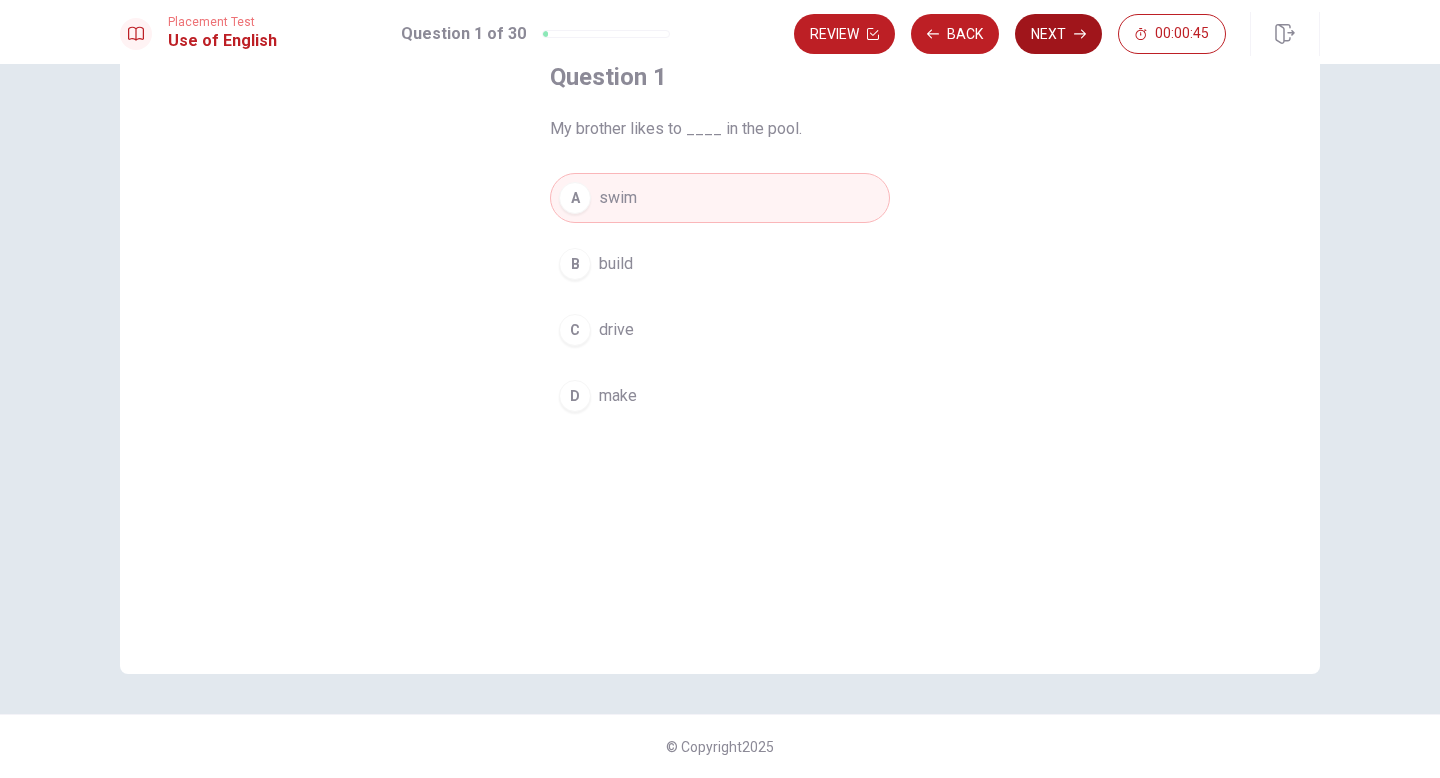click on "Next" at bounding box center (1058, 34) 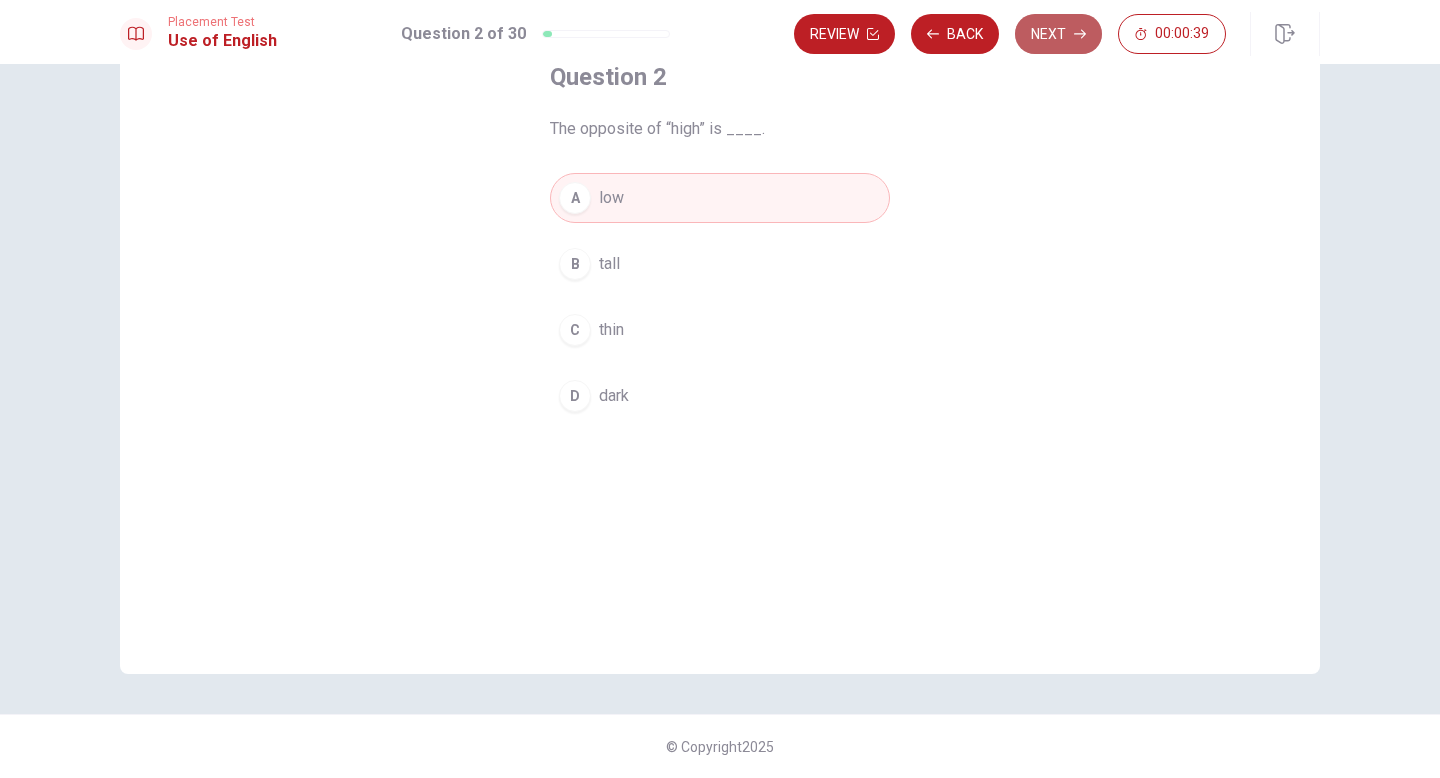 click on "Next" at bounding box center (1058, 34) 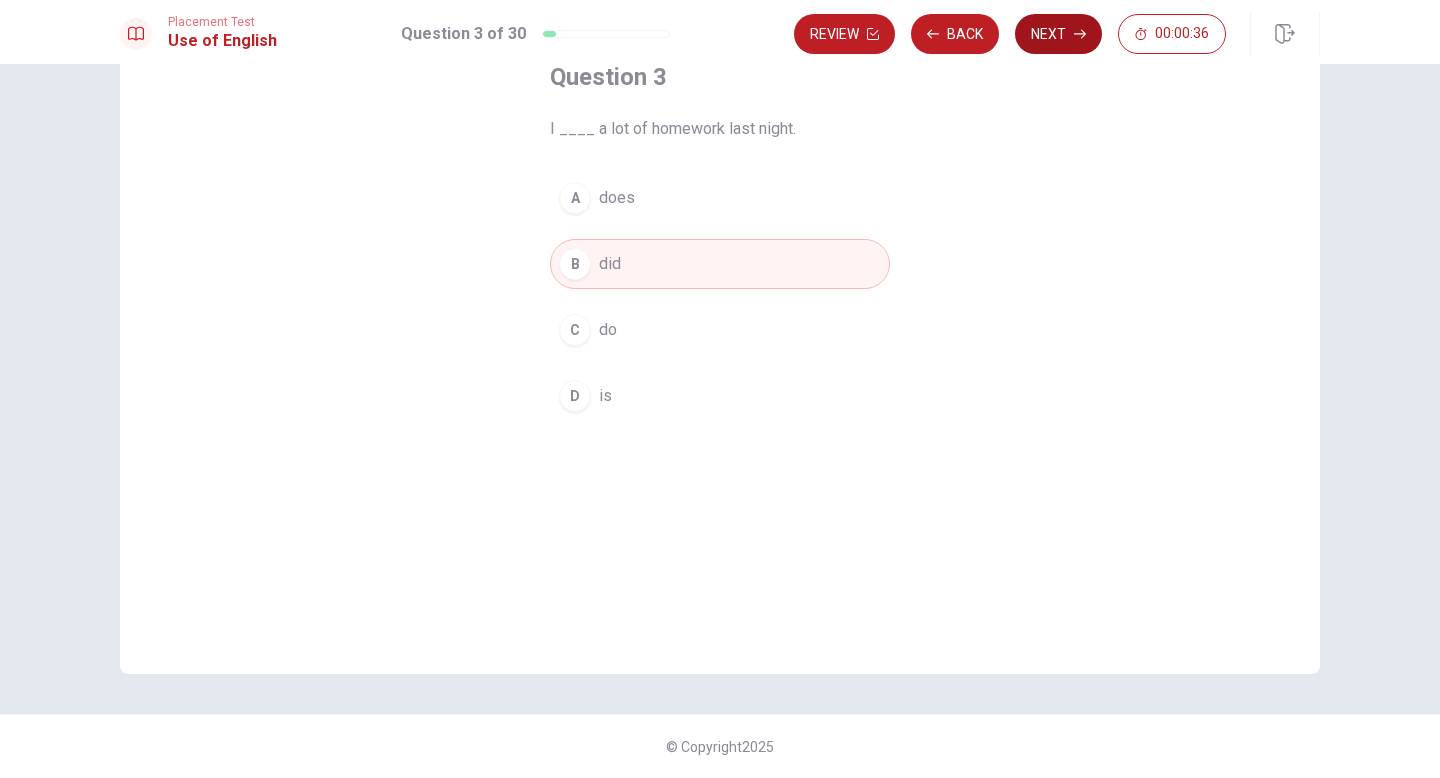 click on "Next" at bounding box center (1058, 34) 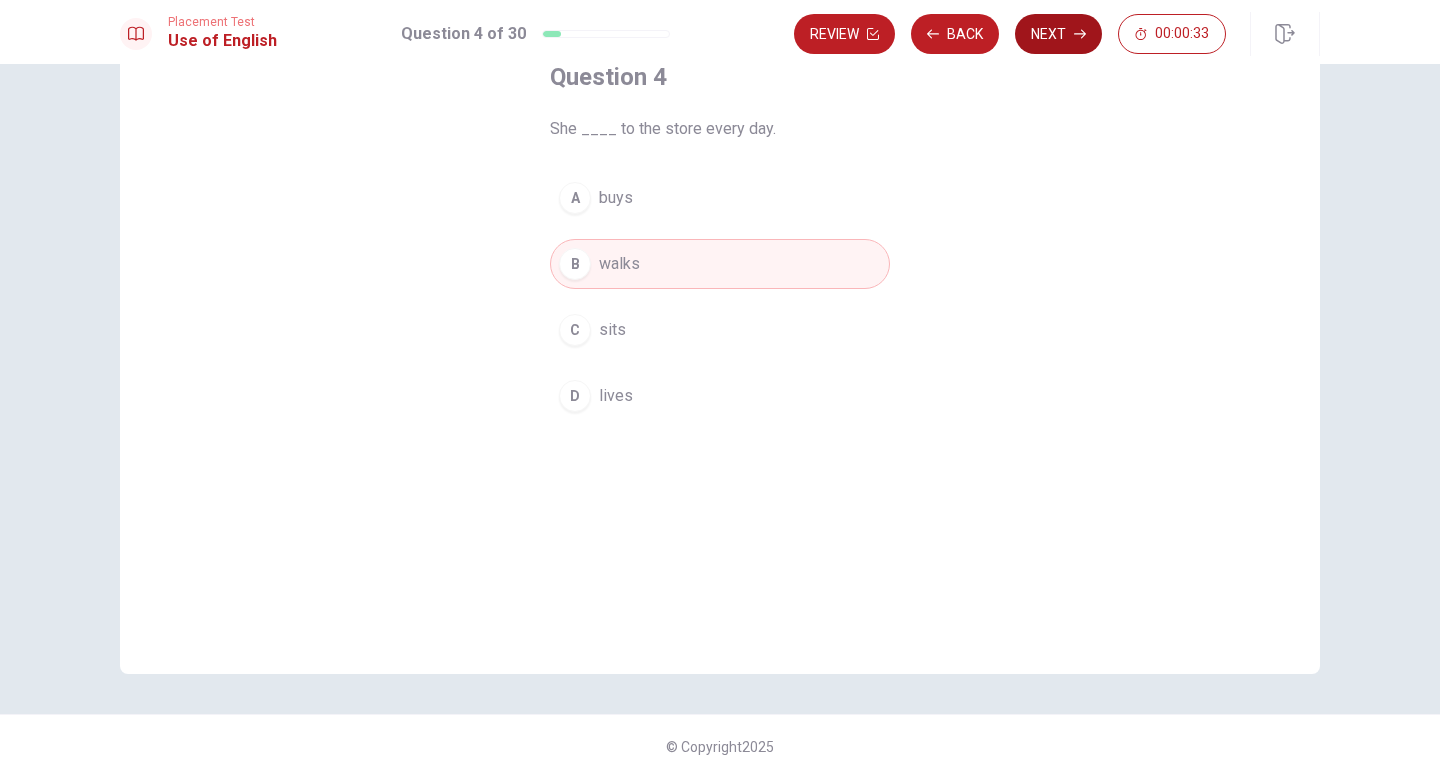 click on "Next" at bounding box center [1058, 34] 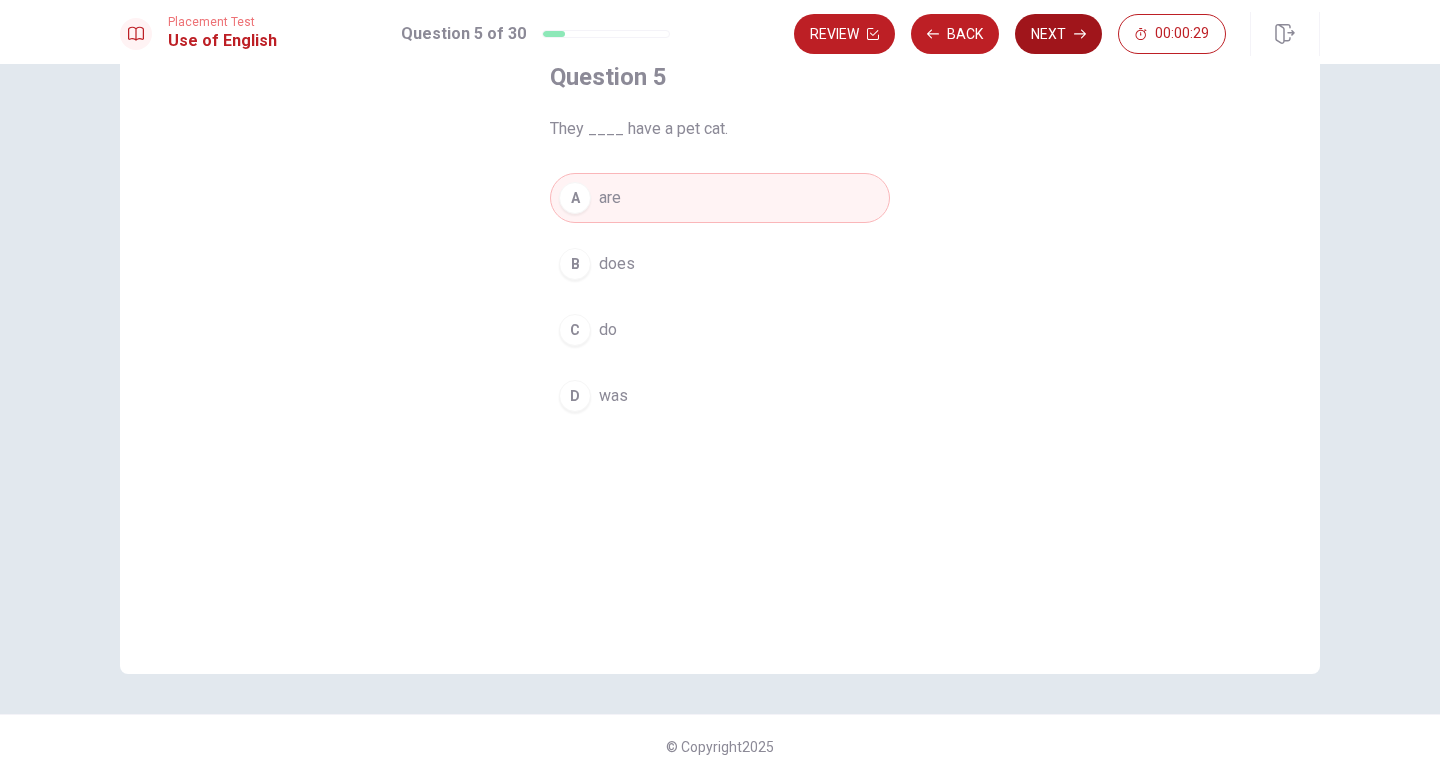click on "Next" at bounding box center (1058, 34) 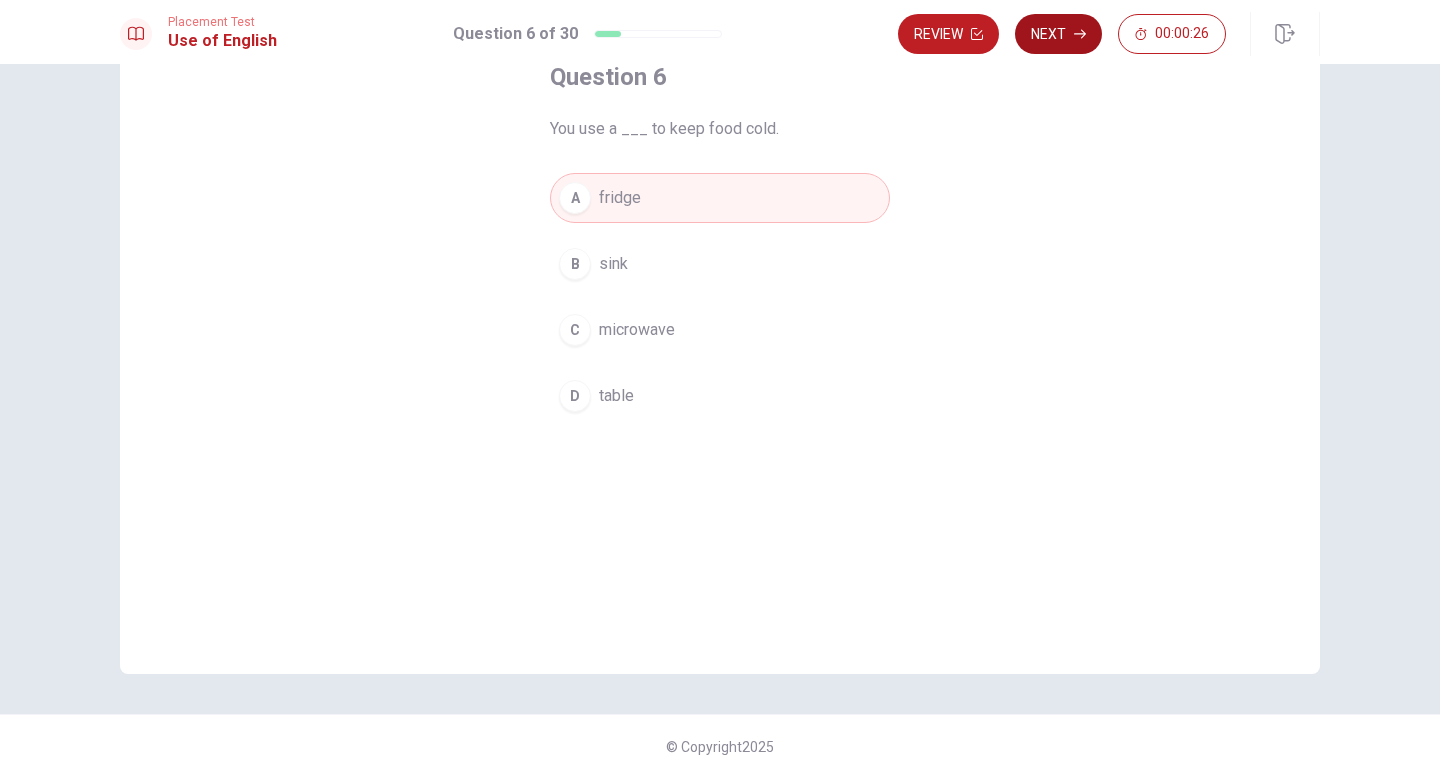 click on "Next" at bounding box center (1058, 34) 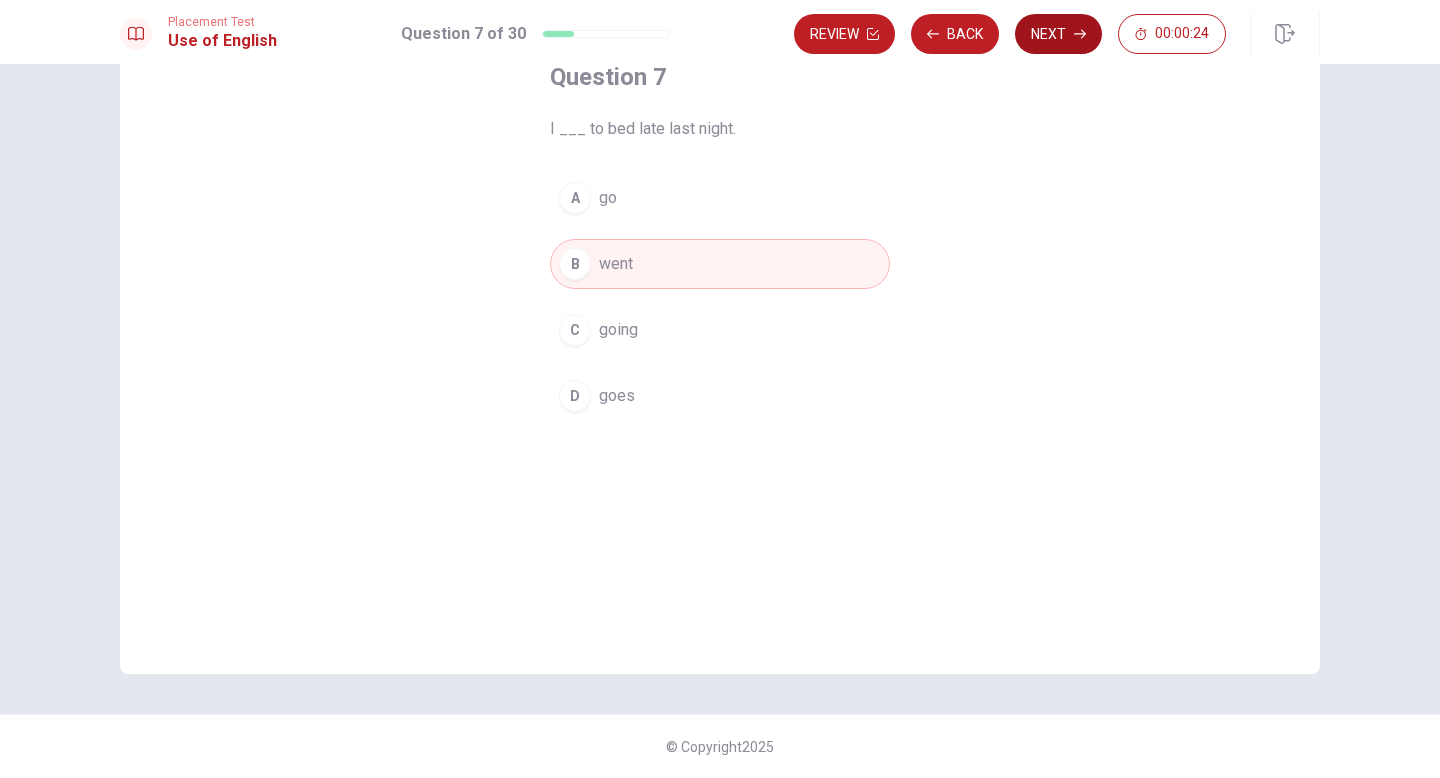 click on "Next" at bounding box center (1058, 34) 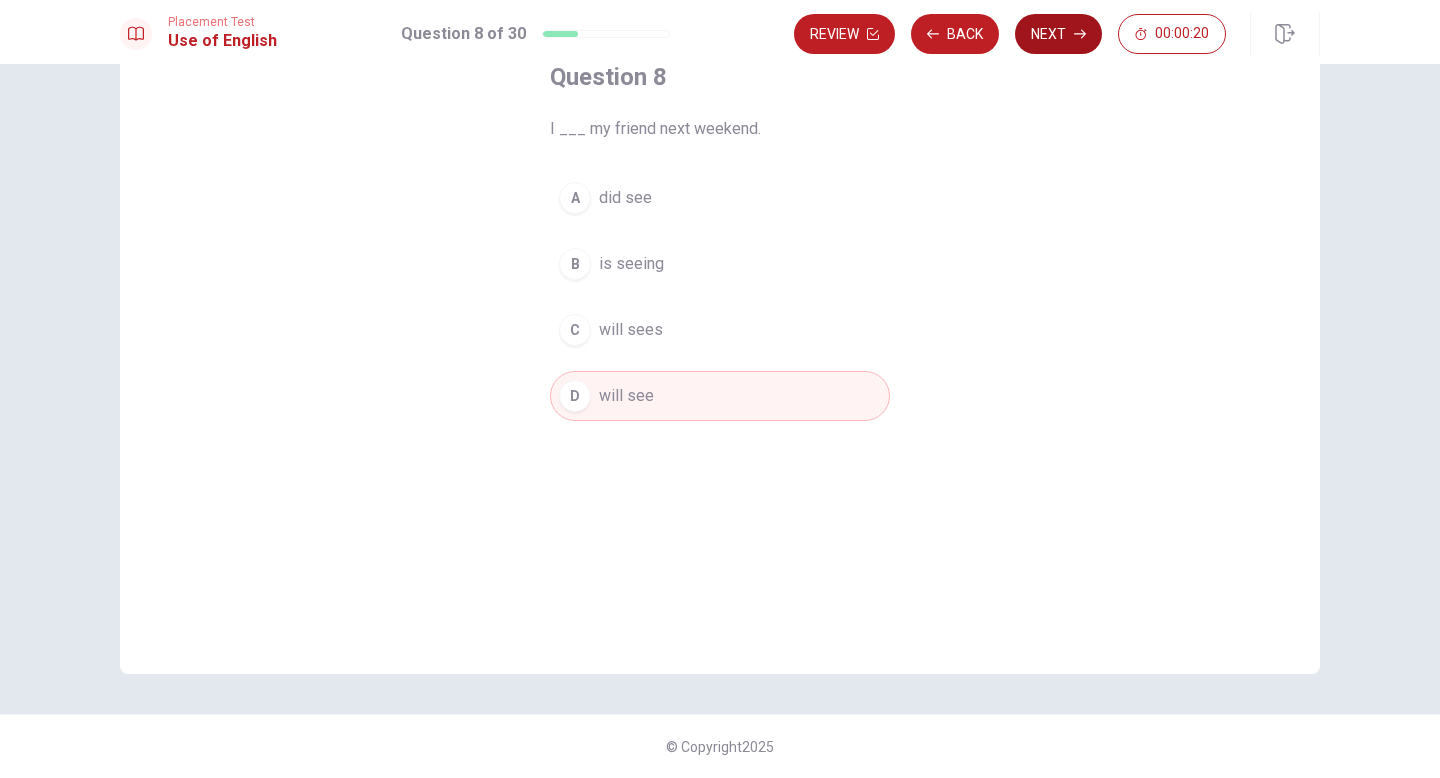 click on "Next" at bounding box center (1058, 34) 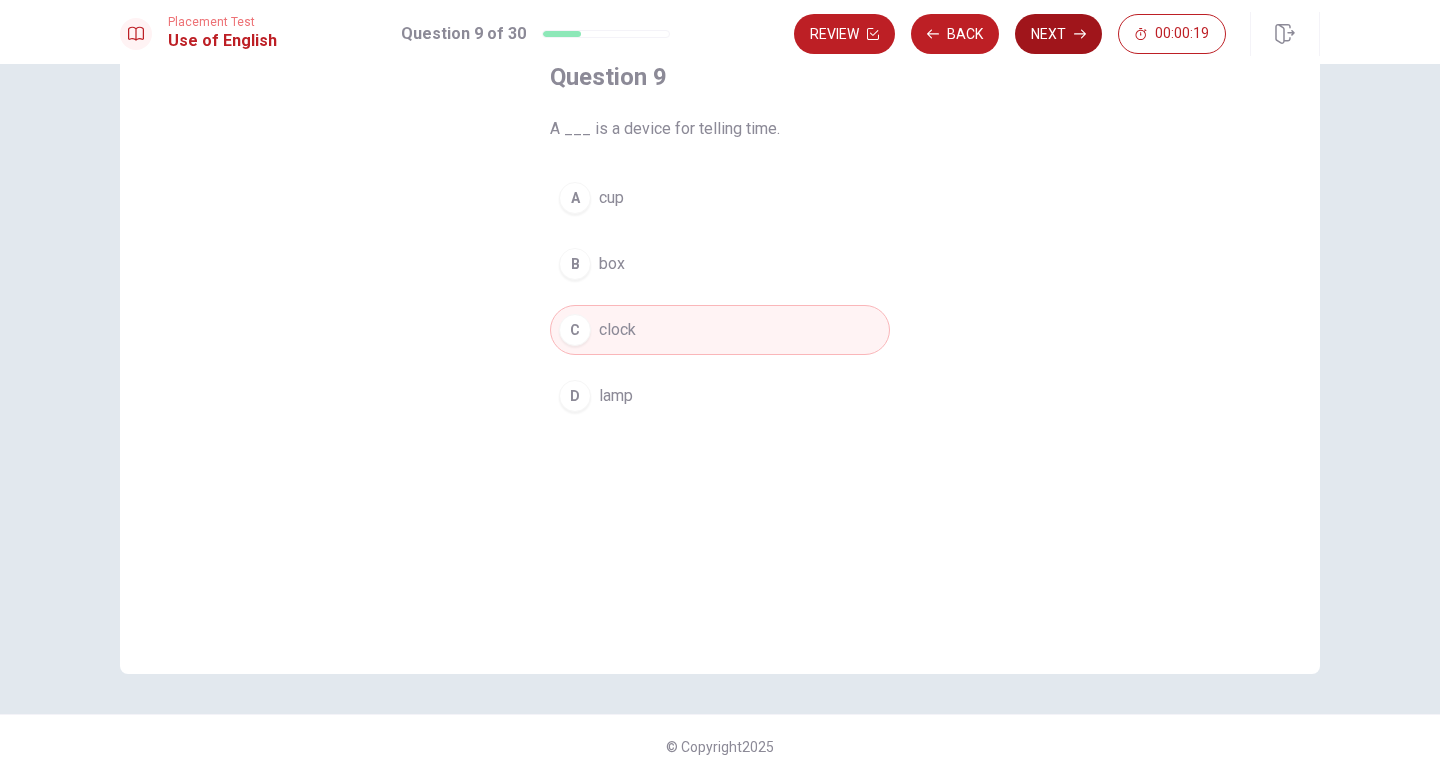 click on "Next" at bounding box center [1058, 34] 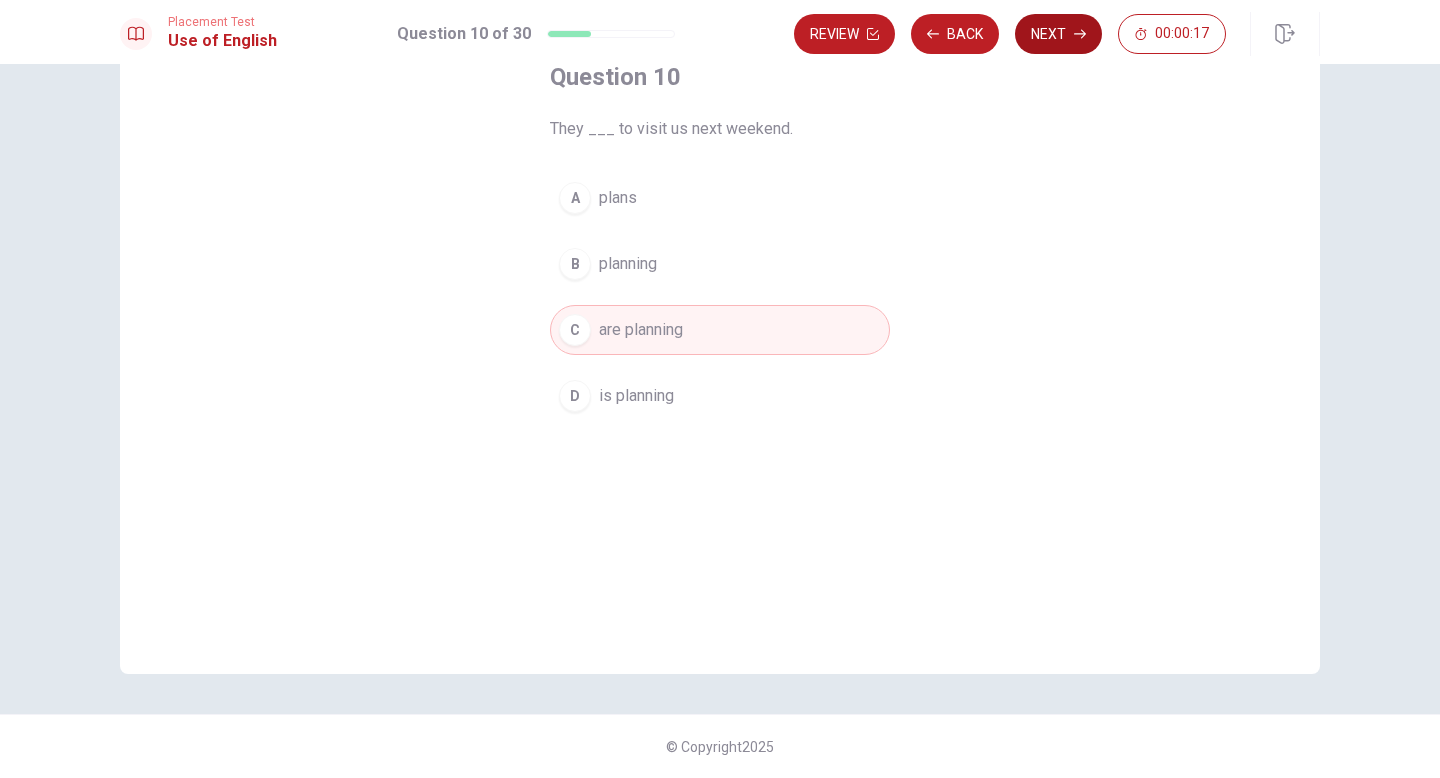 click on "Next" at bounding box center (1058, 34) 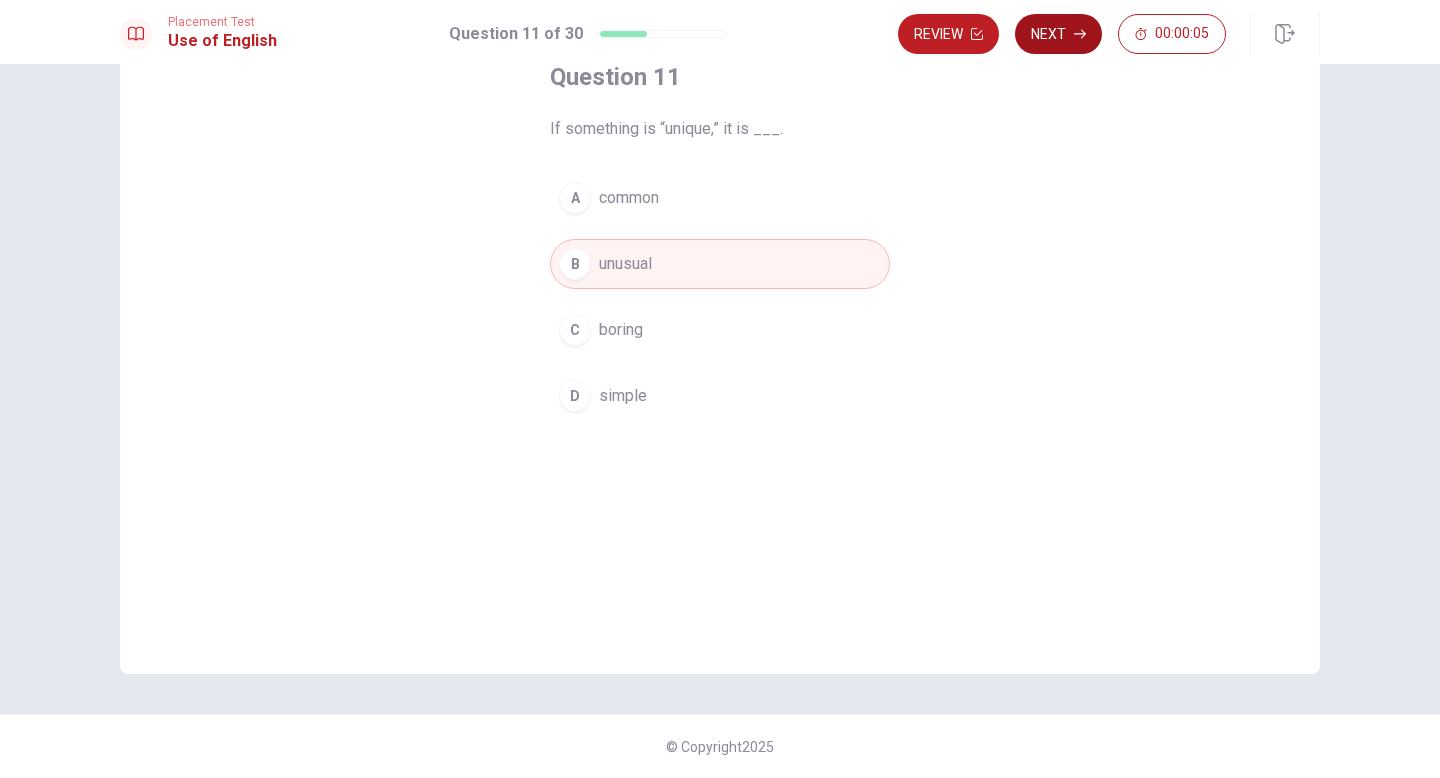 click 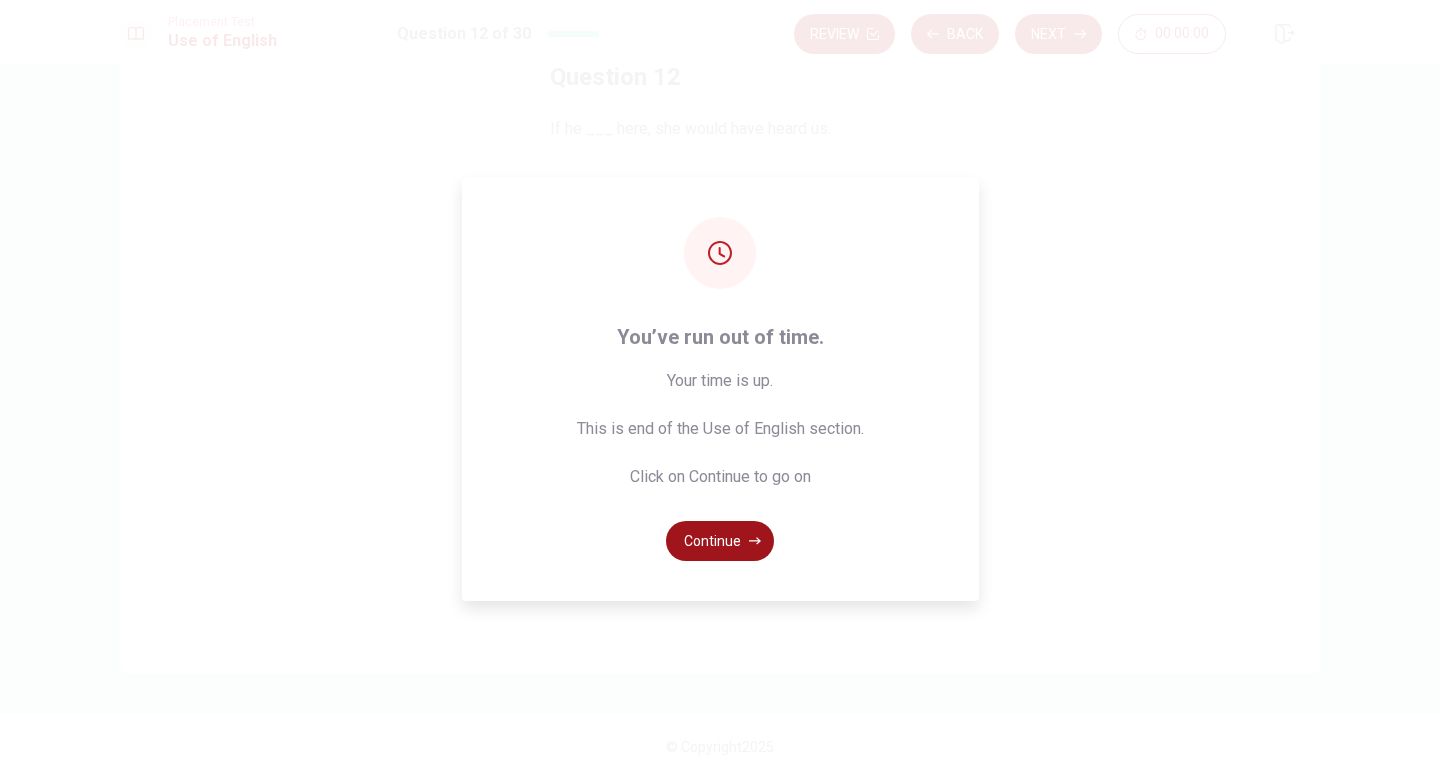 click on "Continue" at bounding box center (720, 541) 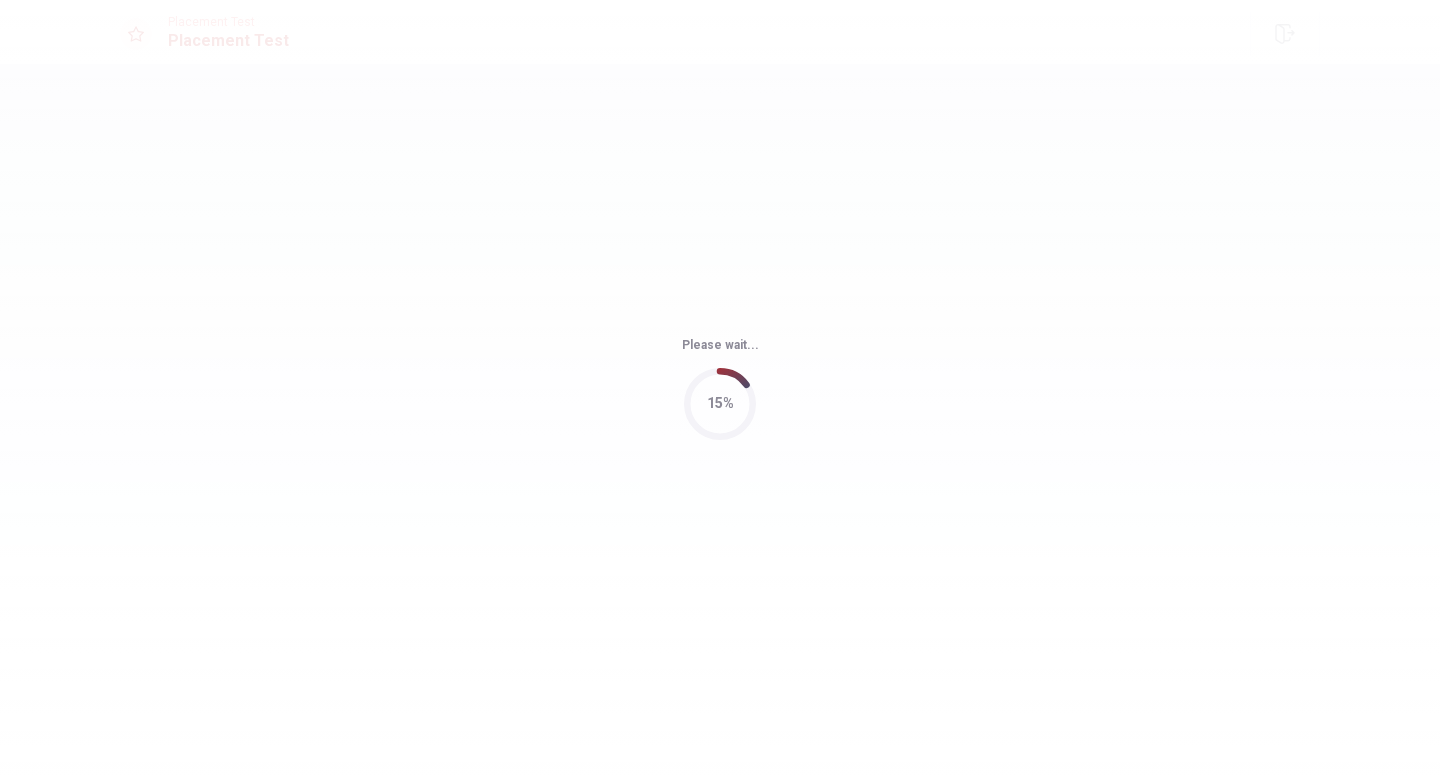 scroll, scrollTop: 0, scrollLeft: 0, axis: both 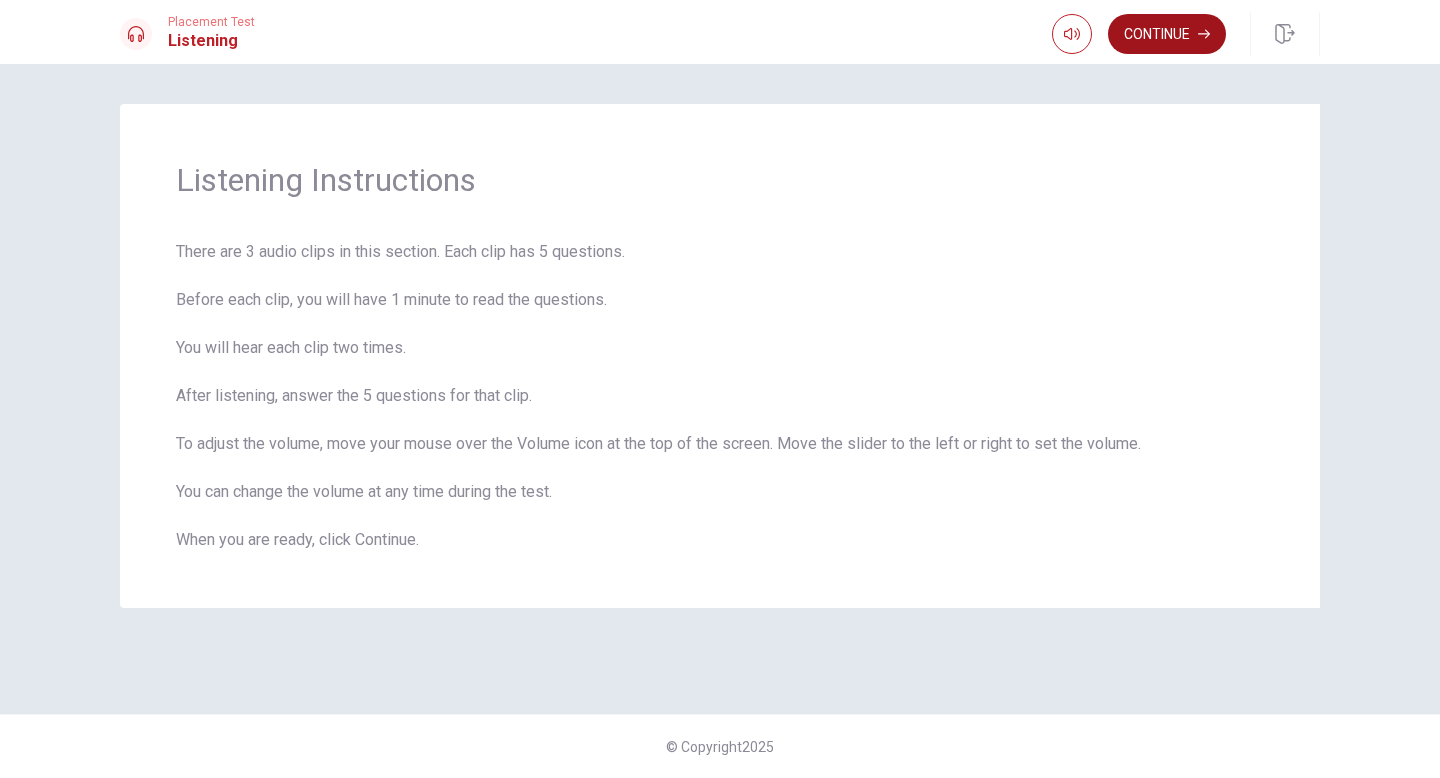 click on "Continue" at bounding box center (1167, 34) 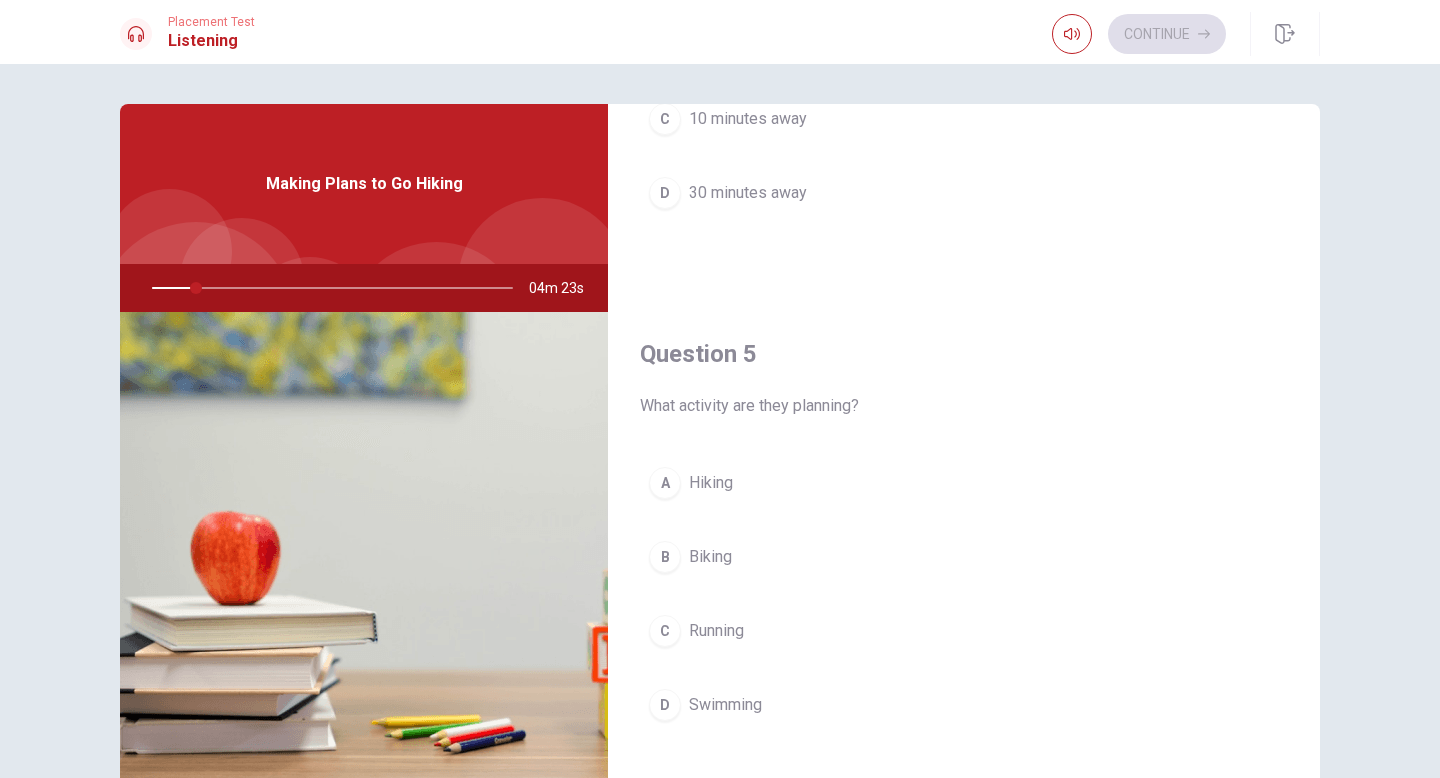 scroll, scrollTop: 1865, scrollLeft: 0, axis: vertical 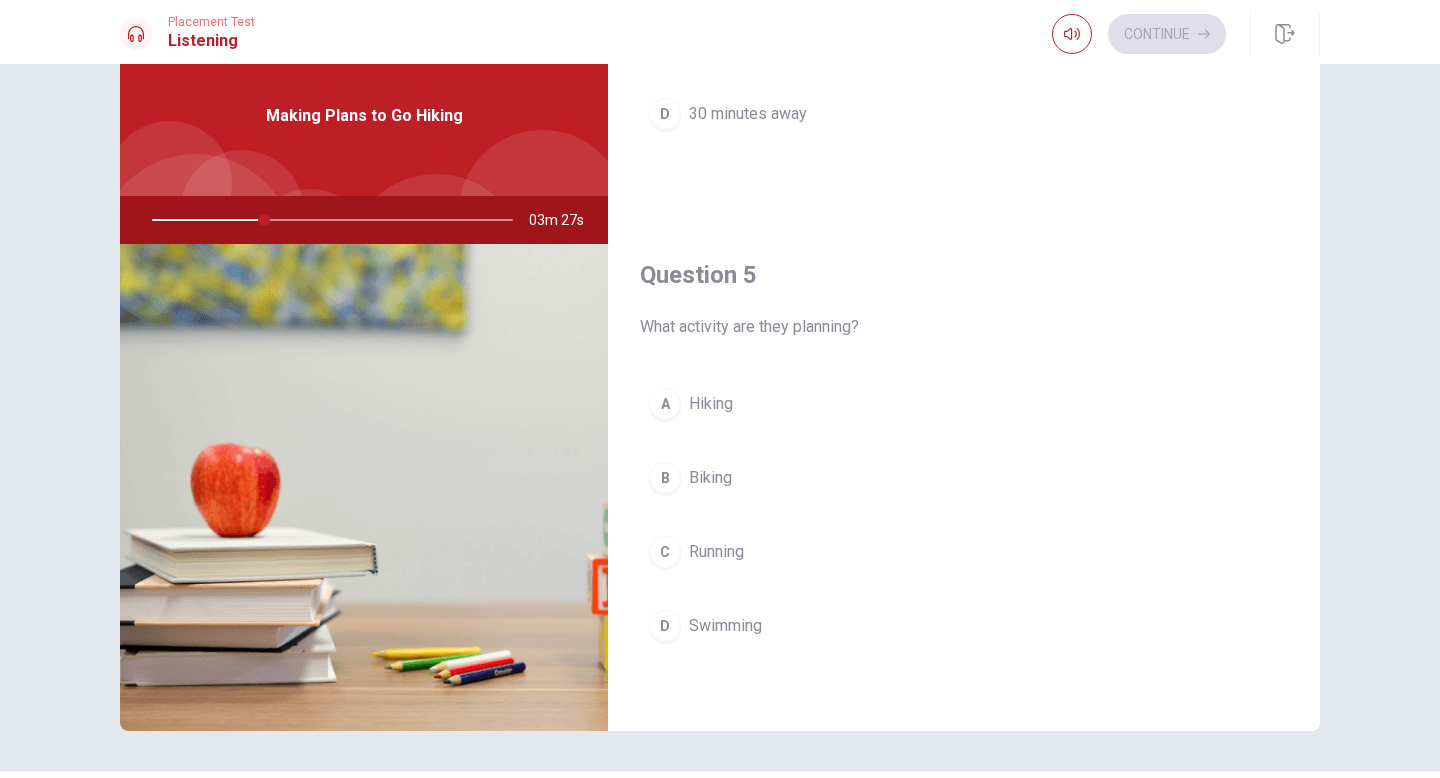 click on "A" at bounding box center (665, 404) 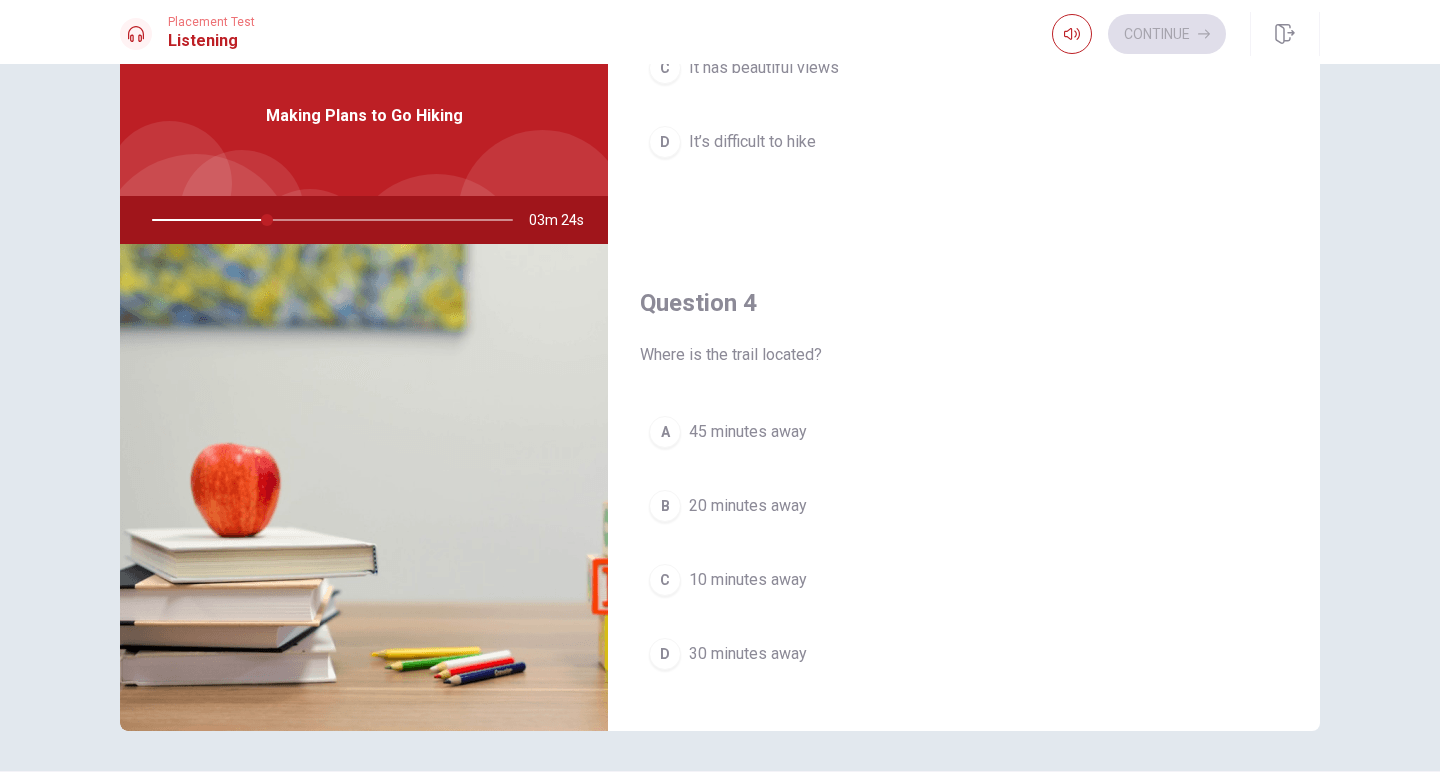 scroll, scrollTop: 1327, scrollLeft: 0, axis: vertical 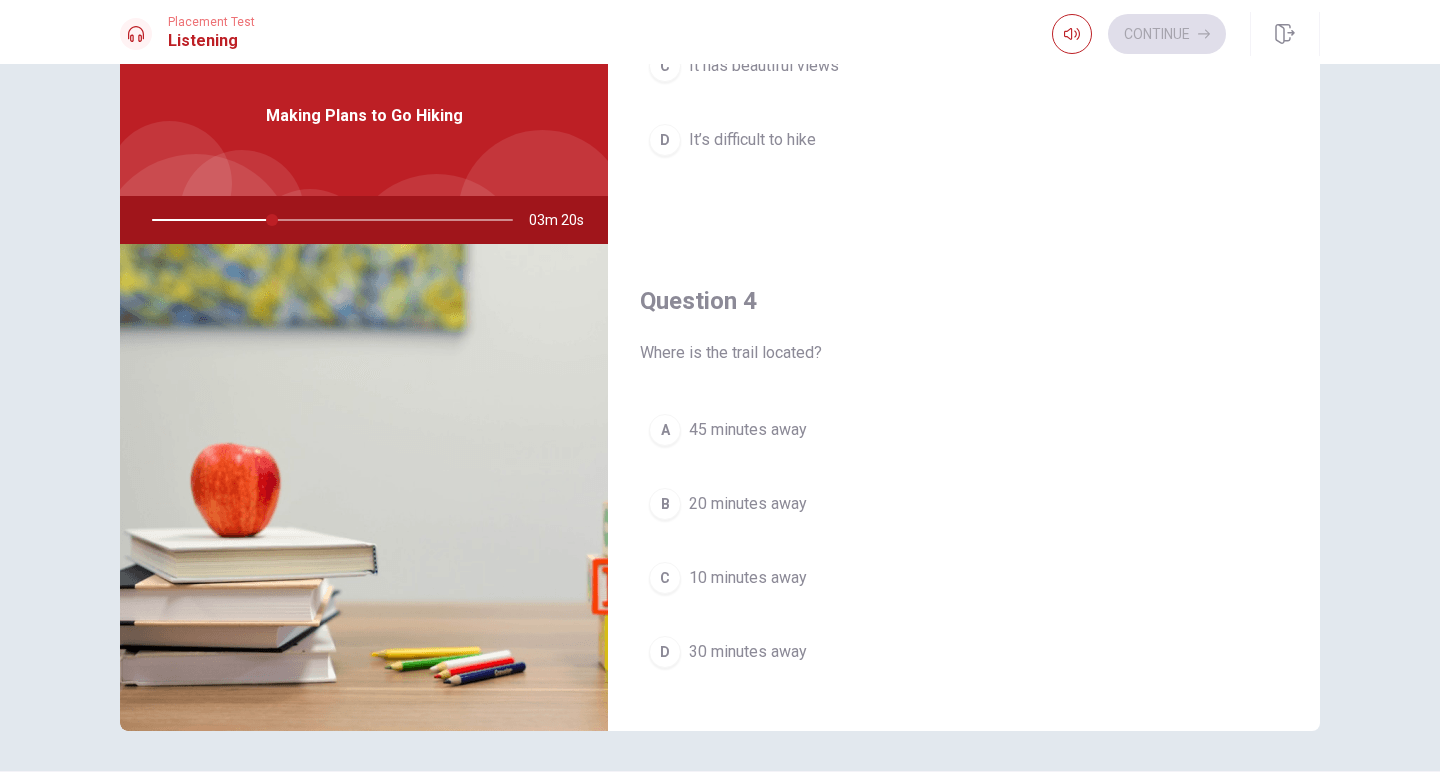 click on "D" at bounding box center (665, 652) 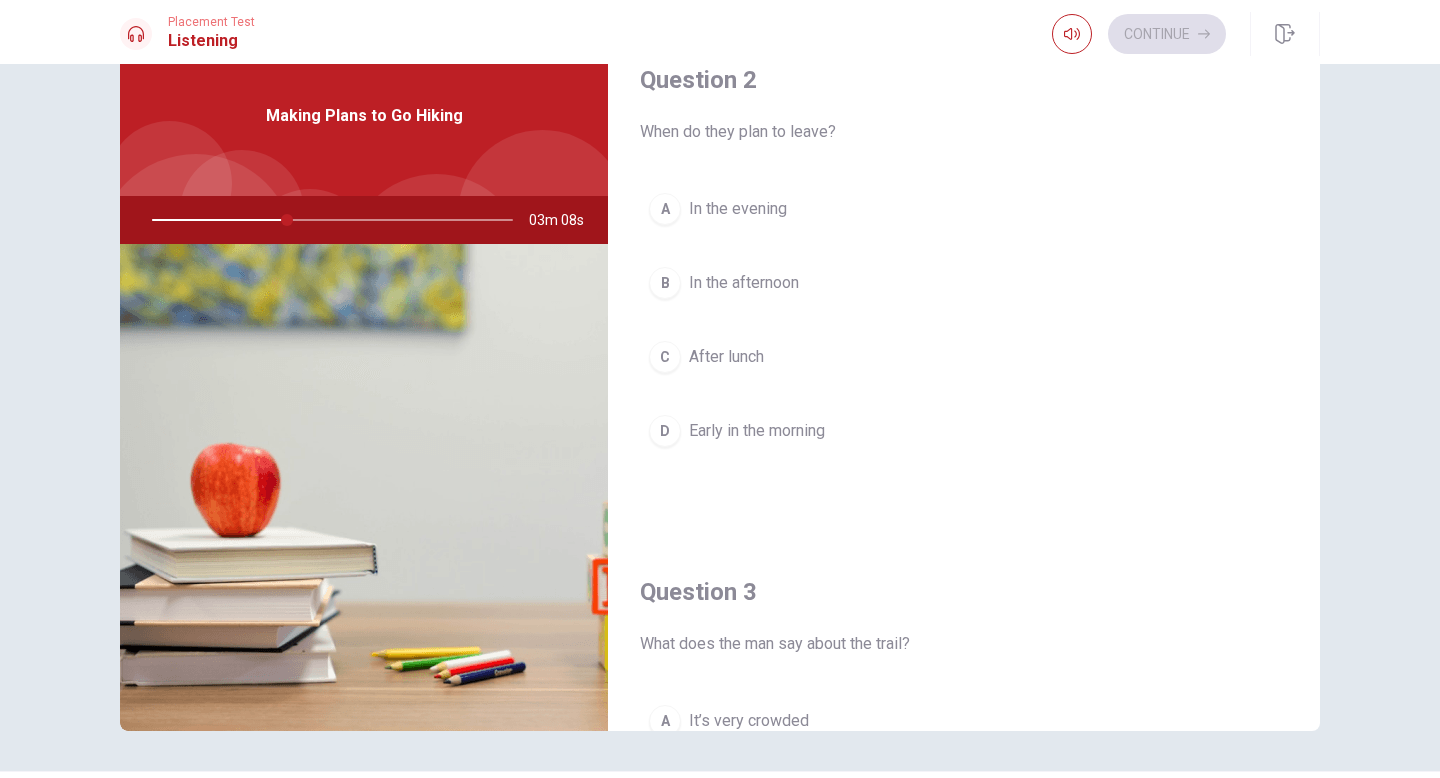 scroll, scrollTop: 501, scrollLeft: 0, axis: vertical 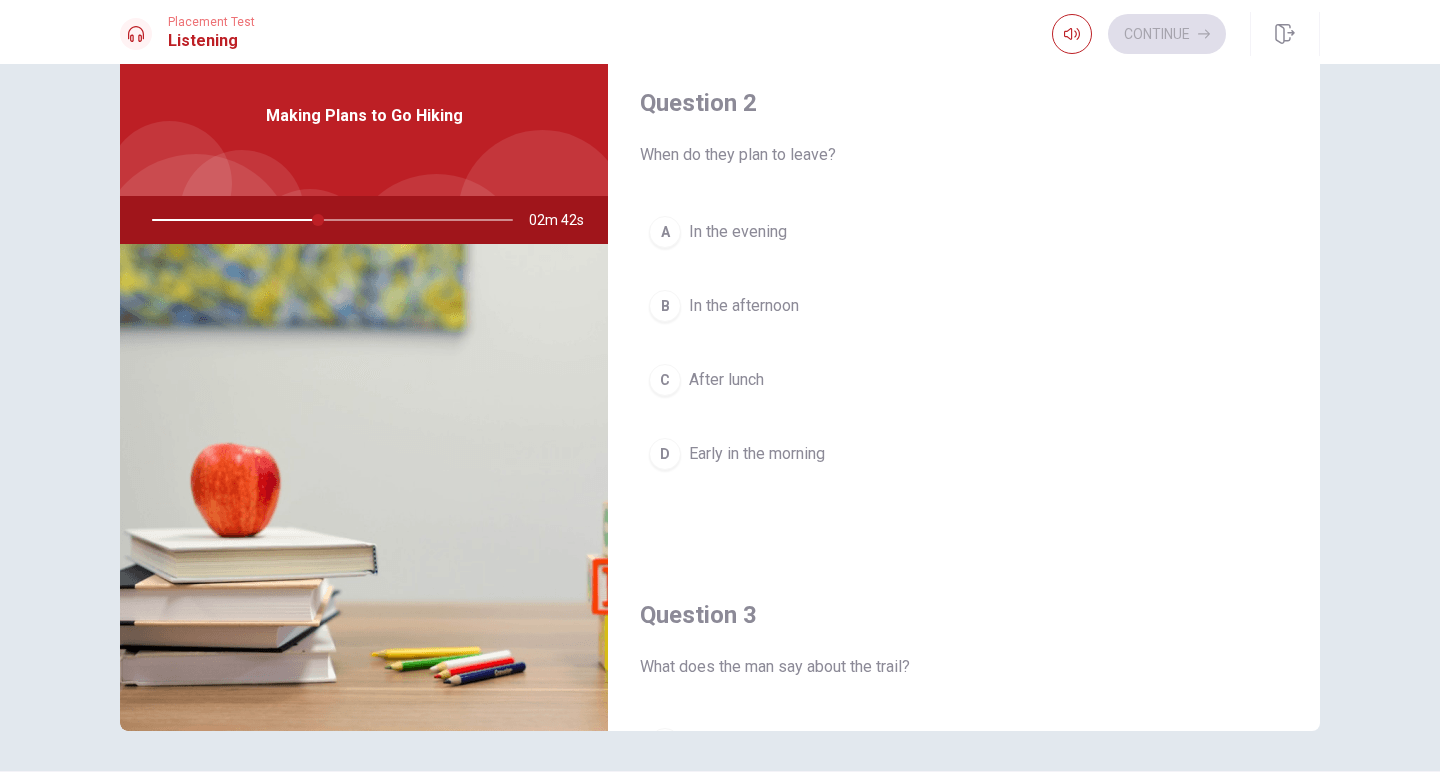 click on "D" at bounding box center [665, 454] 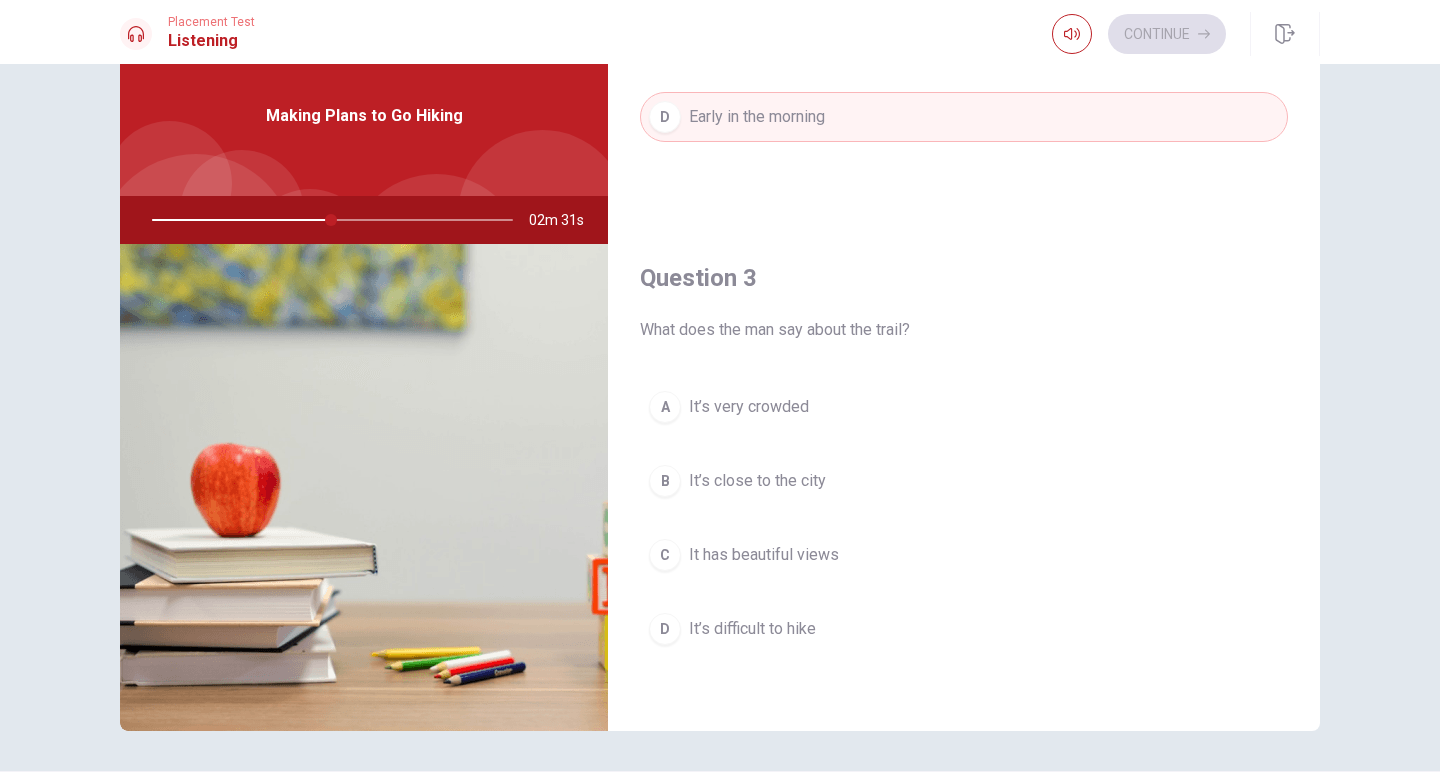 scroll, scrollTop: 846, scrollLeft: 0, axis: vertical 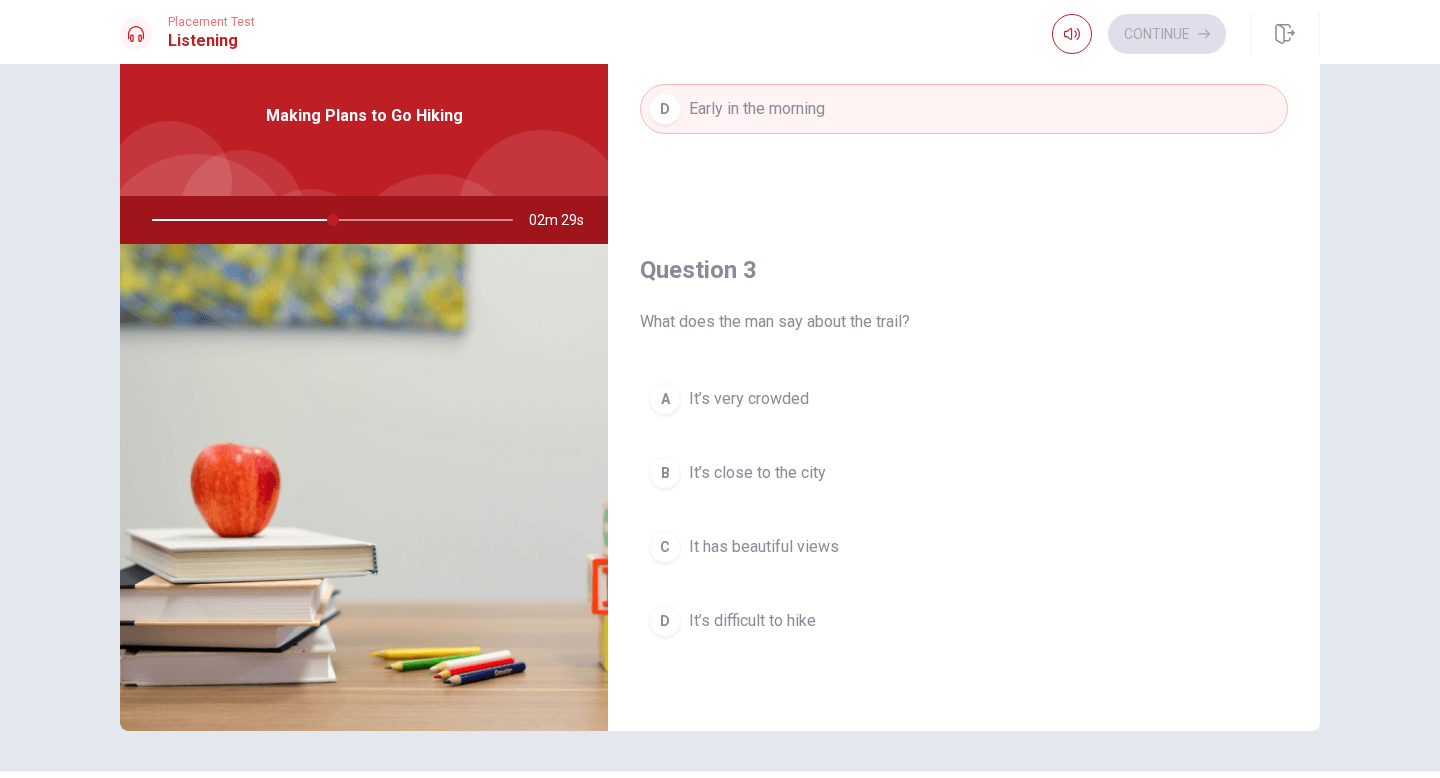 click on "C" at bounding box center [665, 547] 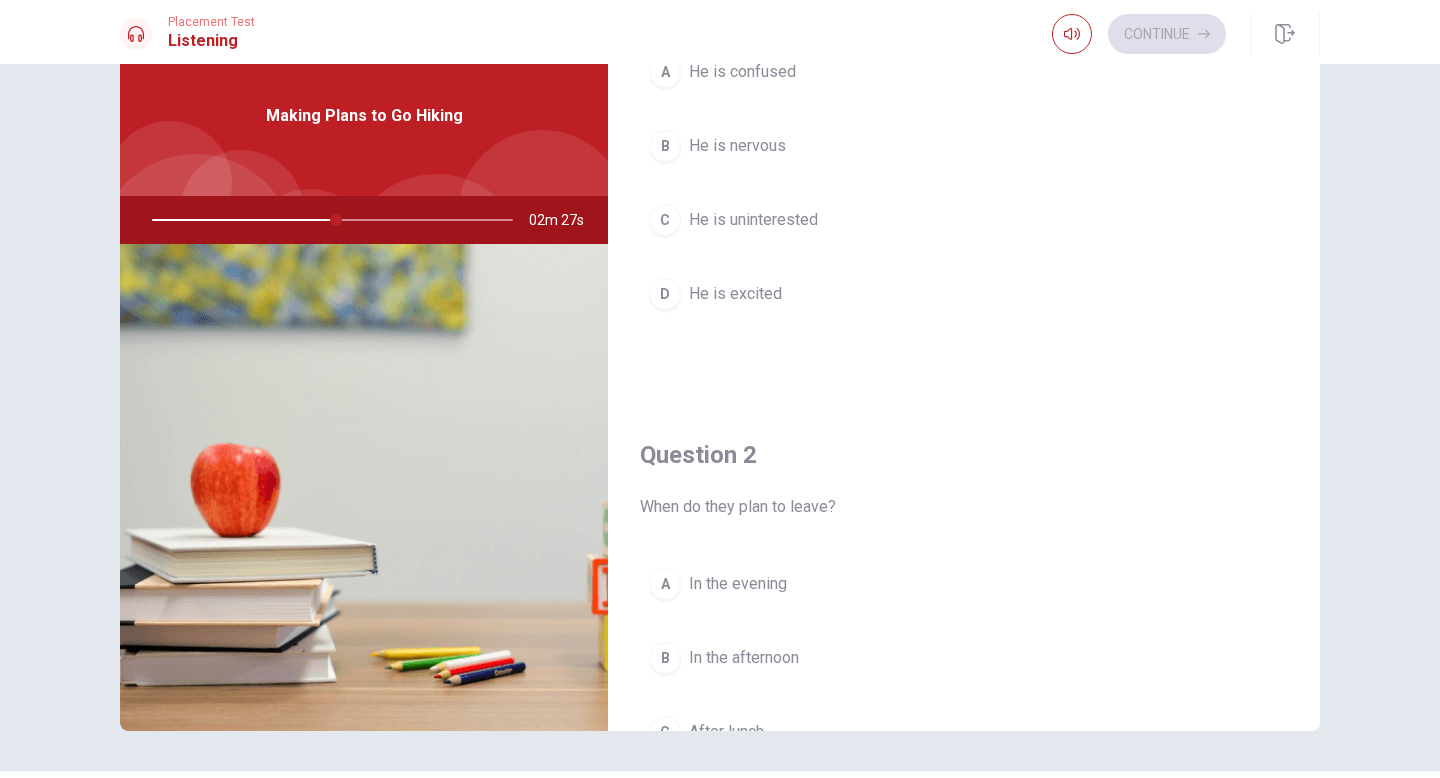 scroll, scrollTop: 0, scrollLeft: 0, axis: both 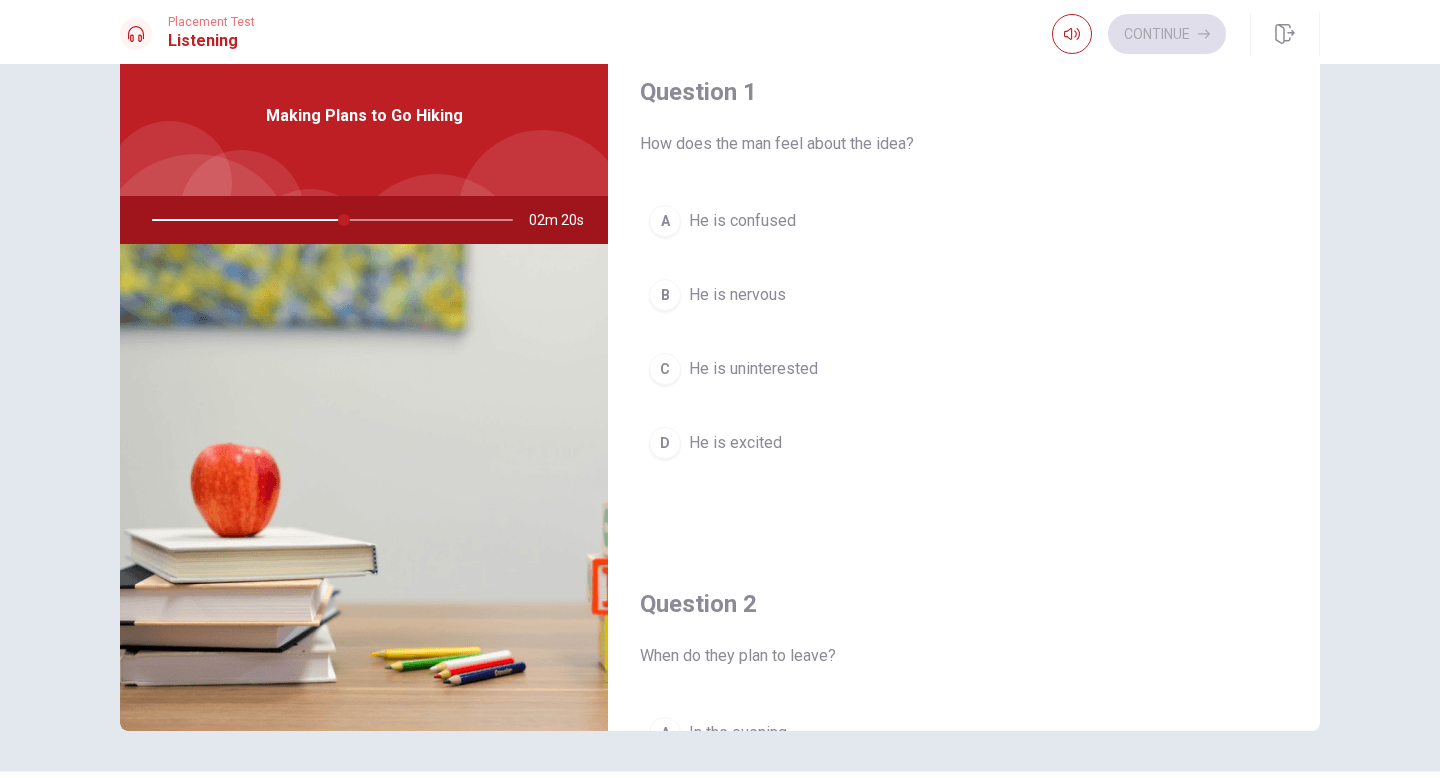 click on "D" at bounding box center (665, 443) 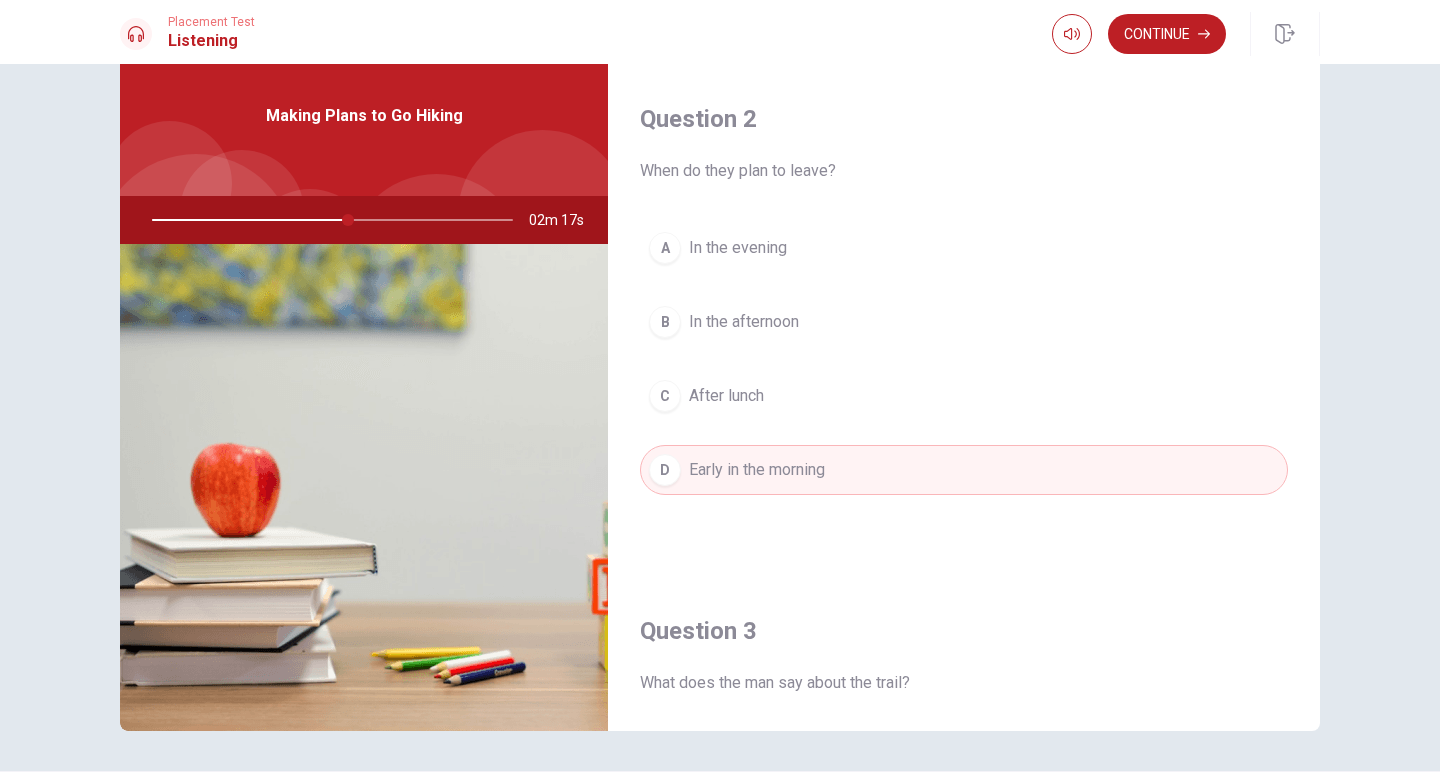 scroll, scrollTop: 482, scrollLeft: 0, axis: vertical 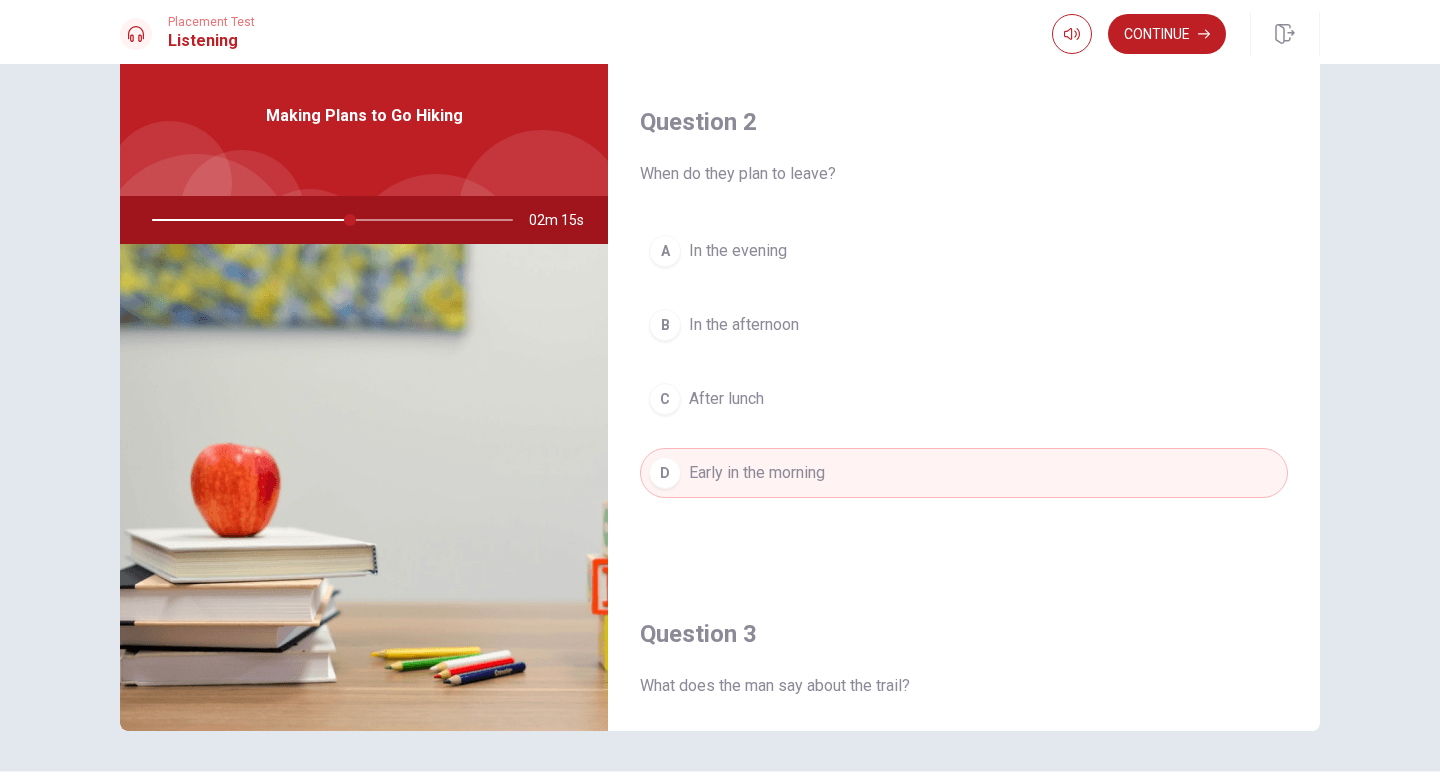 click at bounding box center (328, 220) 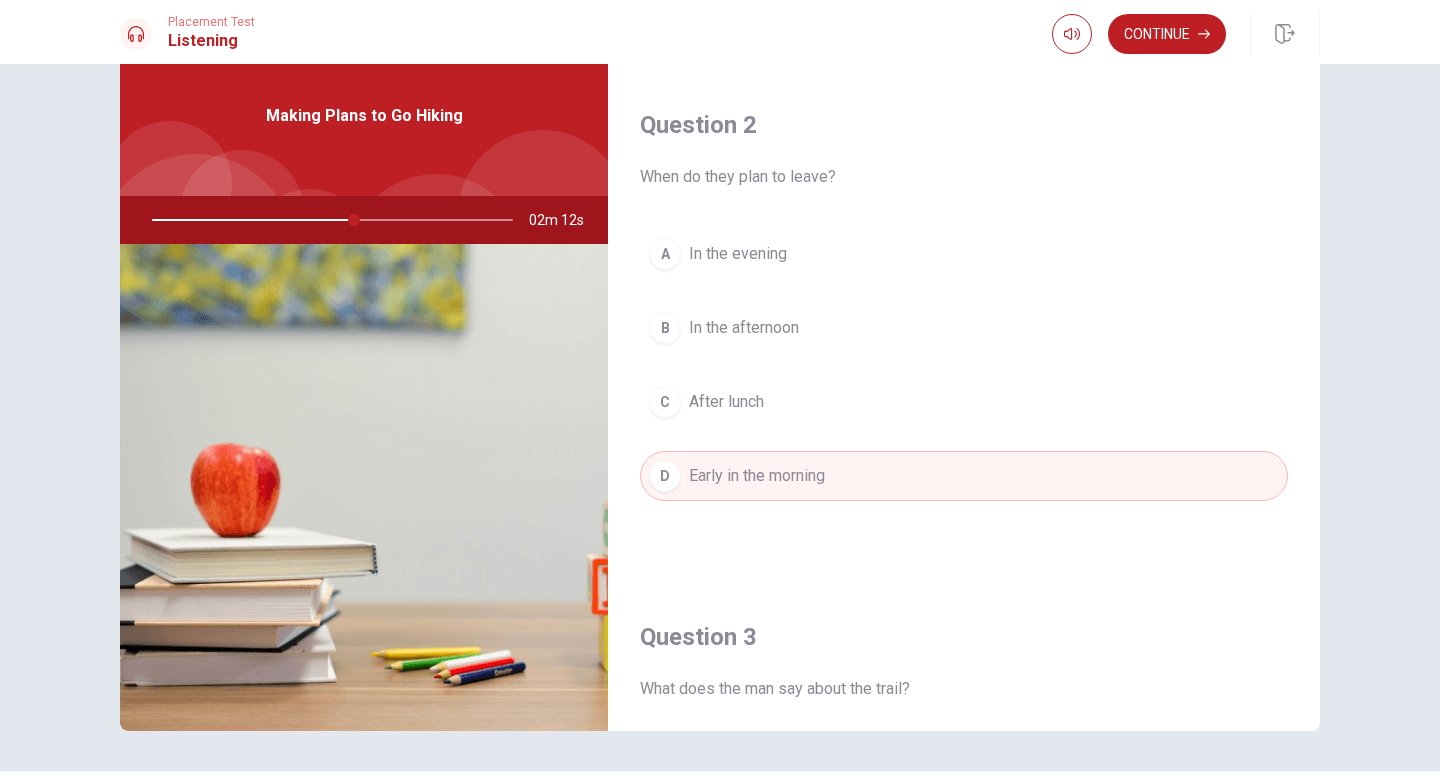 scroll, scrollTop: 1865, scrollLeft: 0, axis: vertical 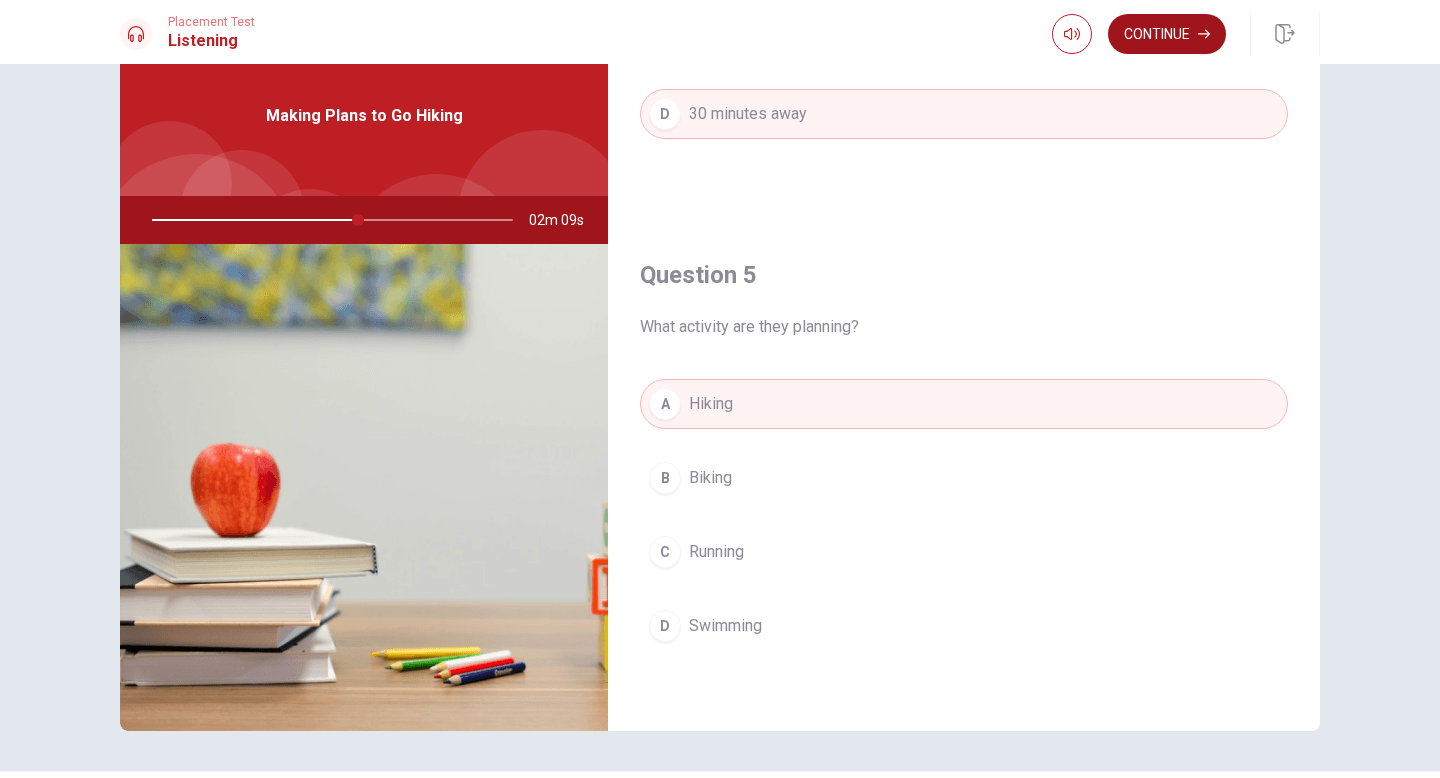 click on "Continue" at bounding box center [1167, 34] 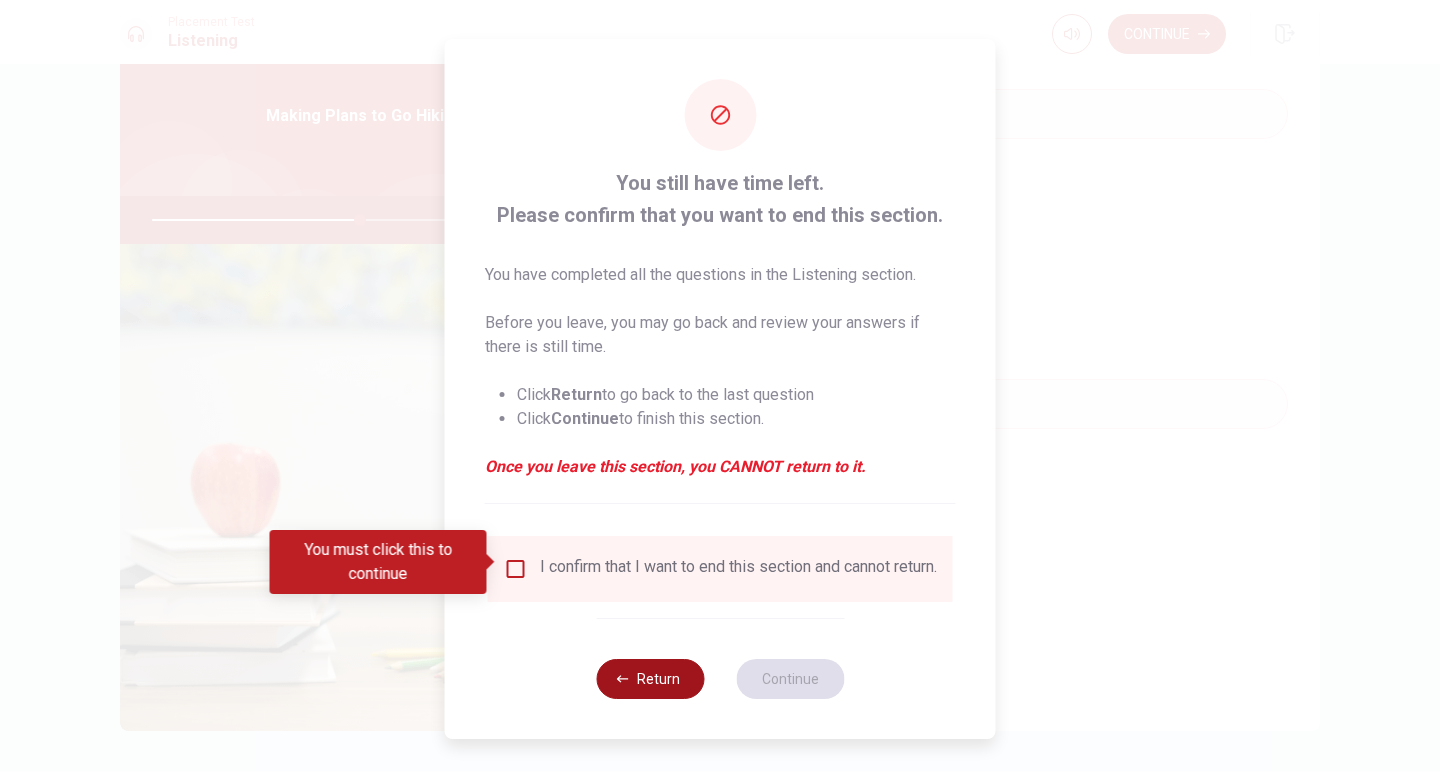 click on "Return" at bounding box center (650, 679) 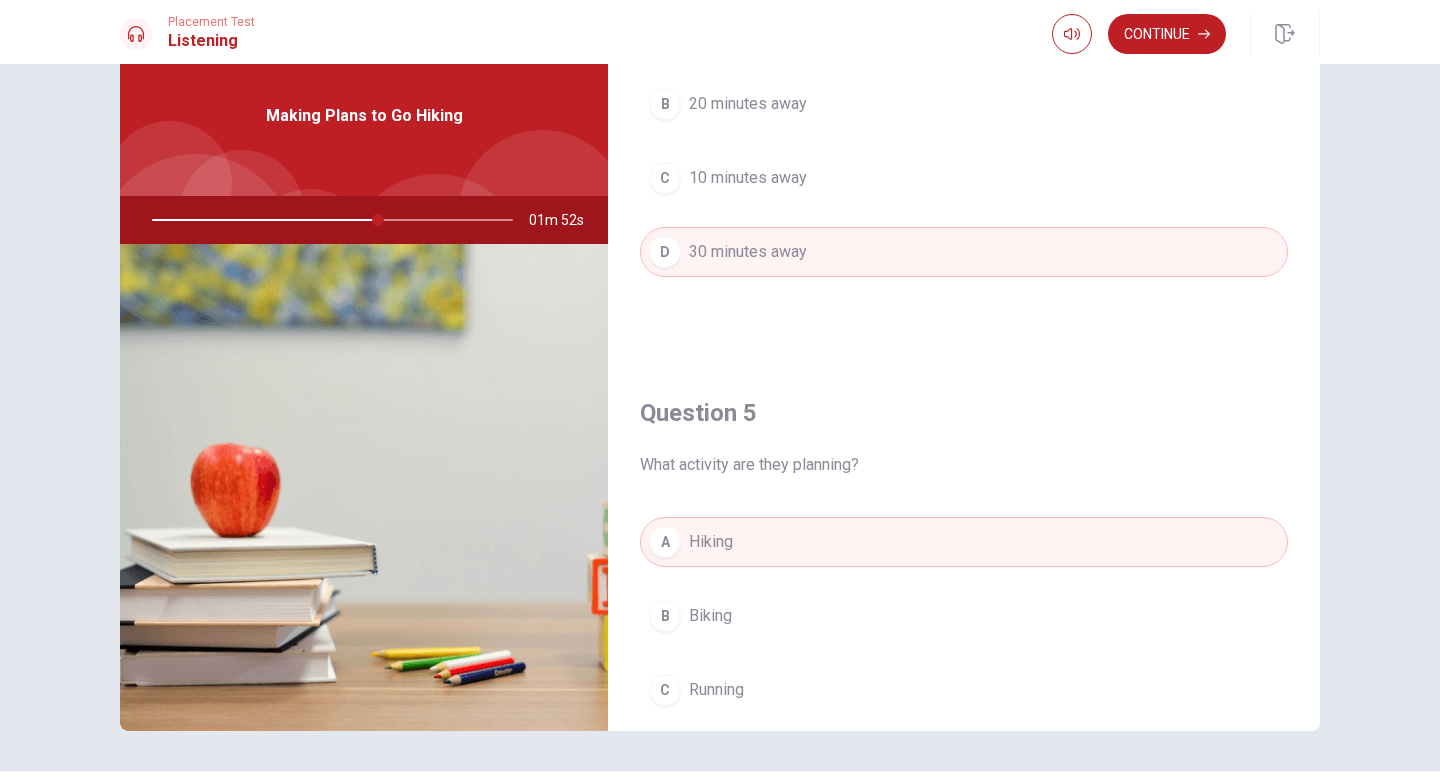 scroll, scrollTop: 1865, scrollLeft: 0, axis: vertical 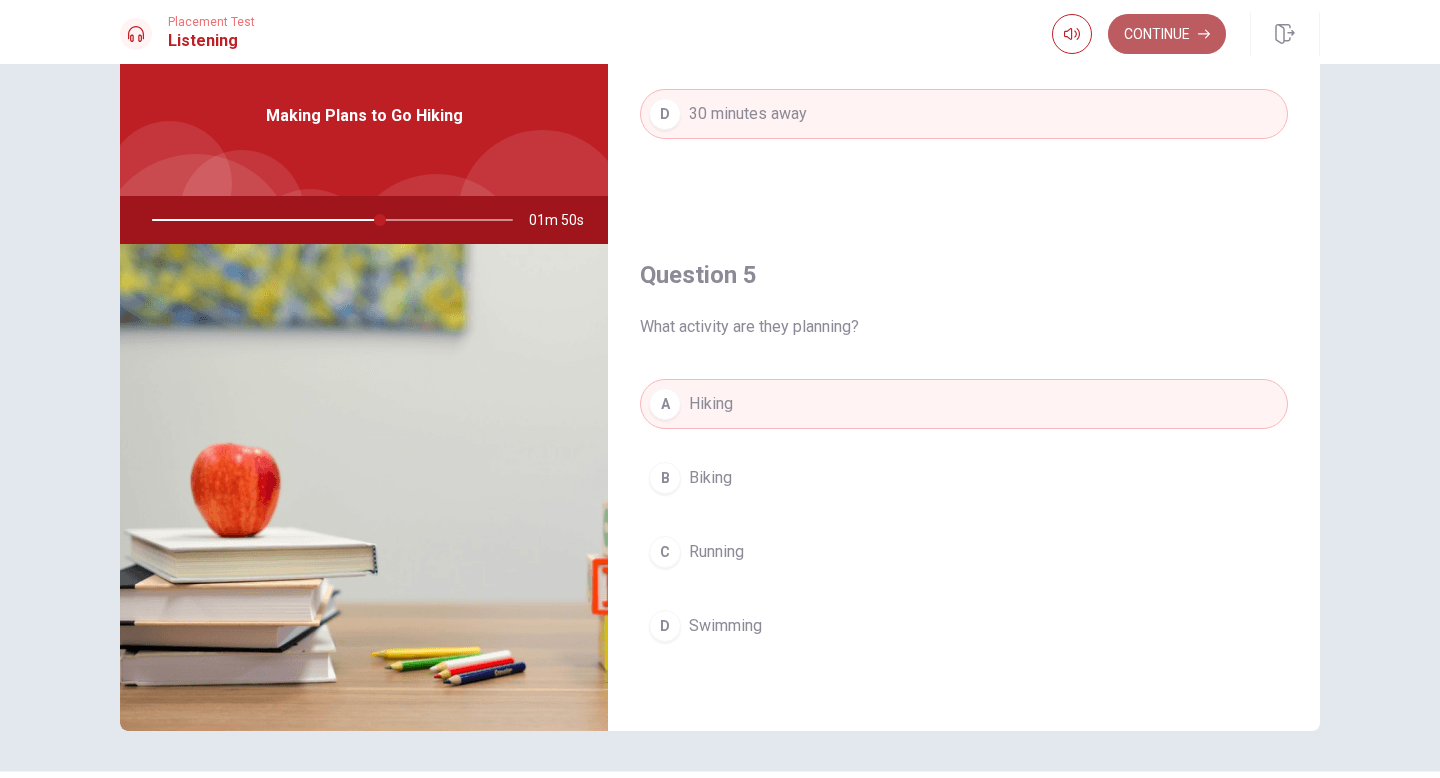 click on "Continue" at bounding box center [1167, 34] 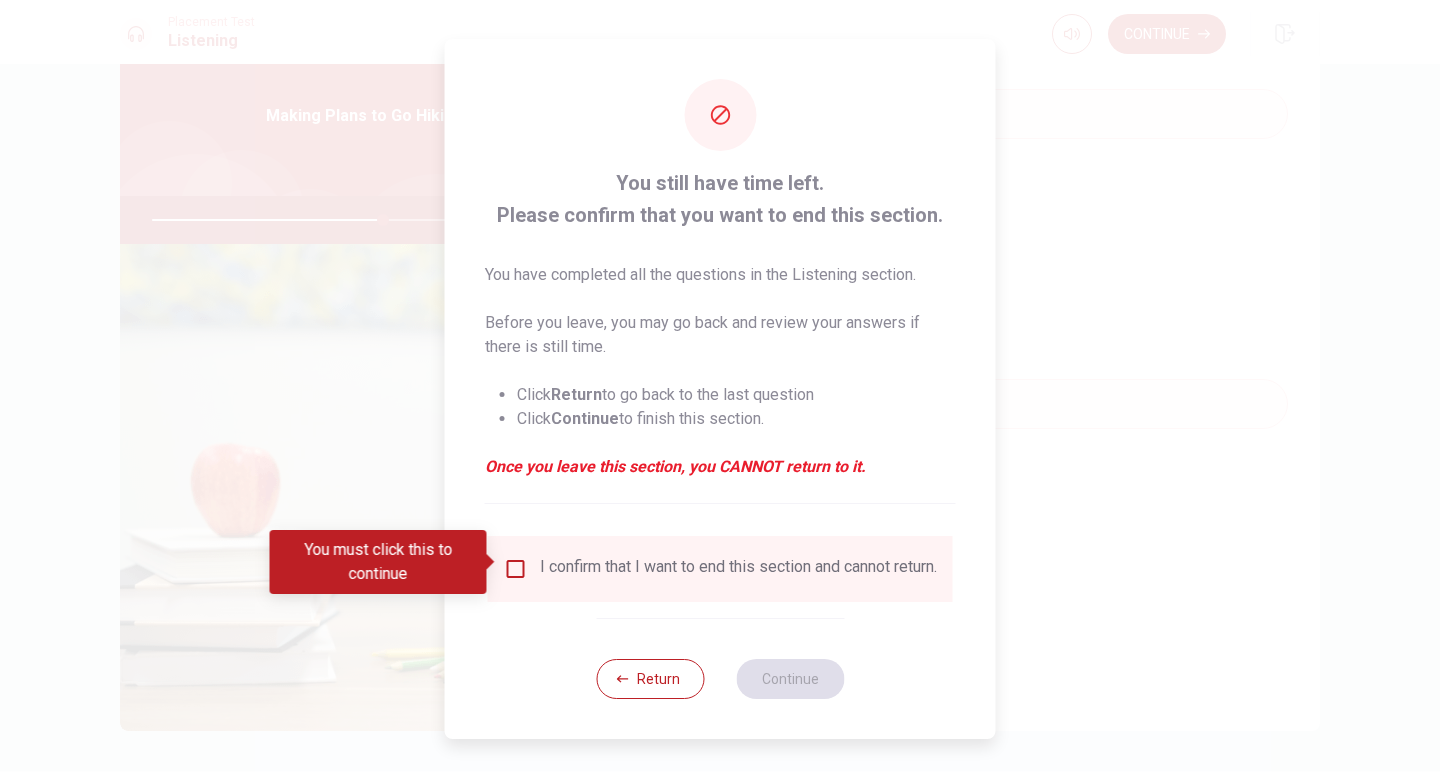 click at bounding box center (516, 569) 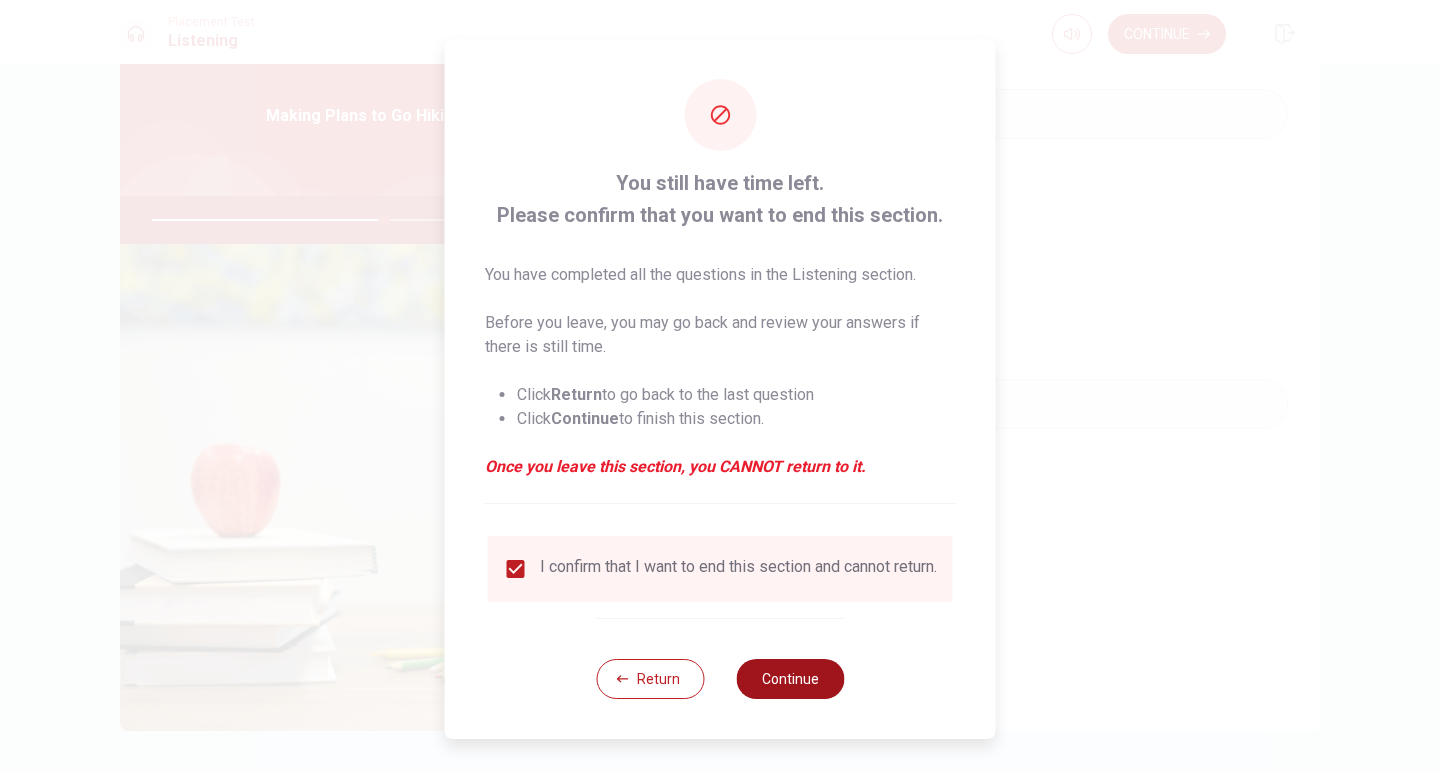 click on "Continue" at bounding box center (790, 679) 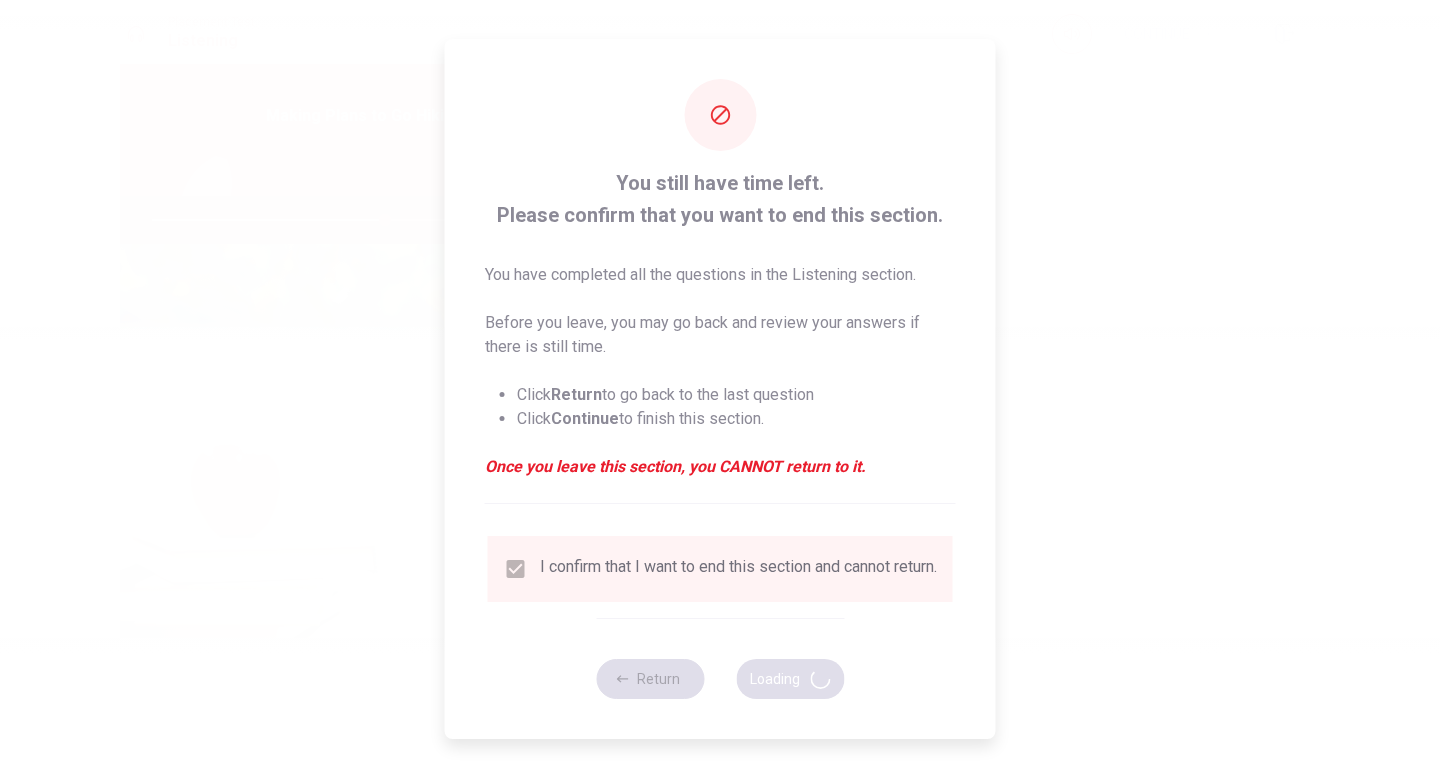 type on "65" 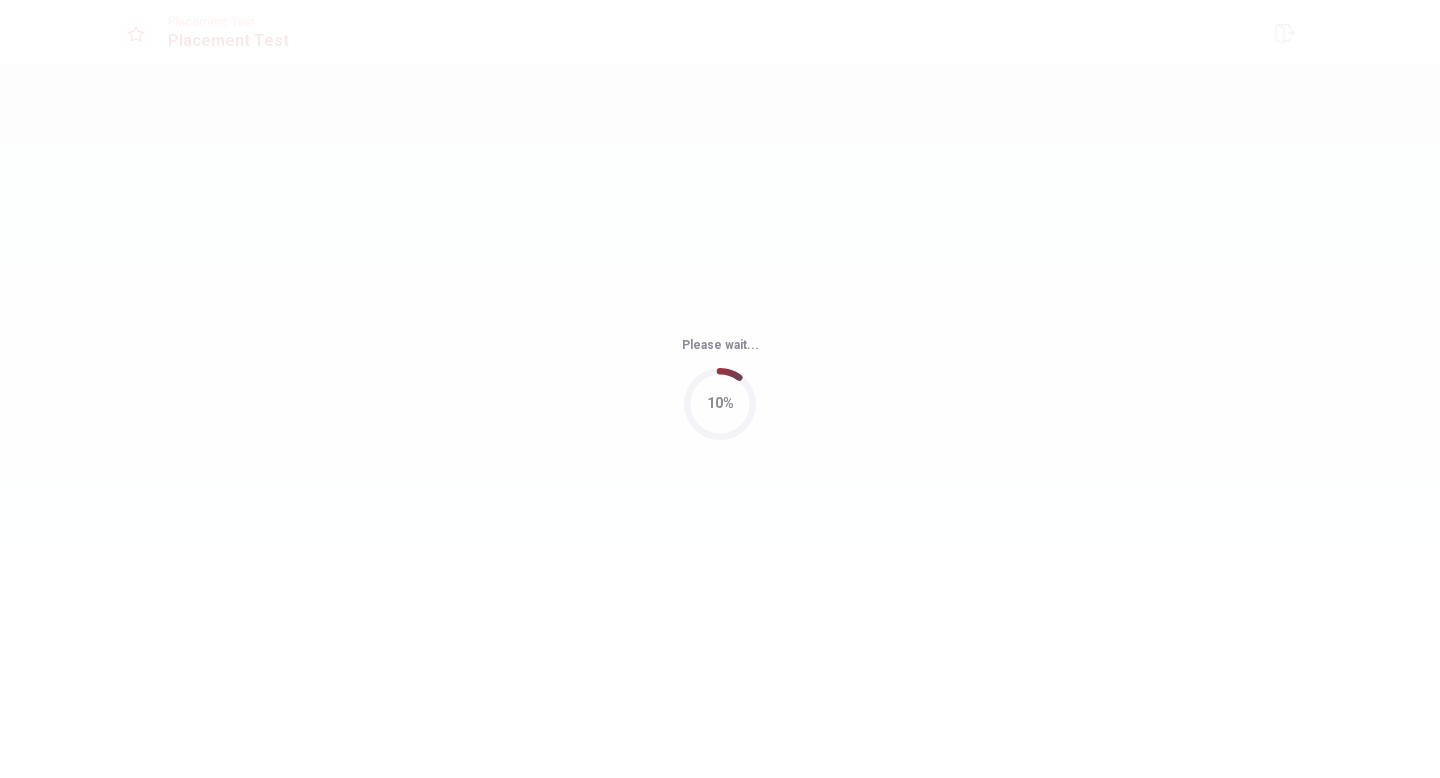 scroll, scrollTop: 0, scrollLeft: 0, axis: both 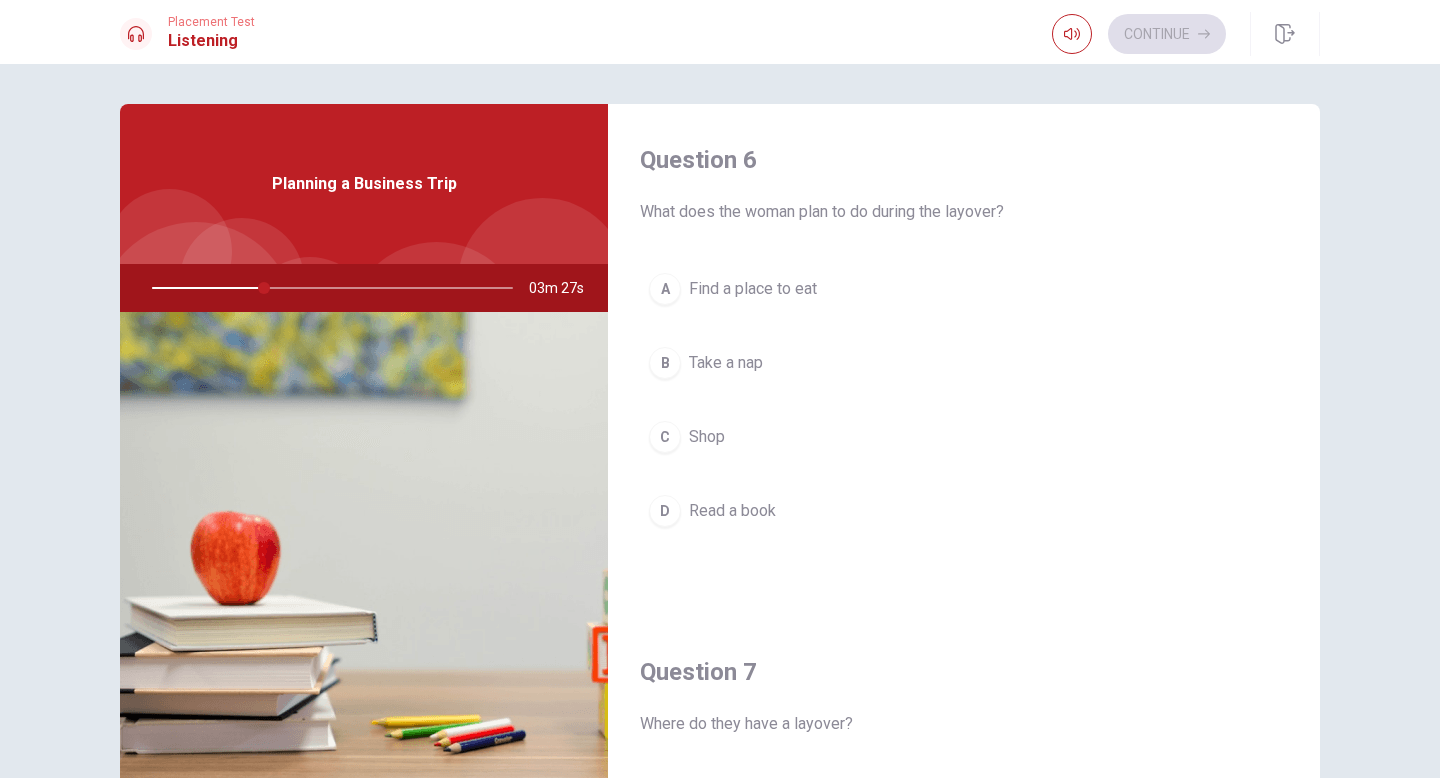 click on "D" at bounding box center [665, 511] 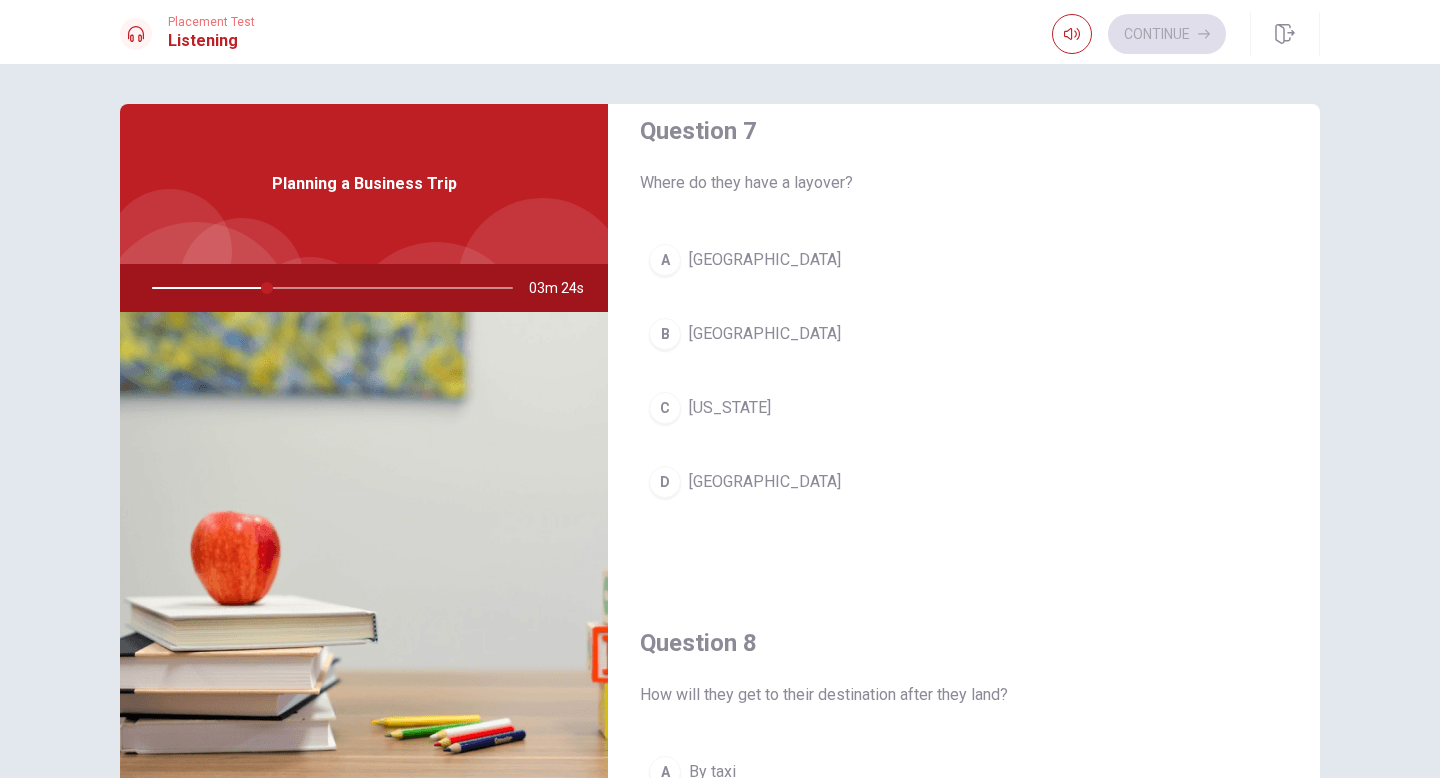 scroll, scrollTop: 542, scrollLeft: 0, axis: vertical 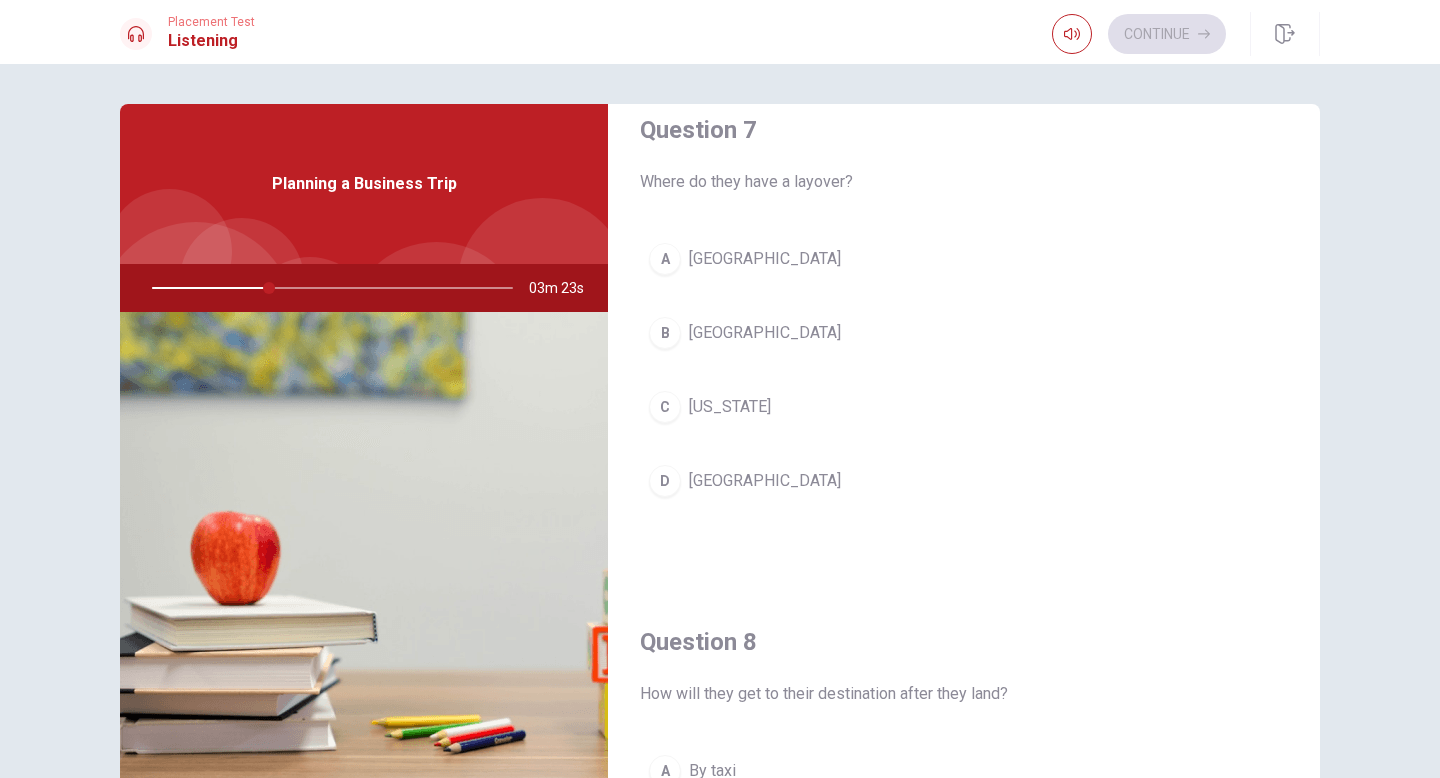 click on "D" at bounding box center (665, 481) 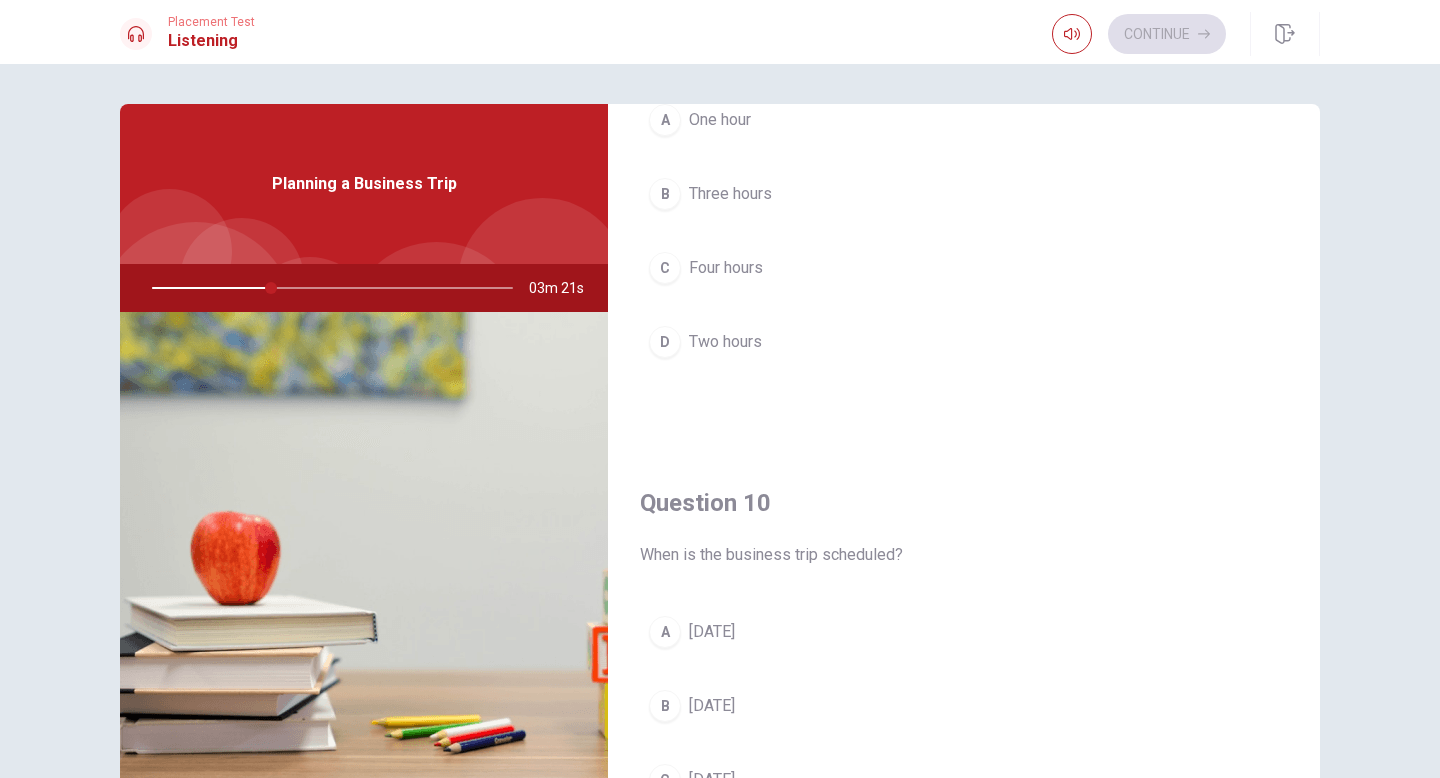 scroll, scrollTop: 1709, scrollLeft: 0, axis: vertical 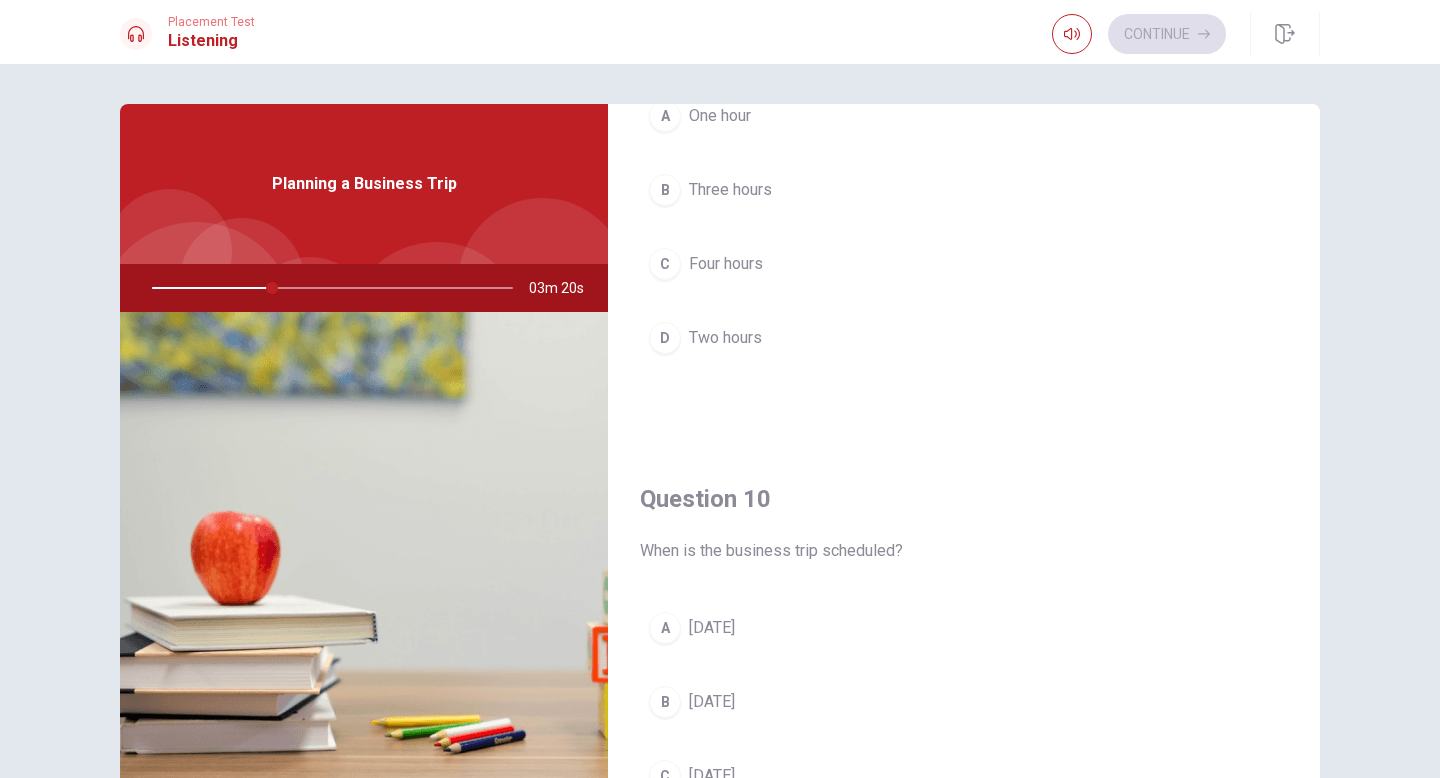 click on "D" at bounding box center (665, 338) 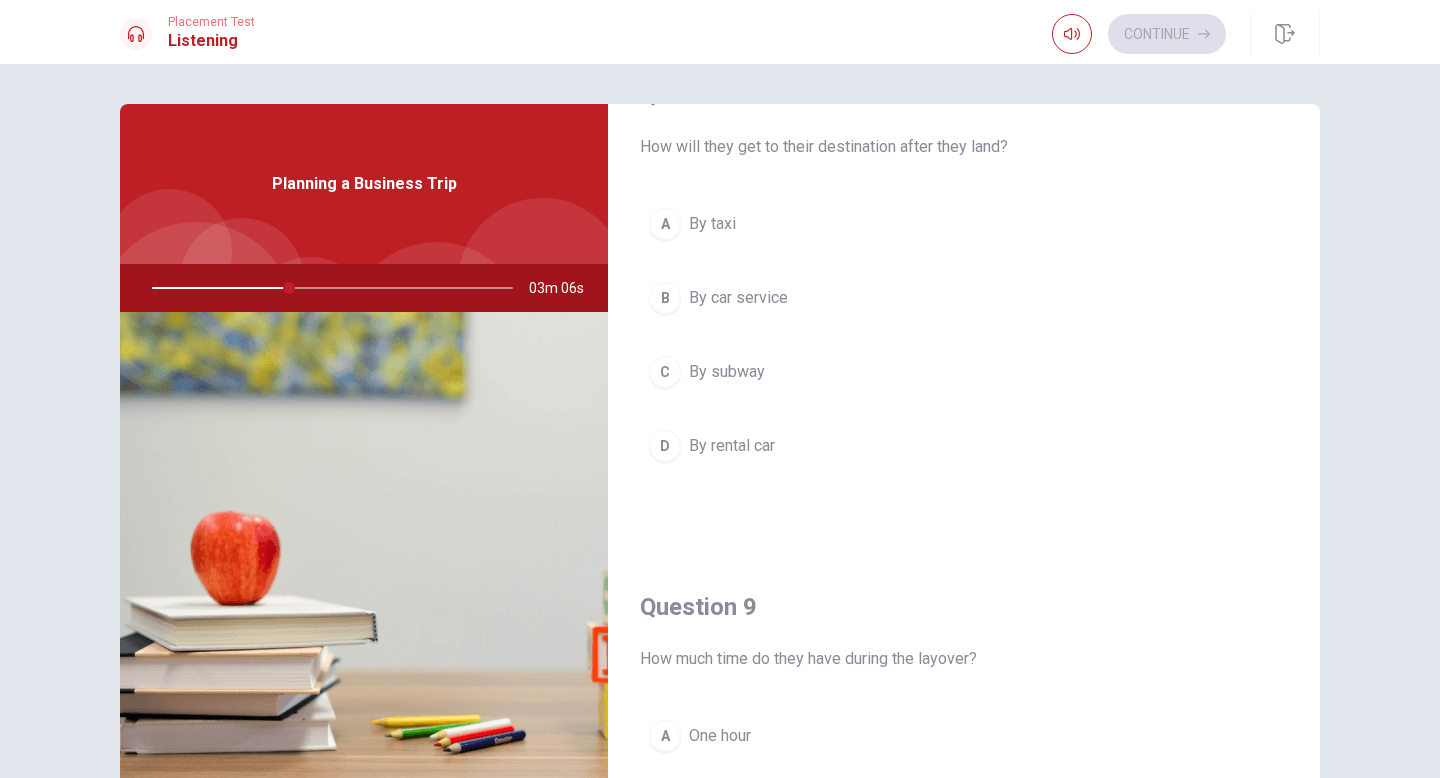 scroll, scrollTop: 1083, scrollLeft: 0, axis: vertical 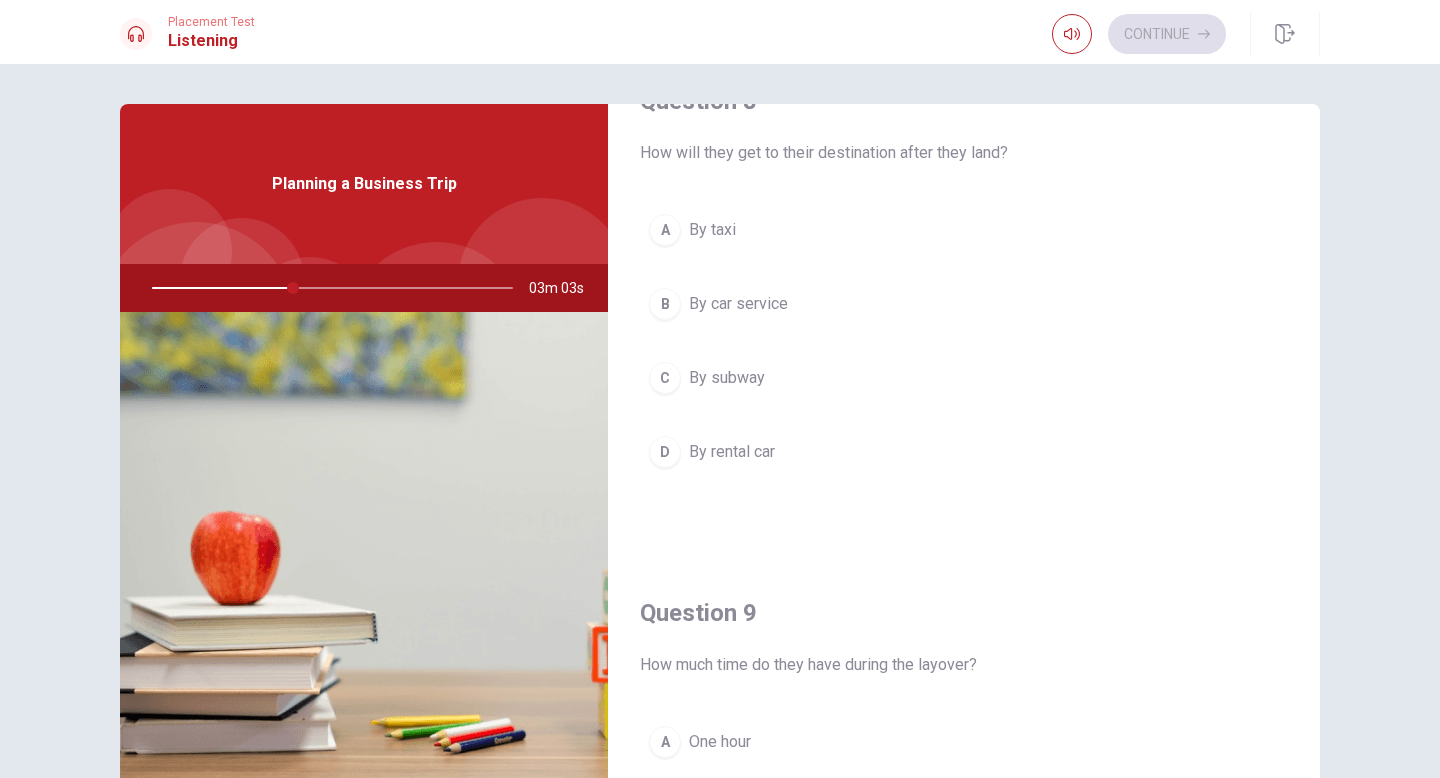 click on "C" at bounding box center [665, 378] 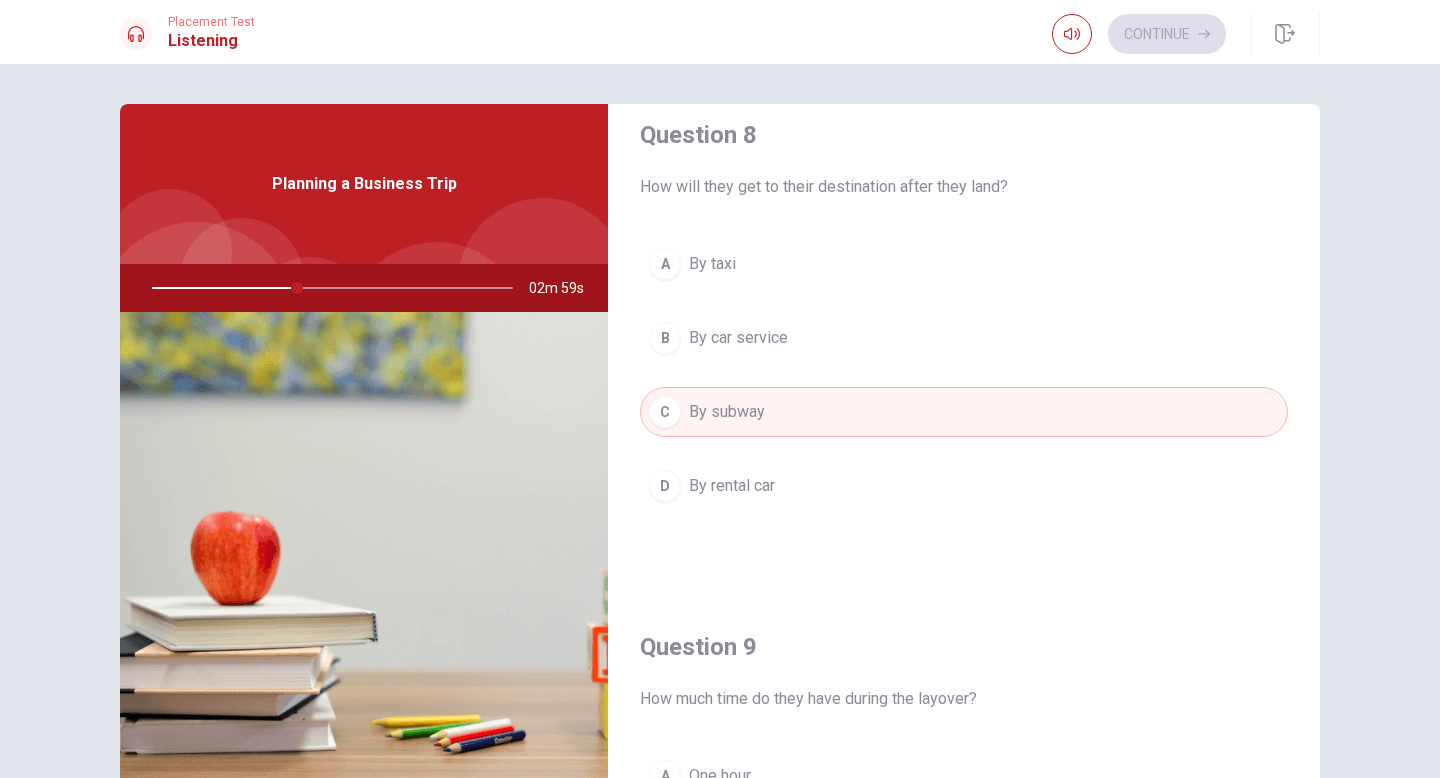scroll, scrollTop: 1063, scrollLeft: 0, axis: vertical 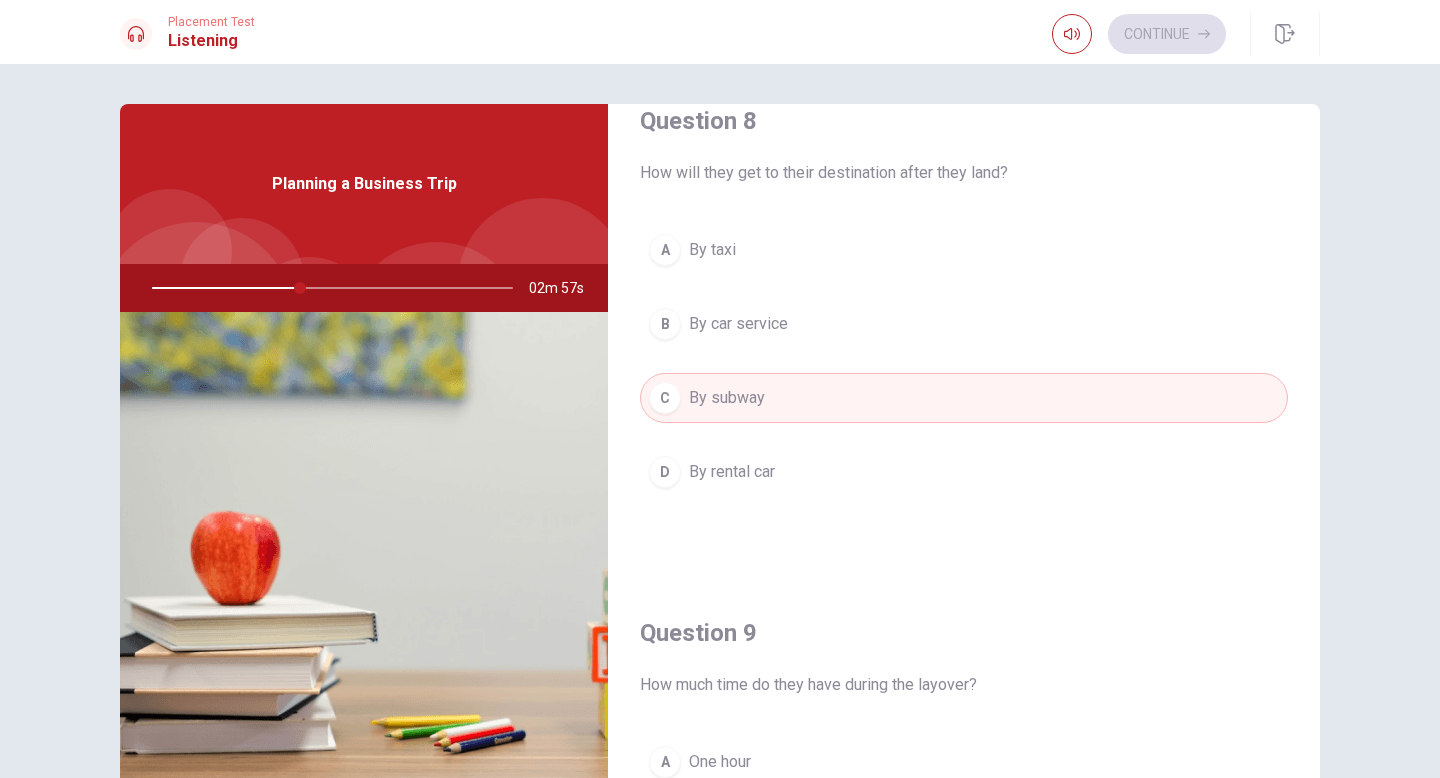 click on "B" at bounding box center [665, 324] 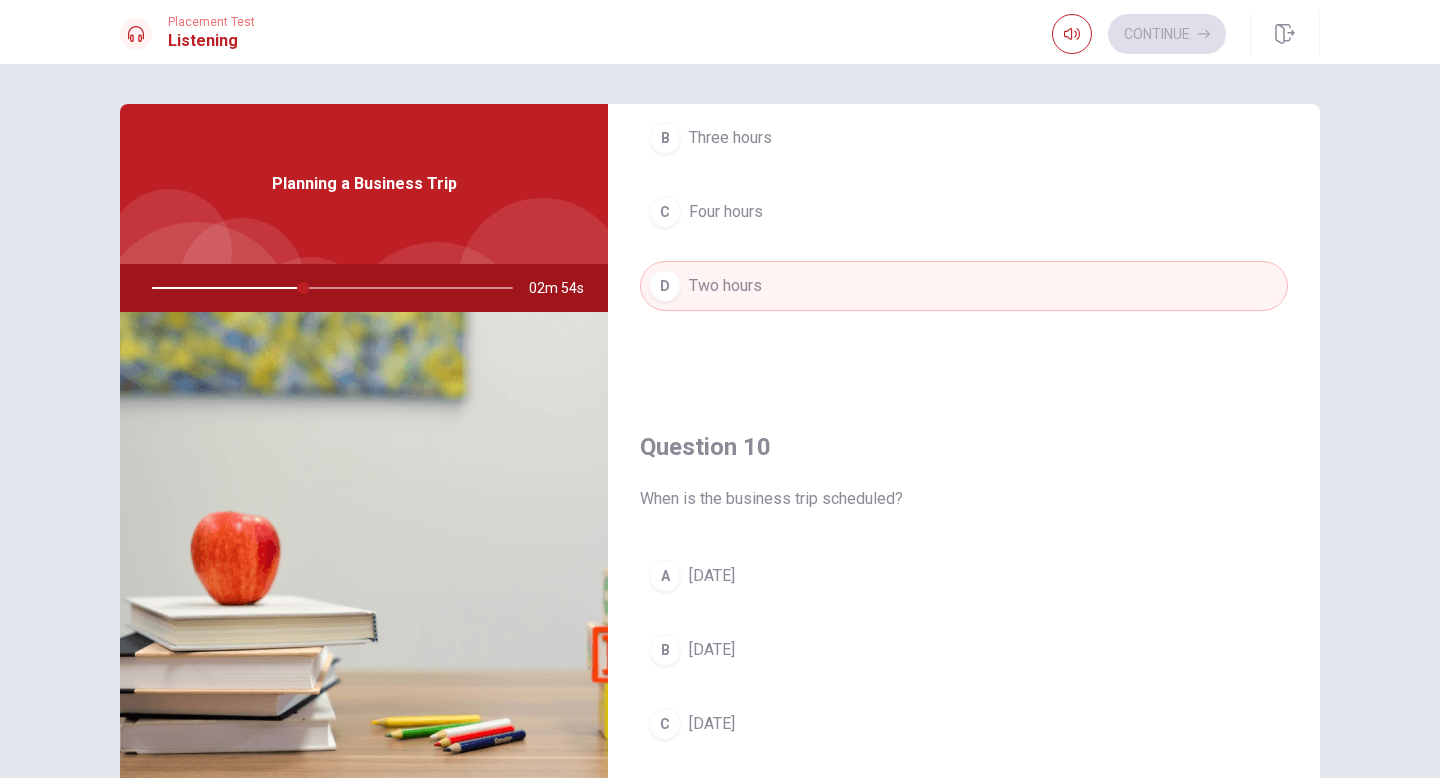 scroll, scrollTop: 1865, scrollLeft: 0, axis: vertical 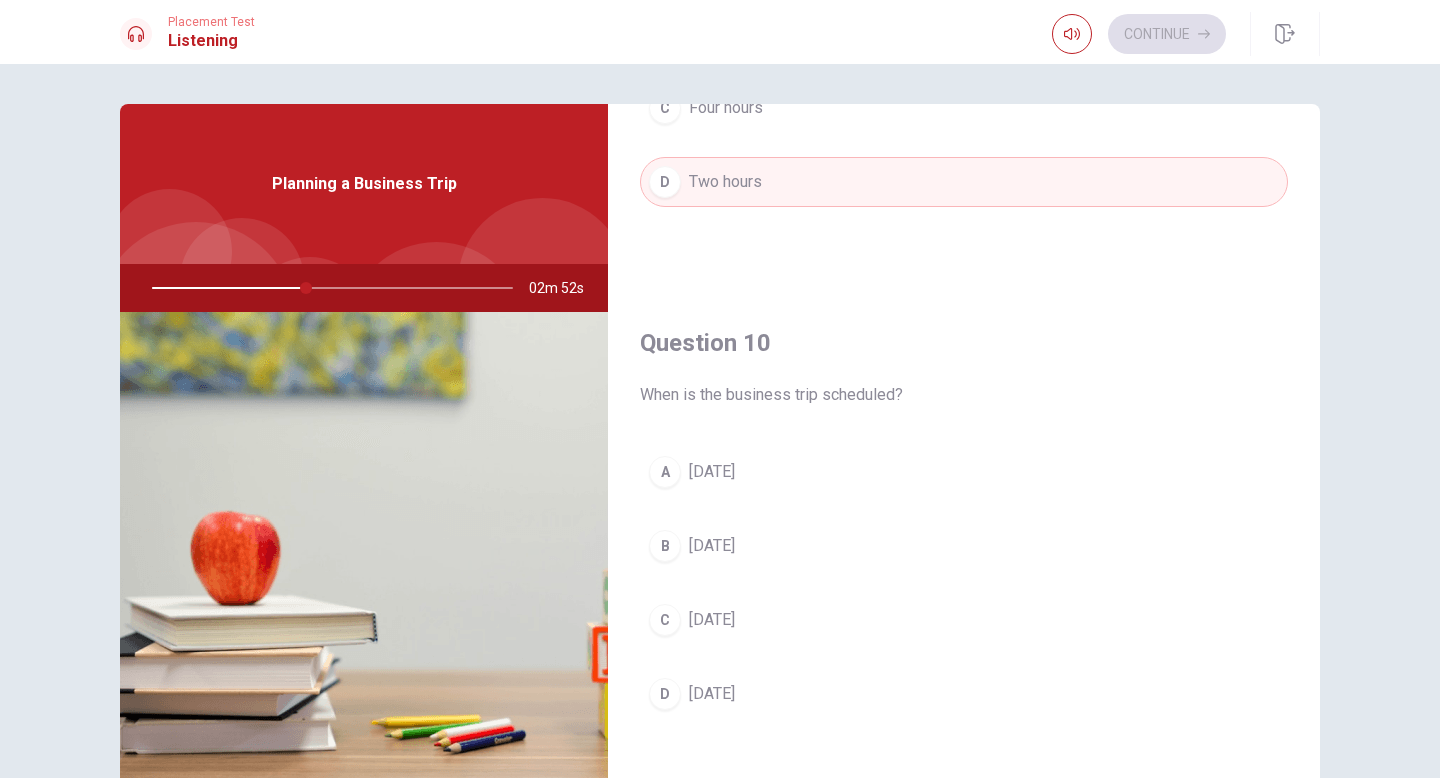 click on "B" at bounding box center (665, 546) 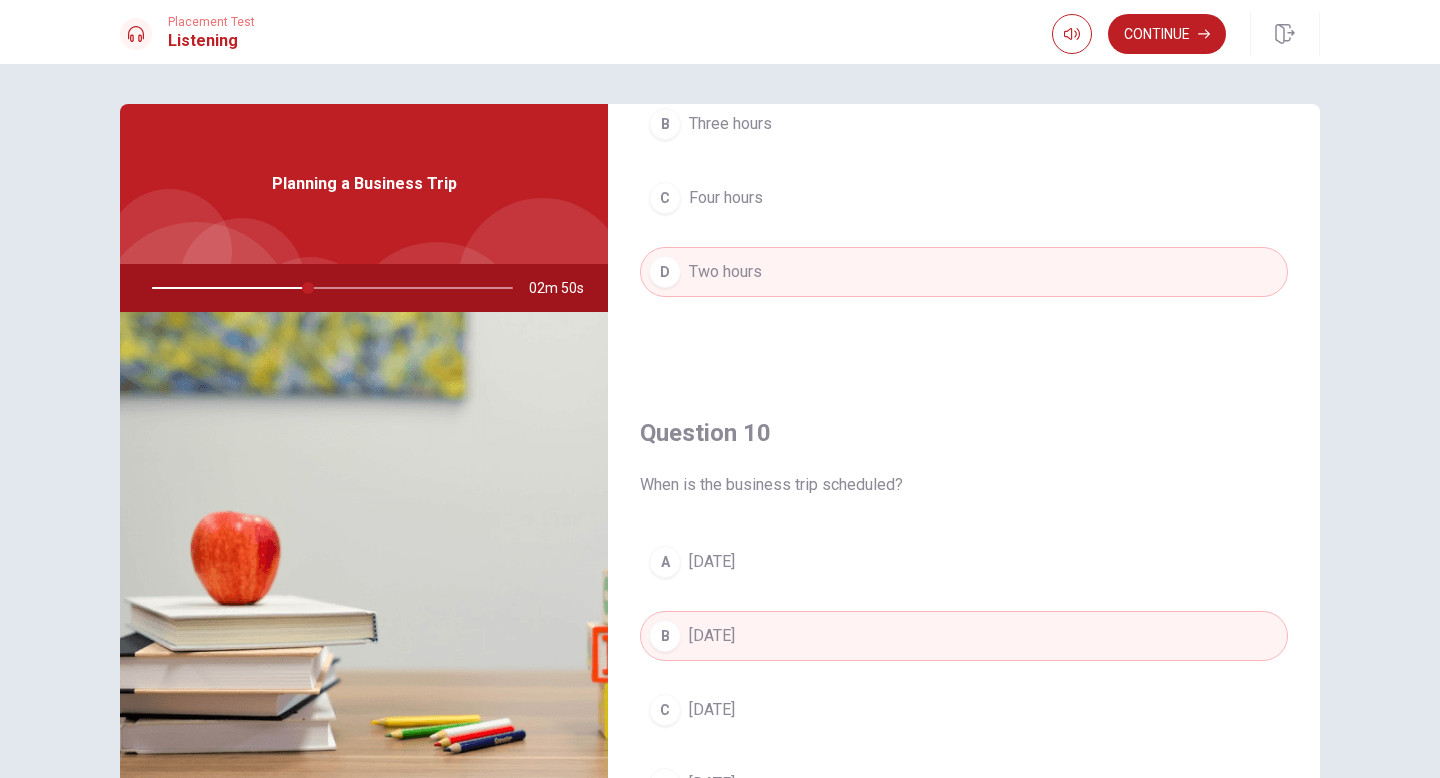 scroll, scrollTop: 1773, scrollLeft: 0, axis: vertical 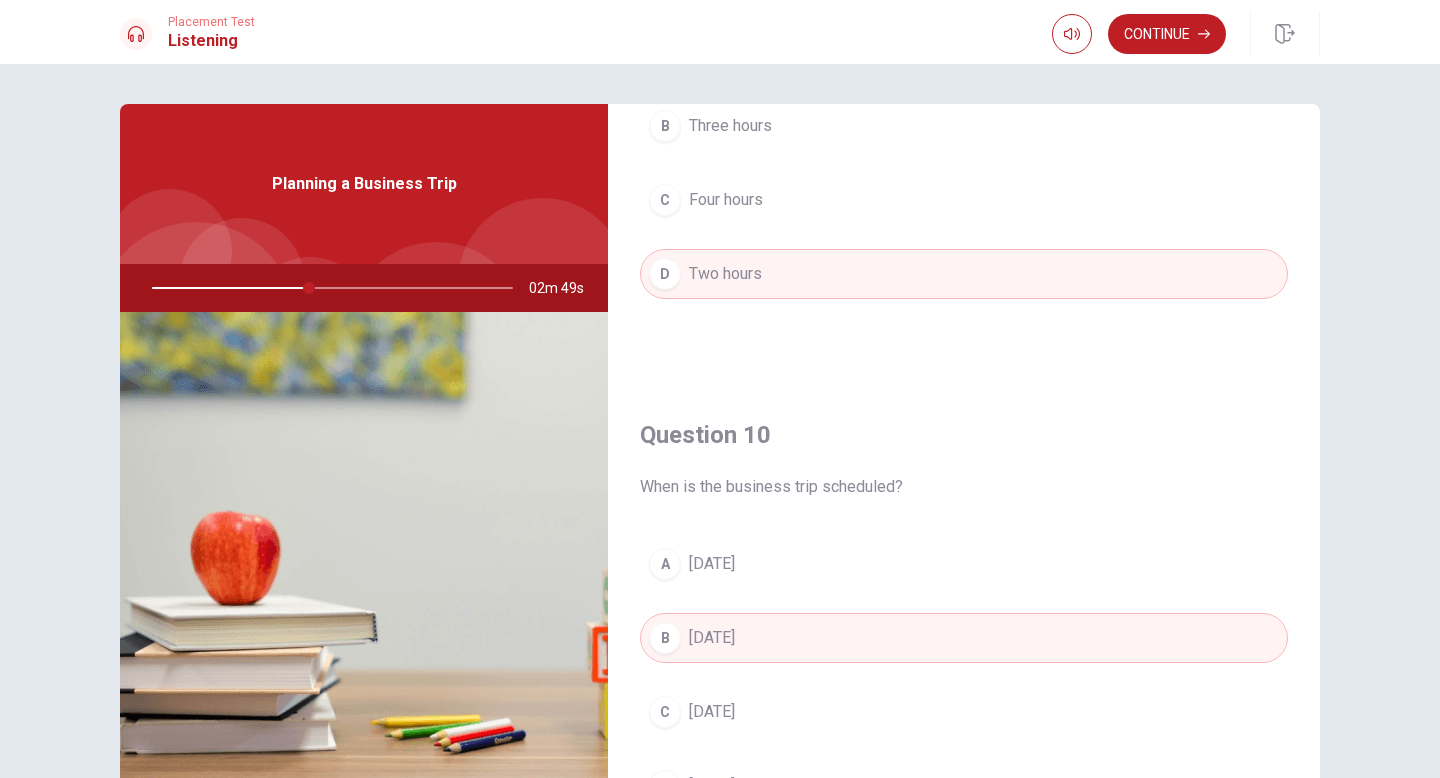 click on "A" at bounding box center (665, 564) 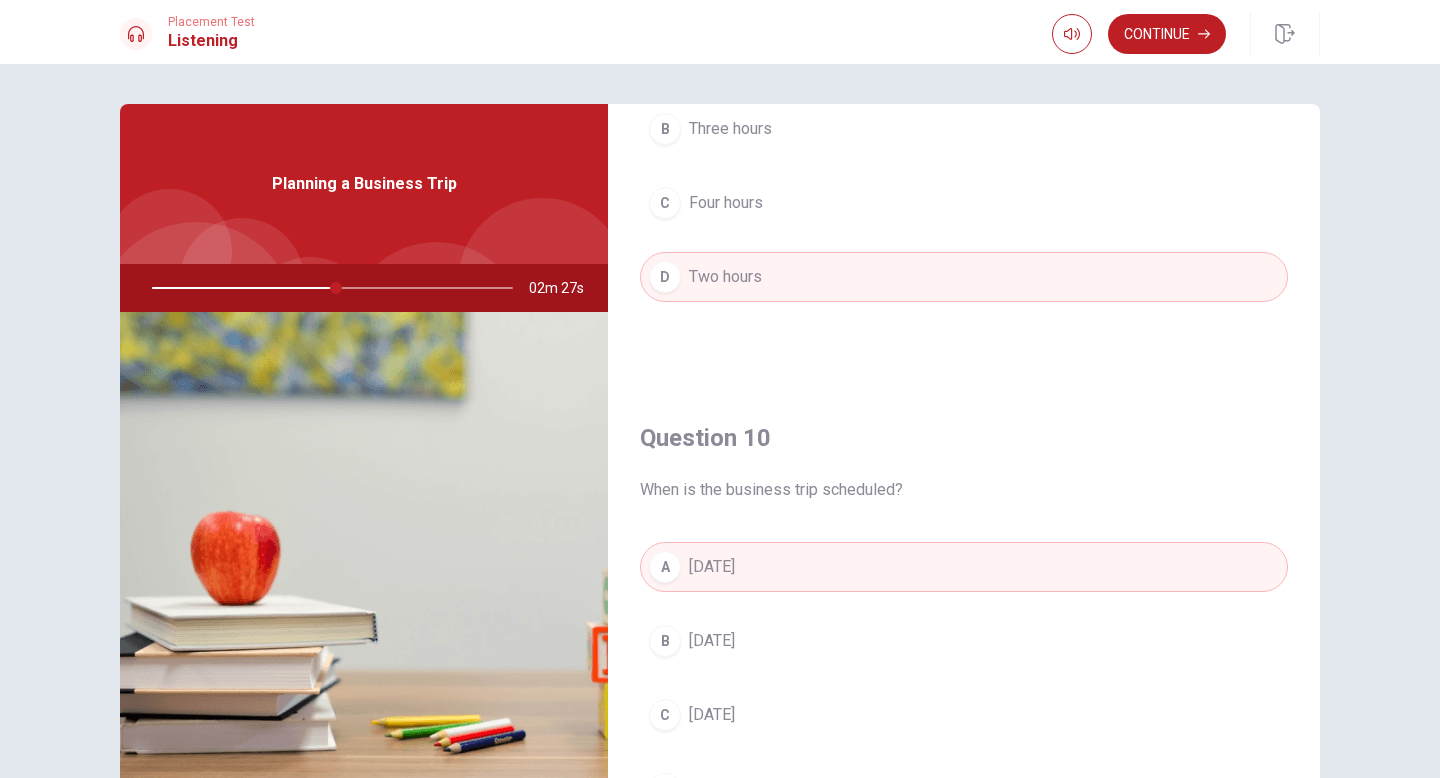scroll, scrollTop: 1865, scrollLeft: 0, axis: vertical 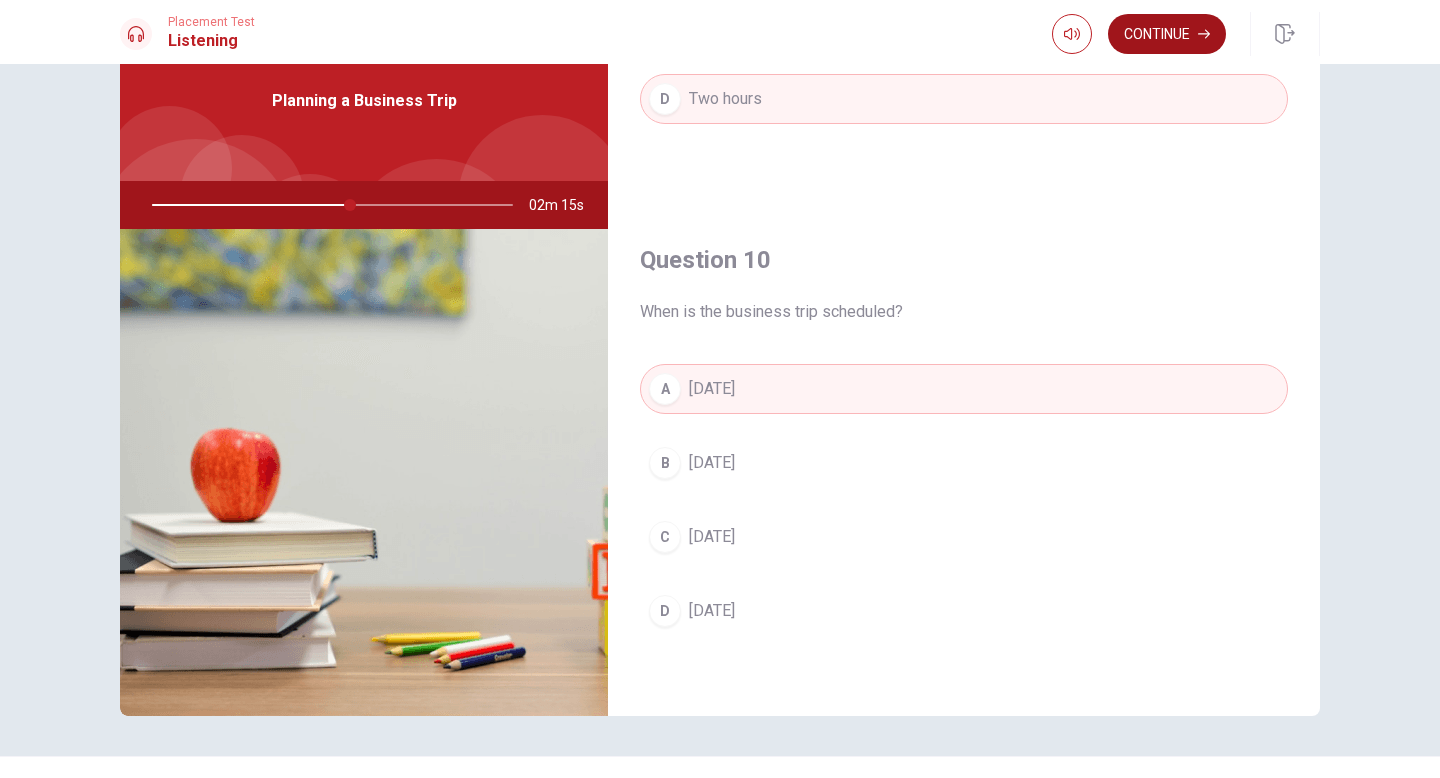 click on "Continue" at bounding box center (1167, 34) 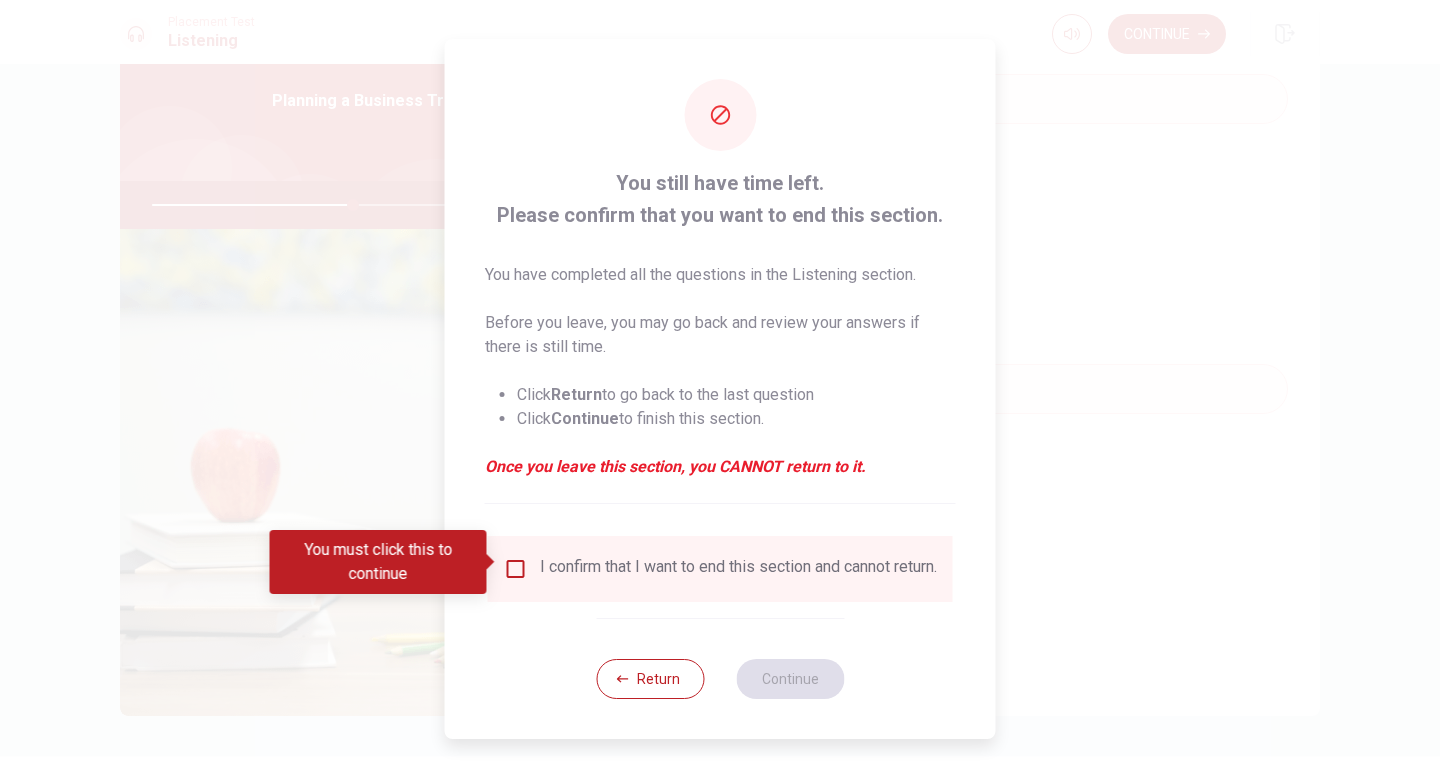 click at bounding box center [516, 569] 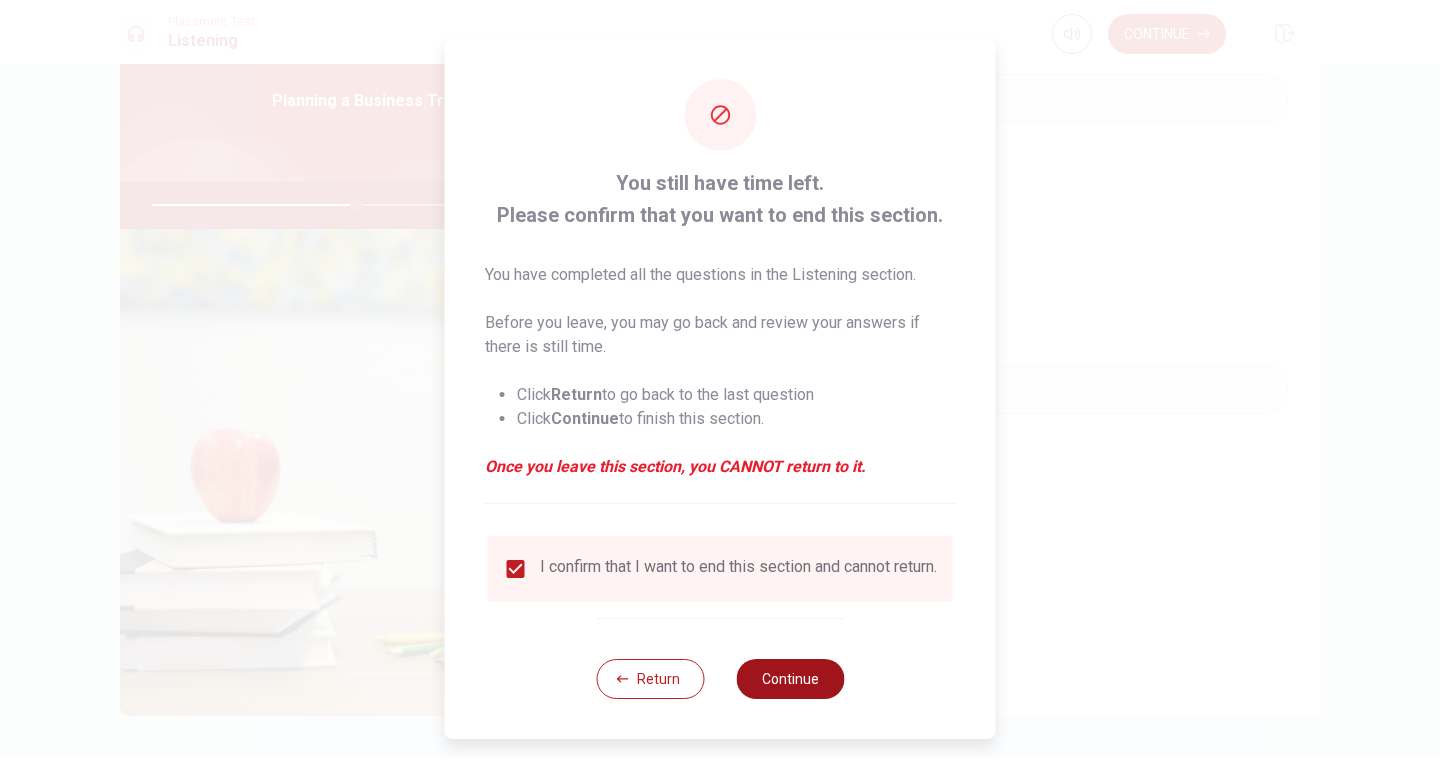 click on "Continue" at bounding box center (790, 679) 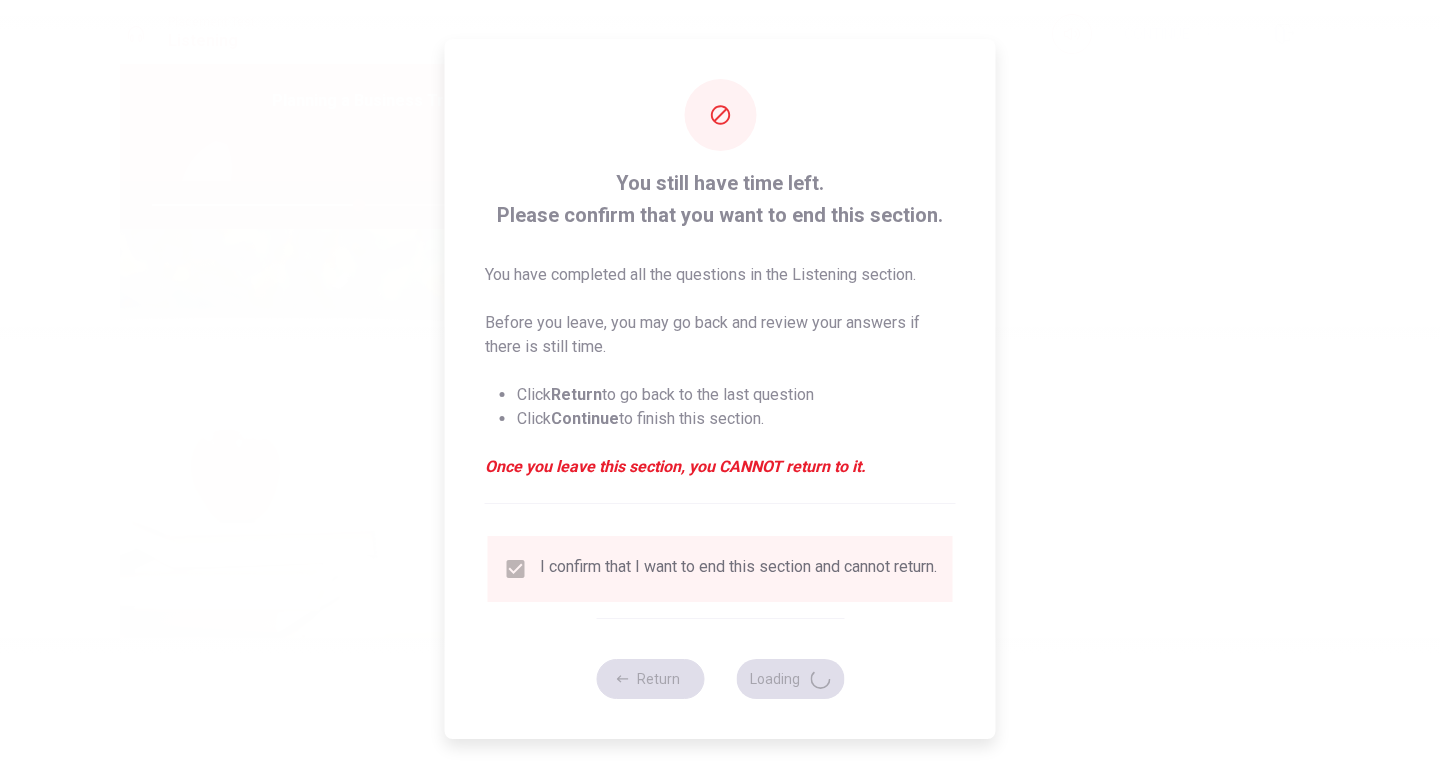 type on "58" 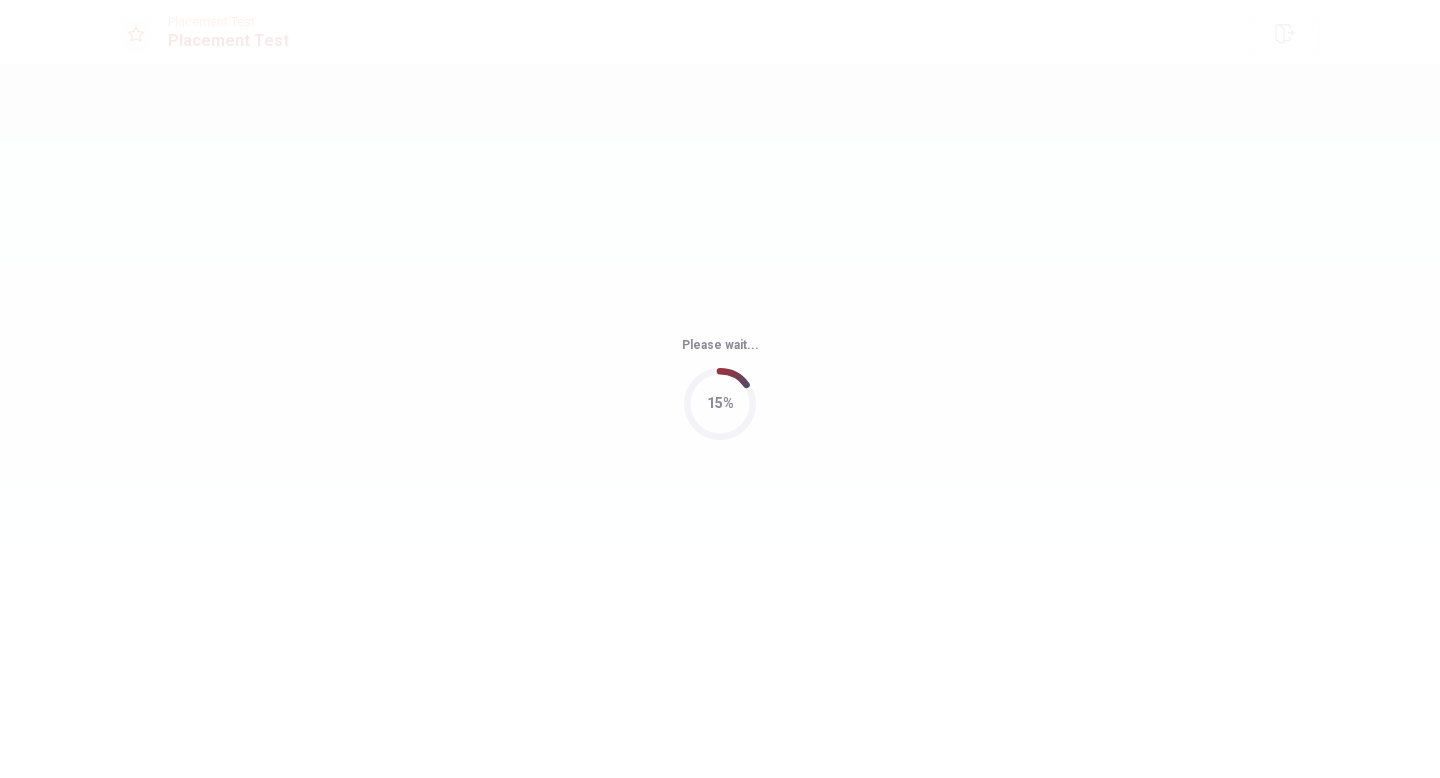 scroll, scrollTop: 0, scrollLeft: 0, axis: both 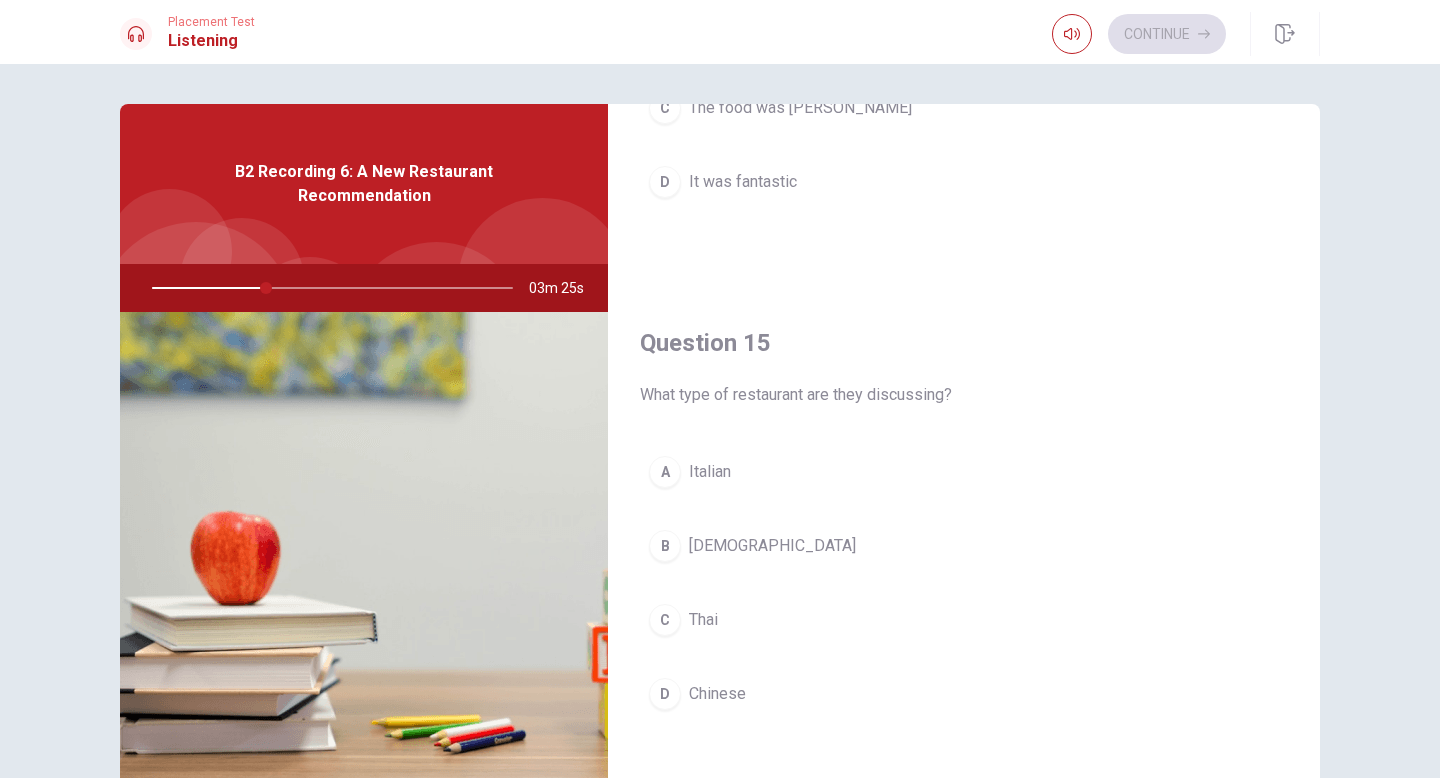 click on "C" at bounding box center (665, 620) 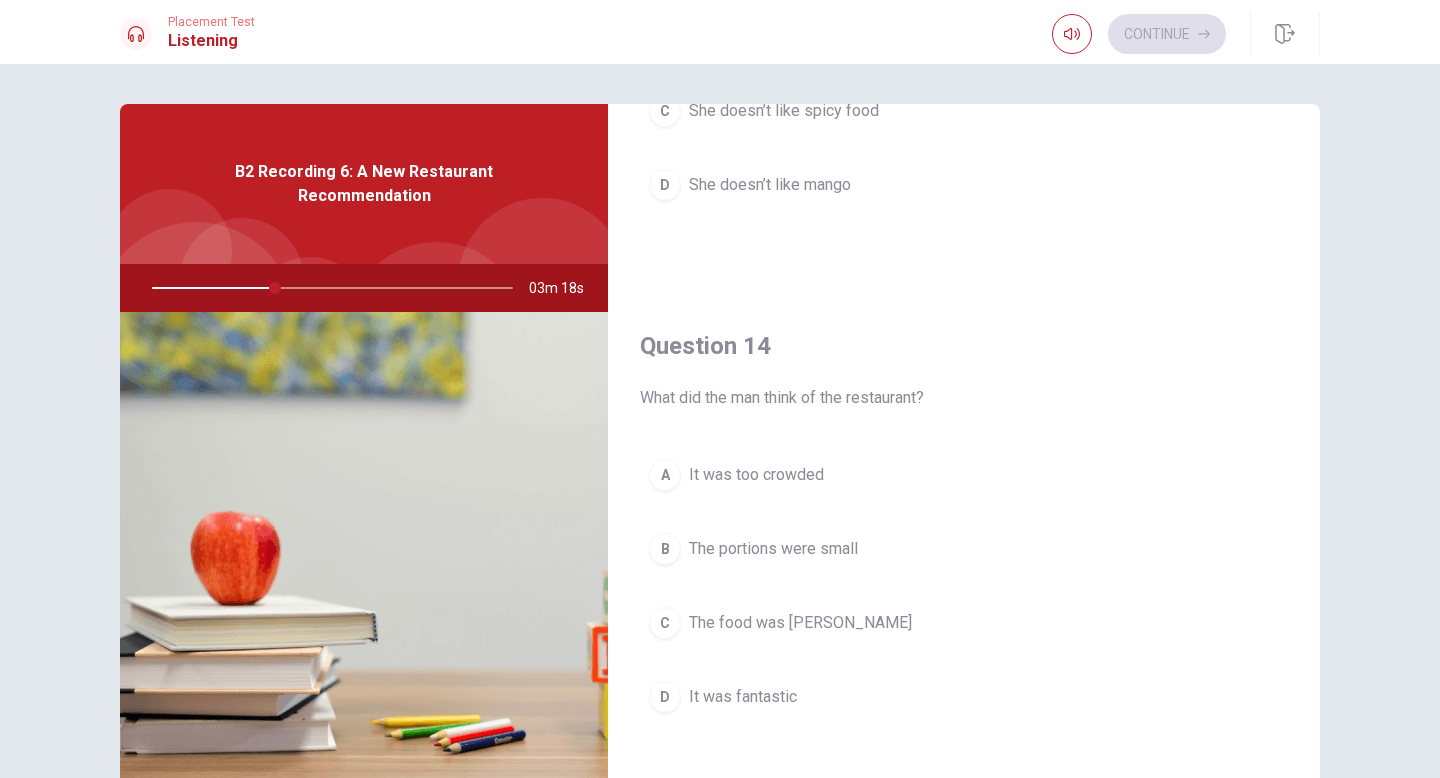 scroll, scrollTop: 1353, scrollLeft: 0, axis: vertical 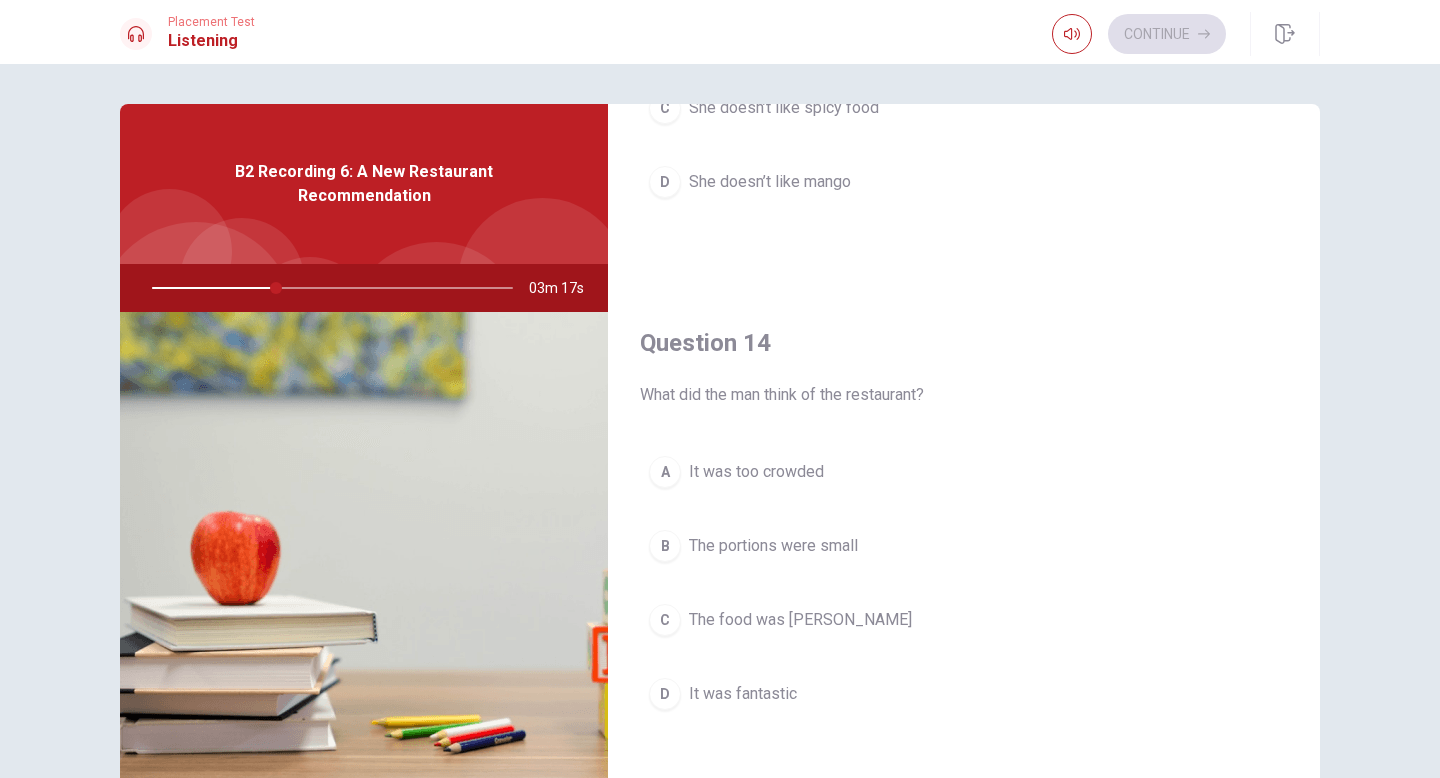 click on "D" at bounding box center [665, 694] 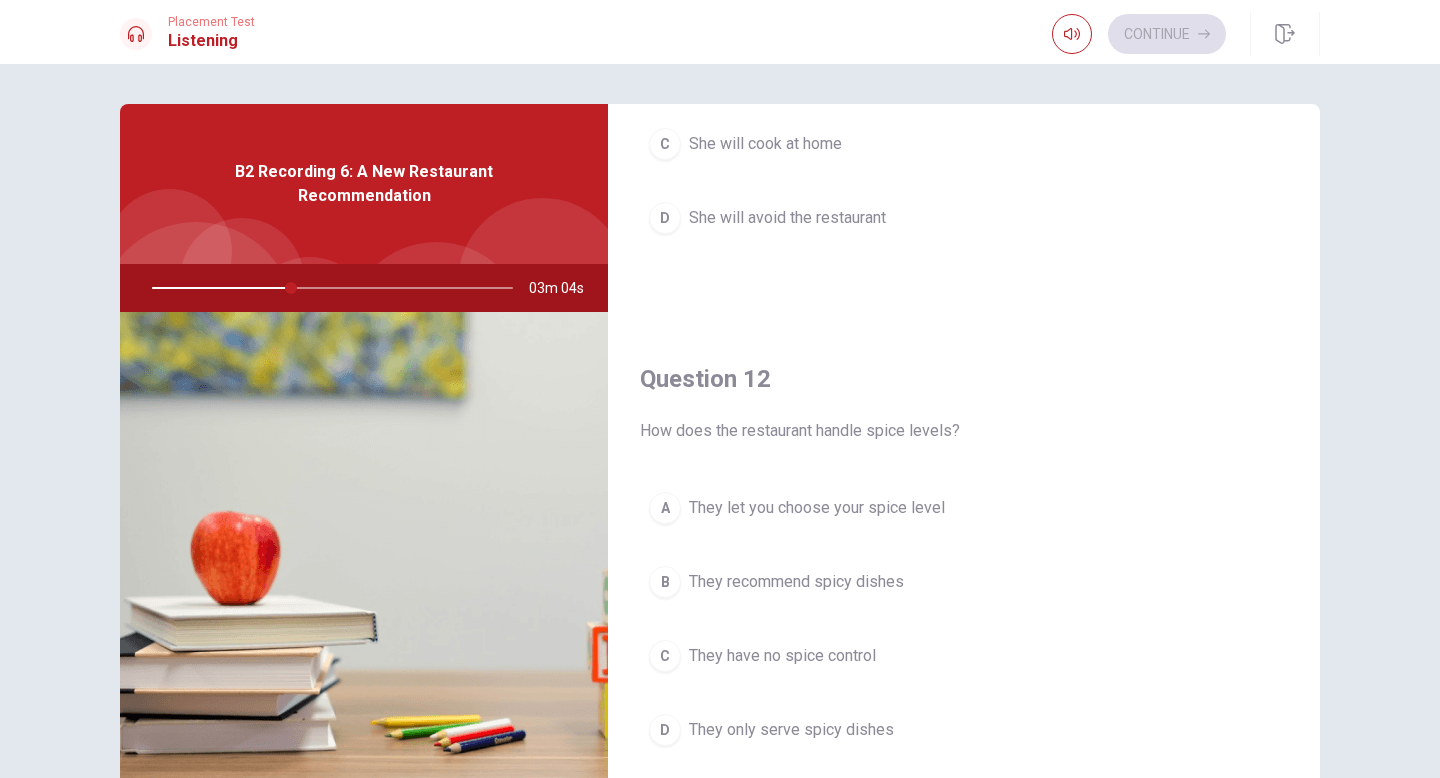 scroll, scrollTop: 298, scrollLeft: 0, axis: vertical 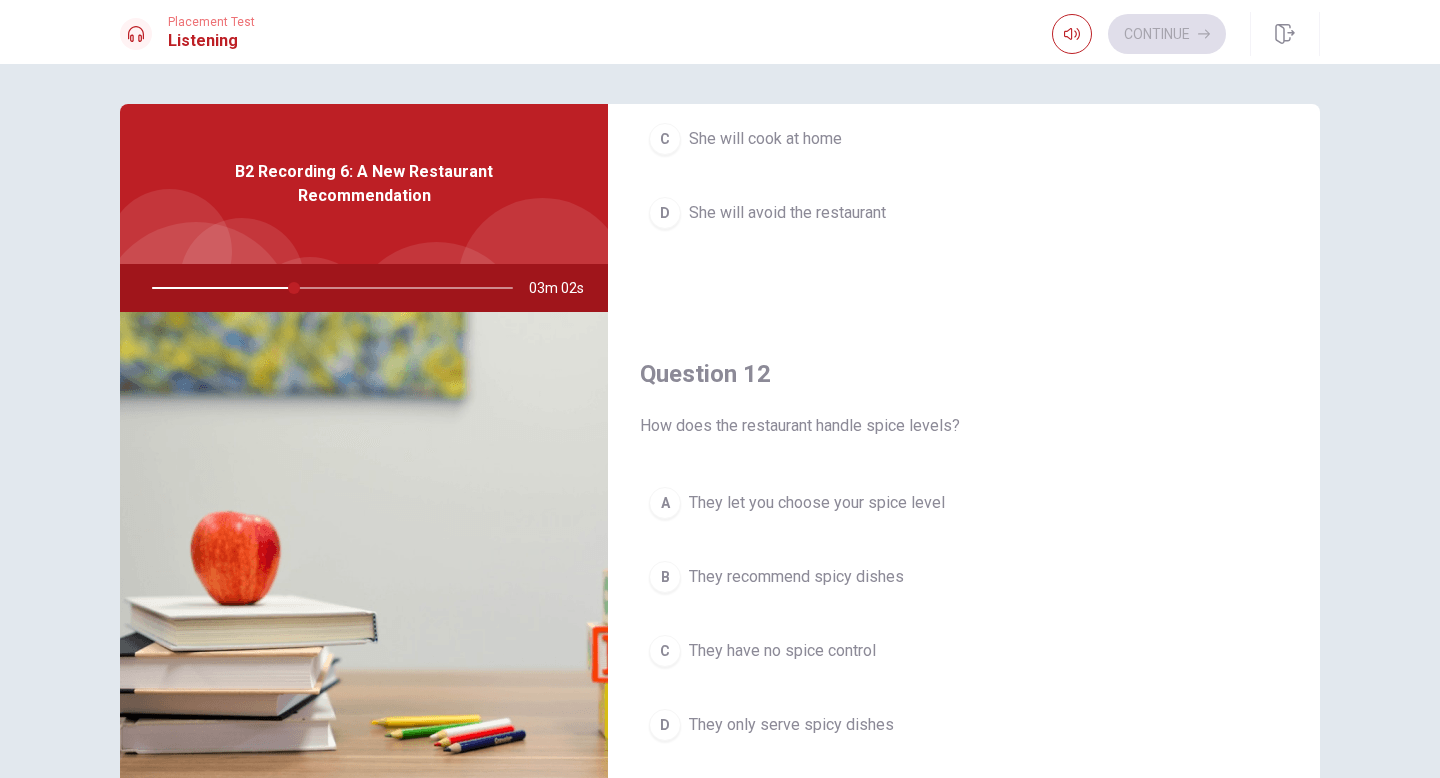 click on "B" at bounding box center (665, 577) 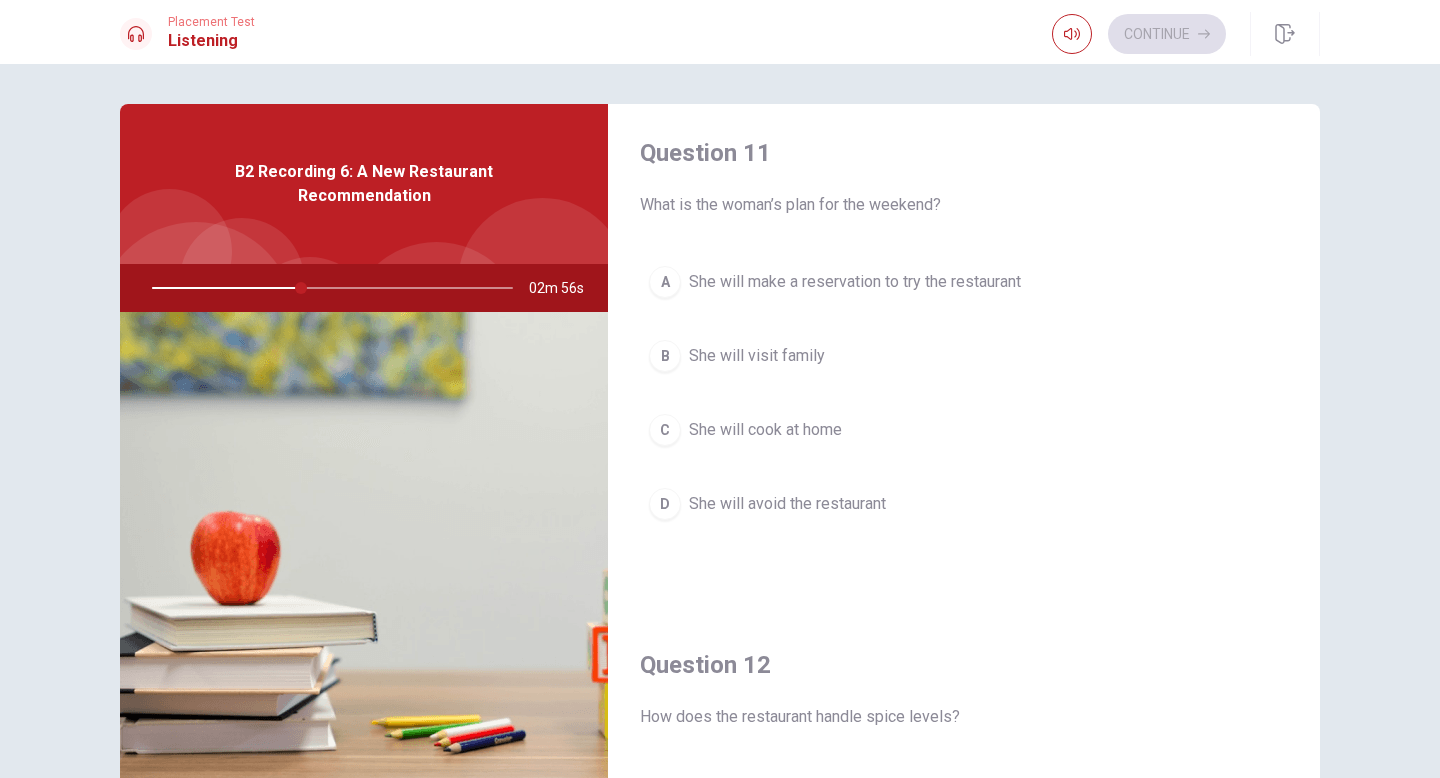 scroll, scrollTop: 0, scrollLeft: 0, axis: both 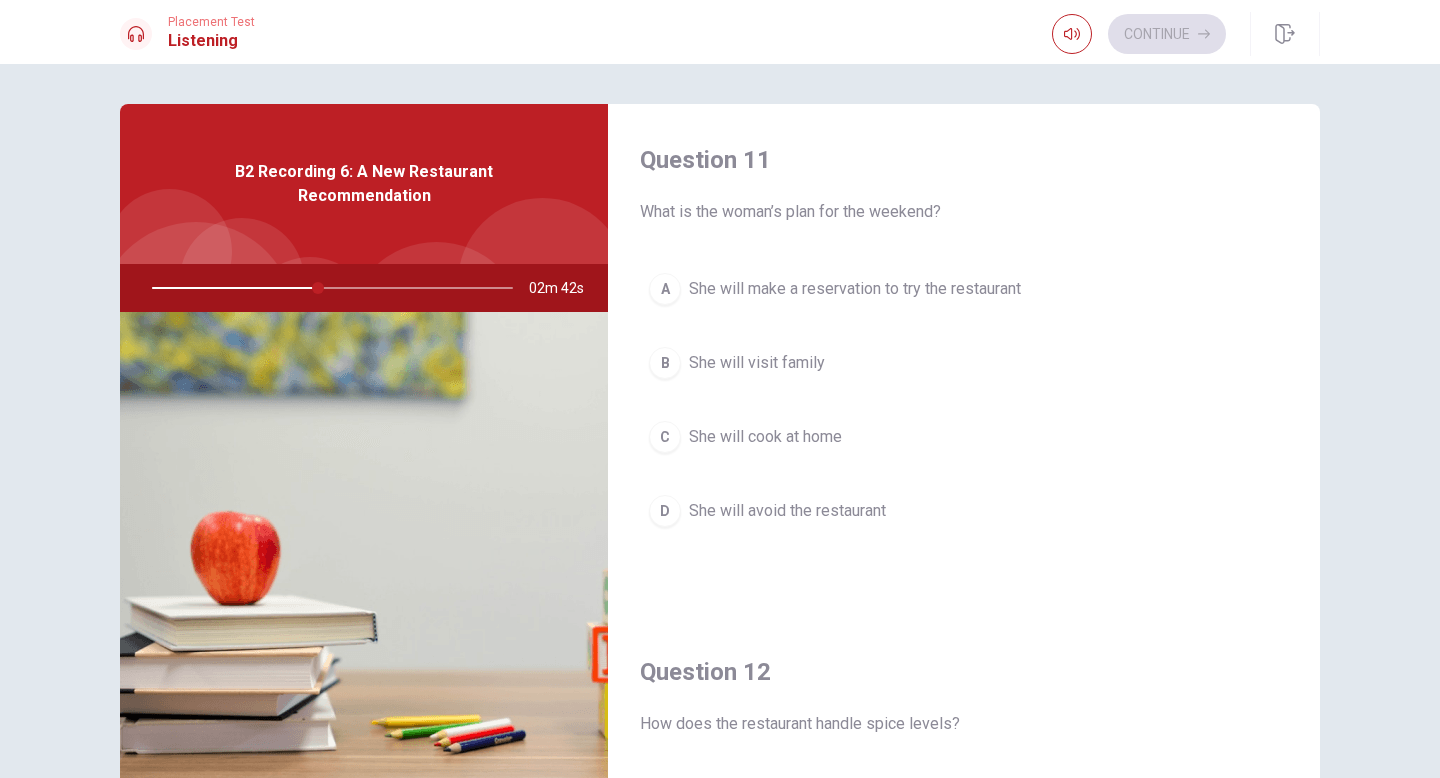 click on "A" at bounding box center [665, 289] 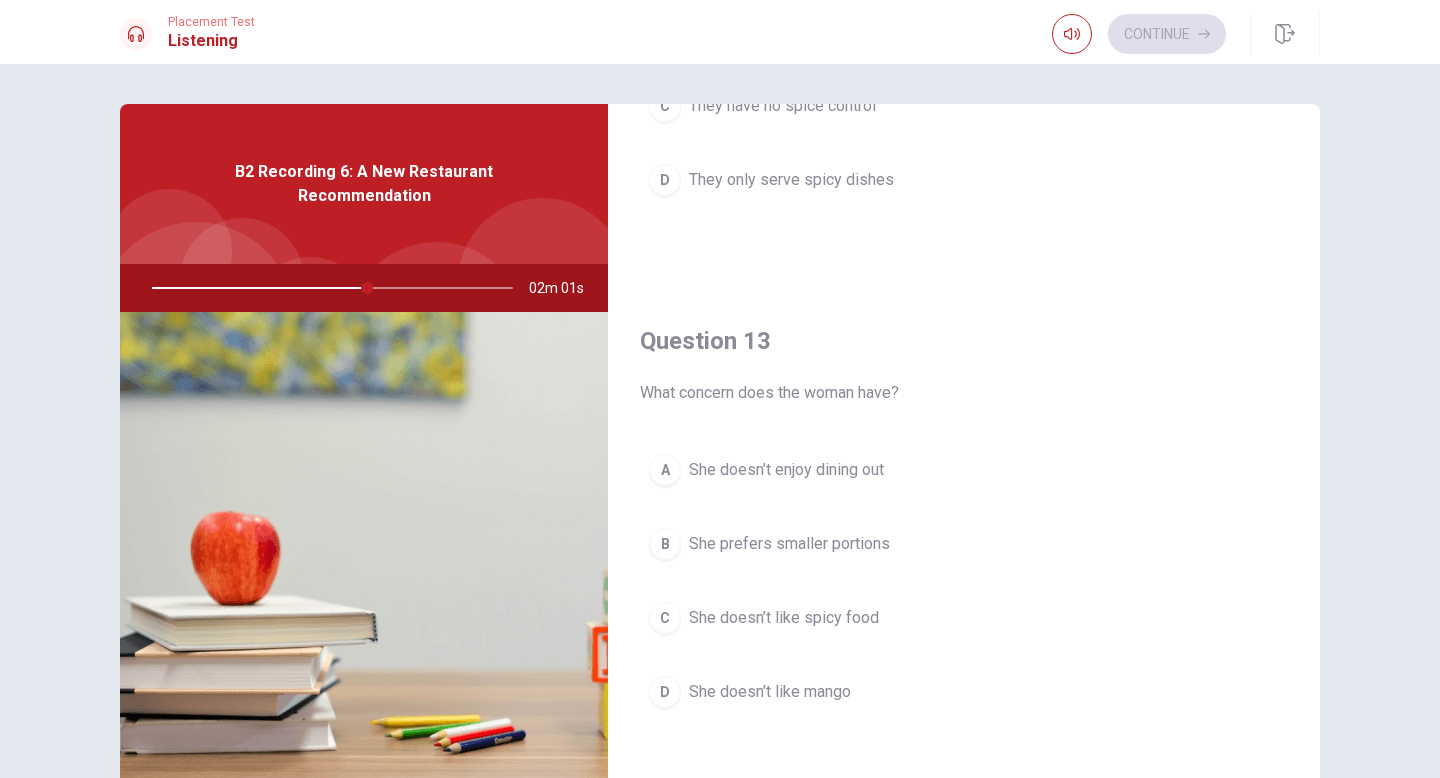 scroll, scrollTop: 842, scrollLeft: 0, axis: vertical 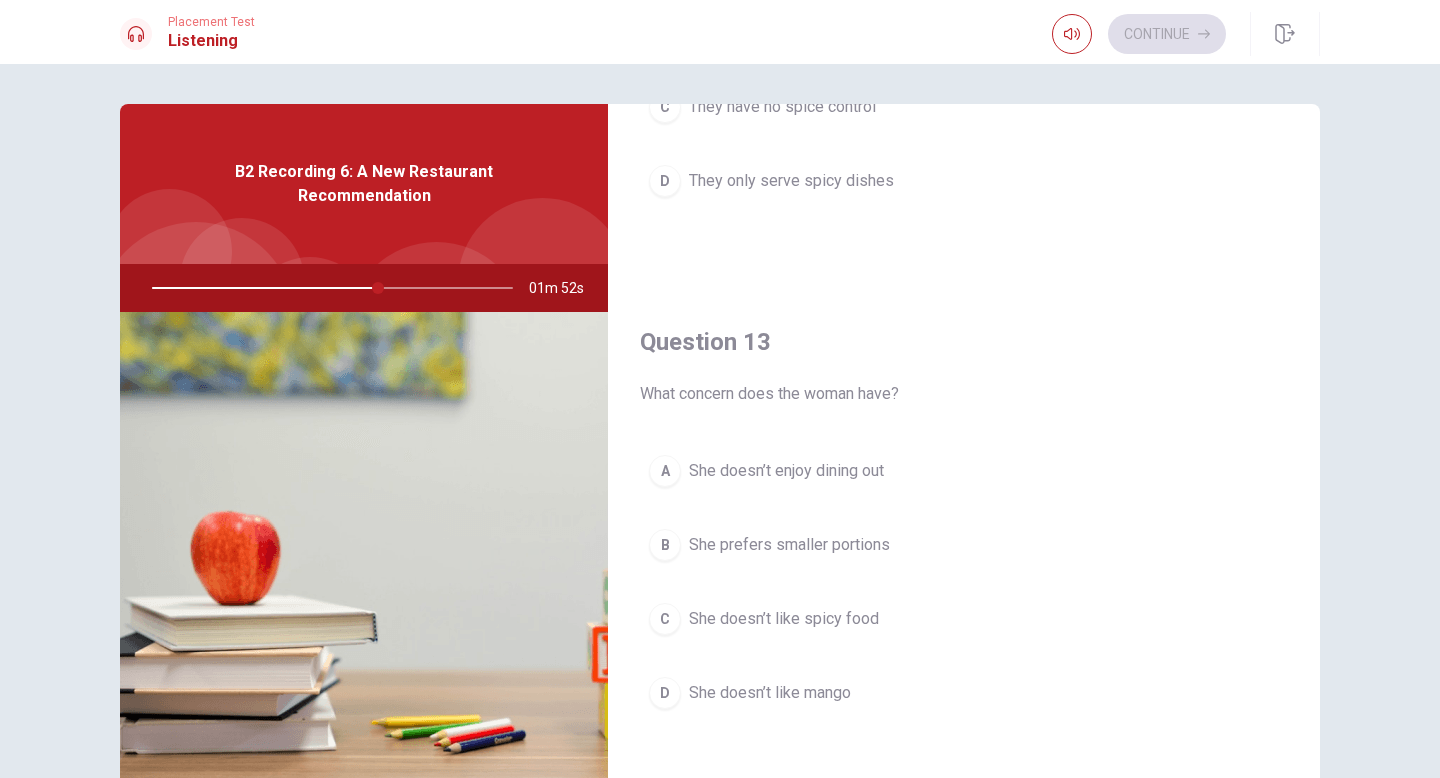 click on "B She prefers smaller portions" at bounding box center (964, 545) 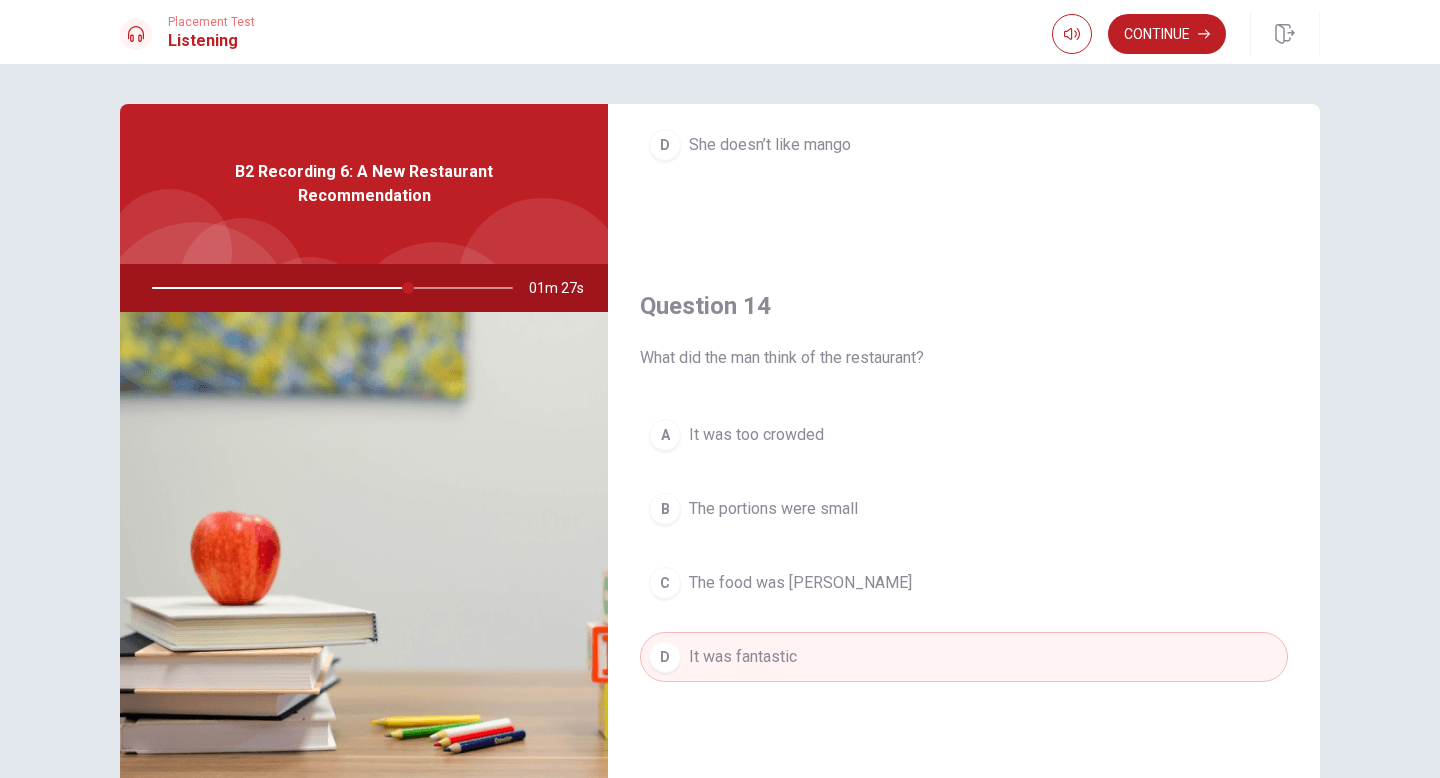 scroll, scrollTop: 1865, scrollLeft: 0, axis: vertical 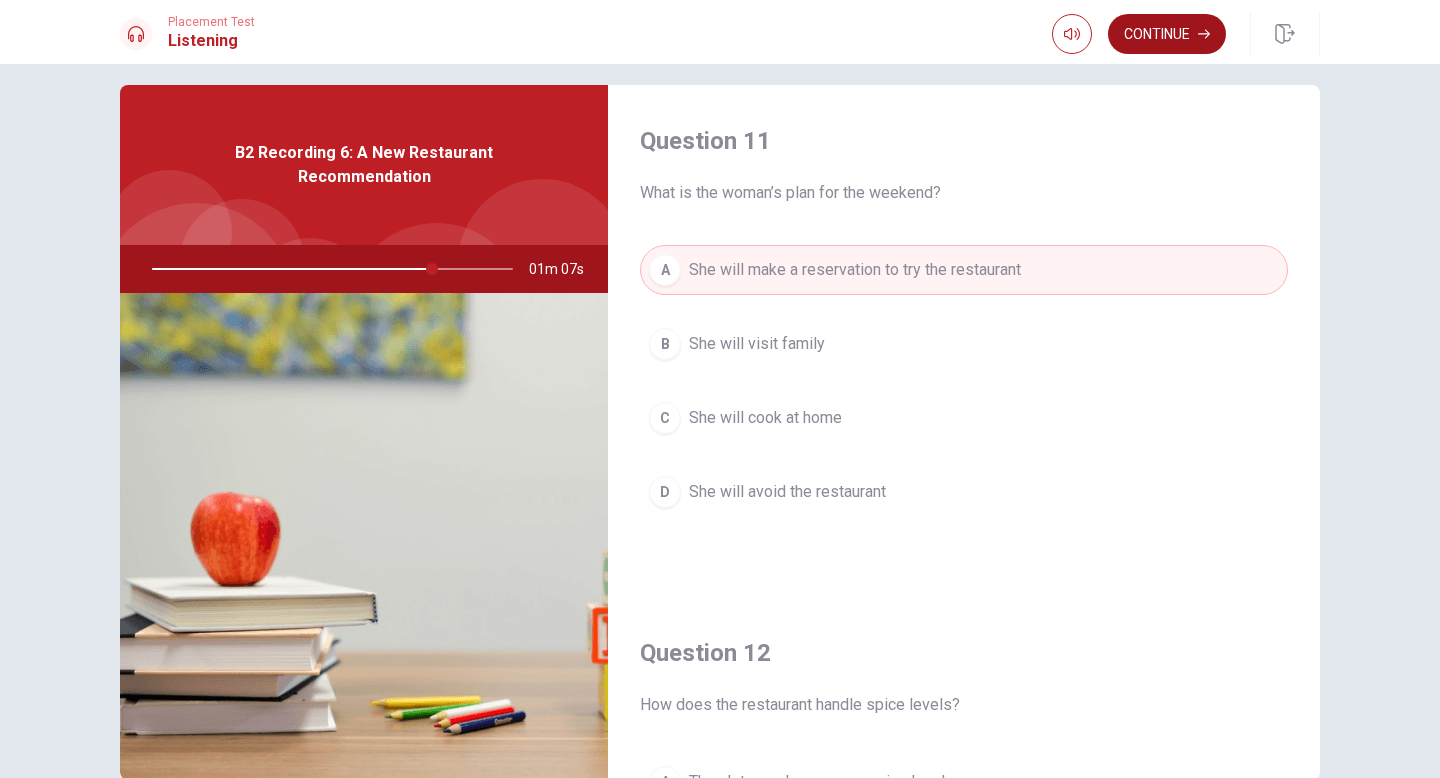 click on "Continue" at bounding box center [1167, 34] 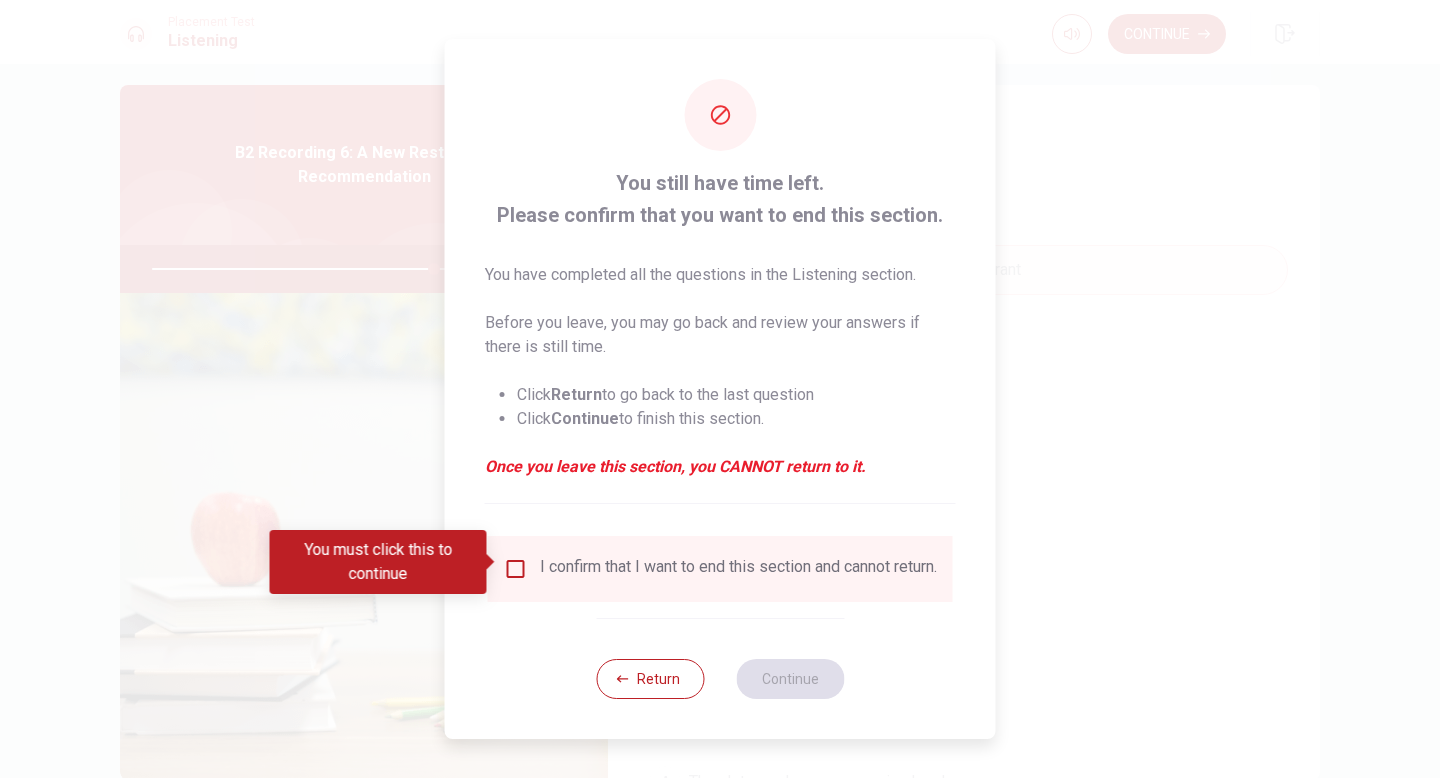 click at bounding box center (516, 569) 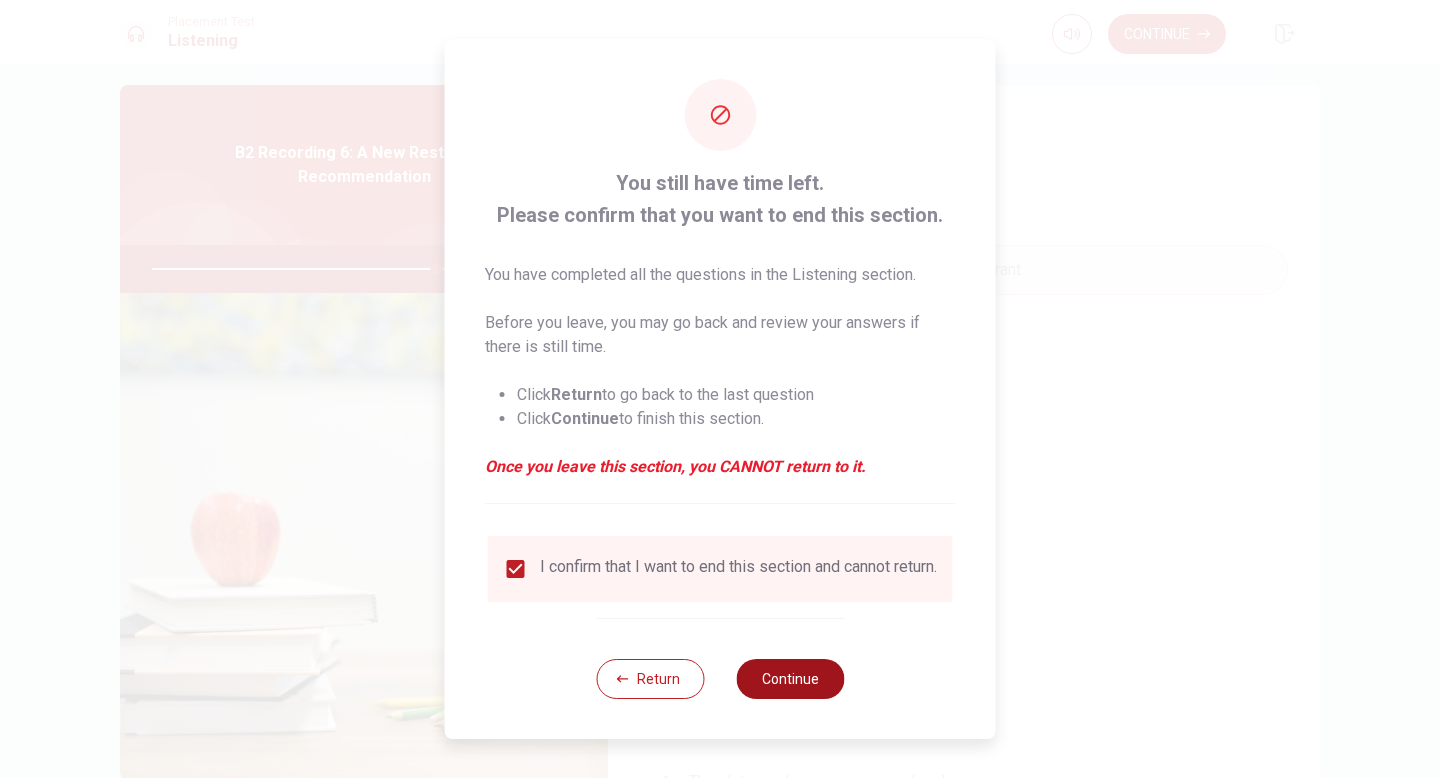 click on "Continue" at bounding box center [790, 679] 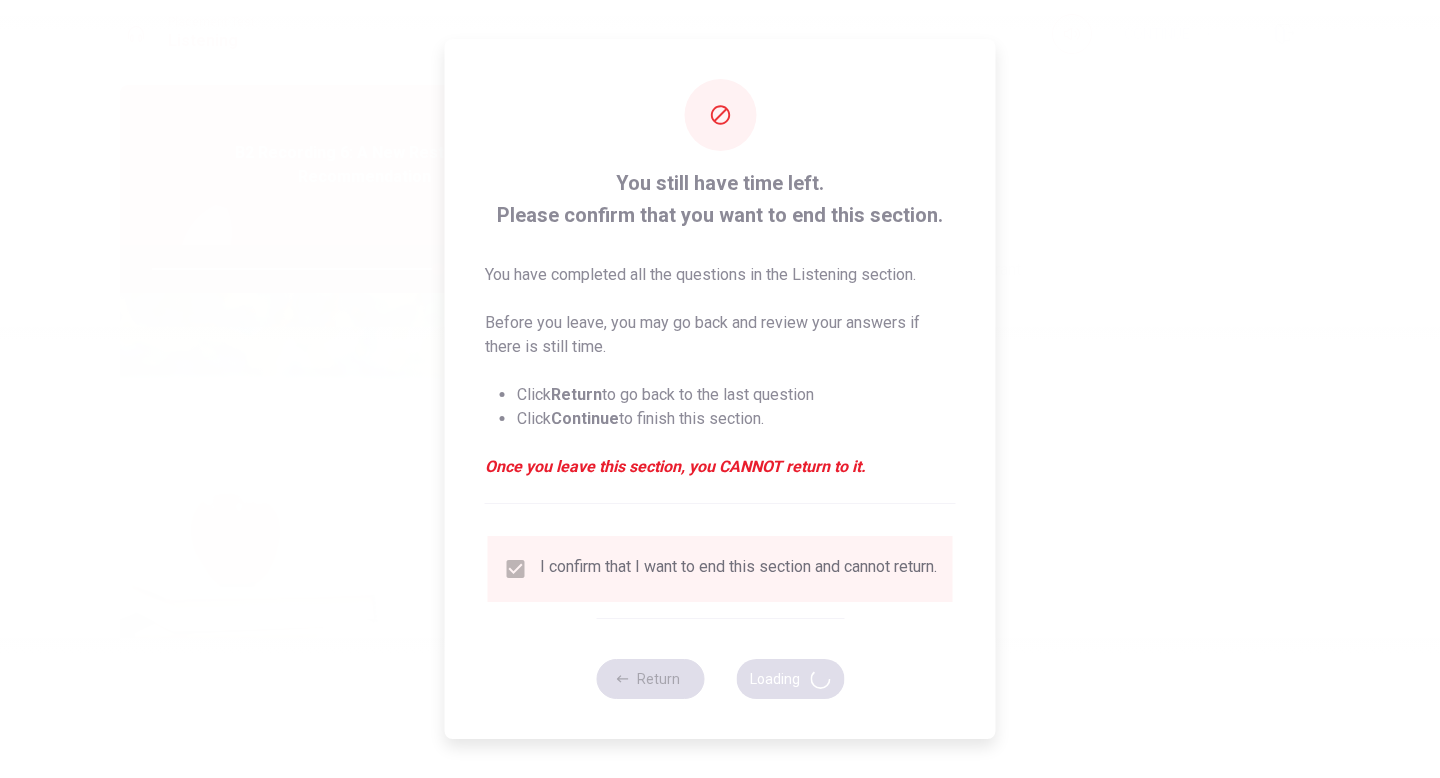 type on "80" 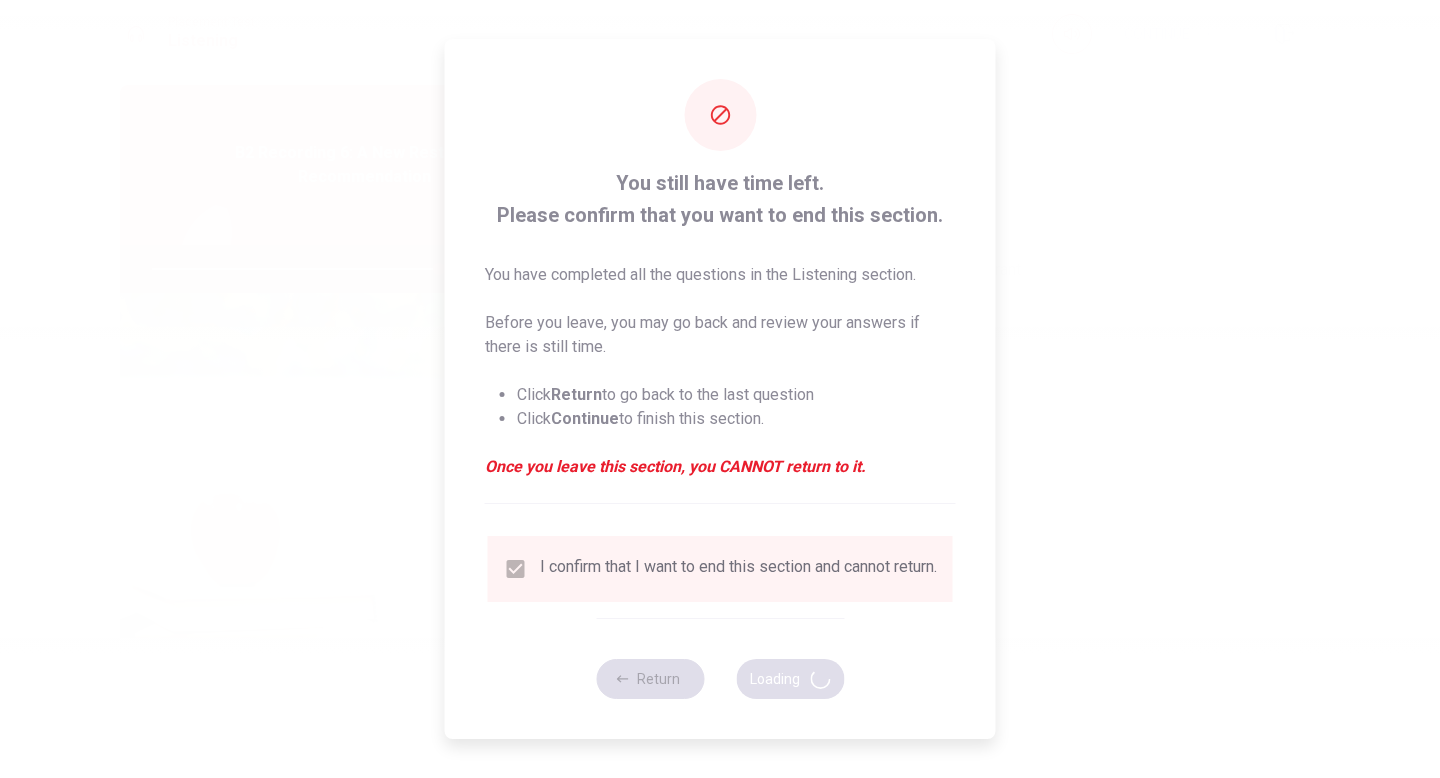 scroll, scrollTop: 0, scrollLeft: 0, axis: both 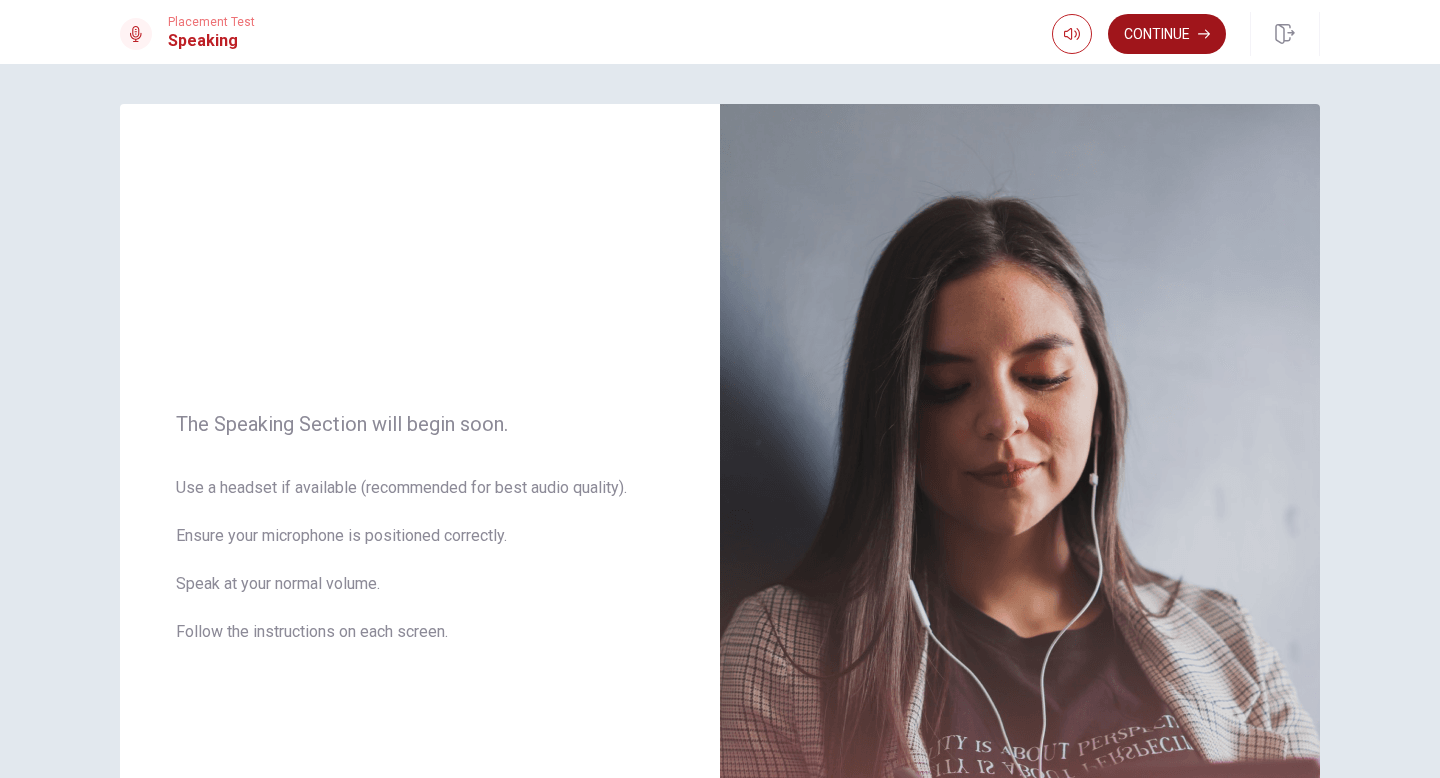 click on "Continue" at bounding box center (1167, 34) 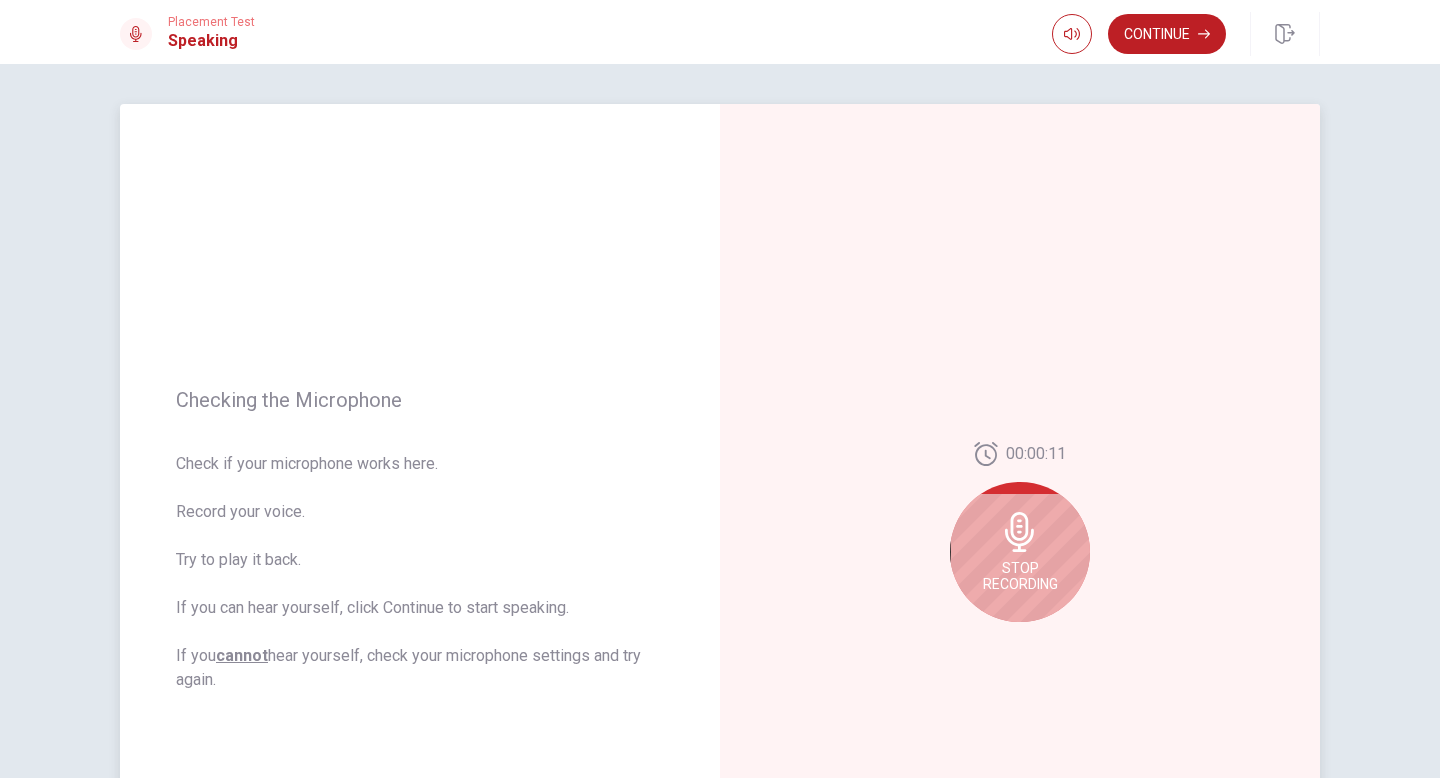 click on "Stop   Recording" at bounding box center [1020, 552] 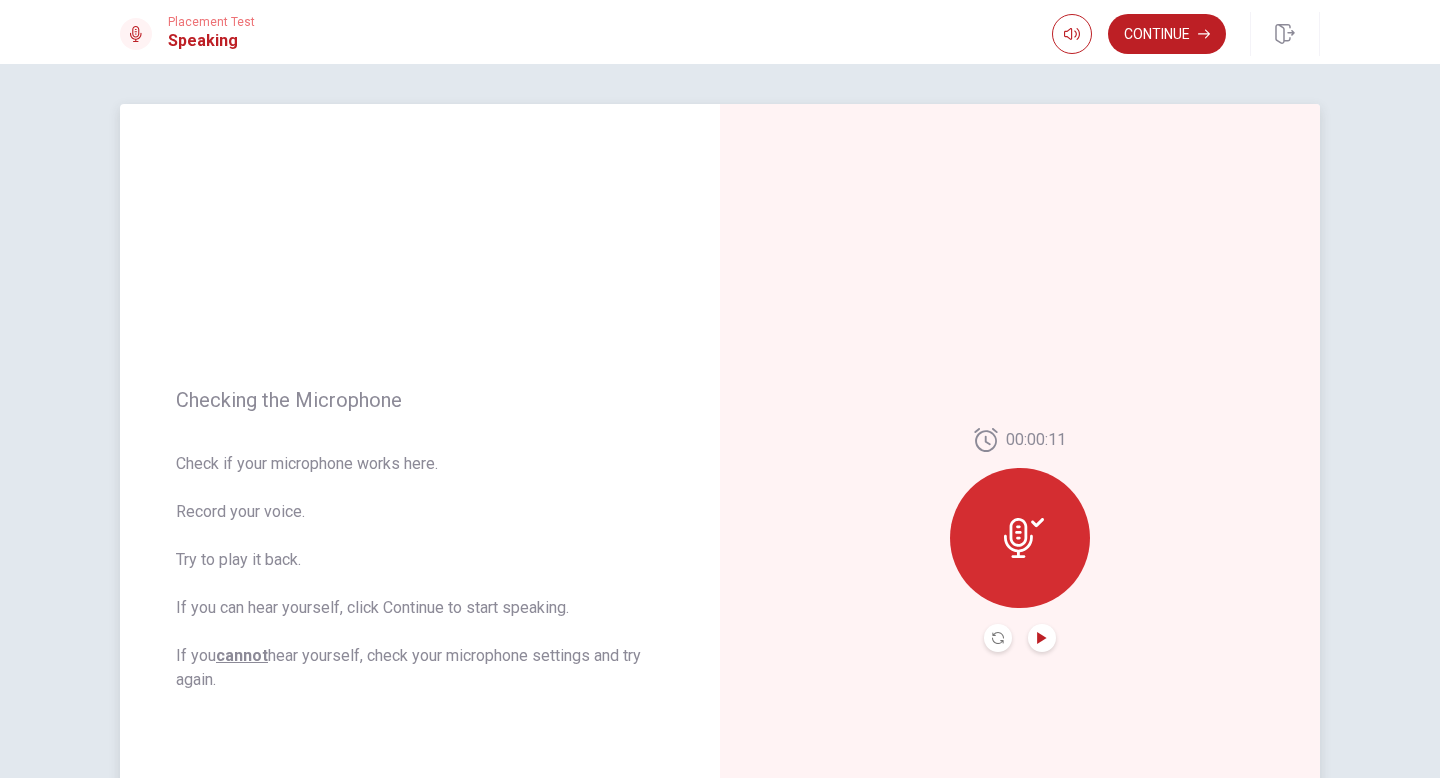 click 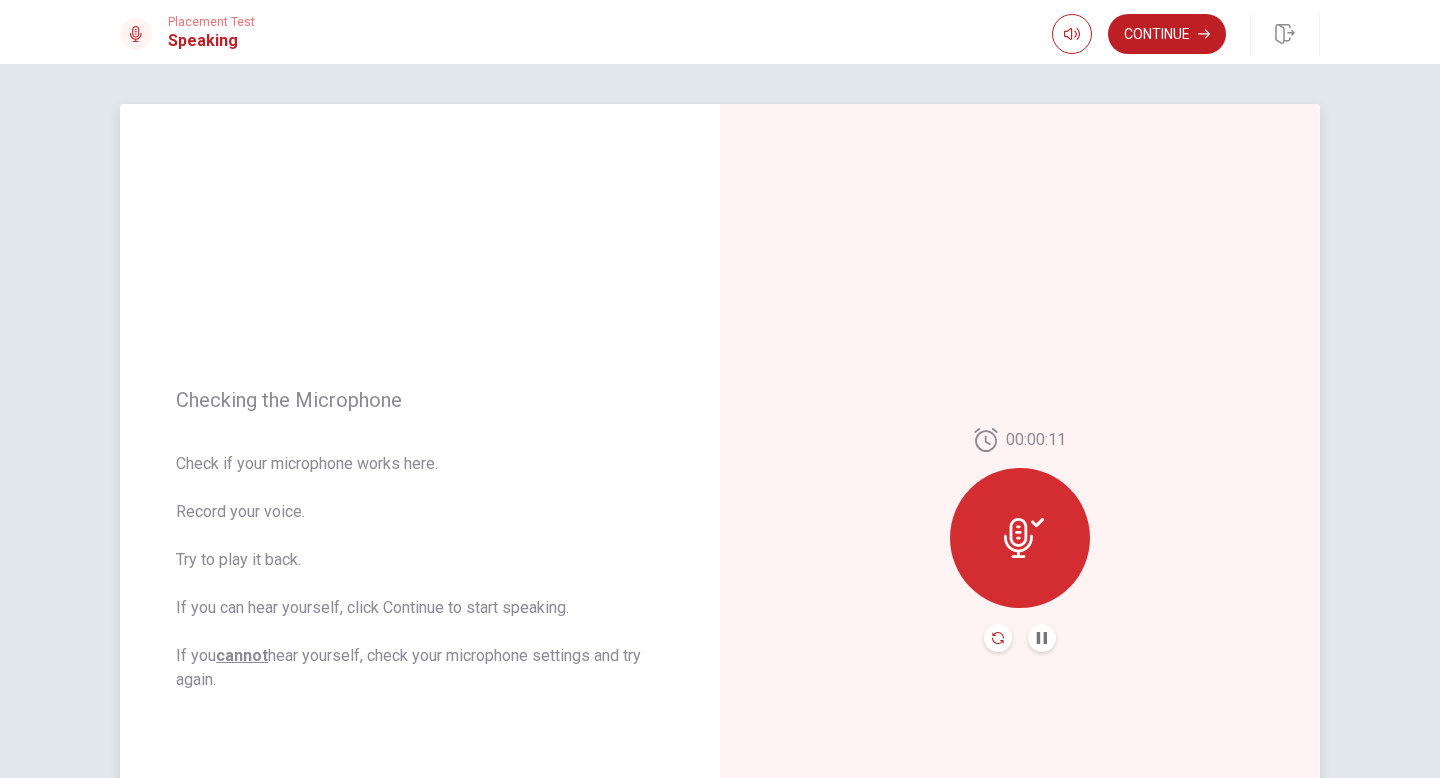 click 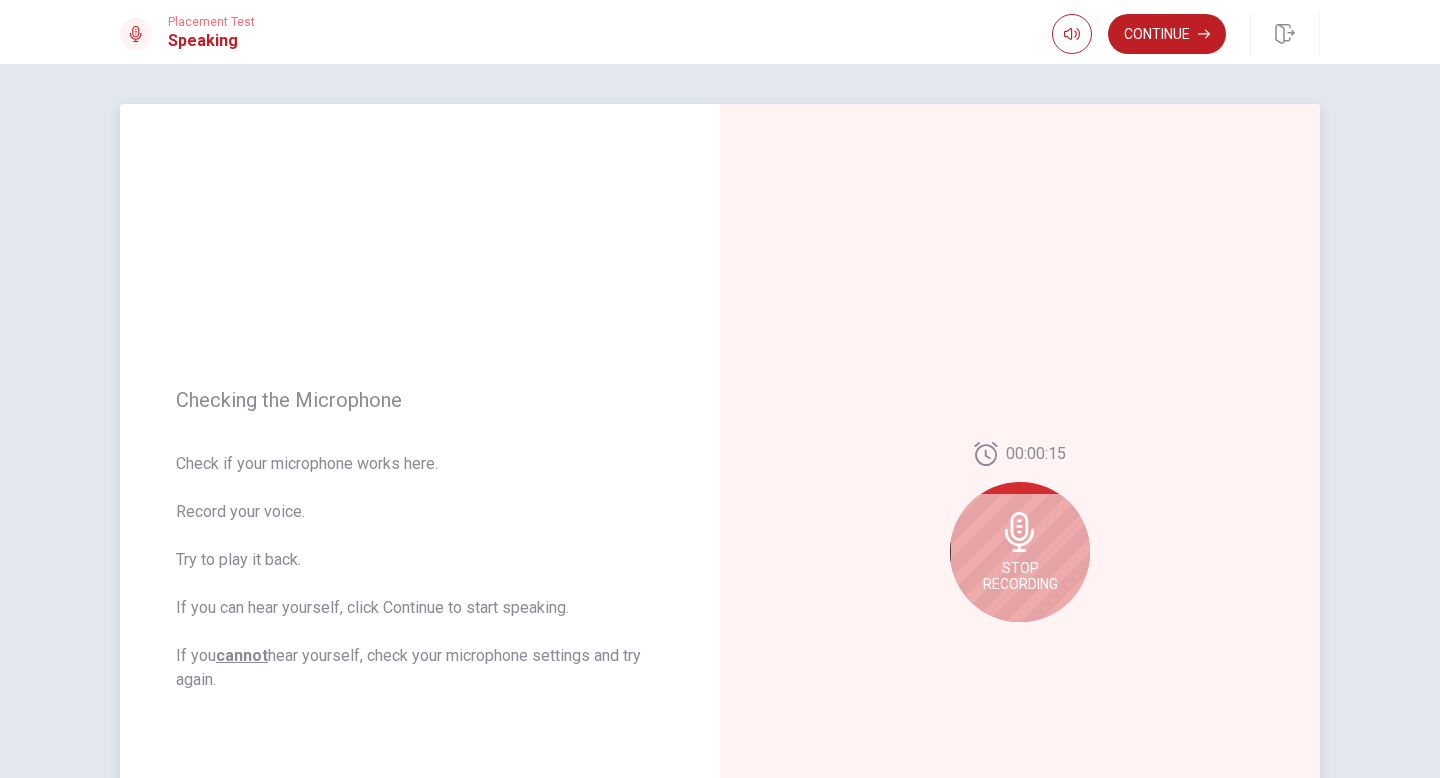 click 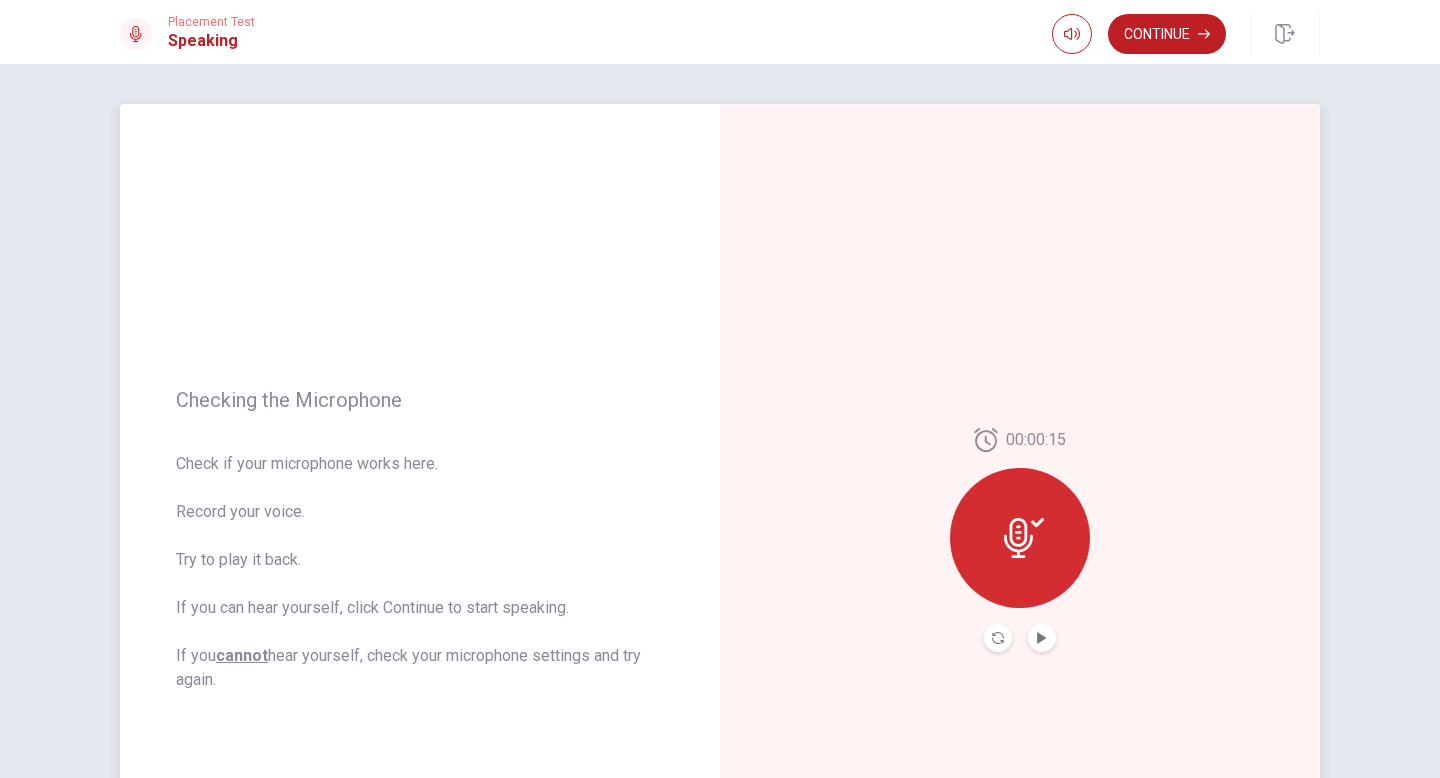 click 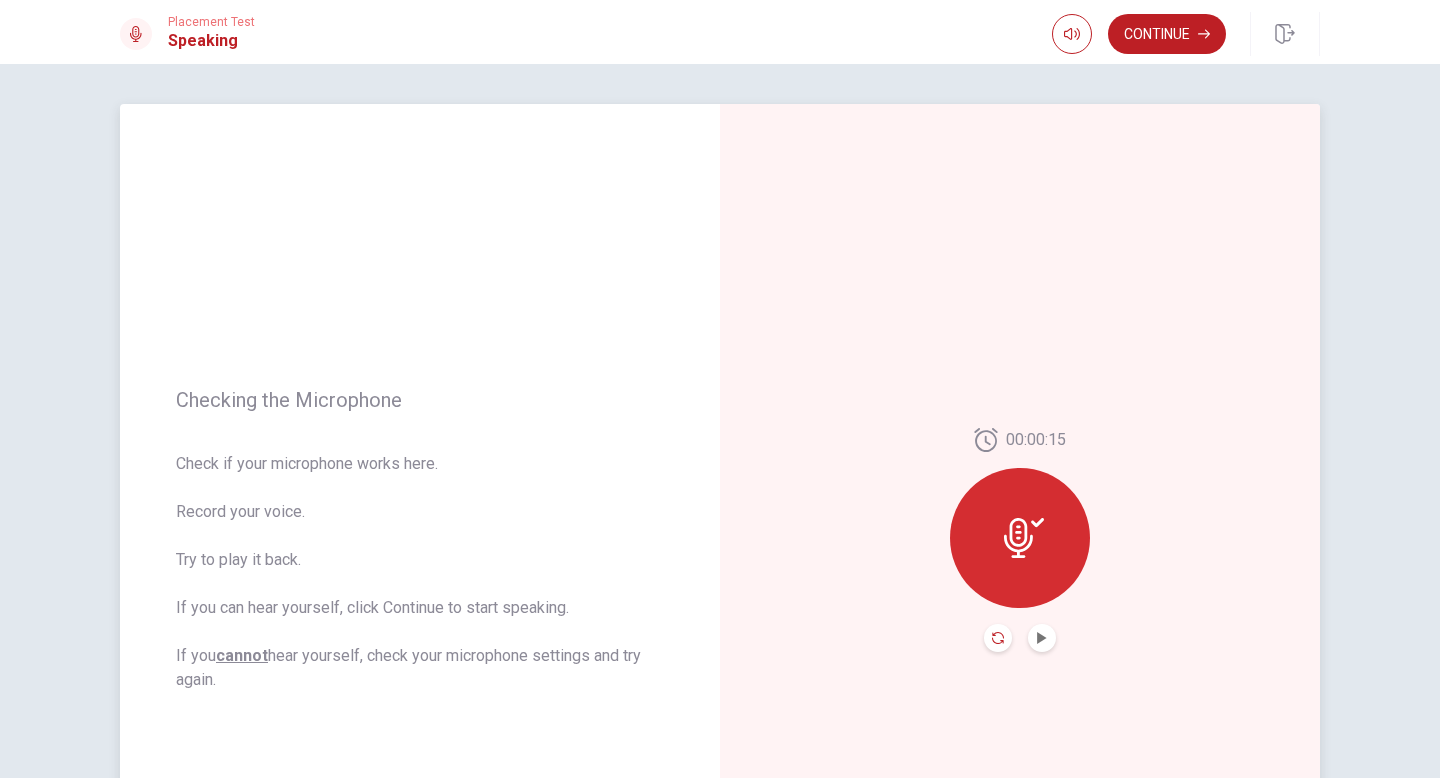click 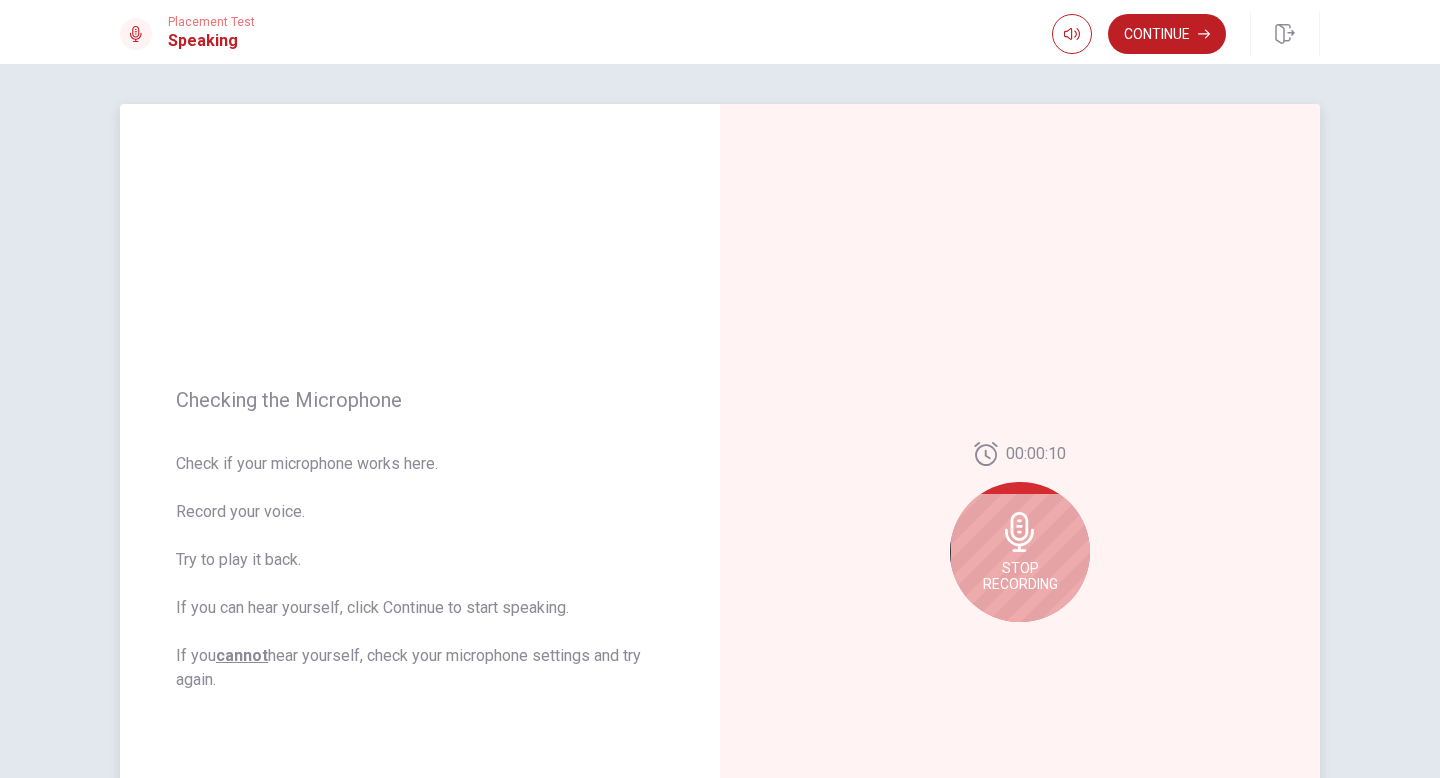 click 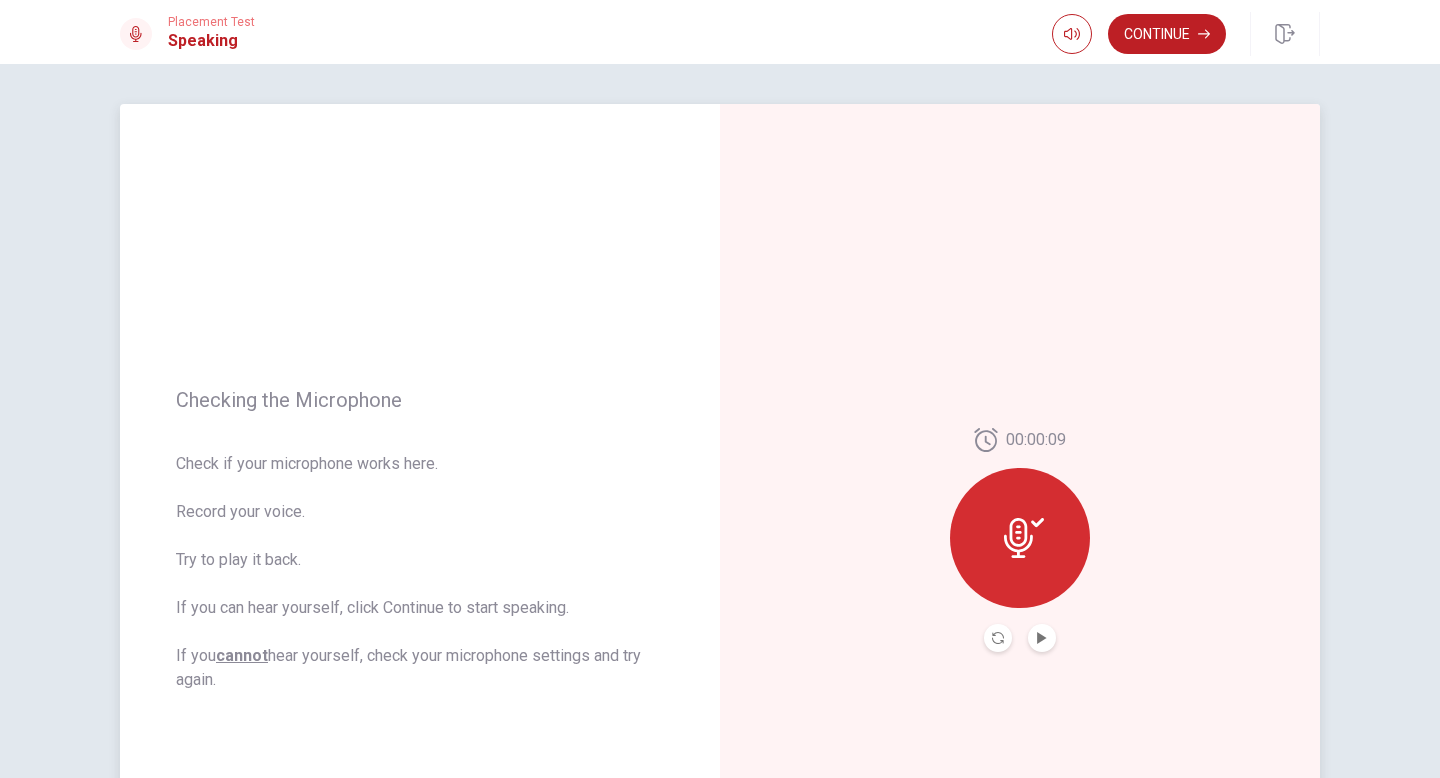 click at bounding box center (1042, 638) 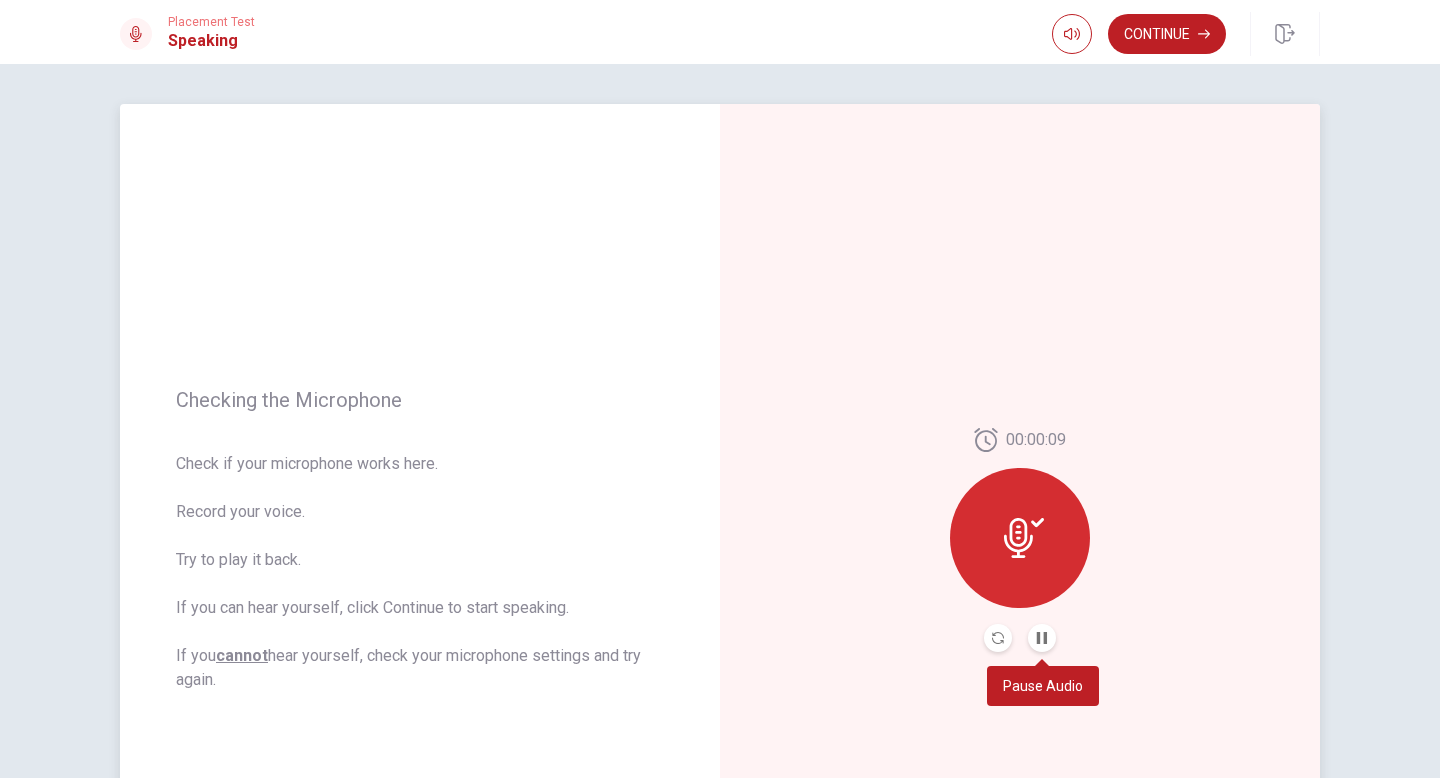 click at bounding box center (1042, 638) 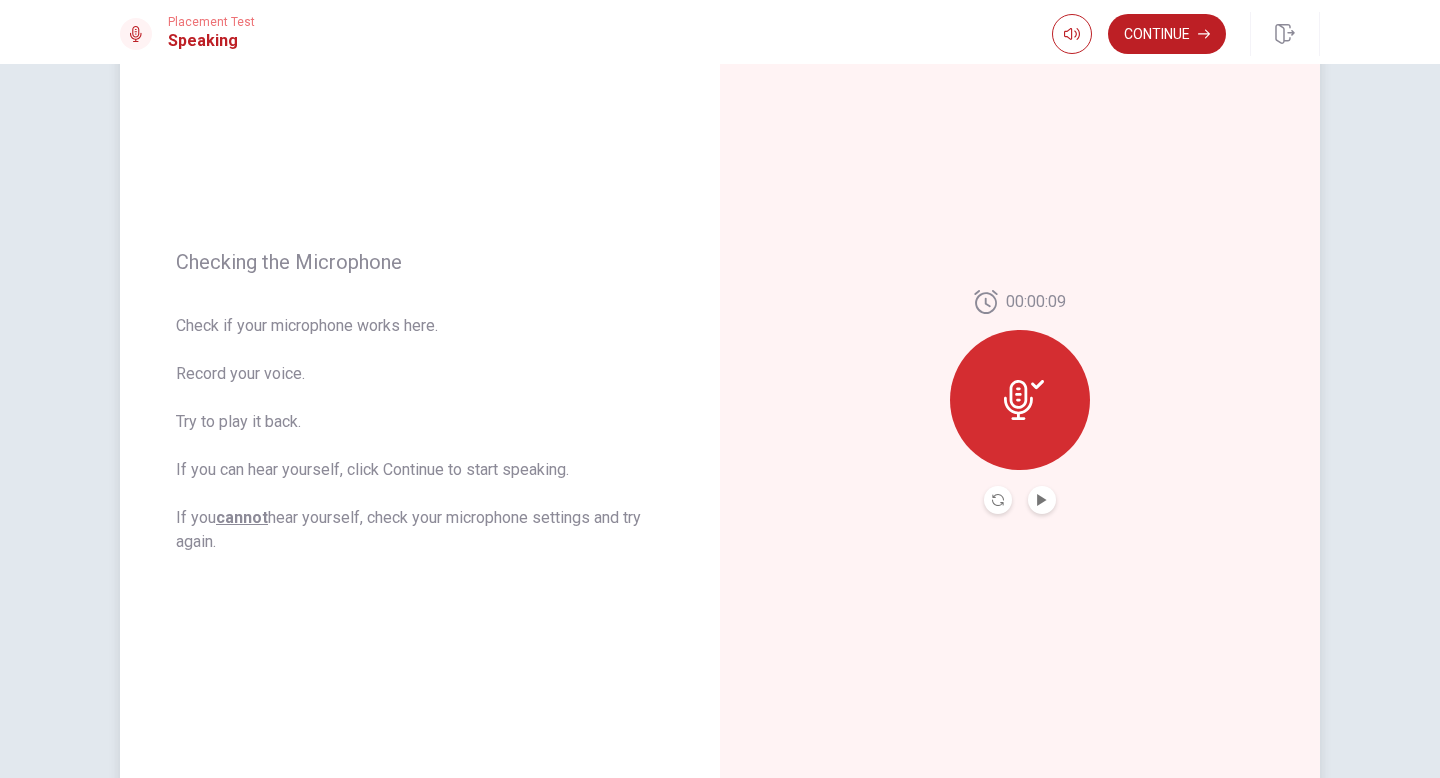 scroll, scrollTop: 302, scrollLeft: 0, axis: vertical 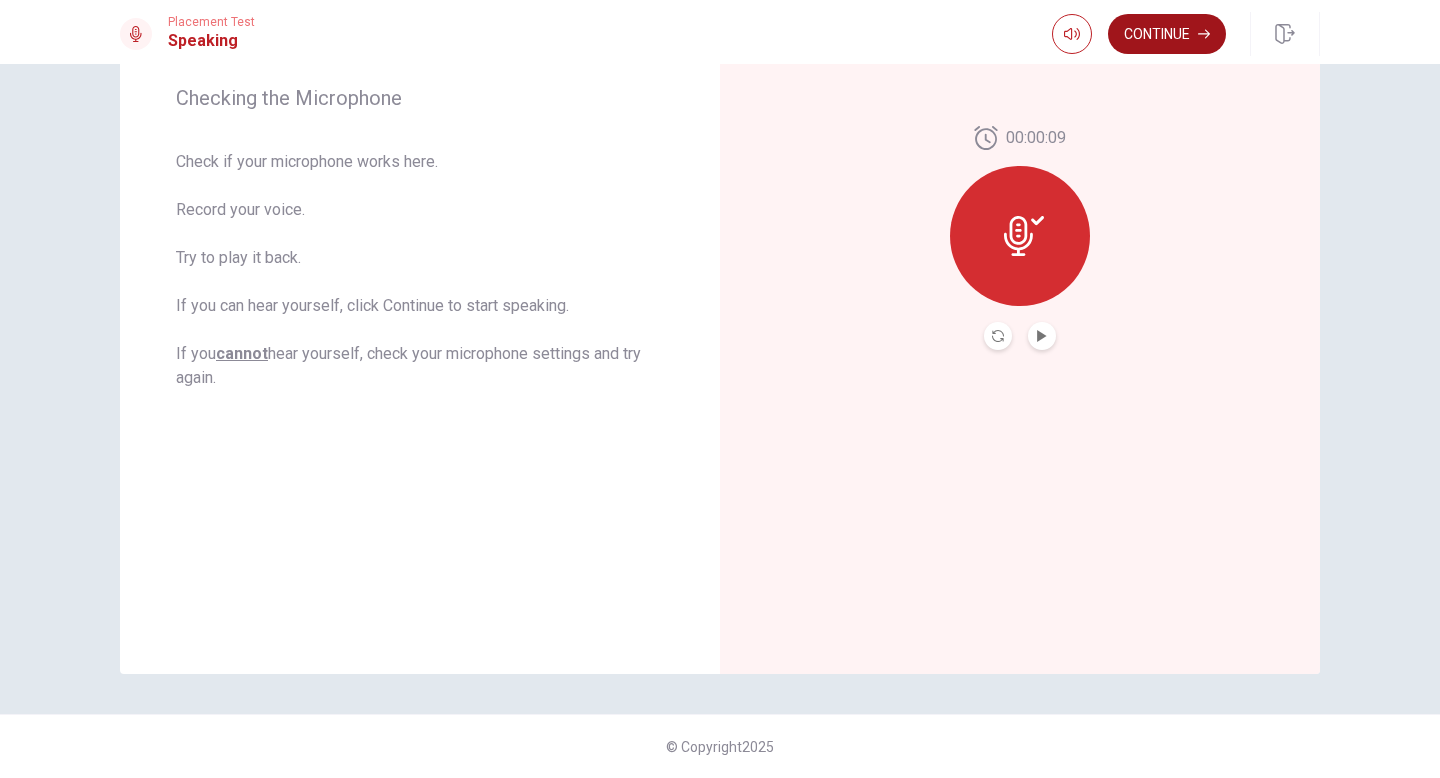 click on "Continue" at bounding box center (1167, 34) 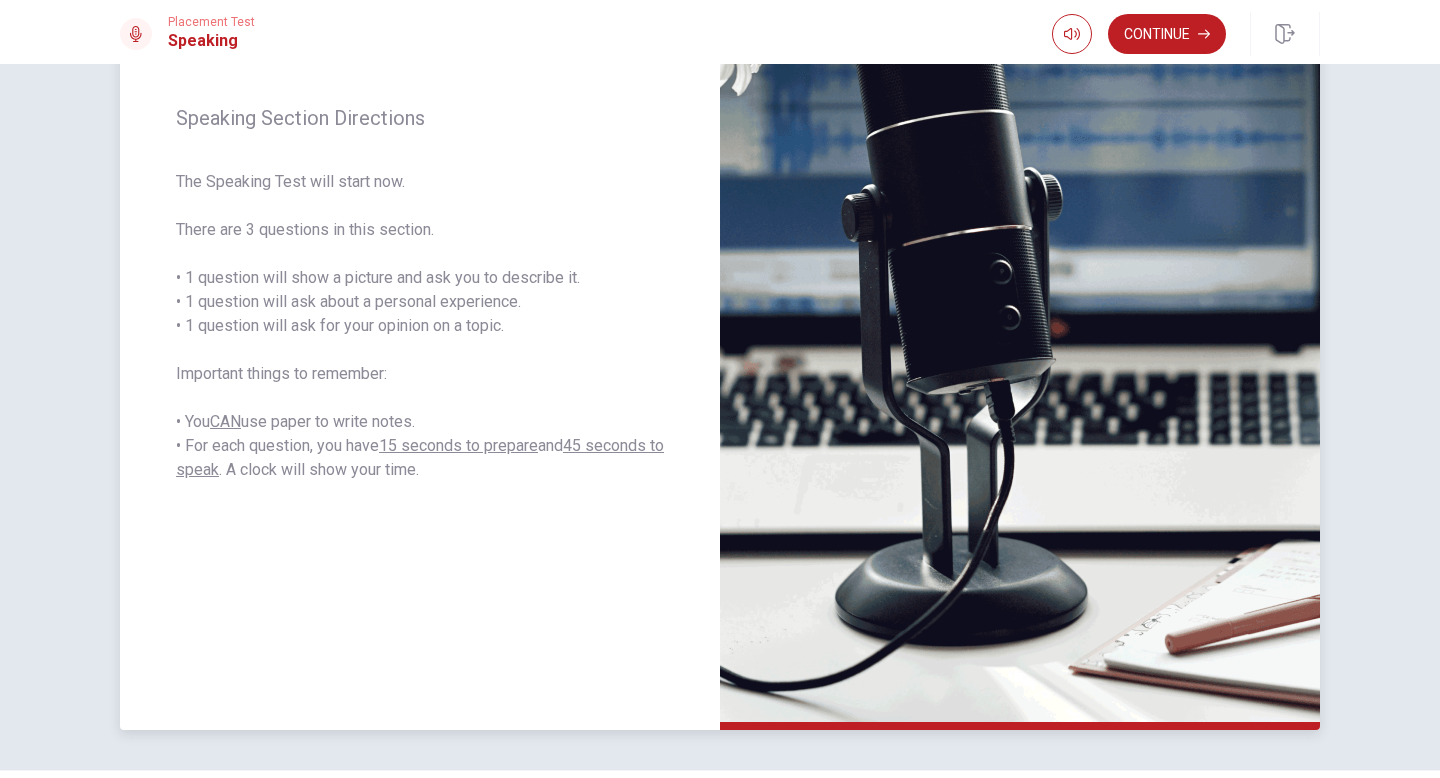 scroll, scrollTop: 302, scrollLeft: 0, axis: vertical 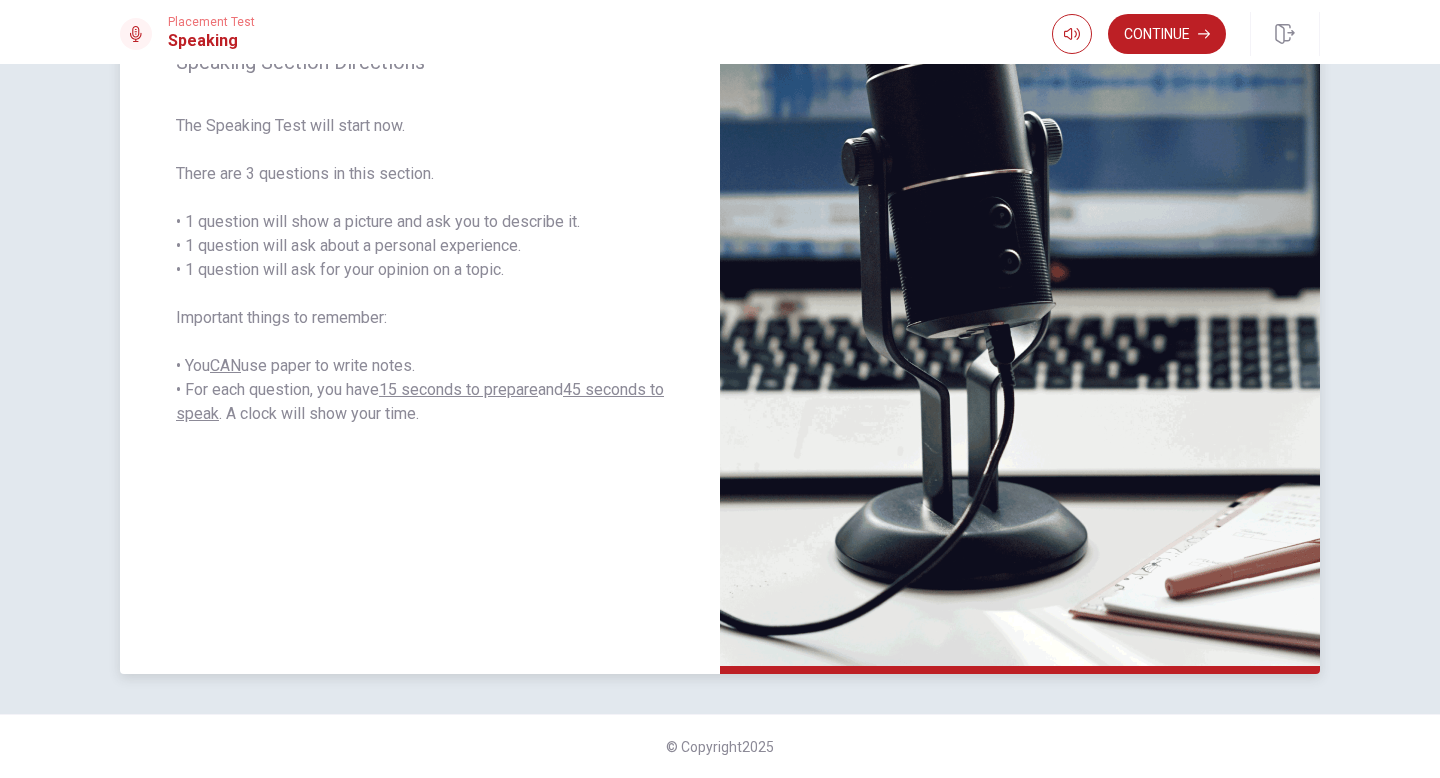 click at bounding box center (1020, 238) 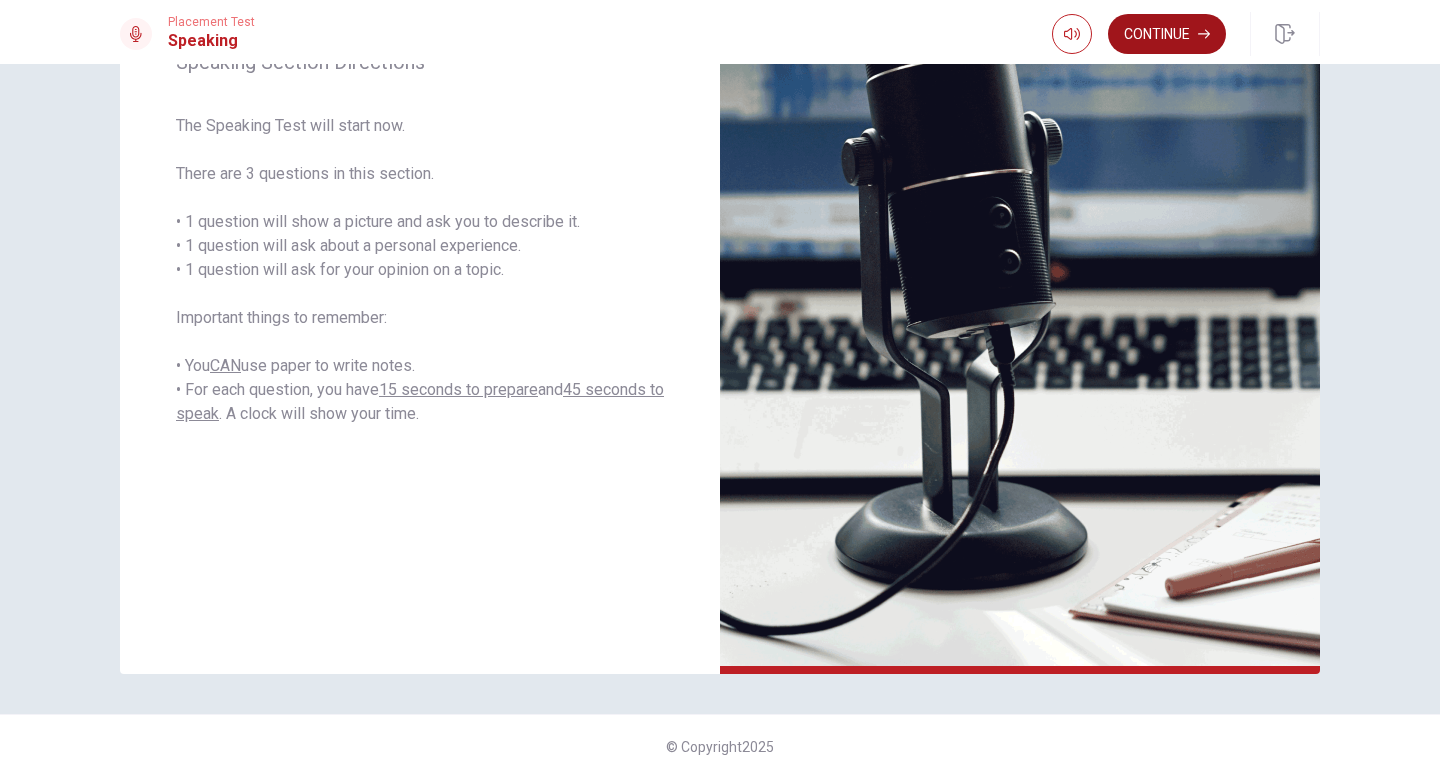 click on "Continue" at bounding box center (1167, 34) 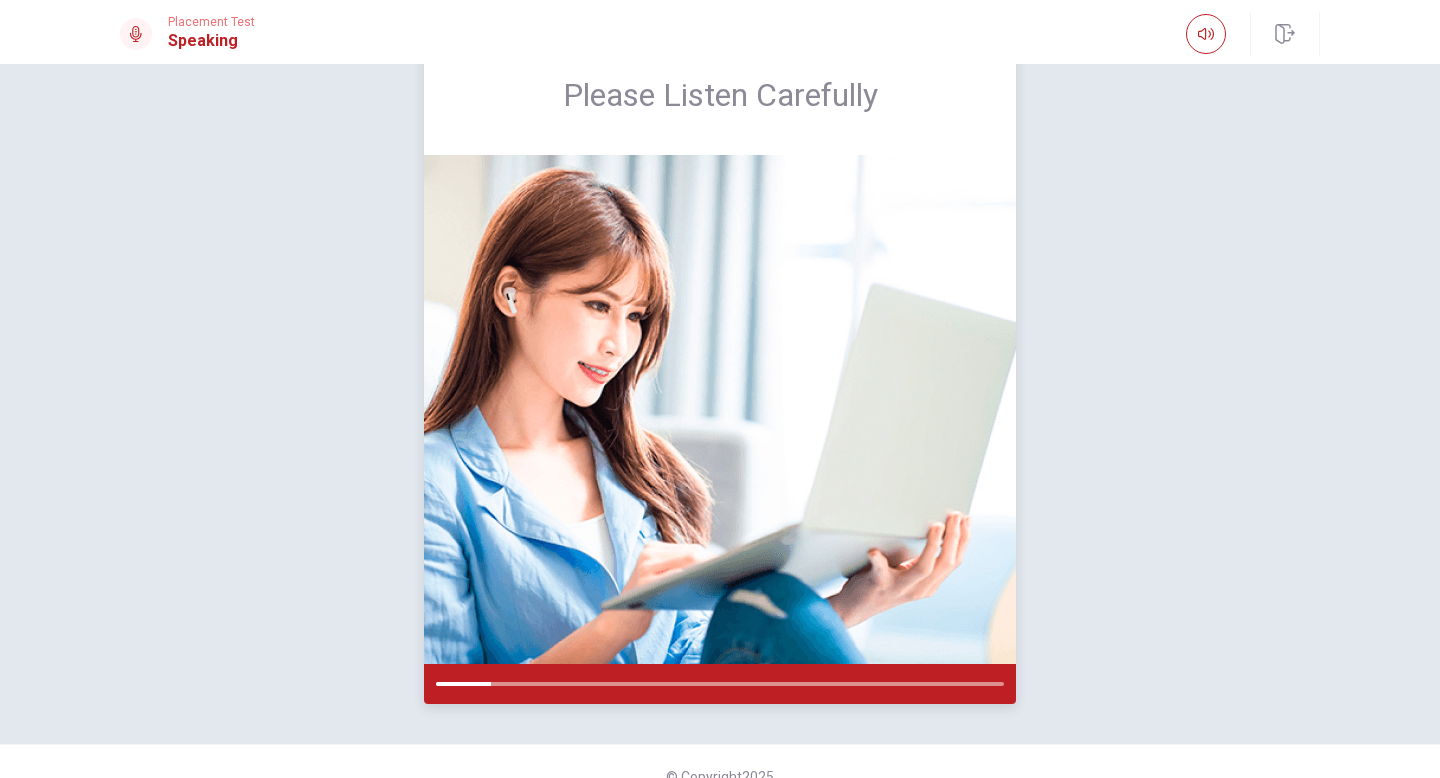 scroll, scrollTop: 68, scrollLeft: 0, axis: vertical 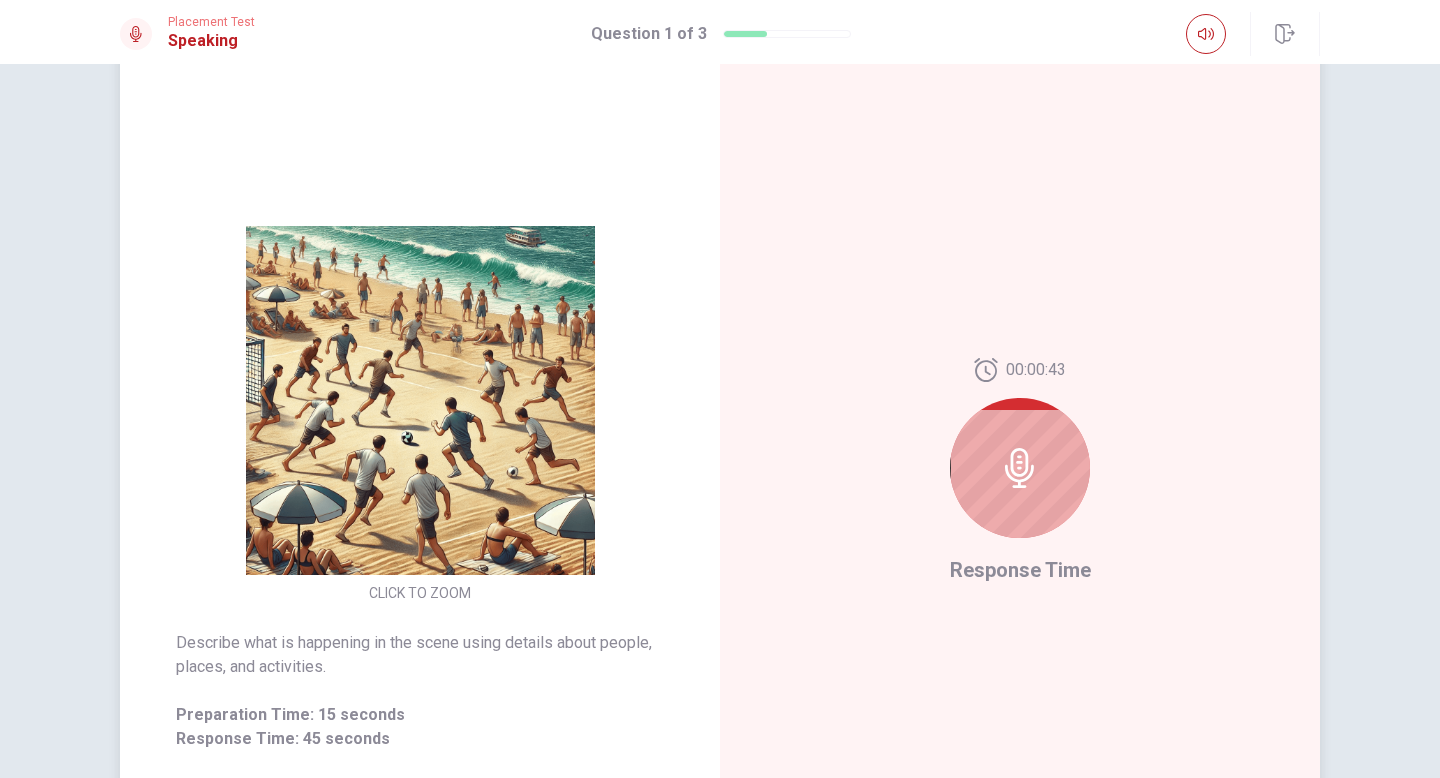 click 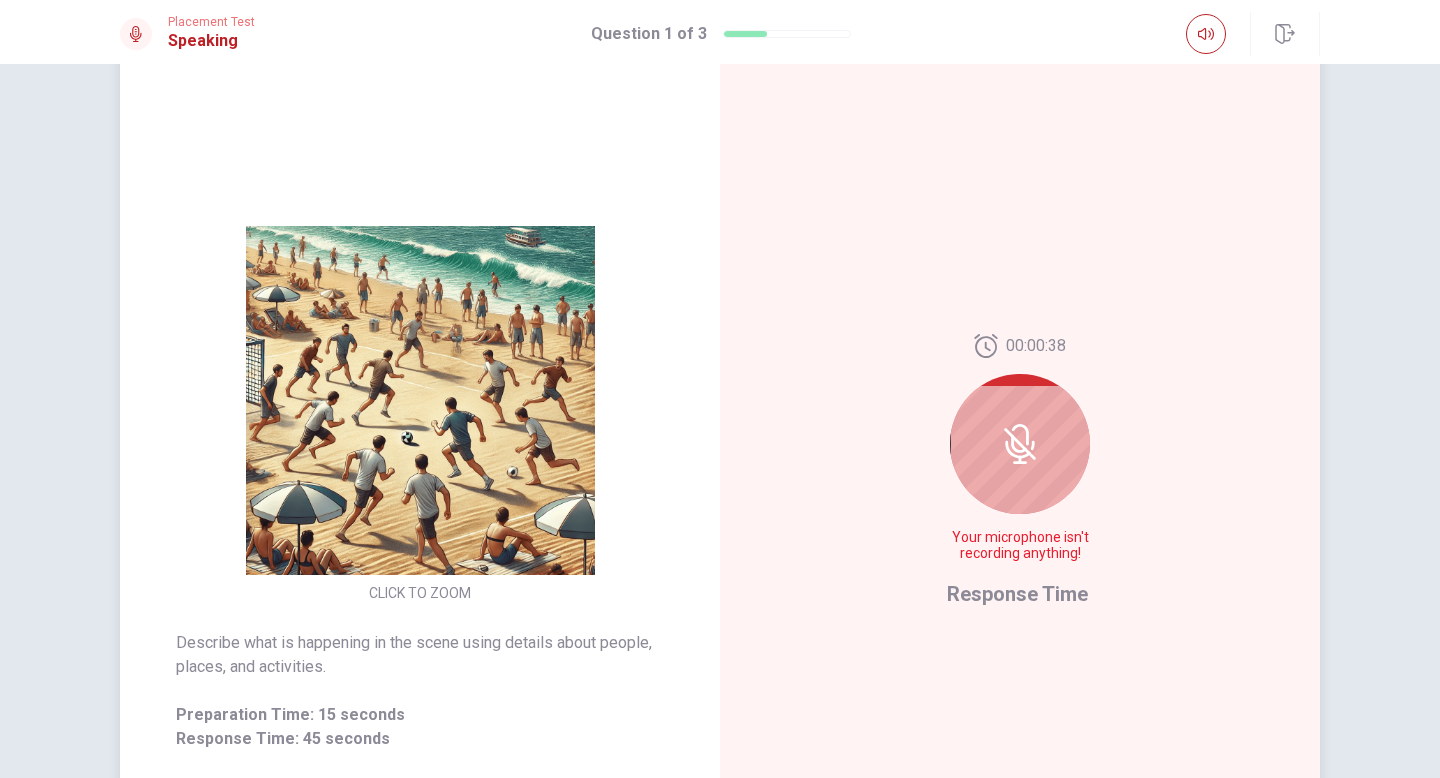 click at bounding box center [1020, 444] 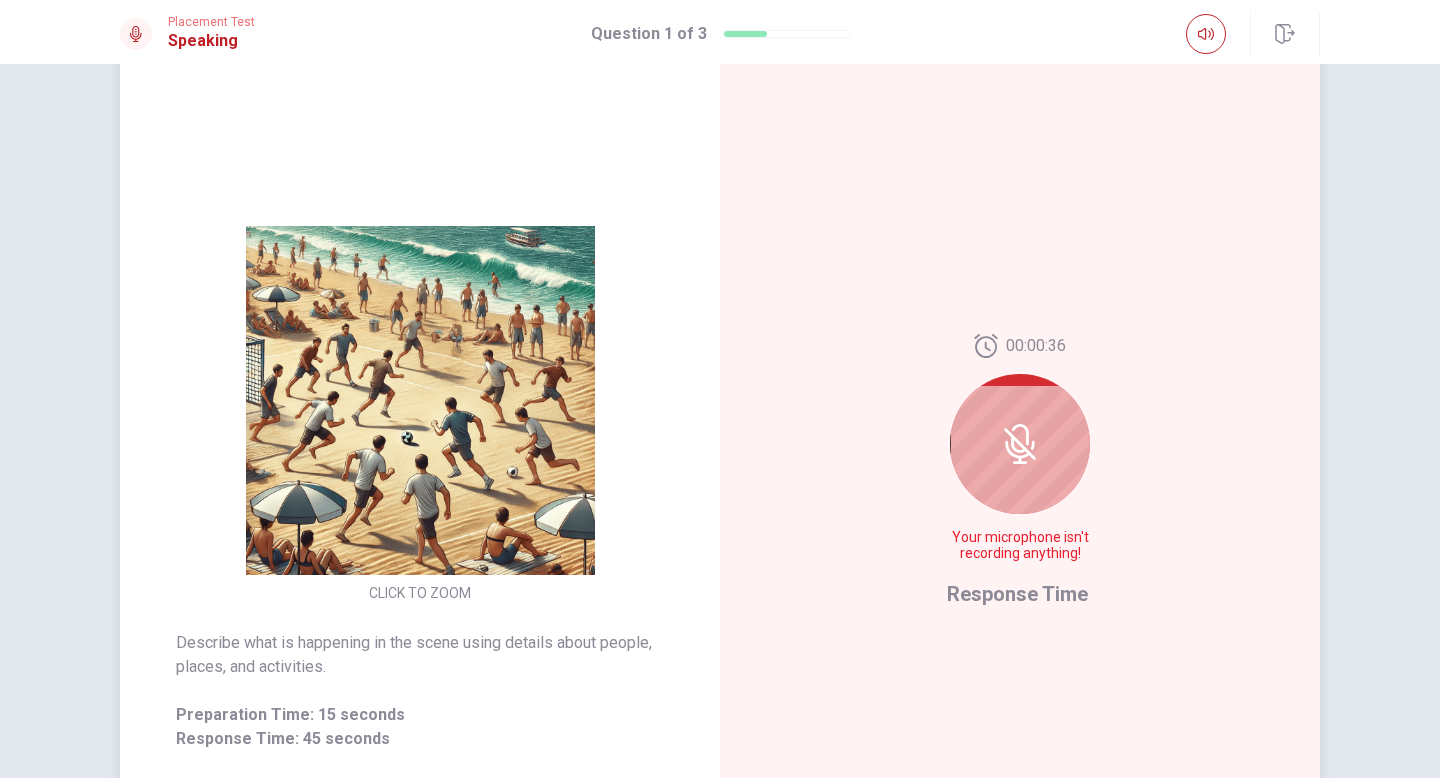 click at bounding box center [1020, 444] 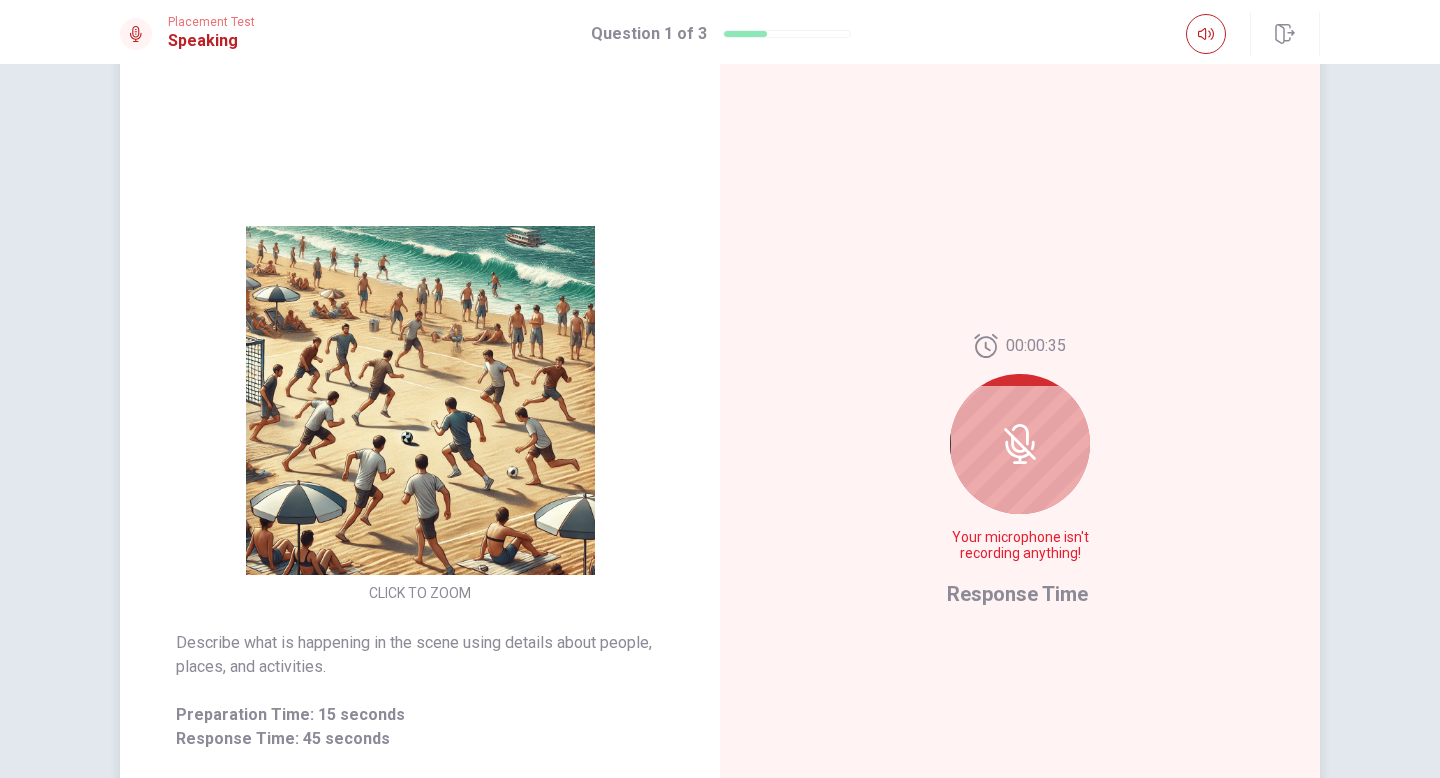 click 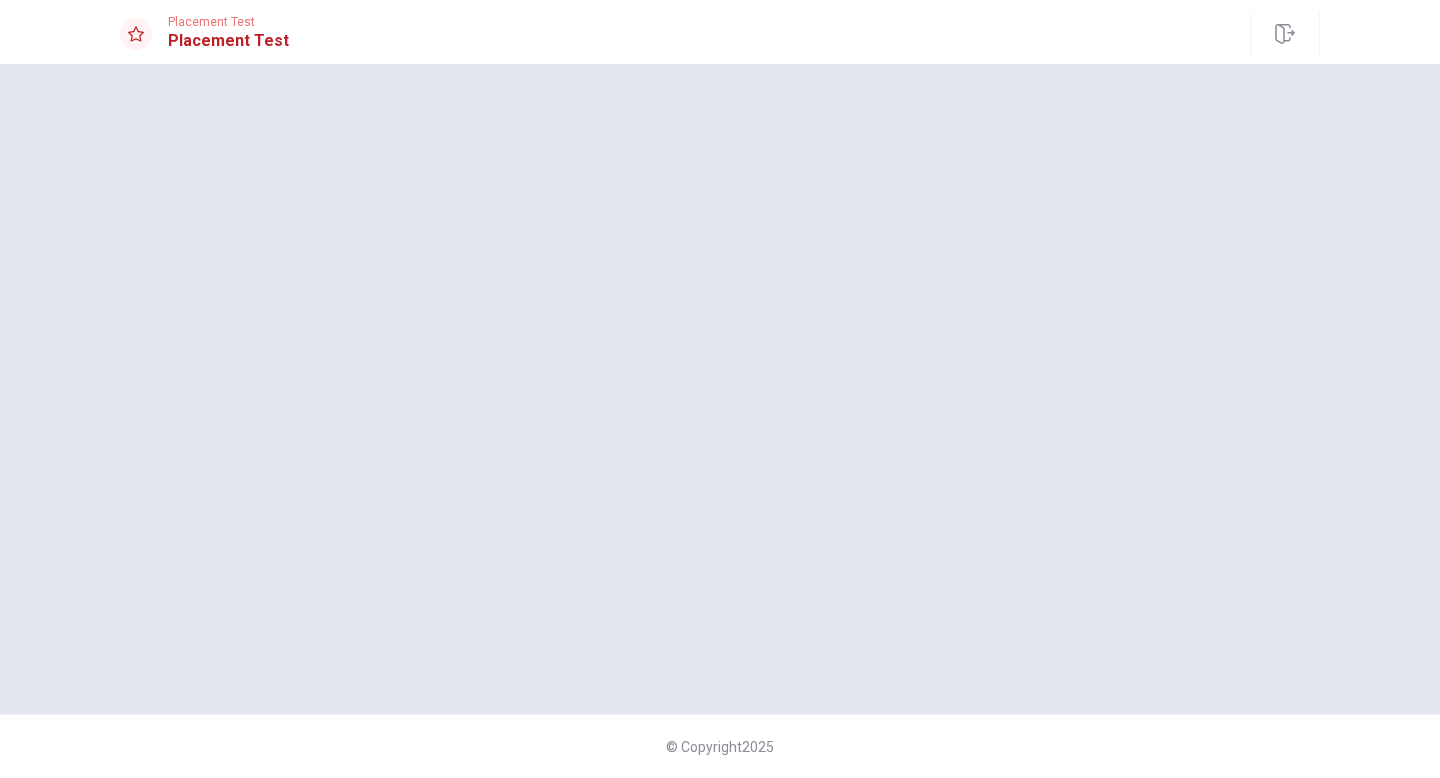 scroll, scrollTop: 0, scrollLeft: 0, axis: both 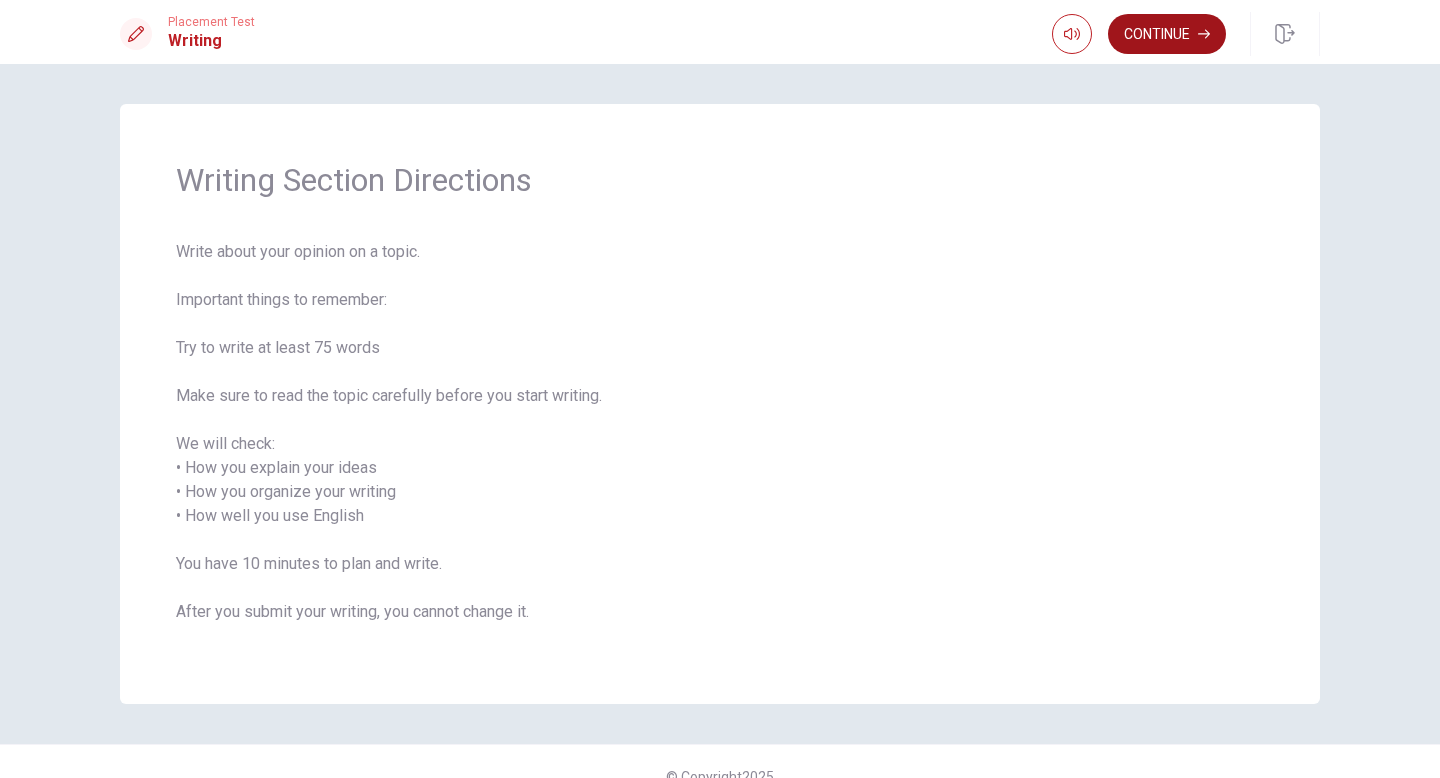 click on "Continue" at bounding box center (1167, 34) 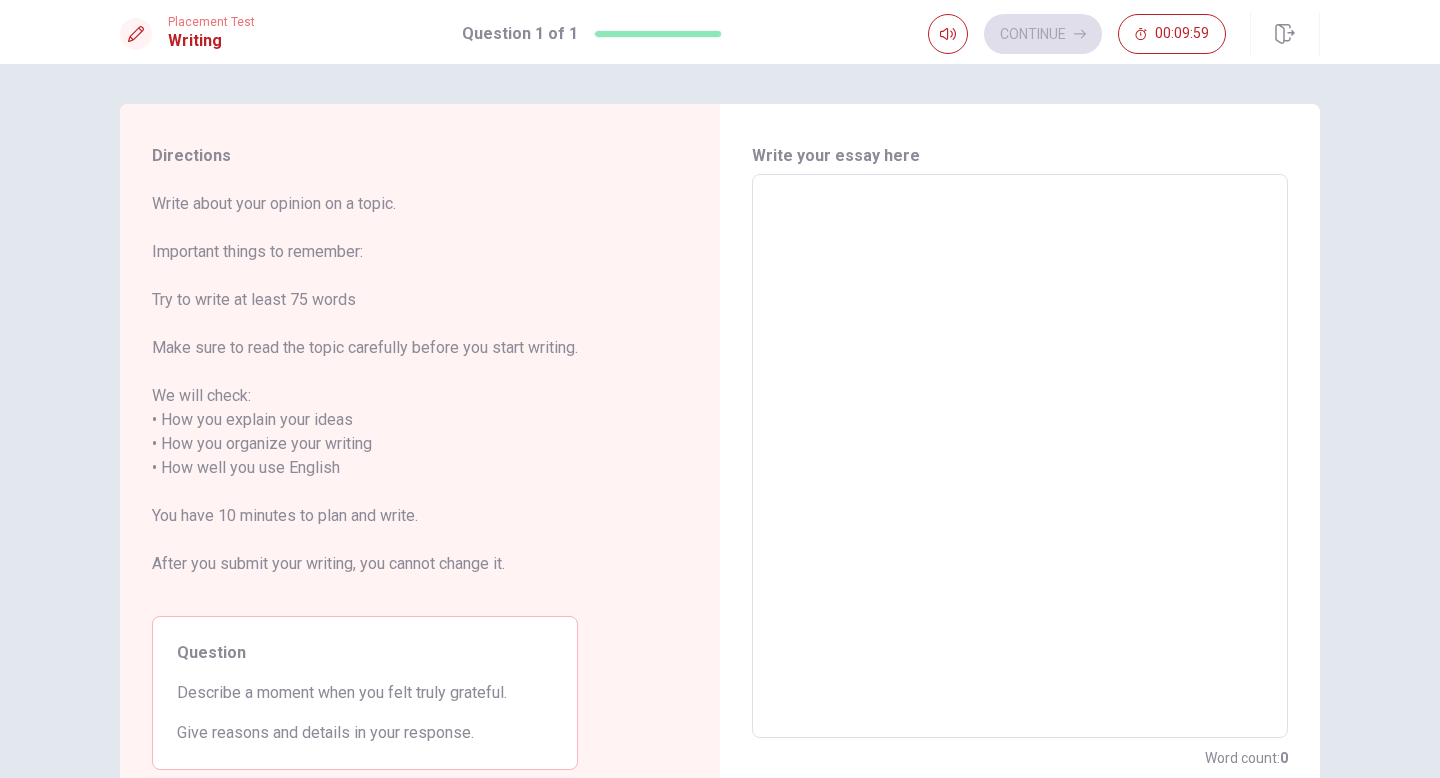 click at bounding box center [1020, 456] 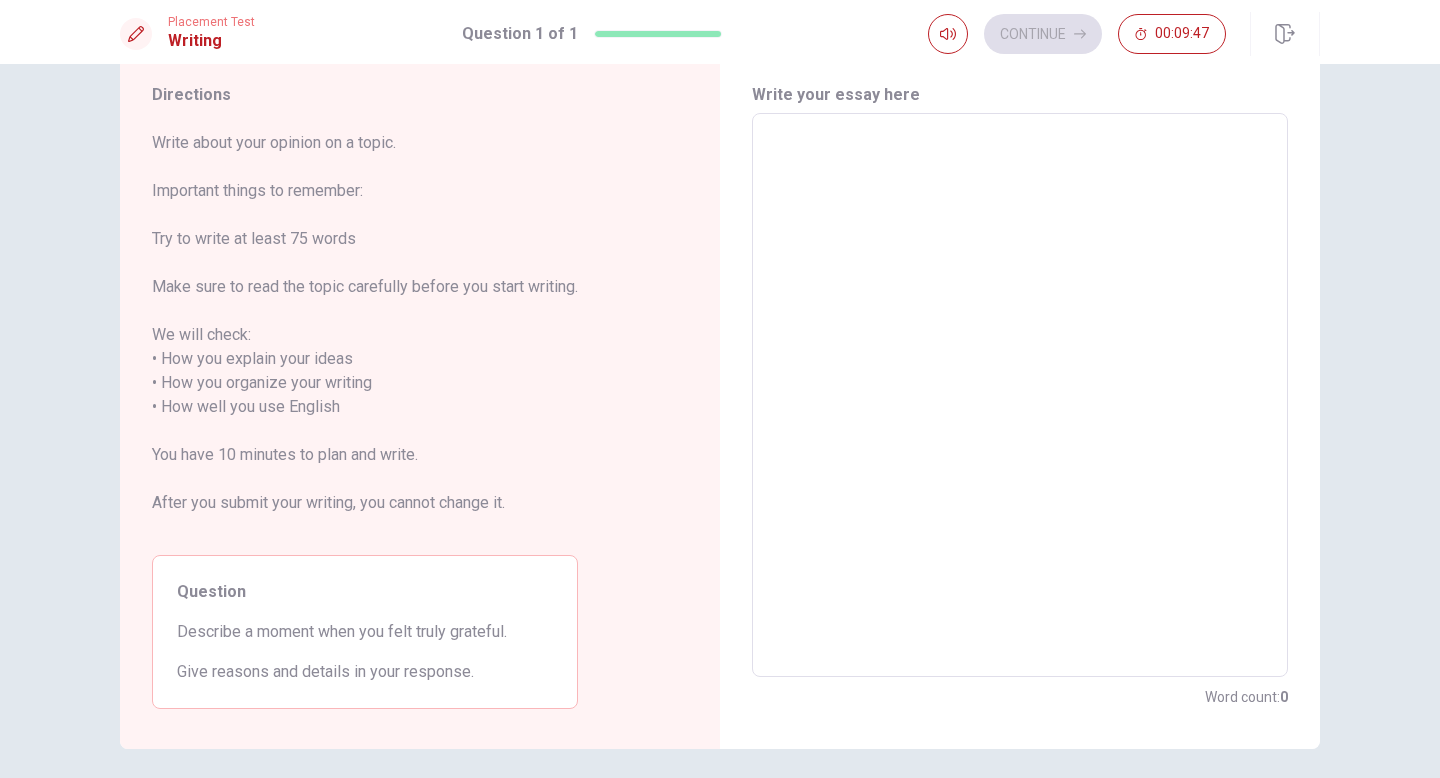 scroll, scrollTop: 56, scrollLeft: 0, axis: vertical 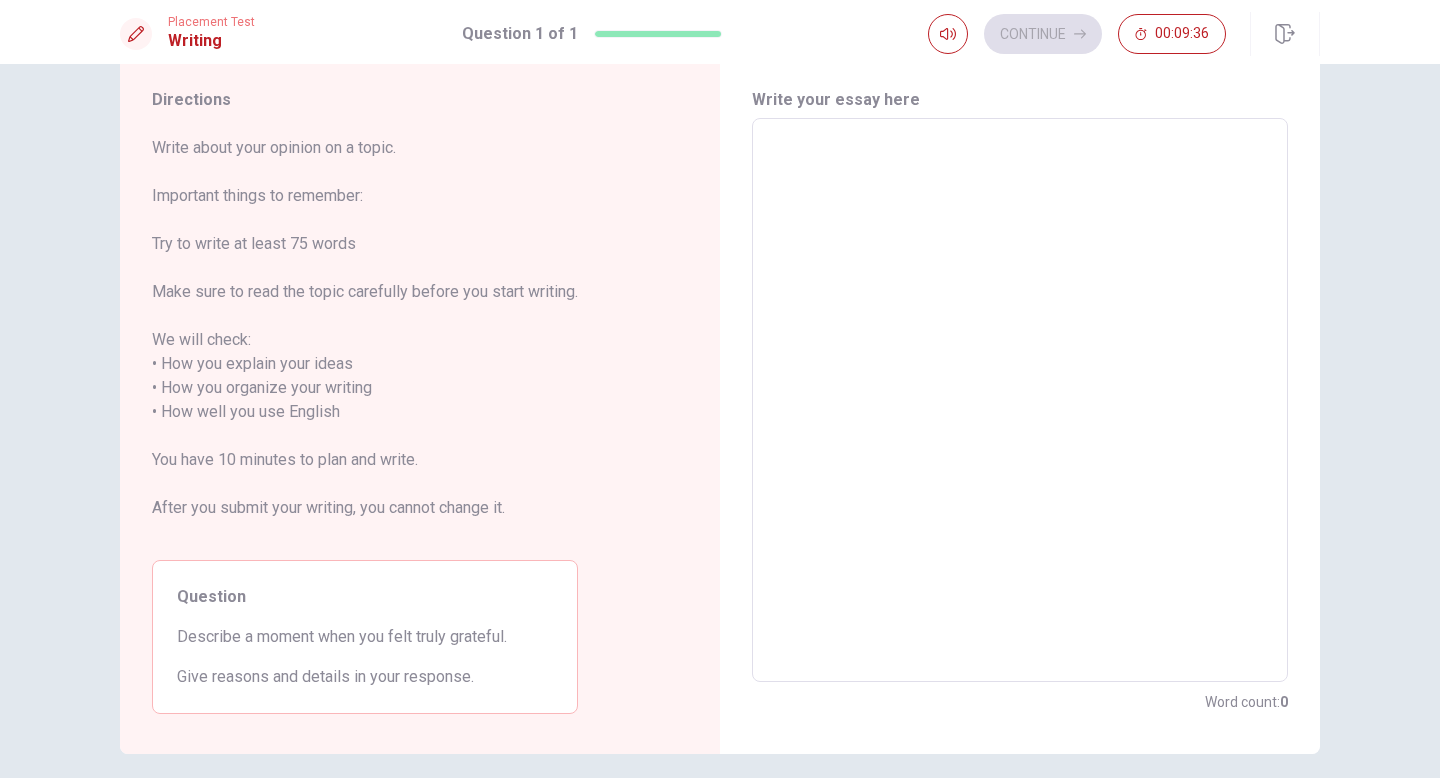 click at bounding box center [1020, 400] 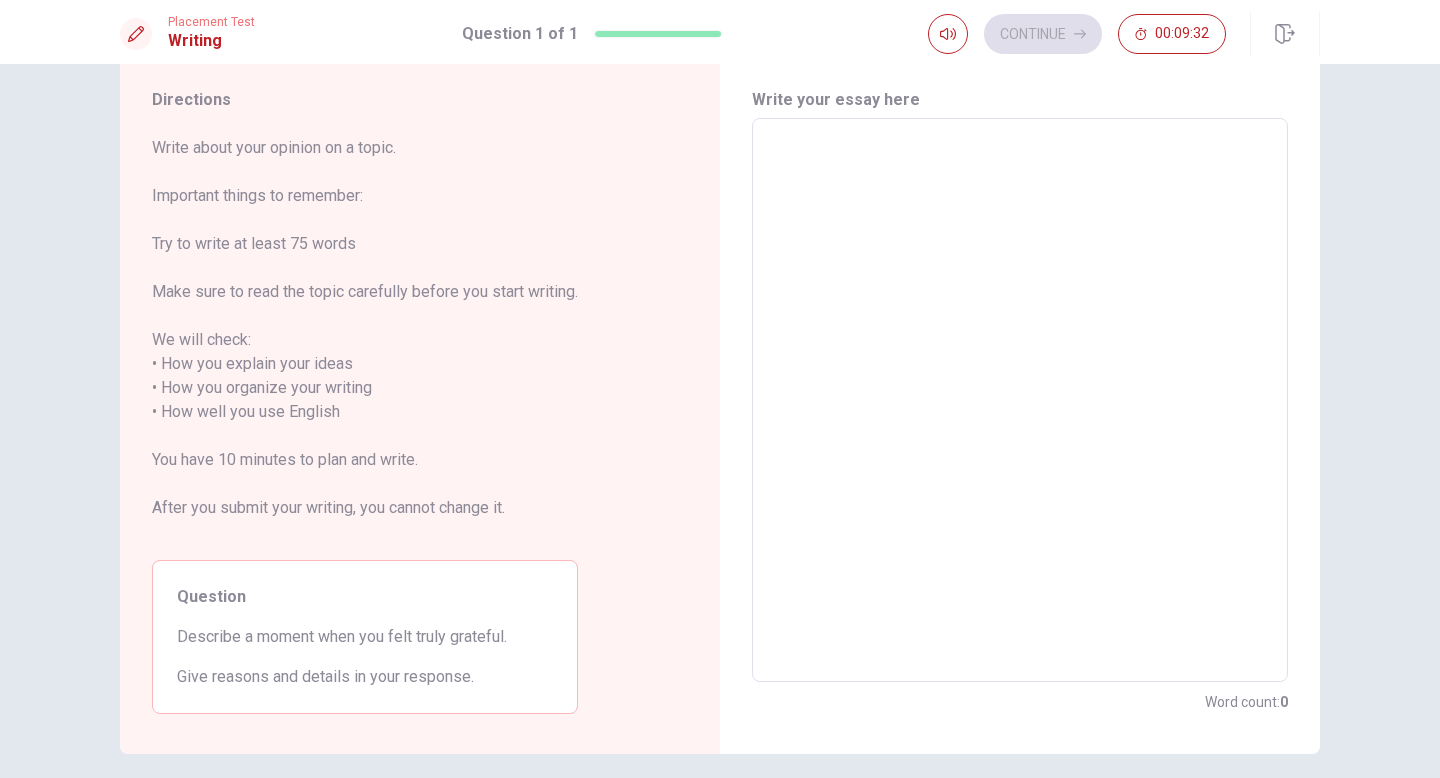 type on "E" 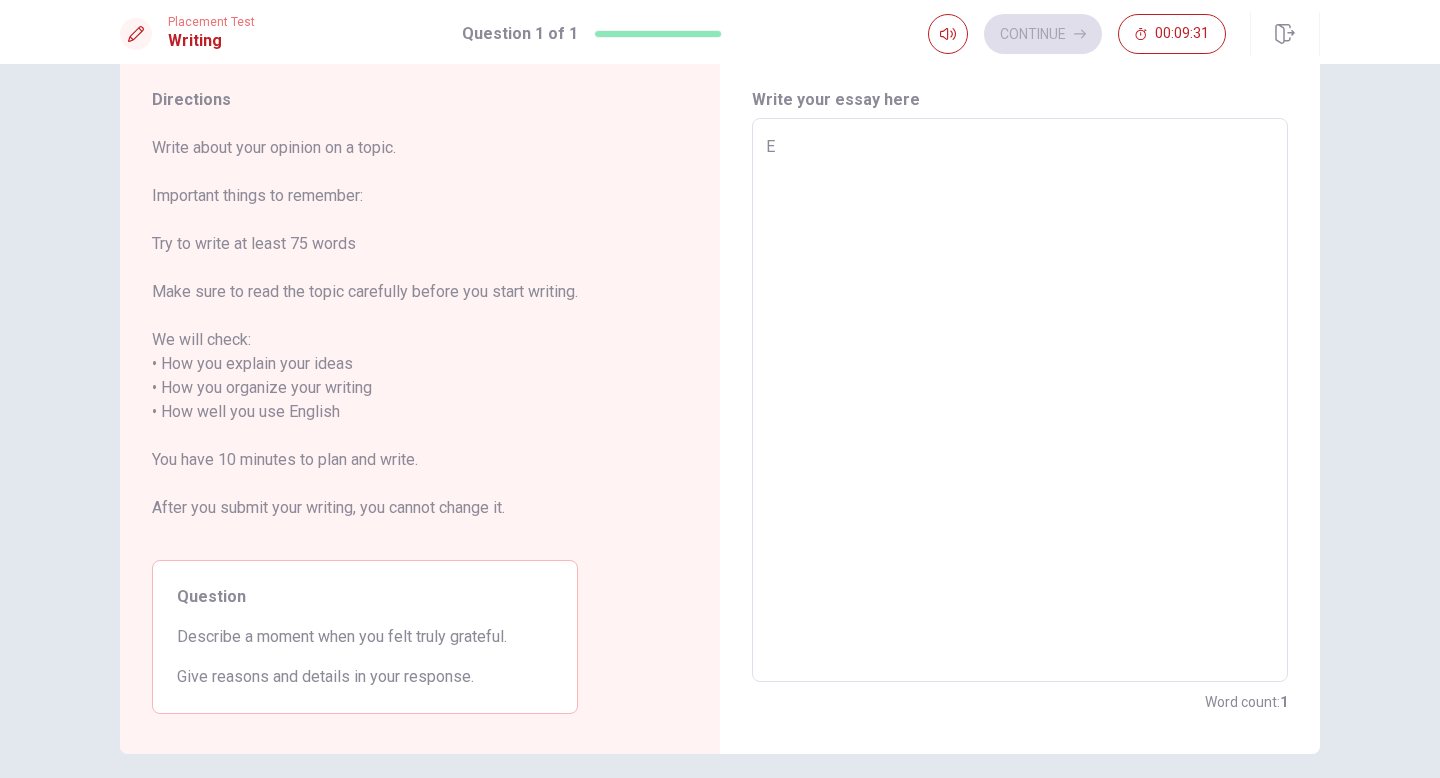 type on "x" 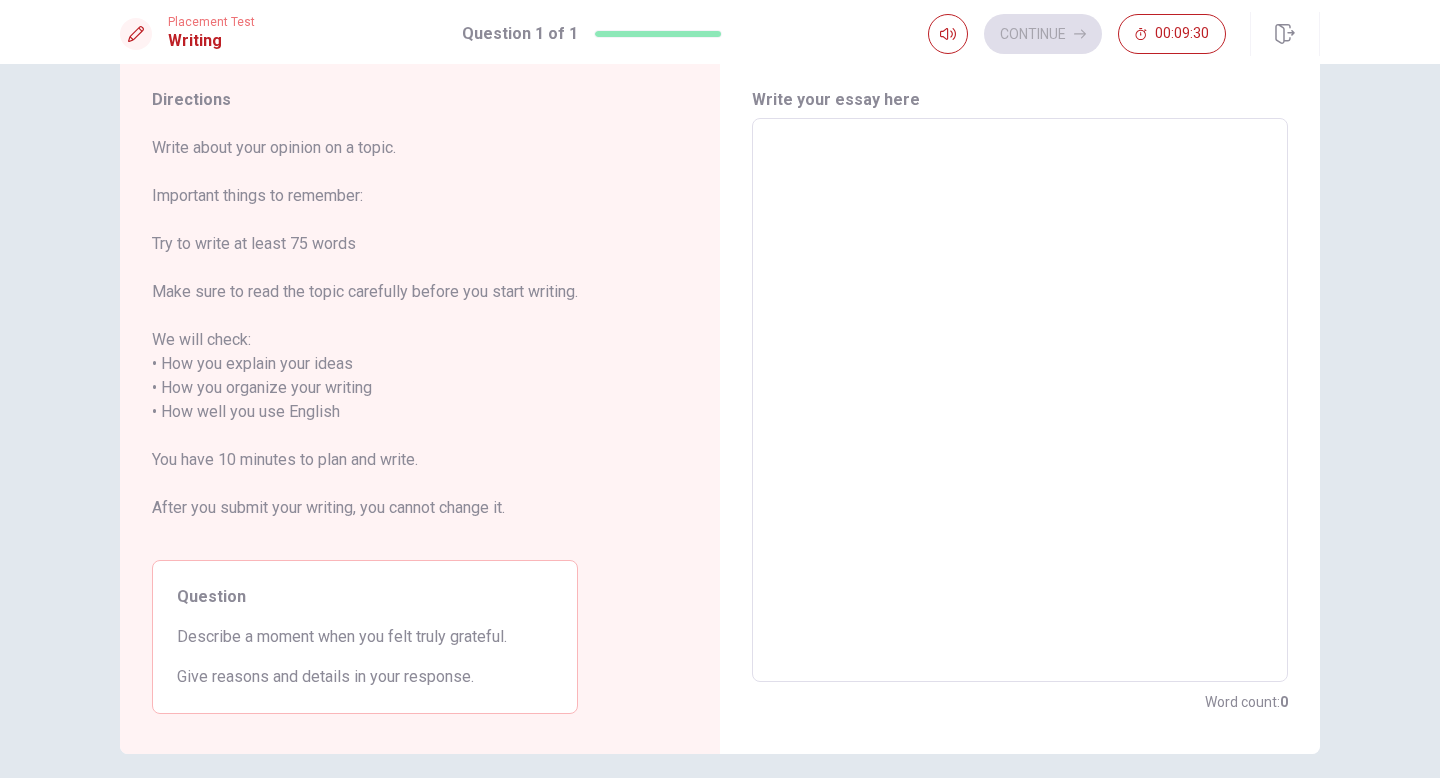 type on "d" 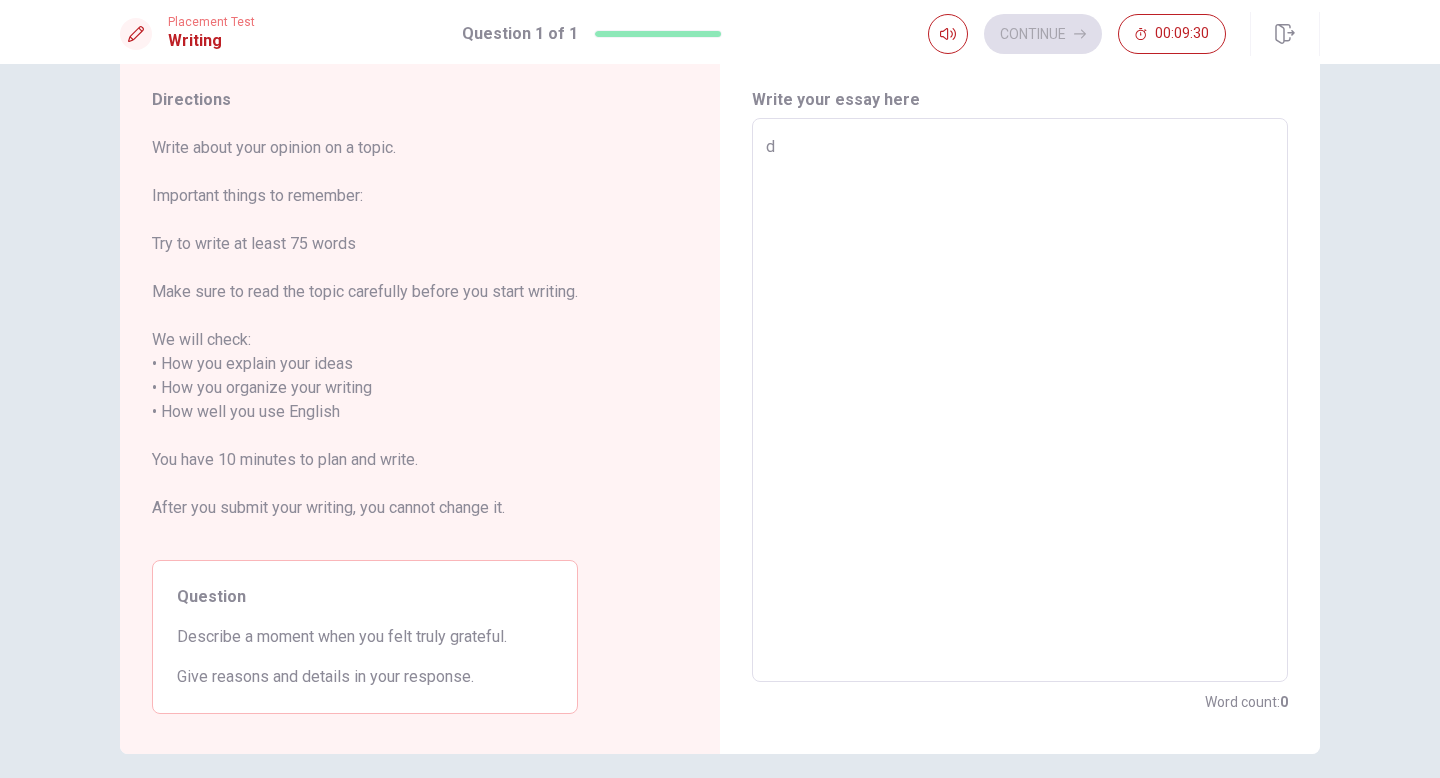 type on "x" 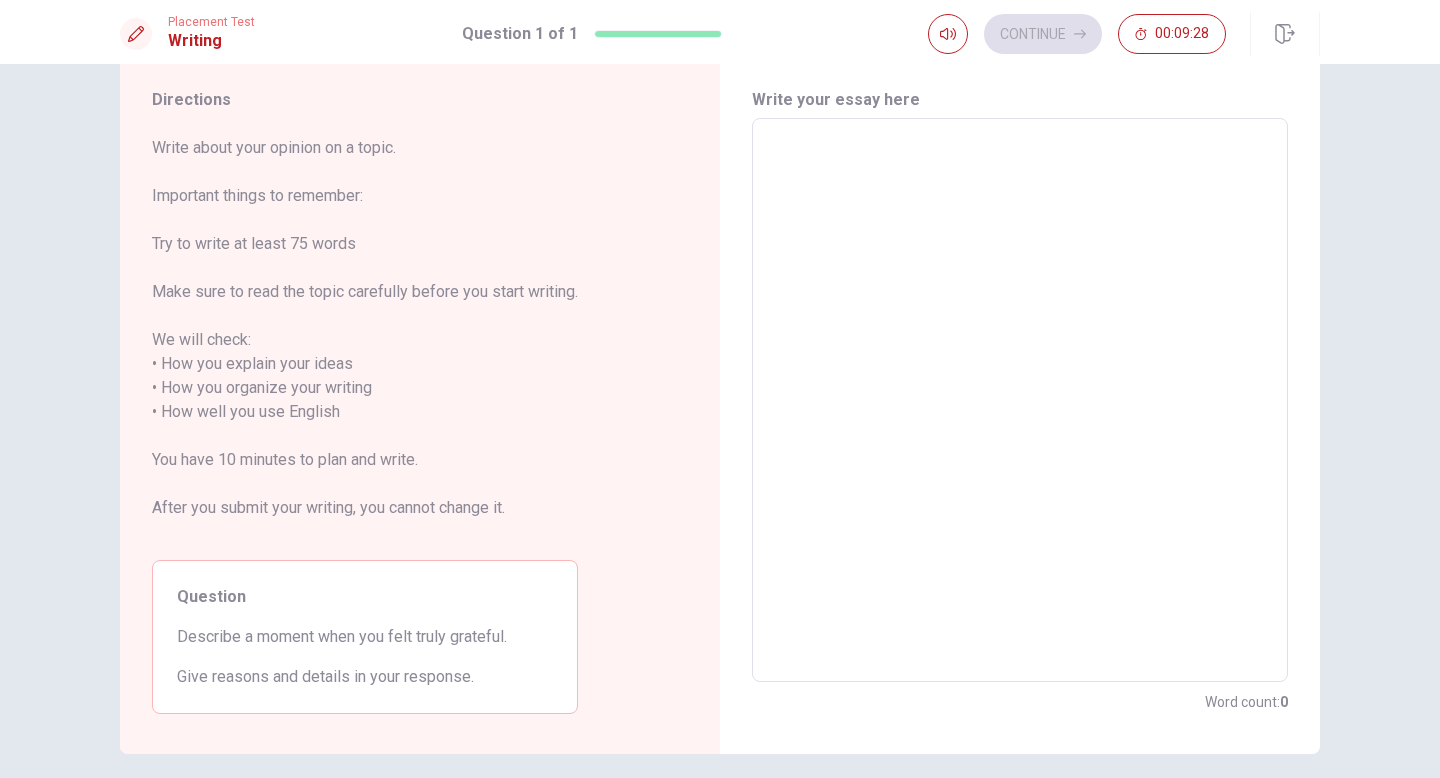 type on "ㄛ" 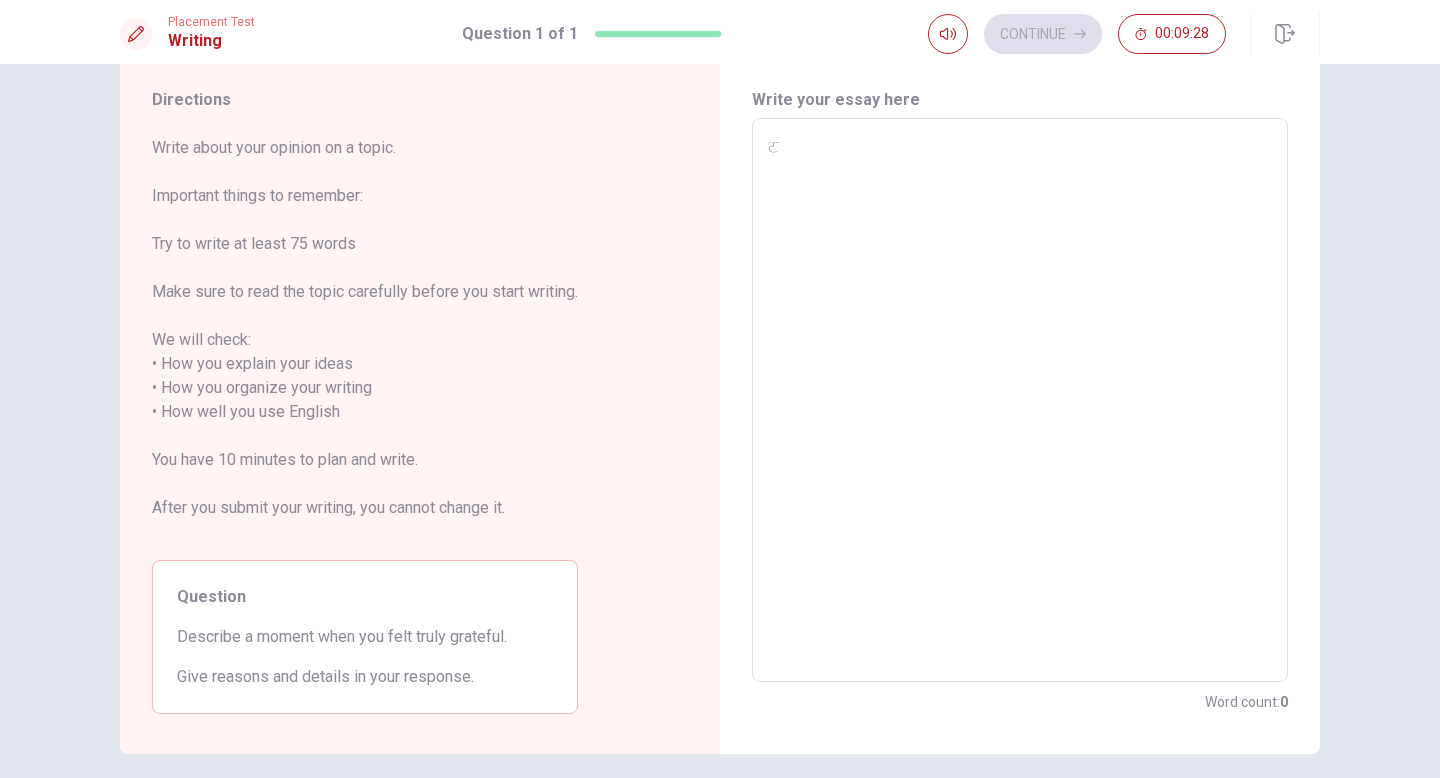 type on "x" 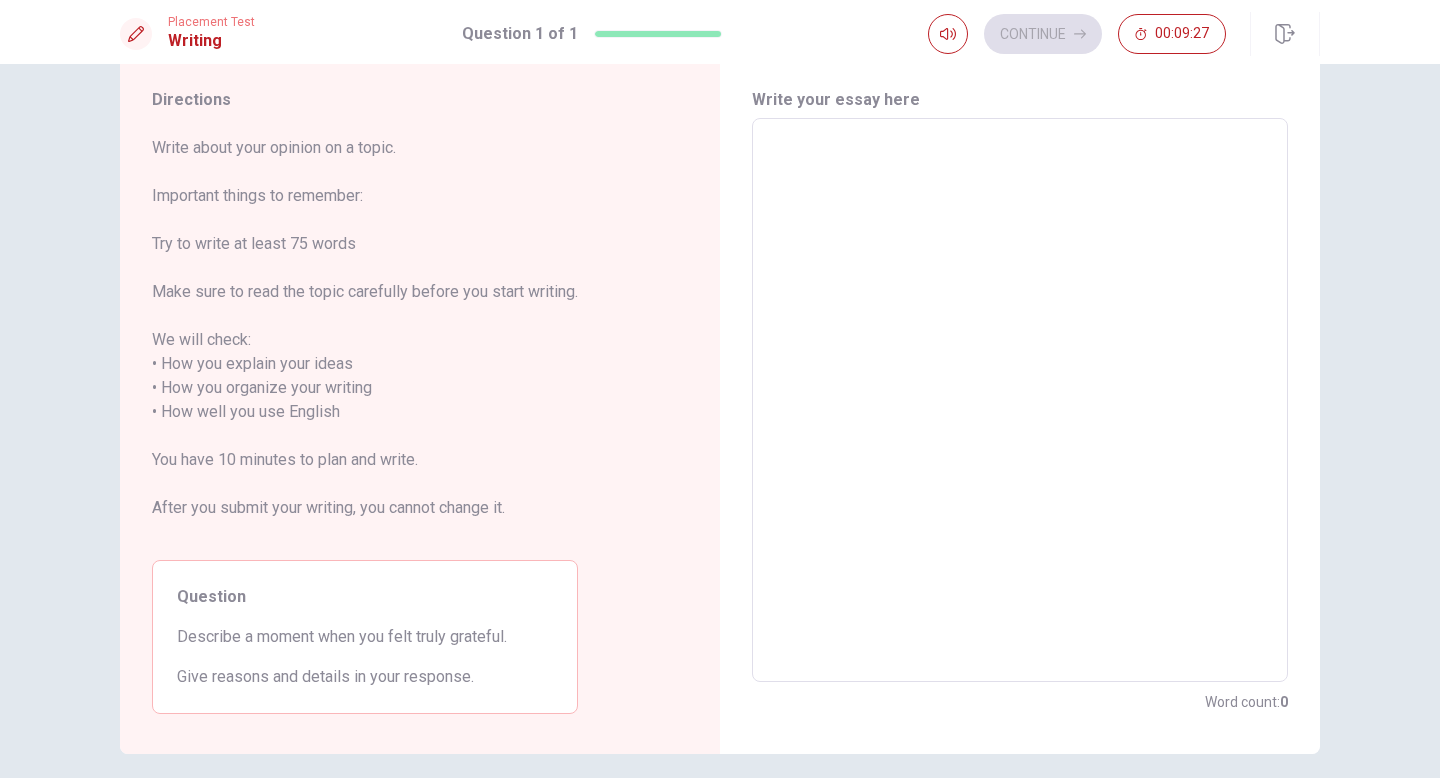 type on "ｉ" 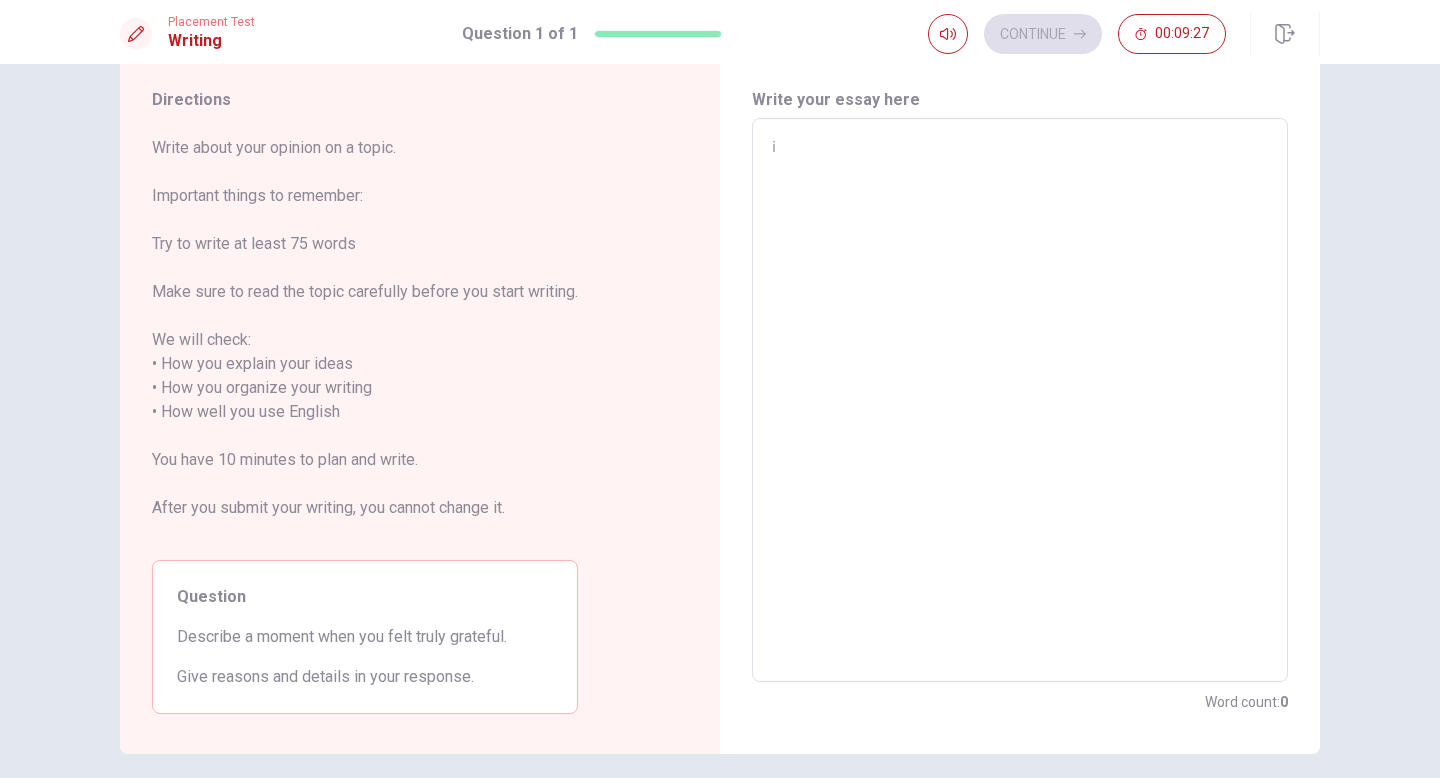 type on "x" 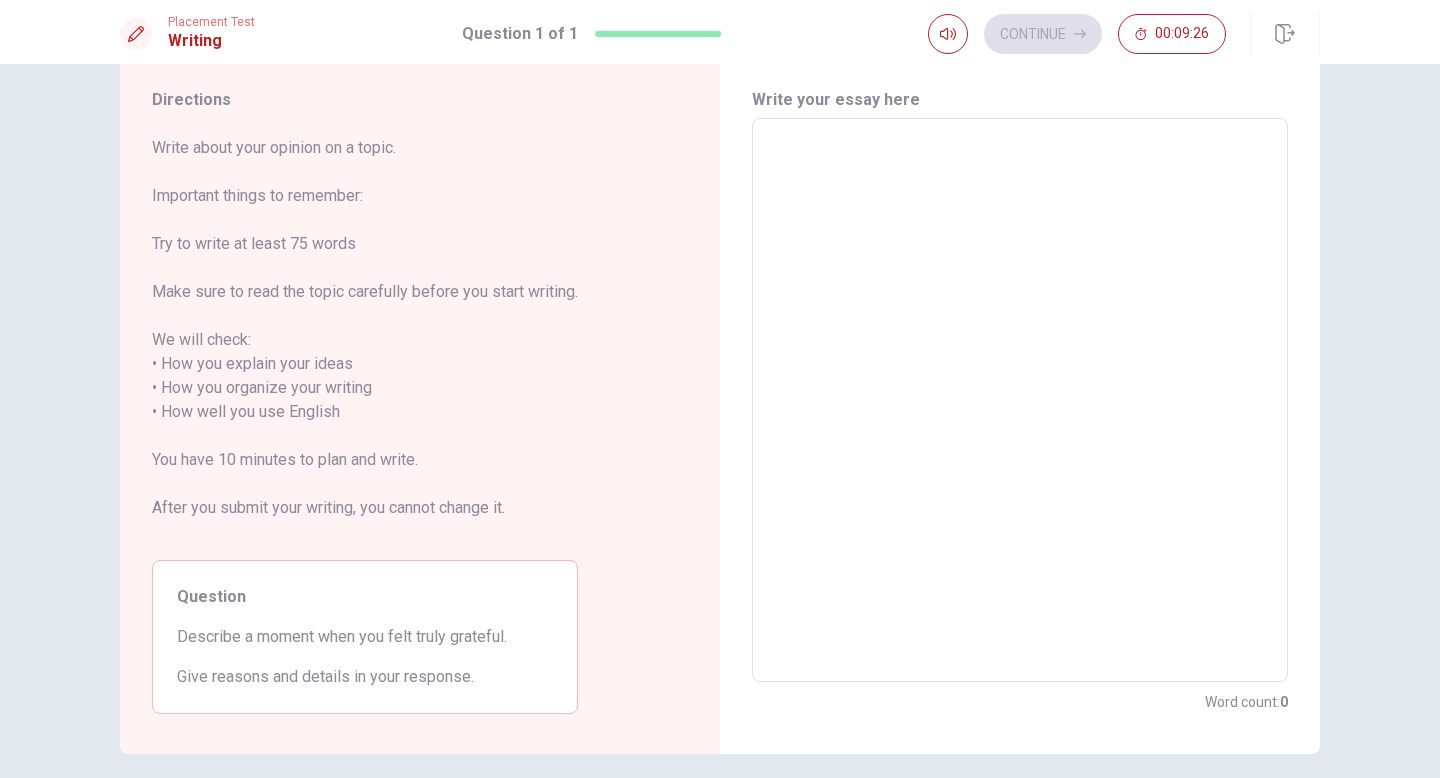 type on "ｉ" 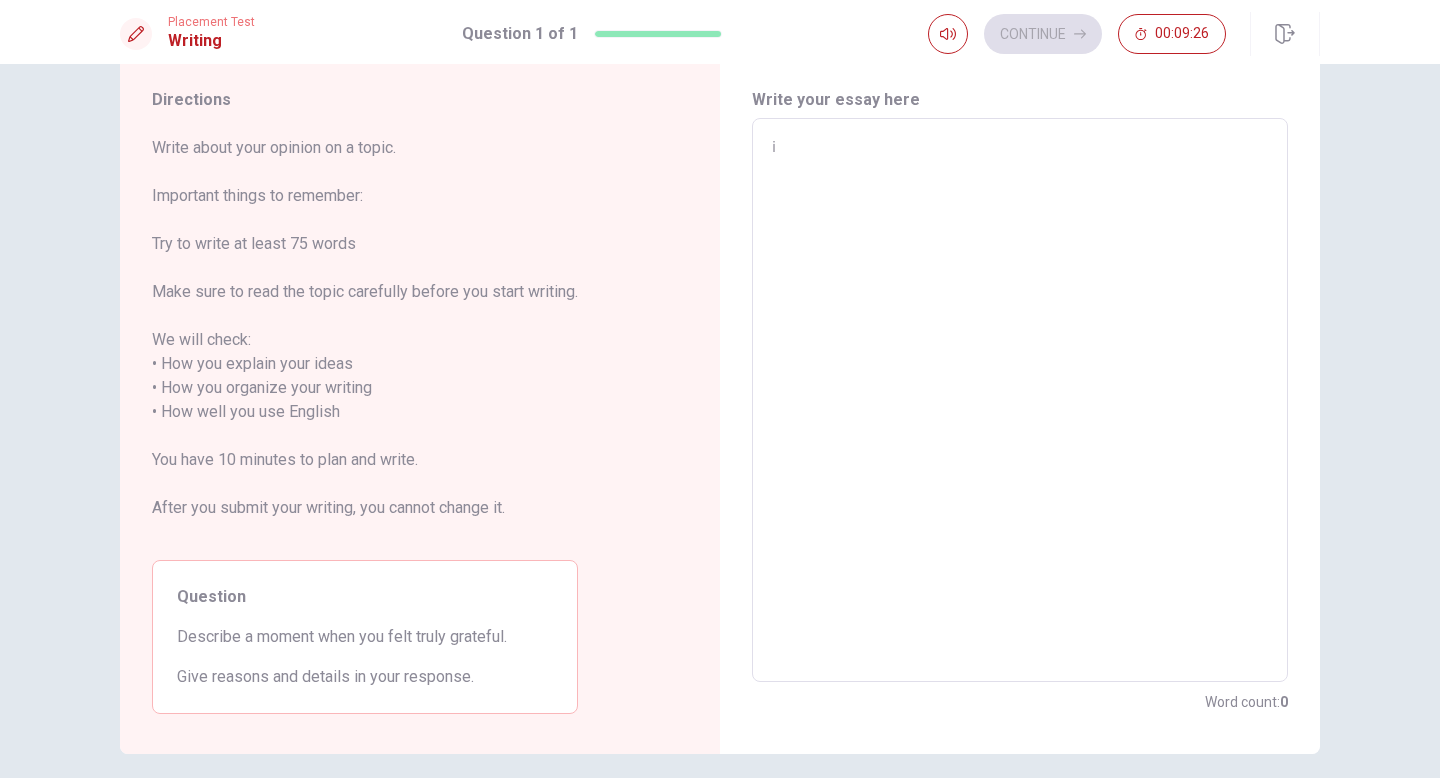 type on "x" 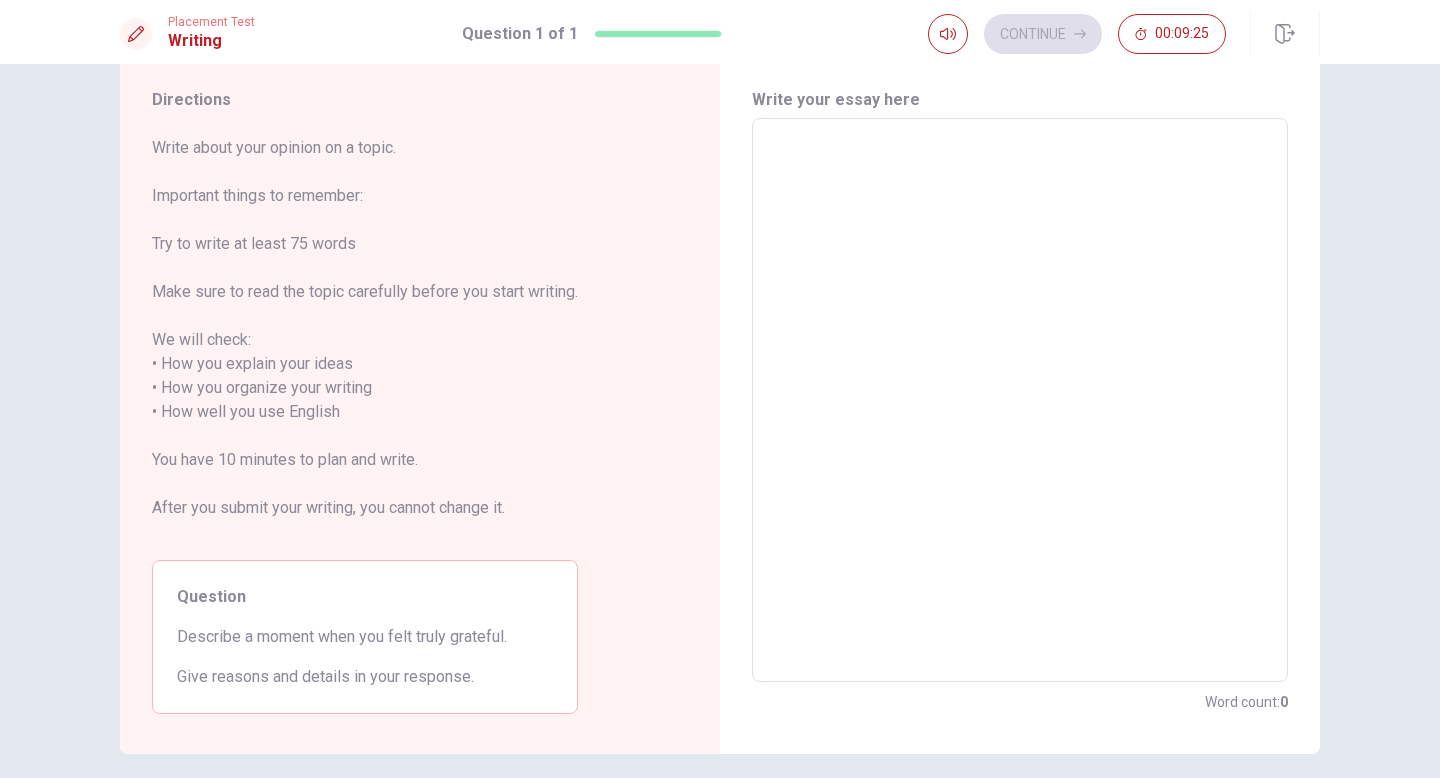 type on "ｉ" 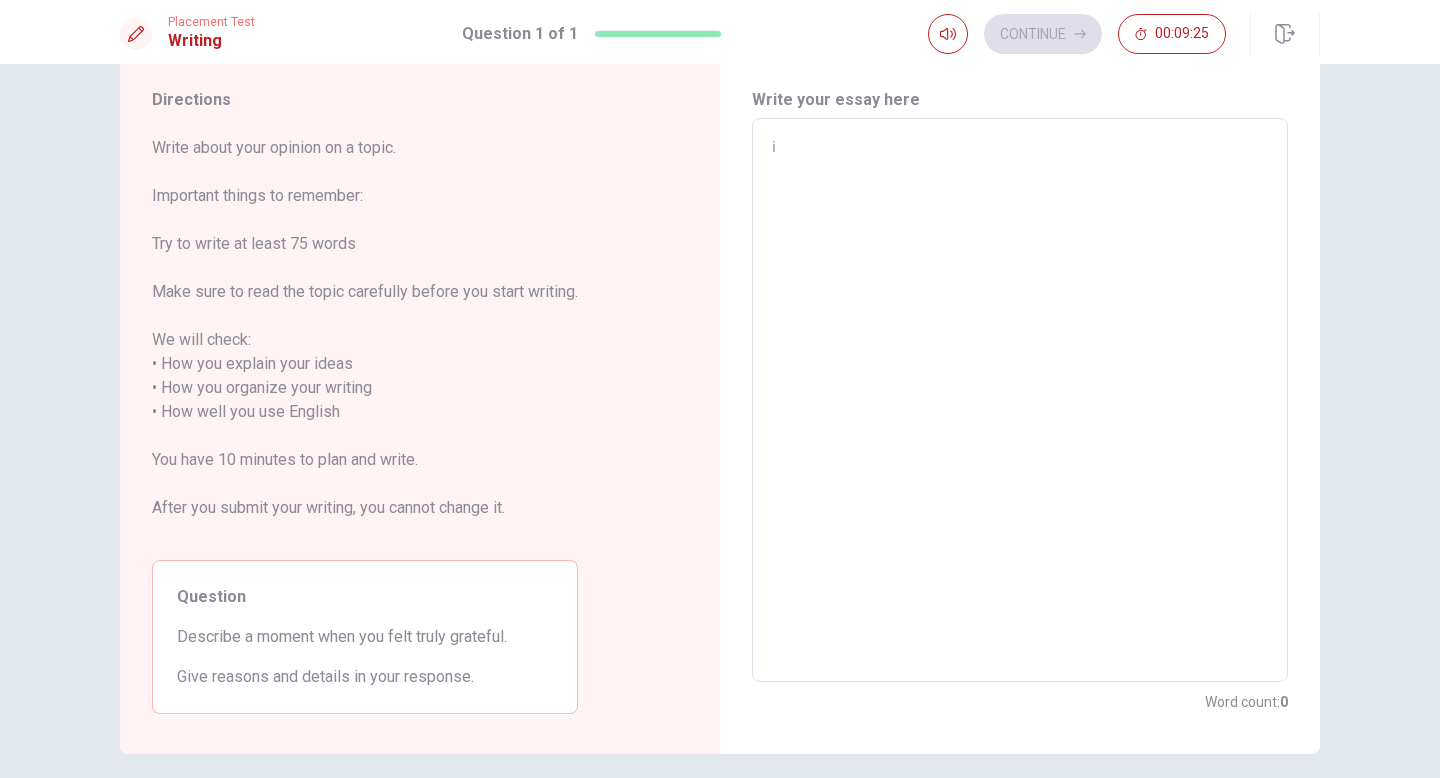 type on "x" 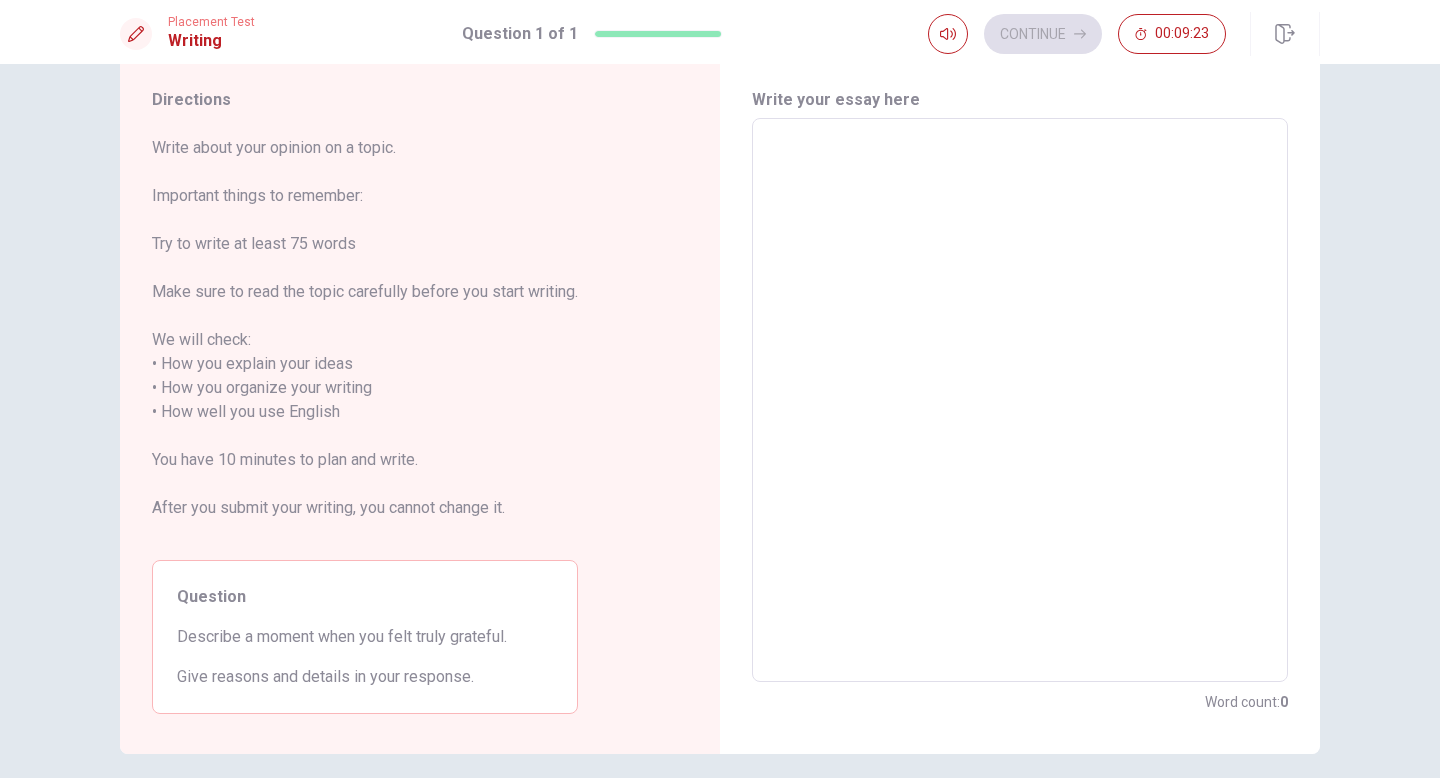 type on "i" 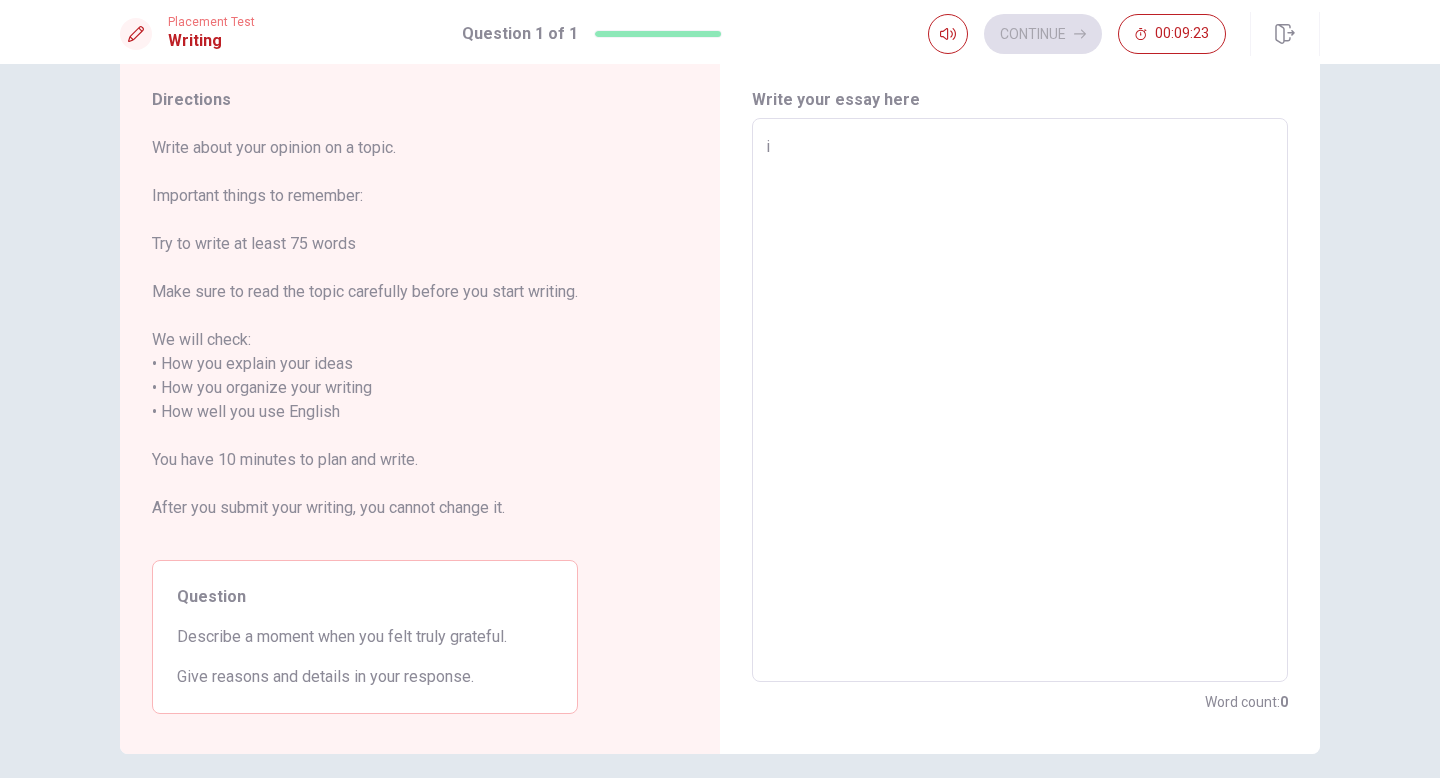 type on "x" 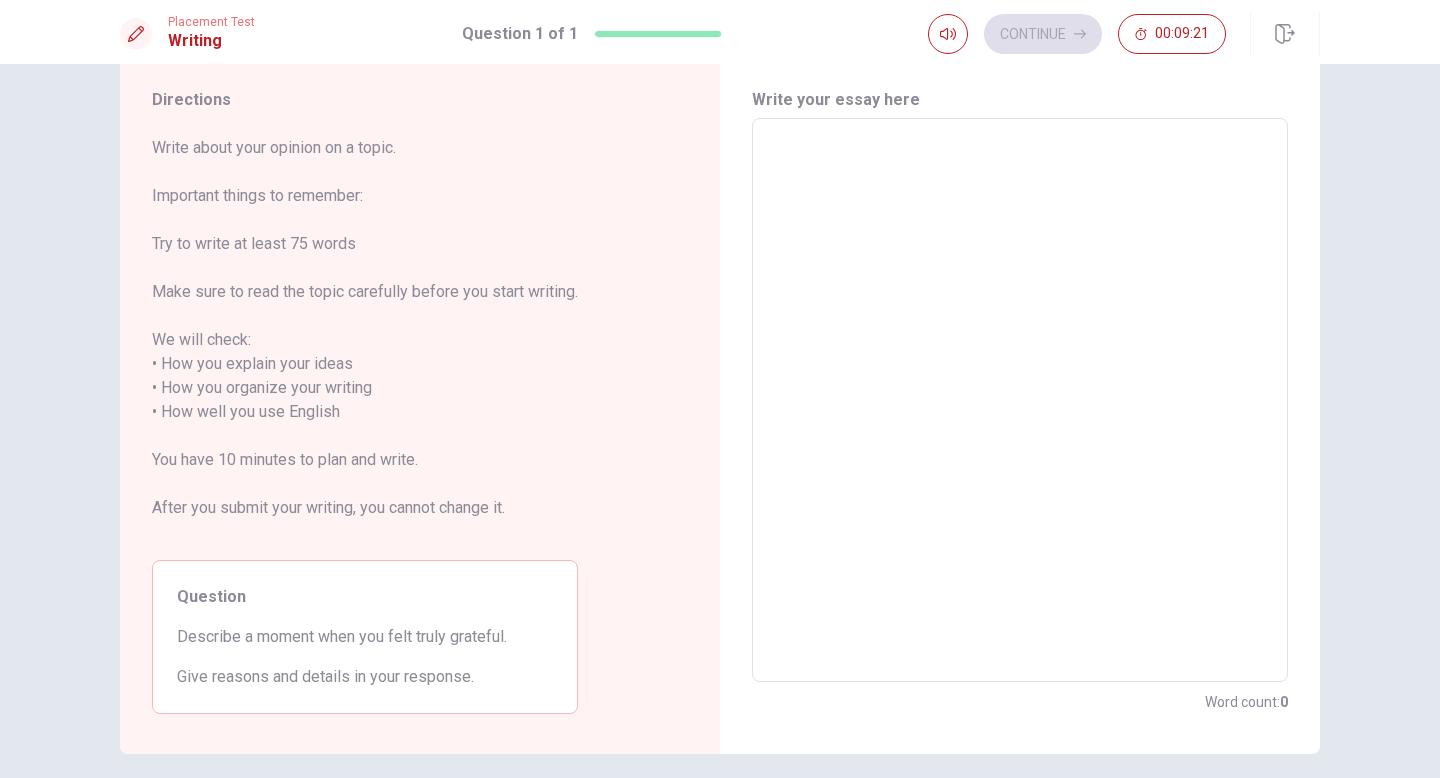 type on "i" 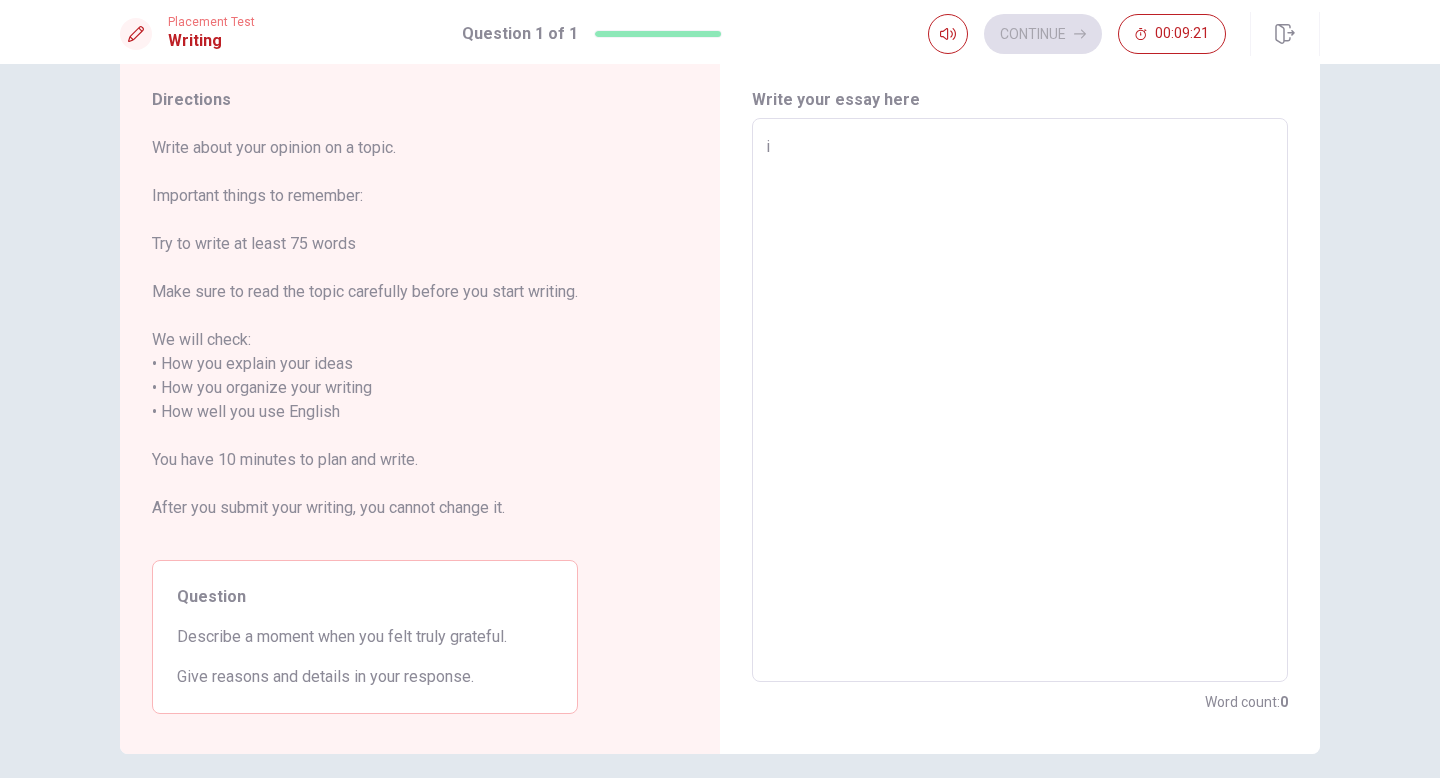 type on "x" 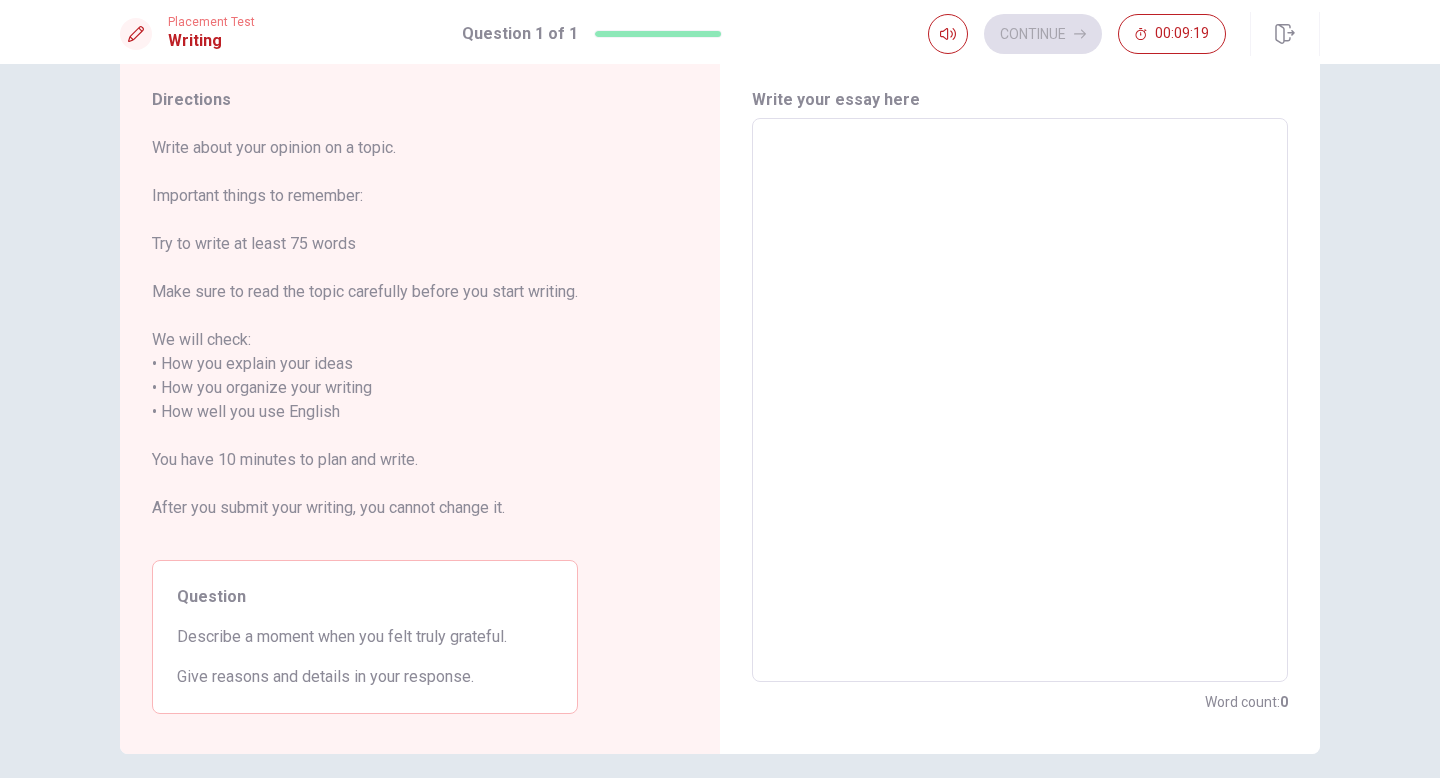 type on "I" 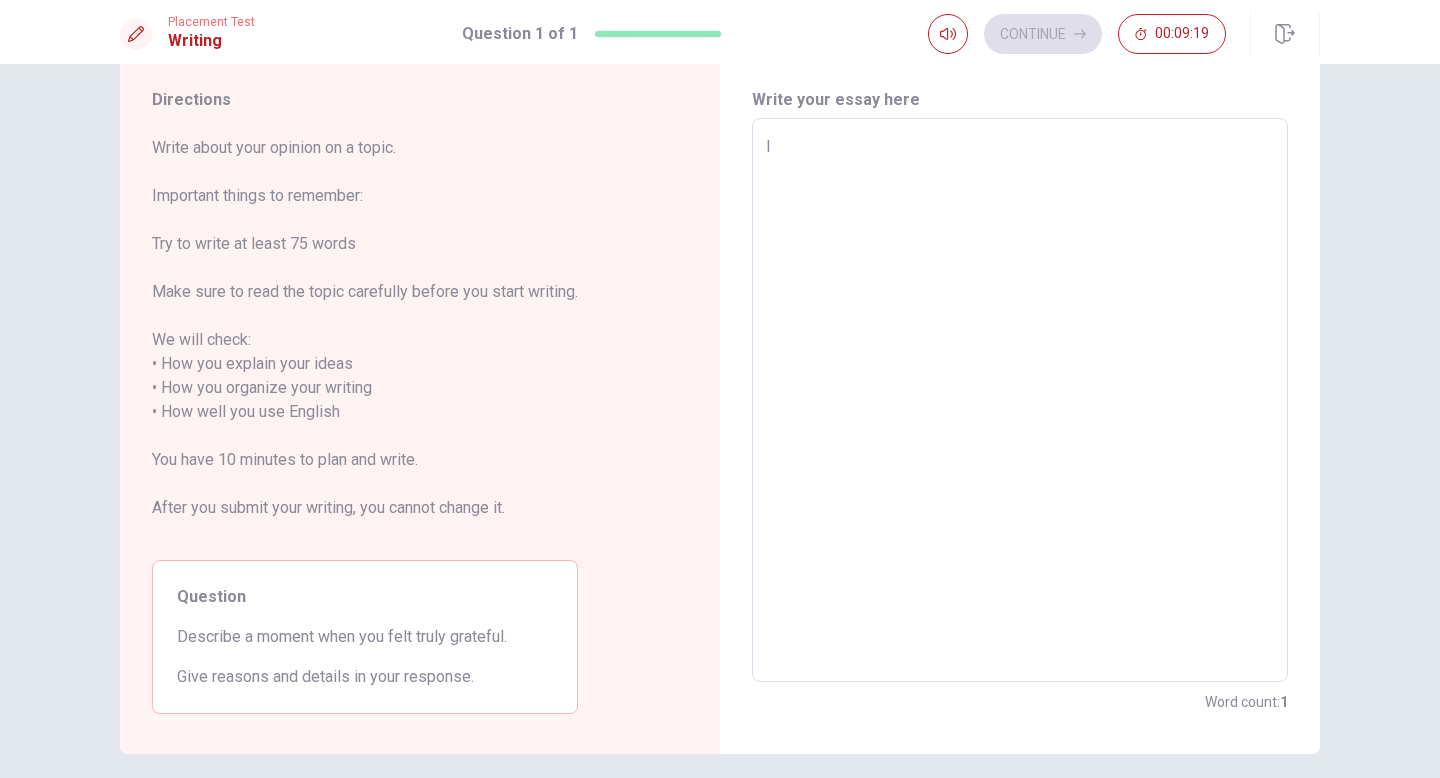 type on "x" 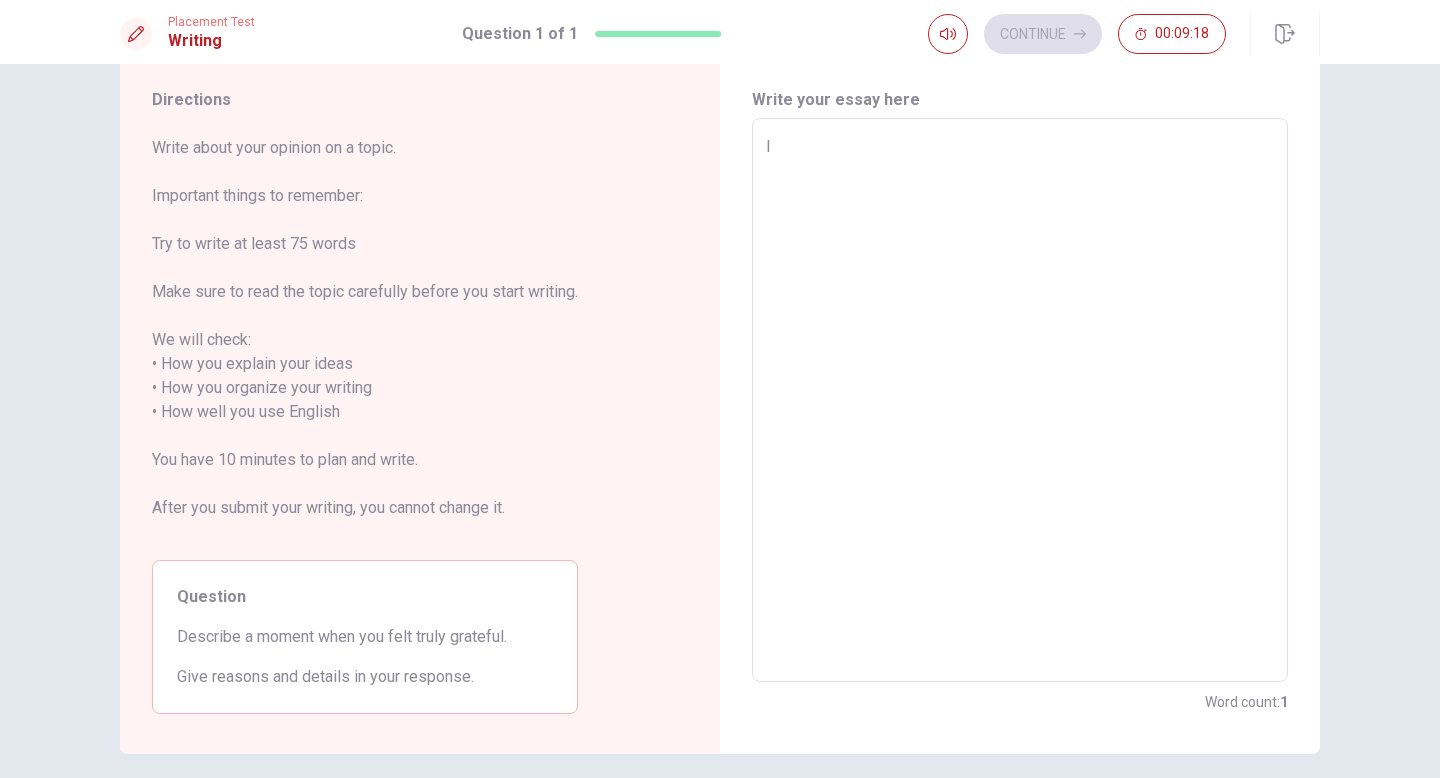 type on "I" 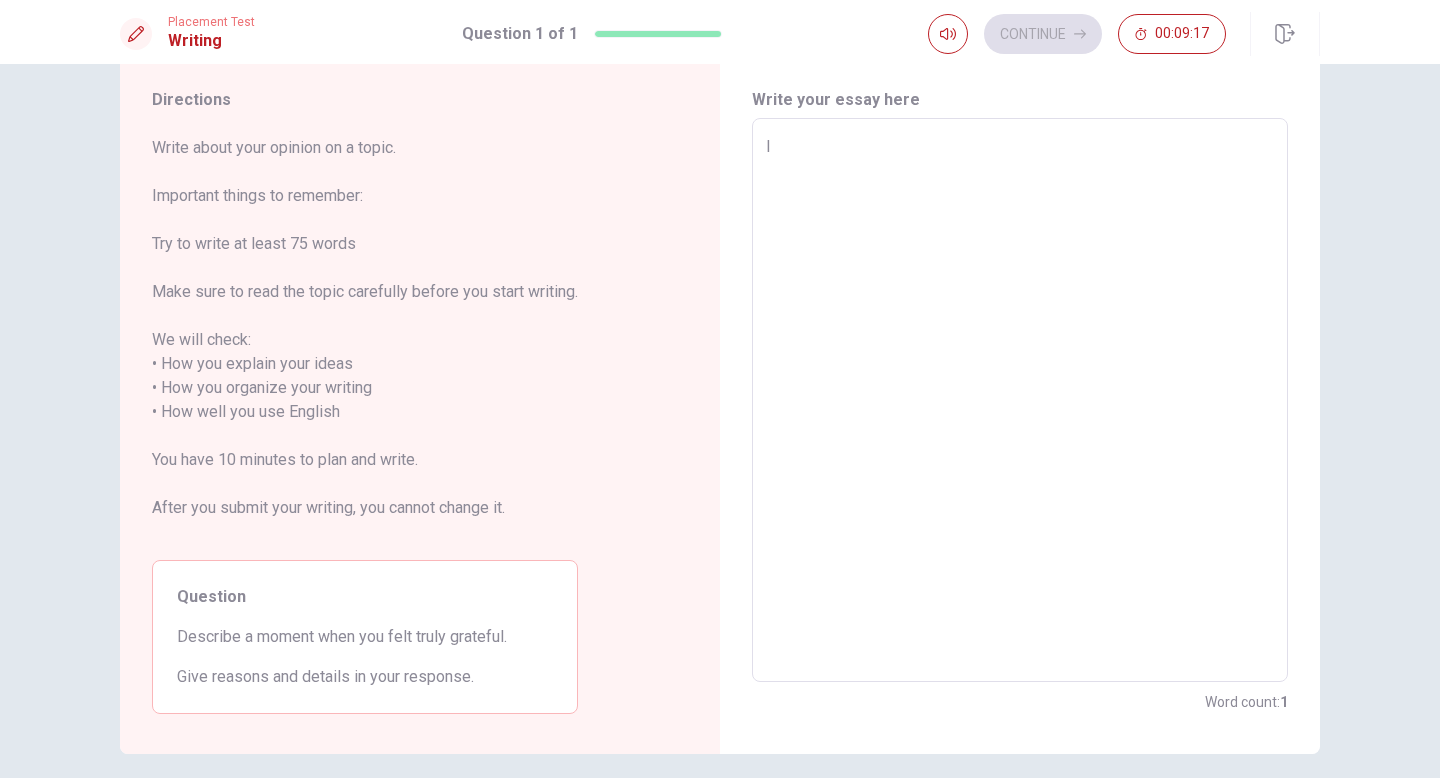 type on "I a" 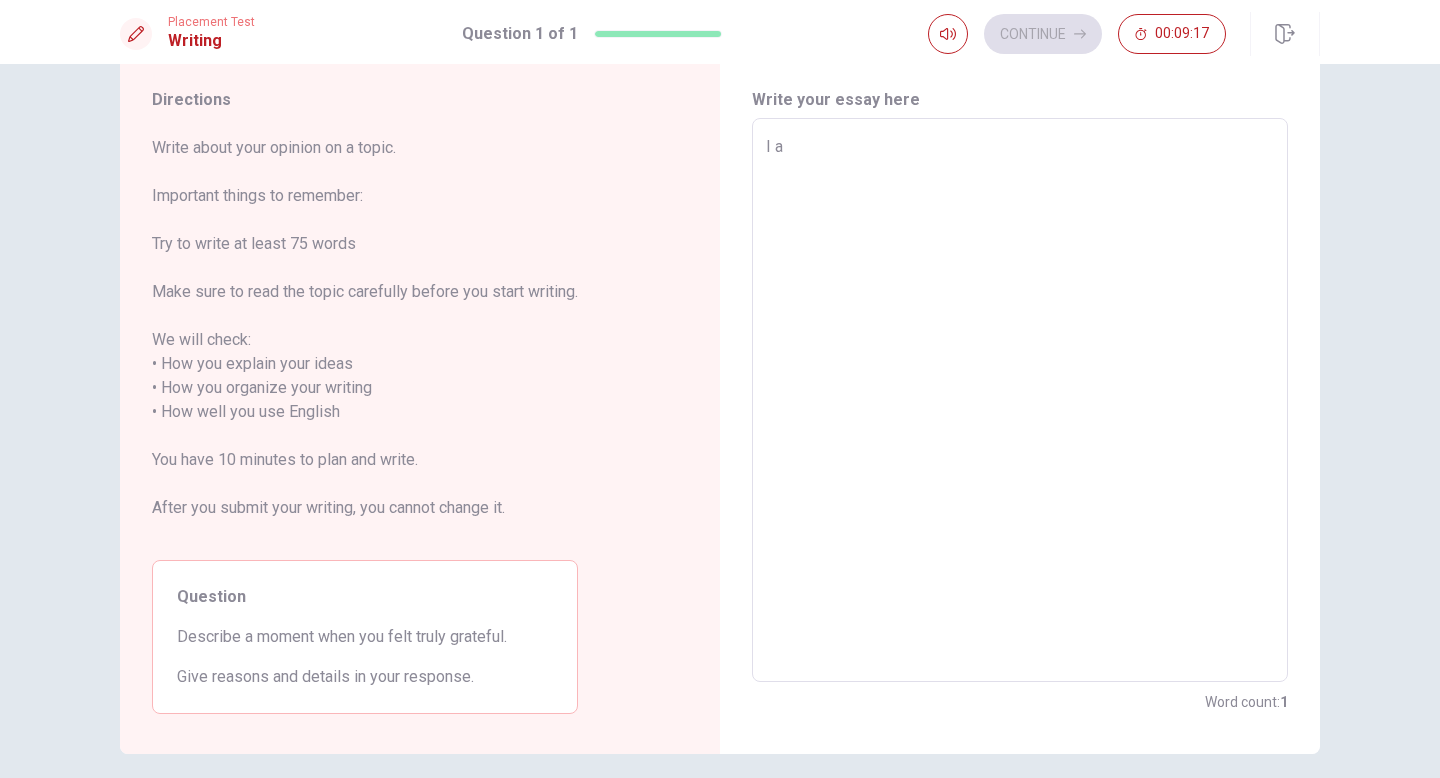 type on "x" 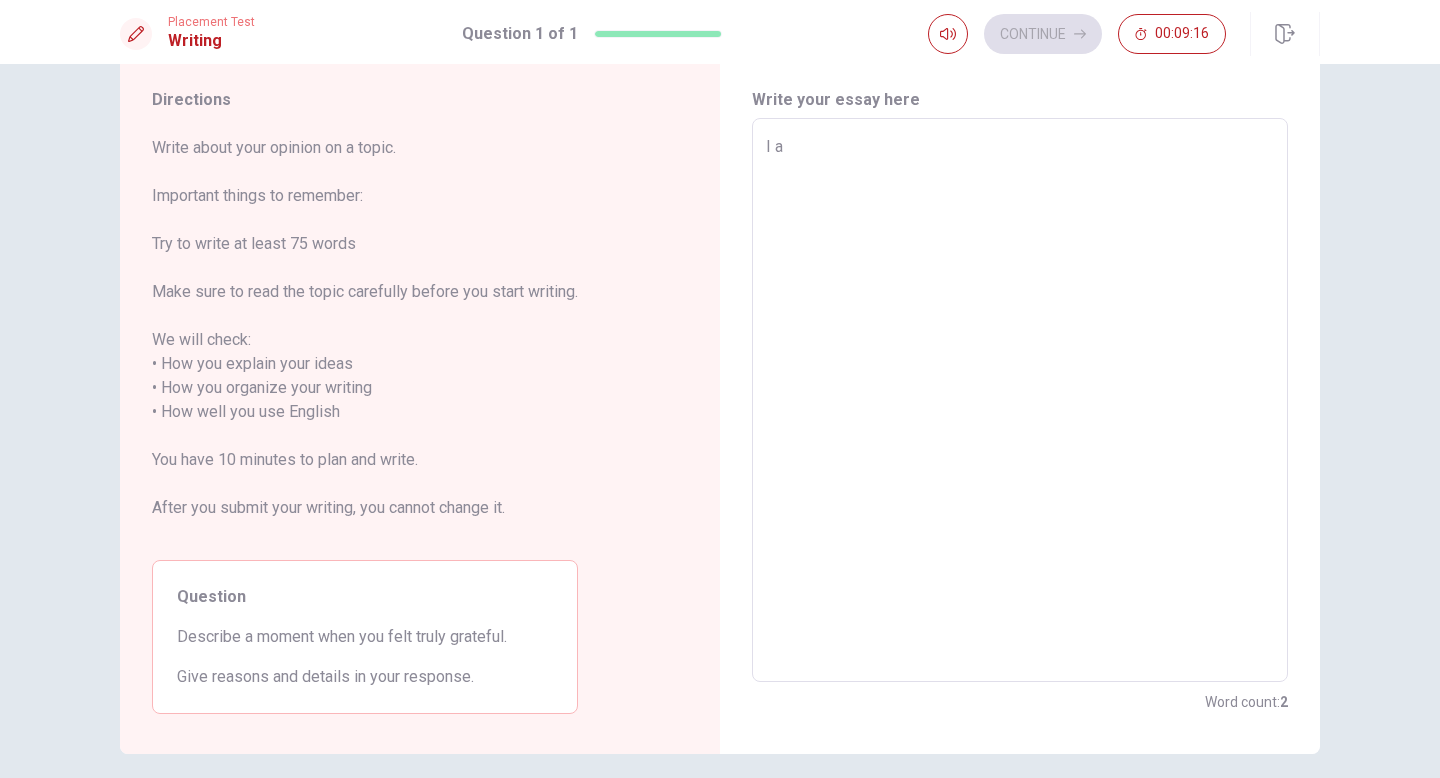 type on "I" 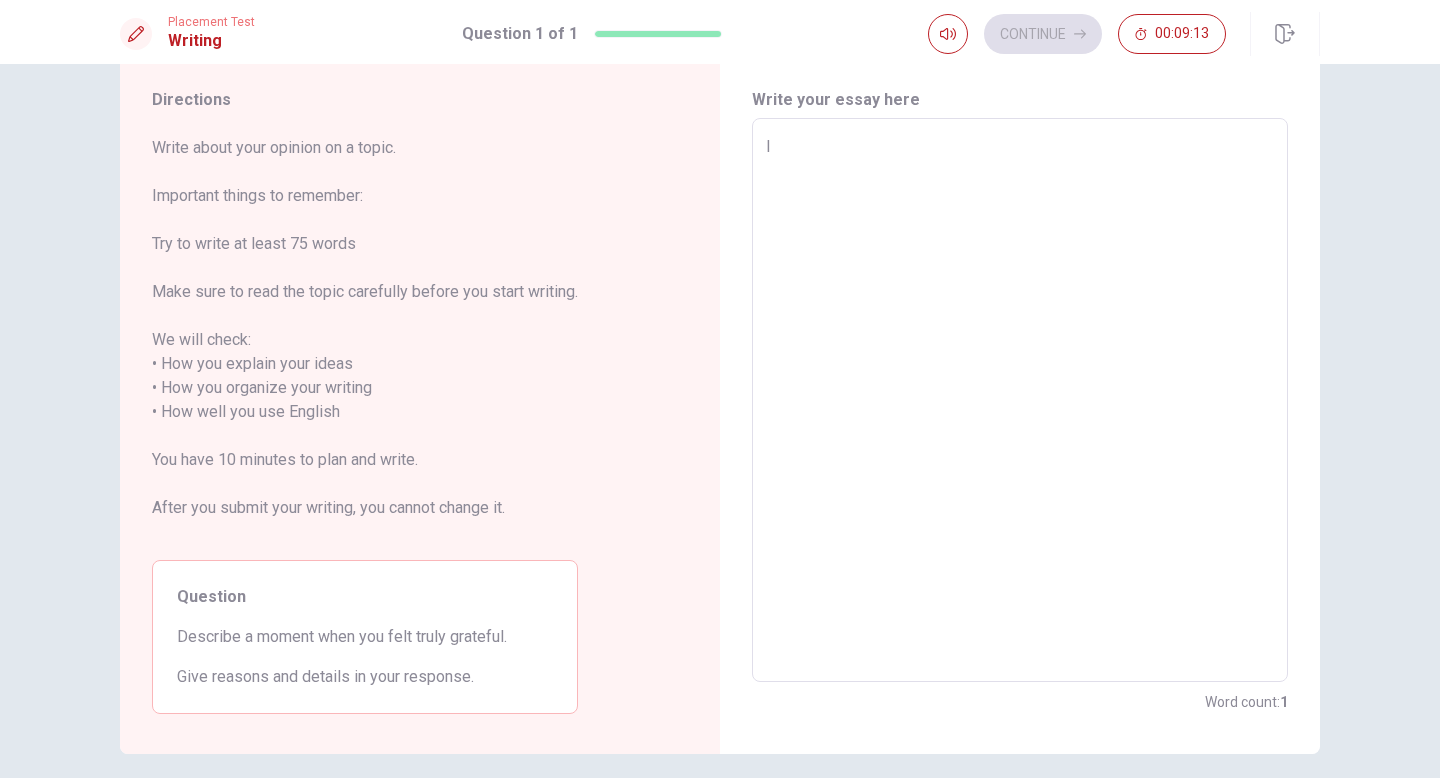 type on "x" 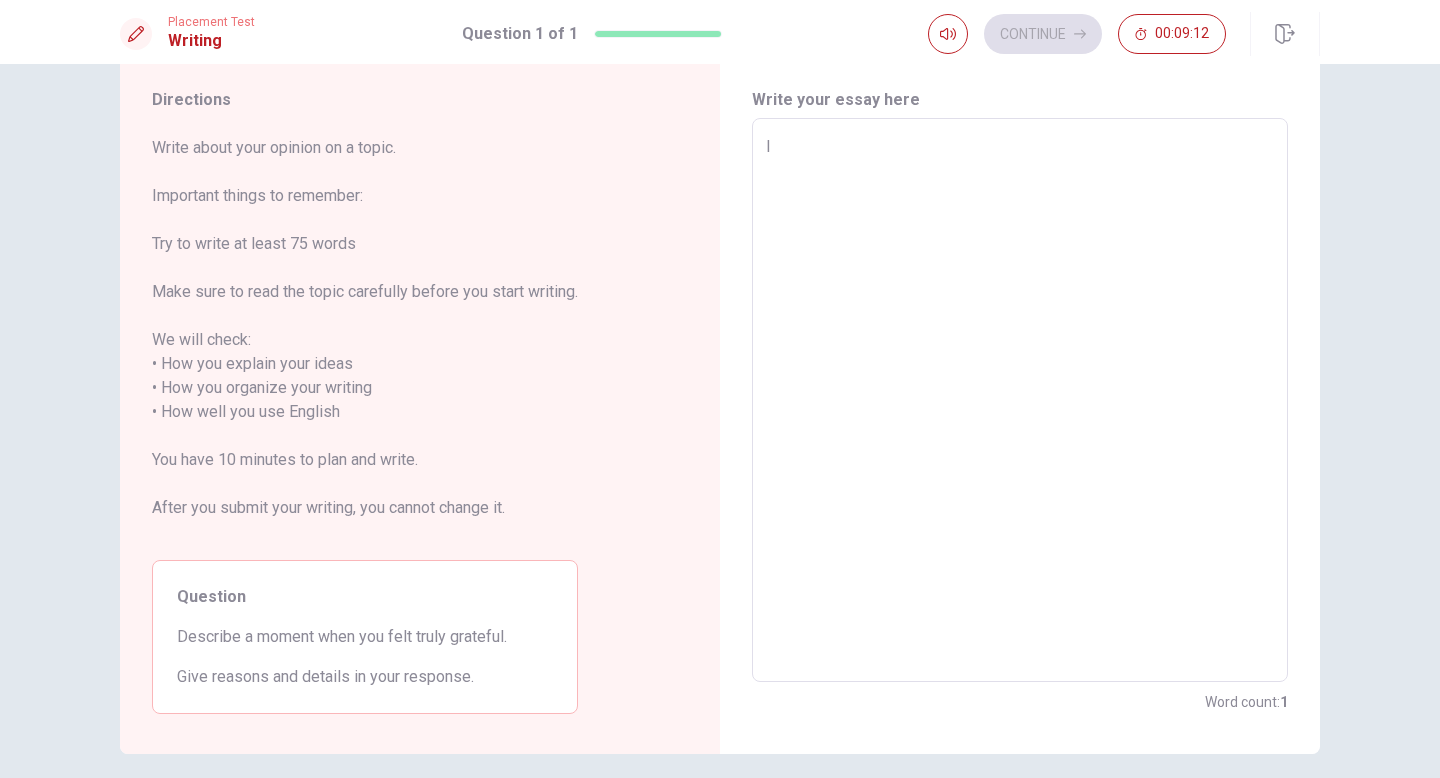 type on "wI" 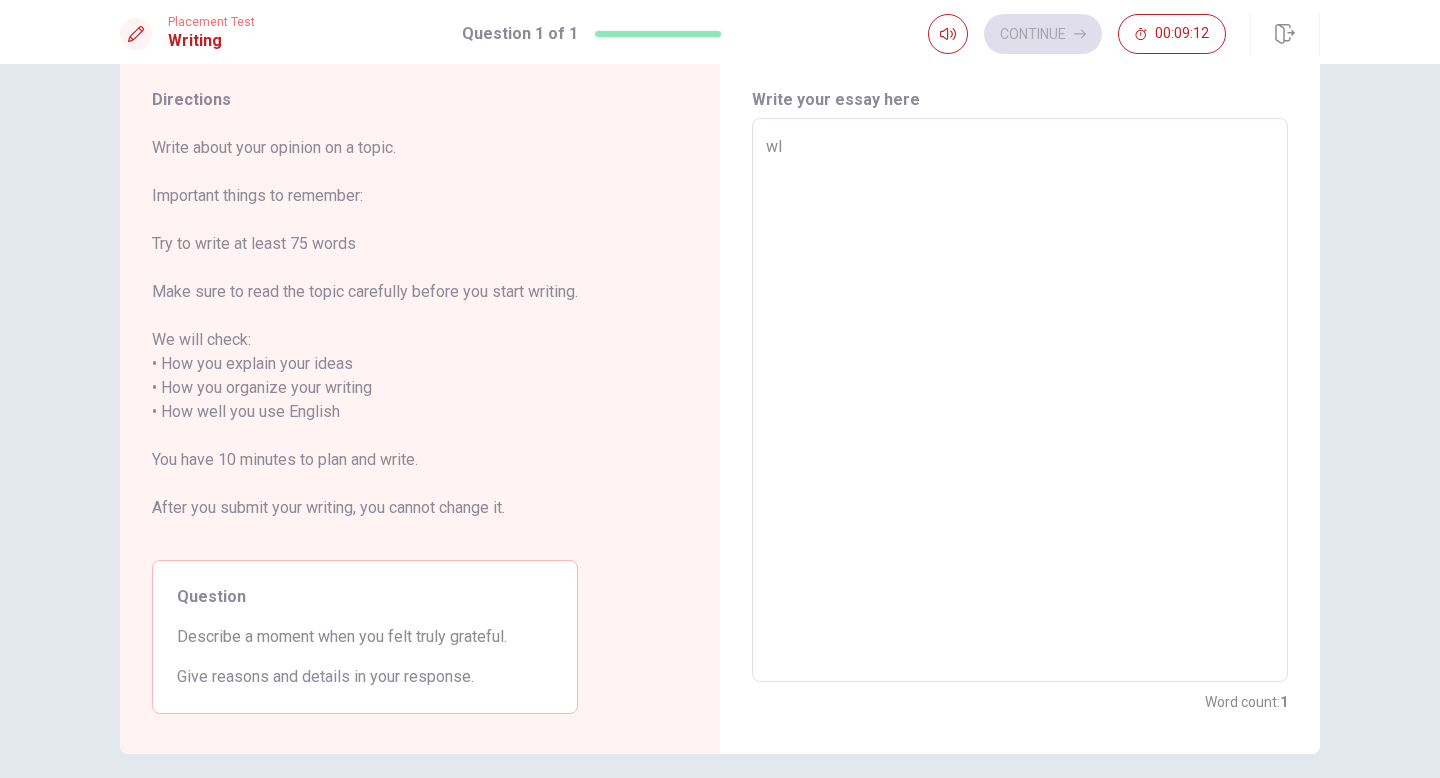 type on "x" 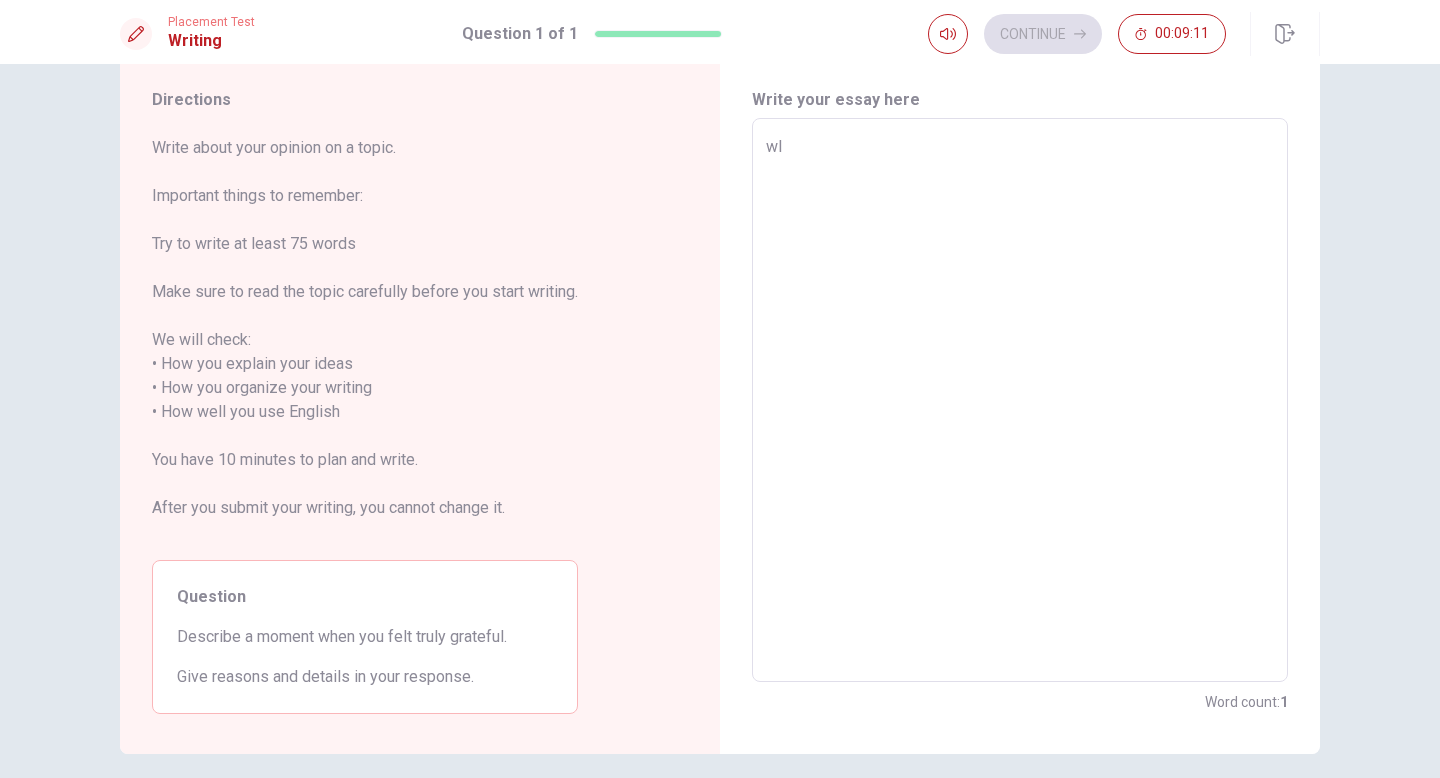 type on "I" 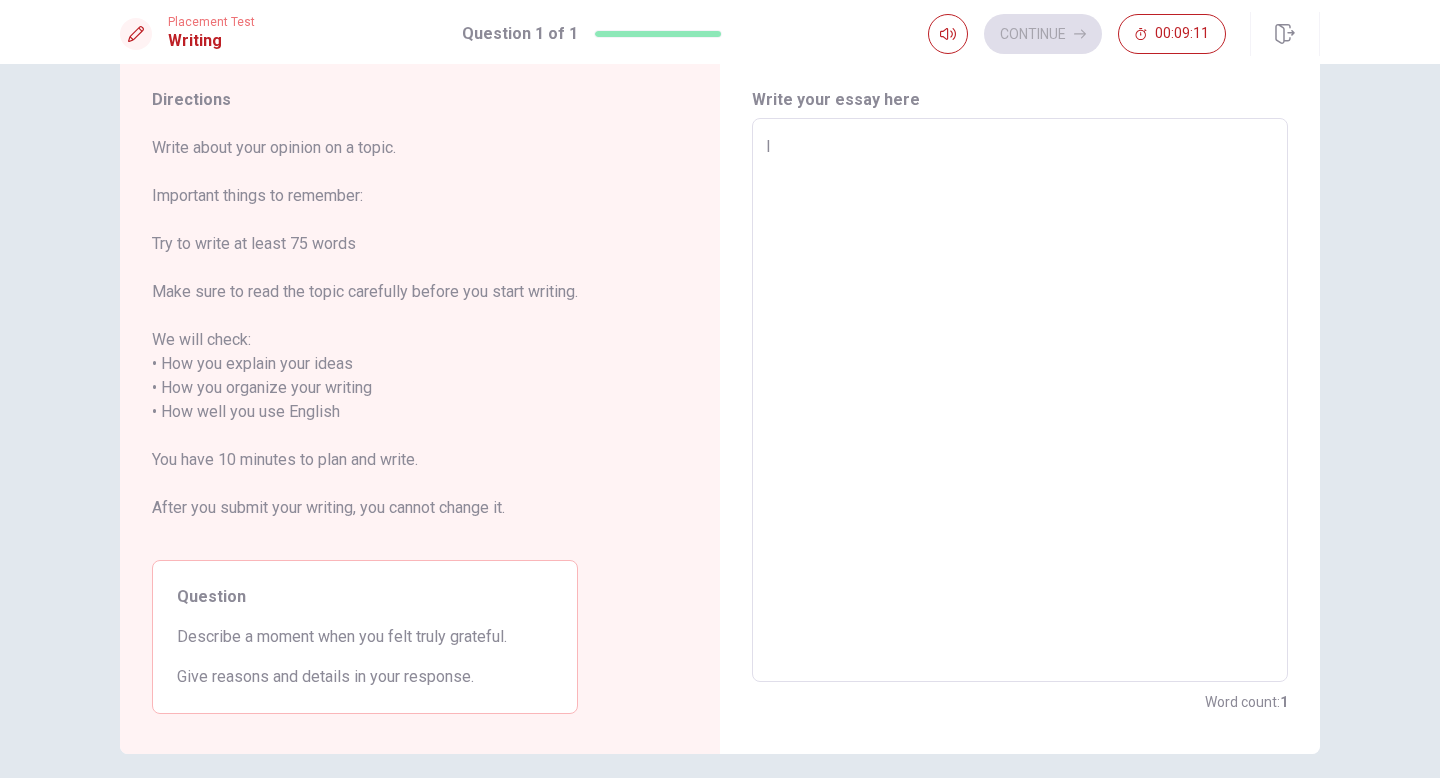 type on "x" 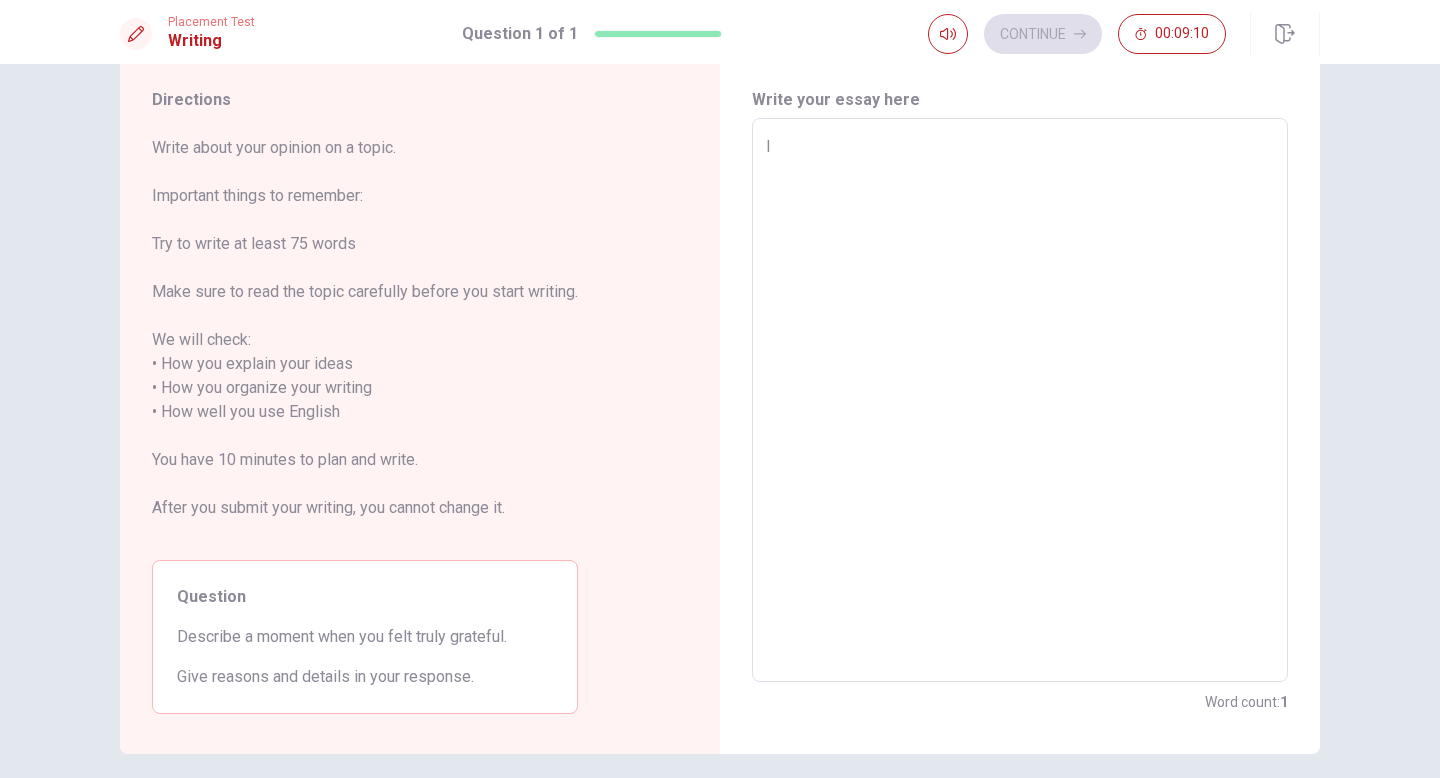 type on "WI" 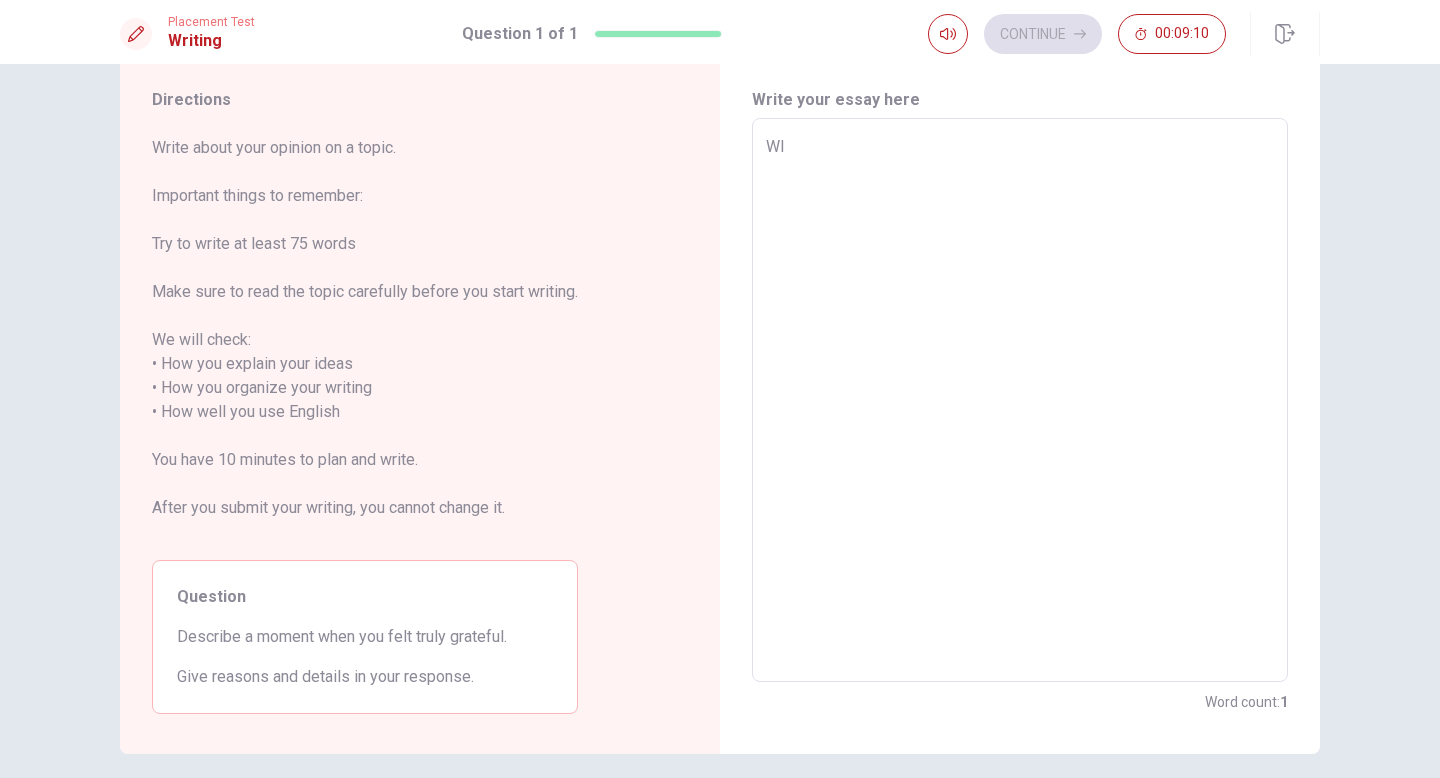 type on "x" 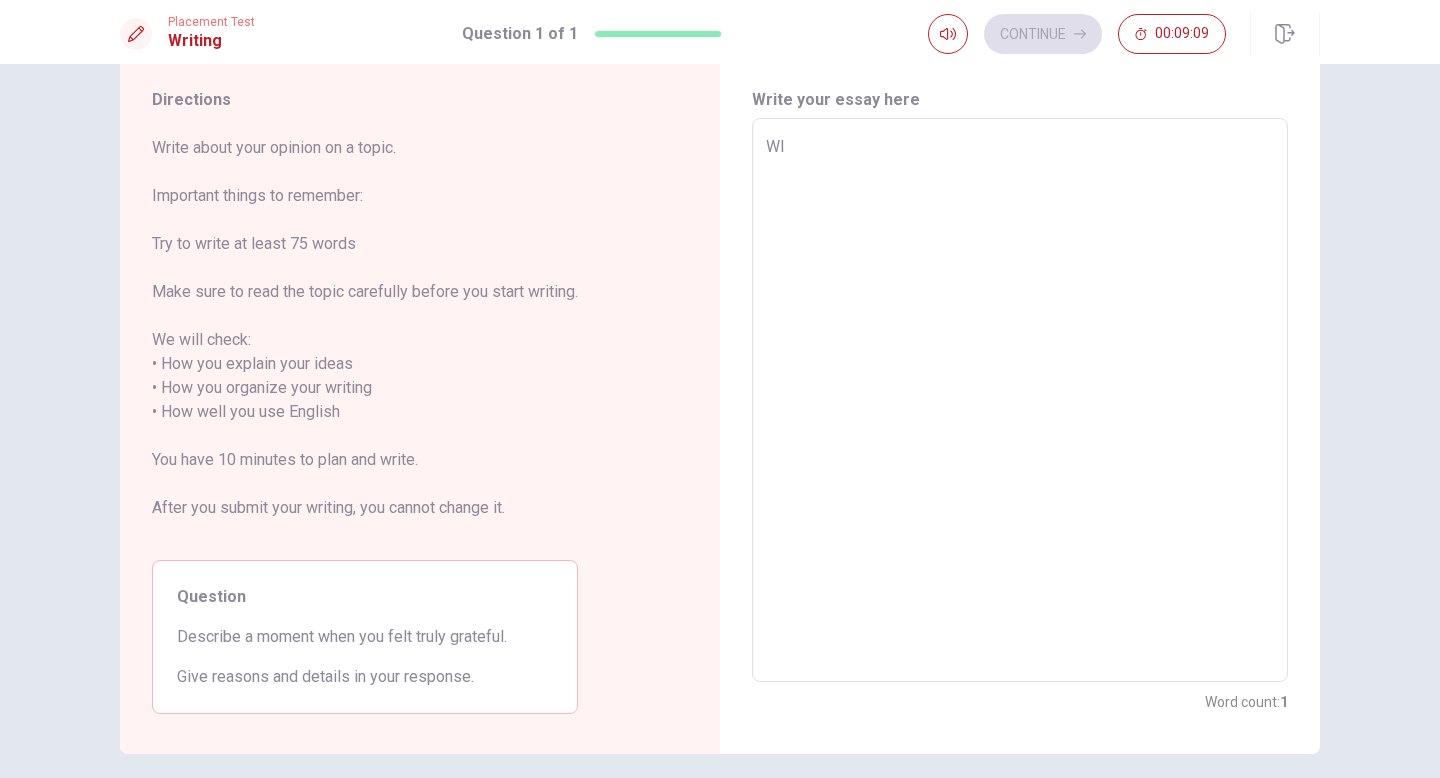 type on "WHI" 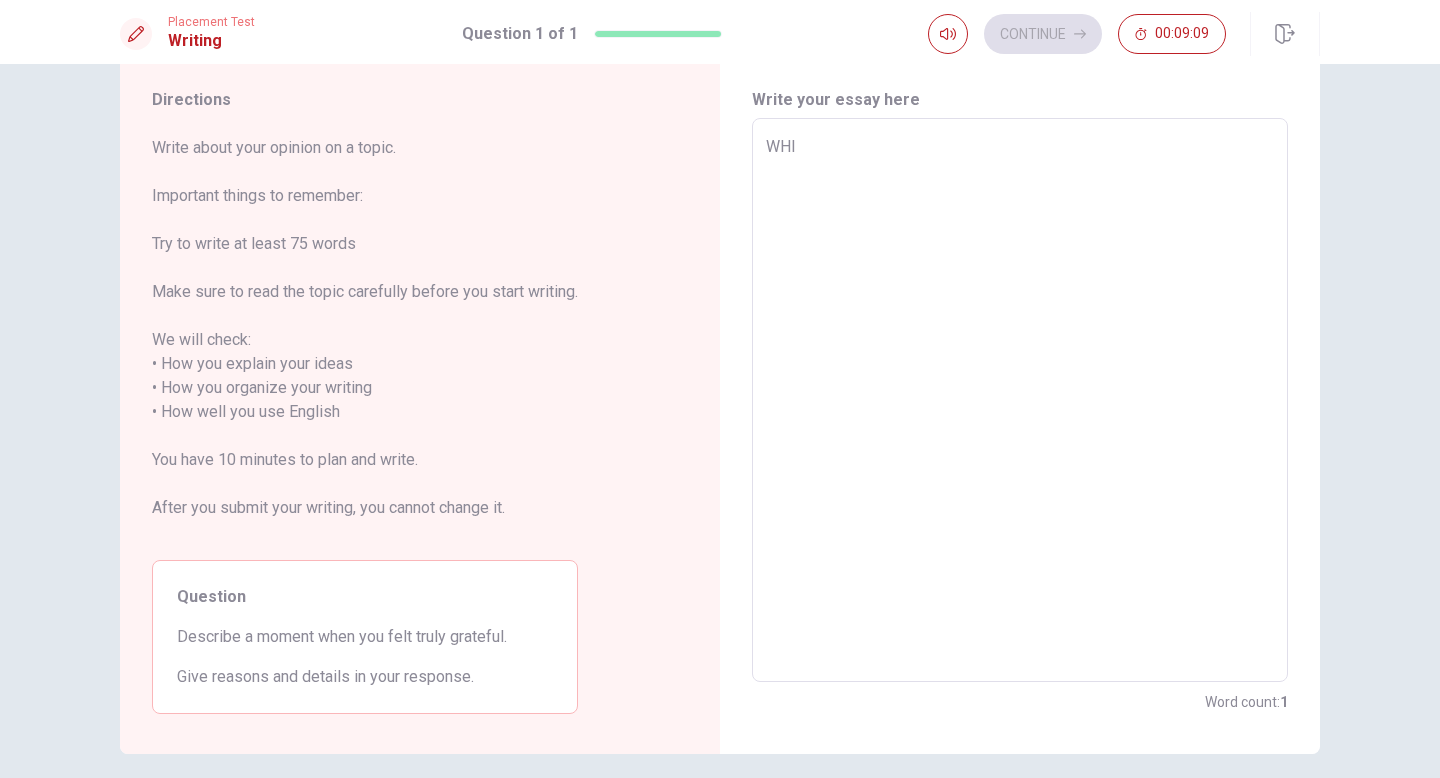 type on "x" 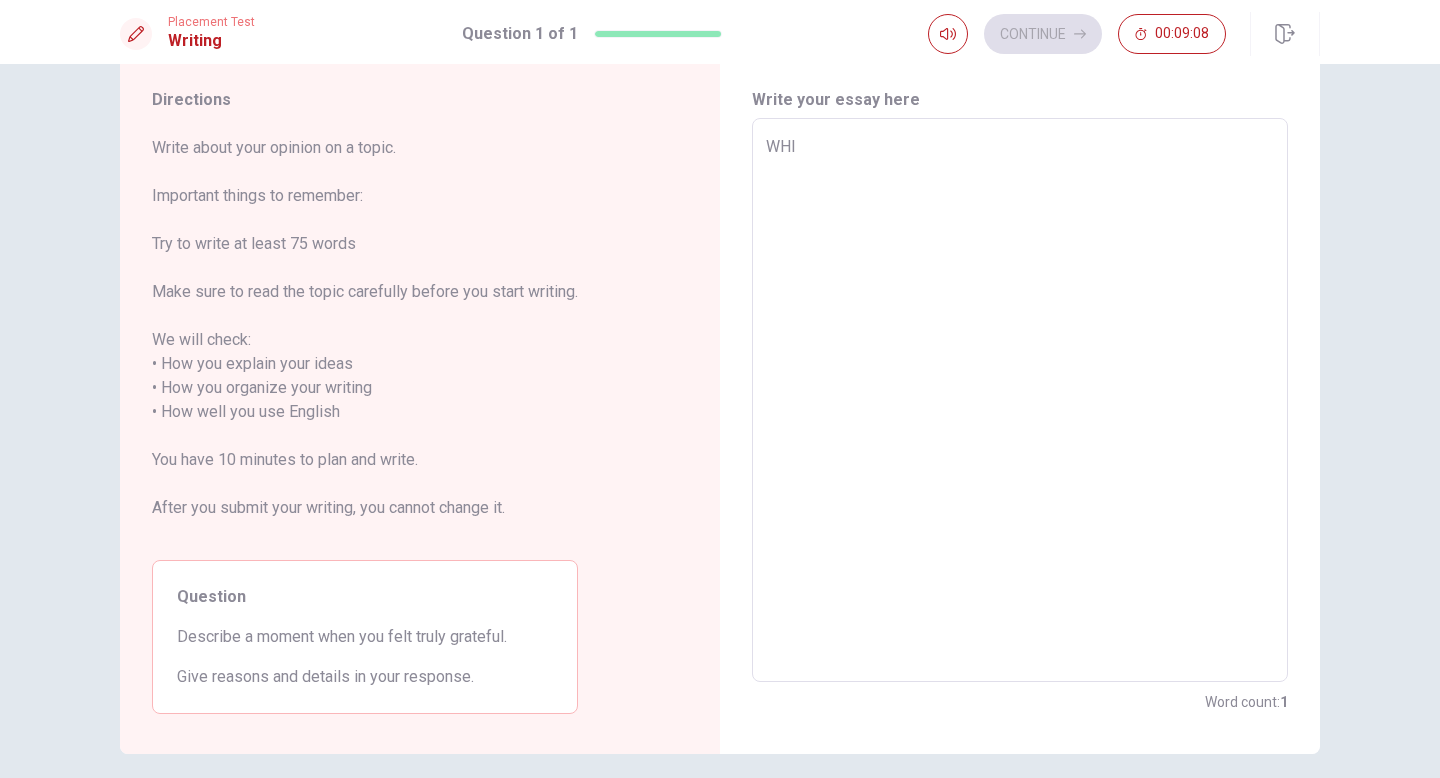 type on "WI" 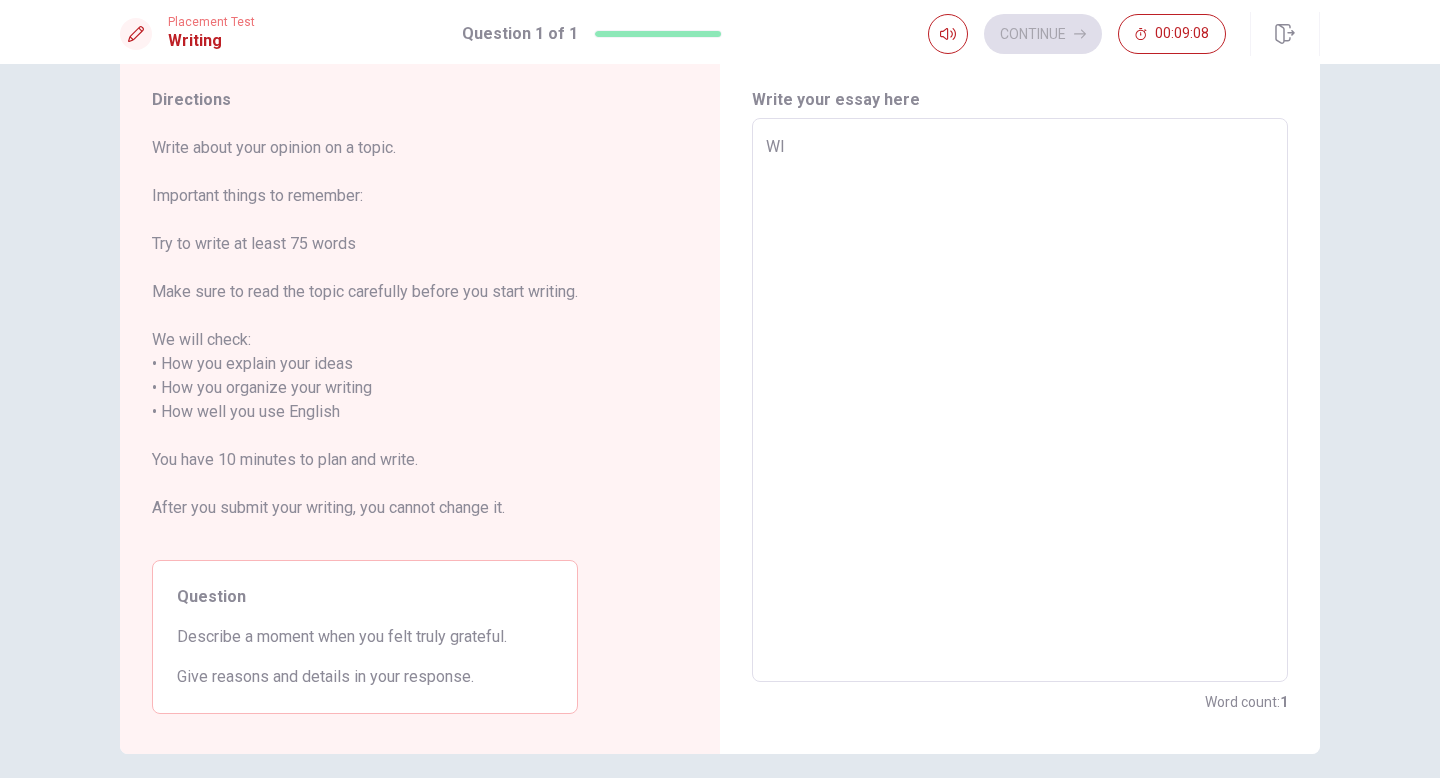 type on "x" 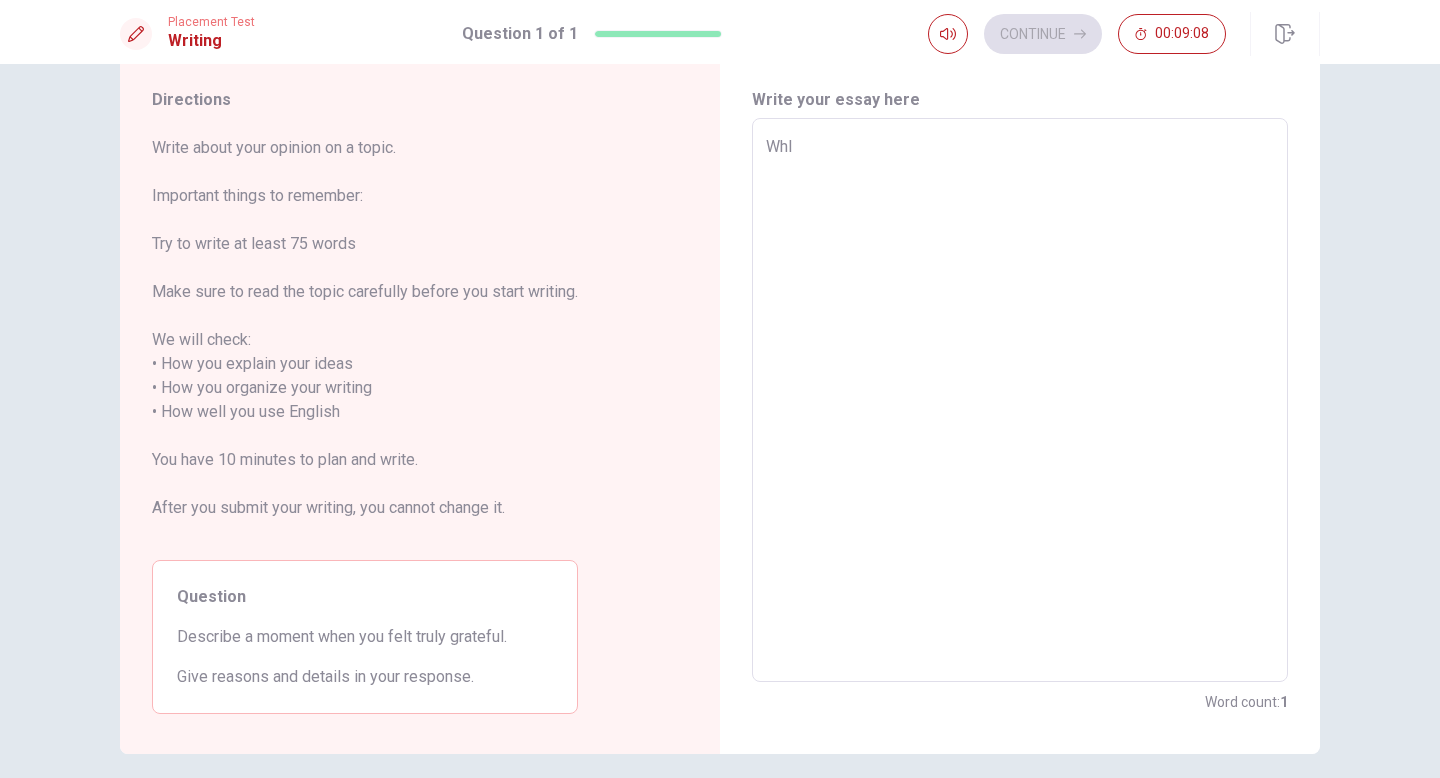 type on "x" 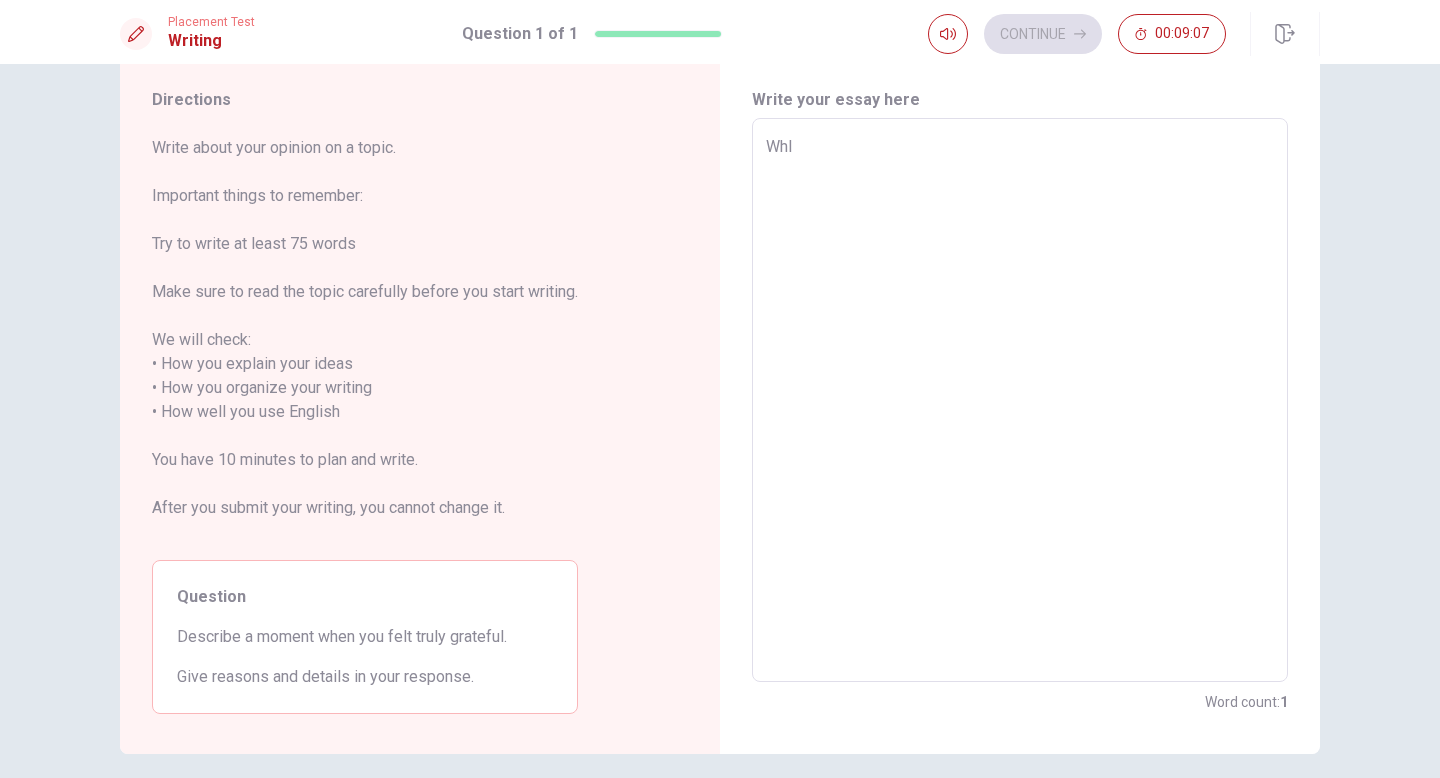 type on "WheI" 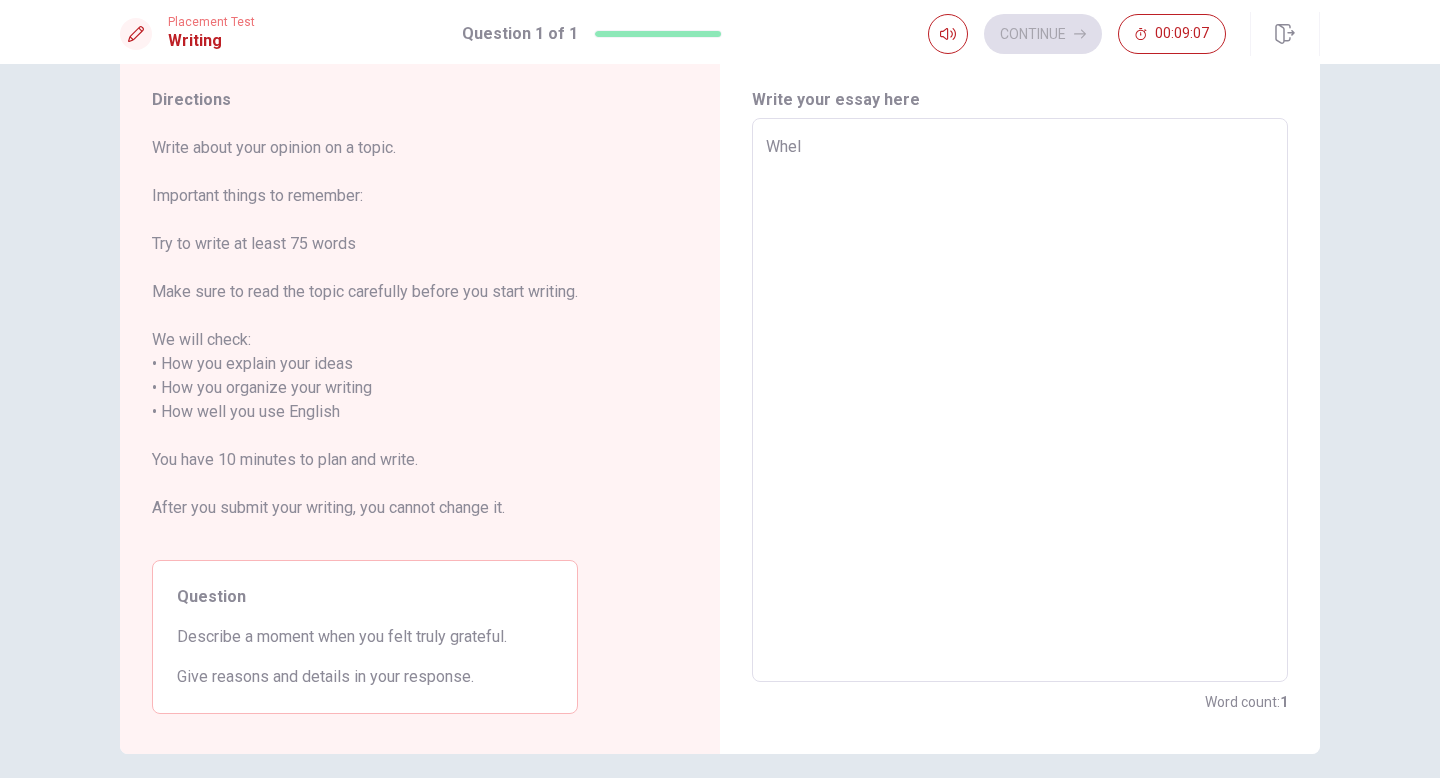 type on "x" 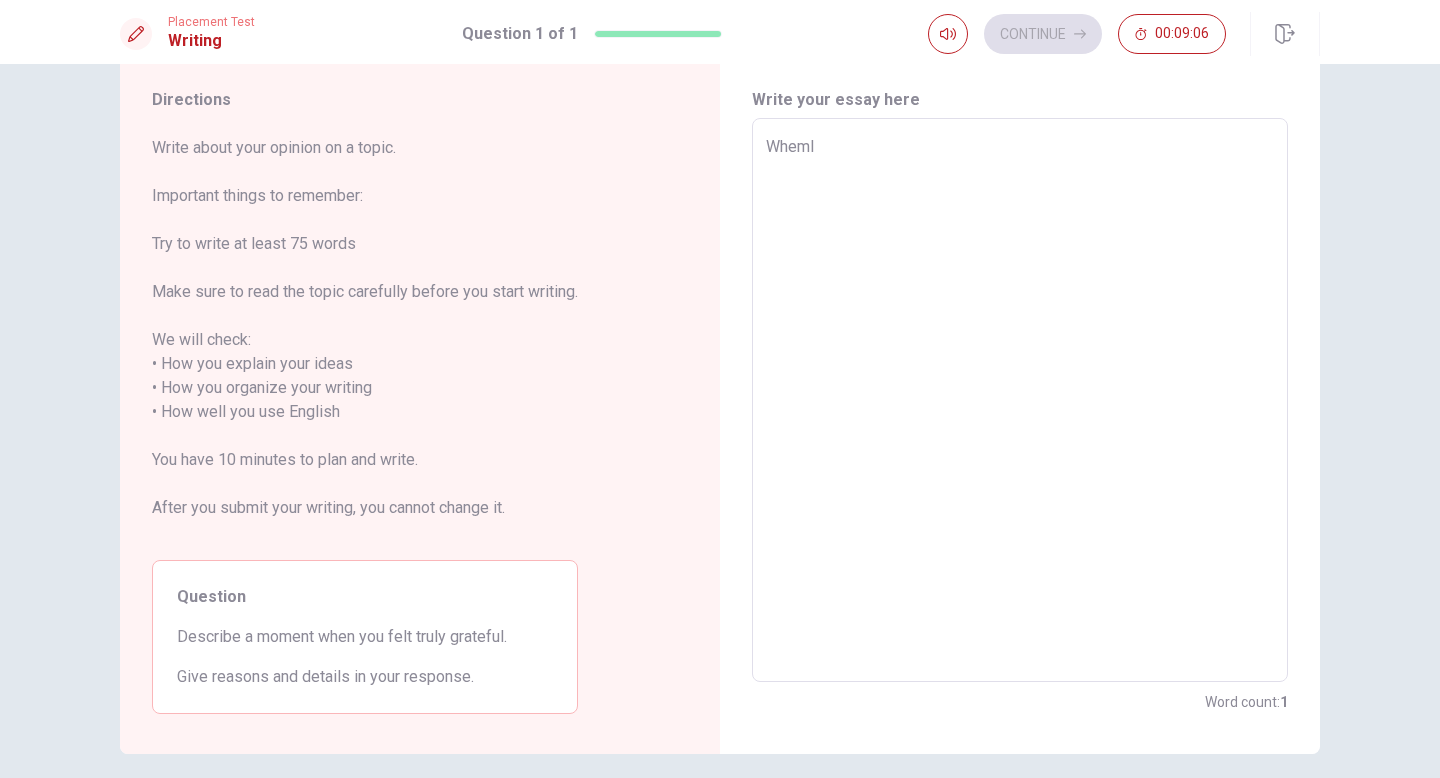 type on "x" 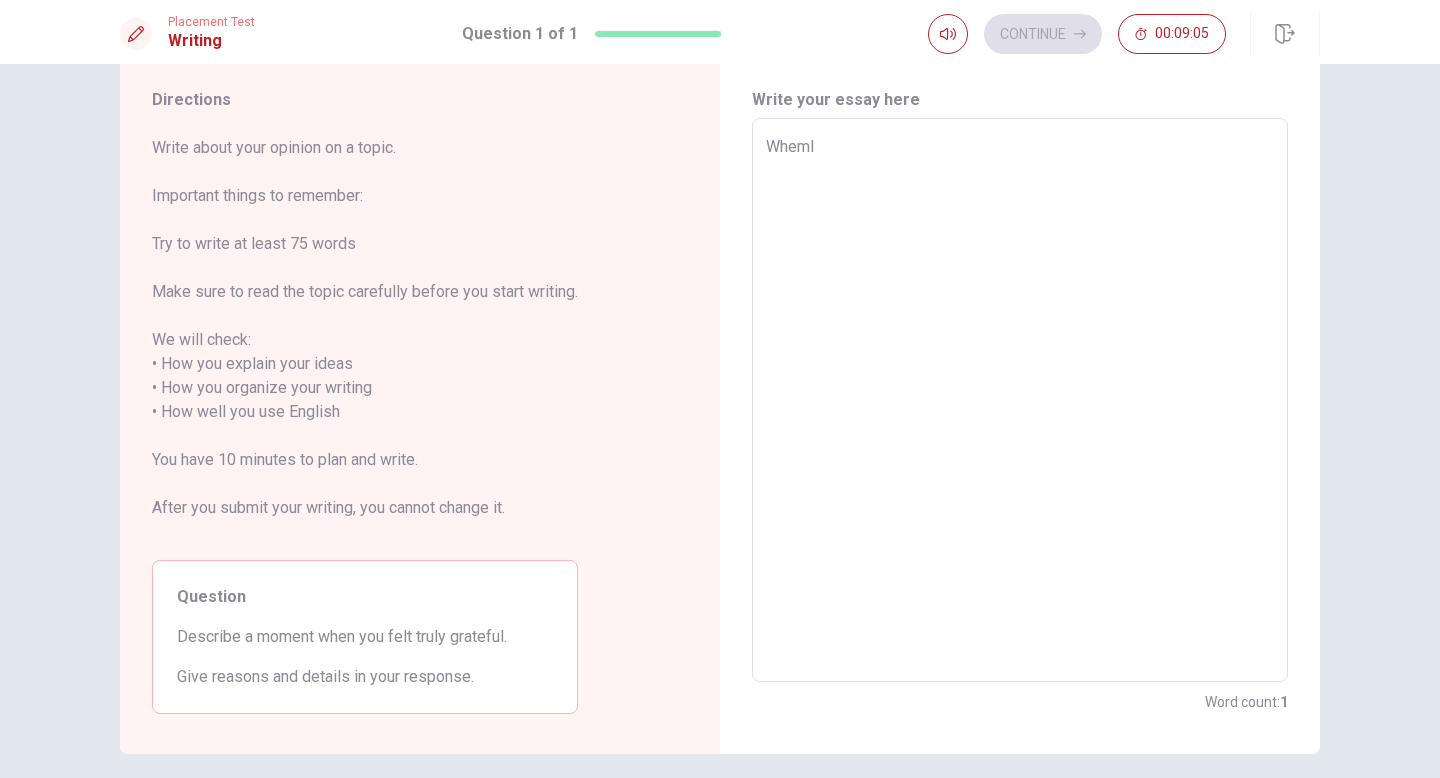 type on "WheI" 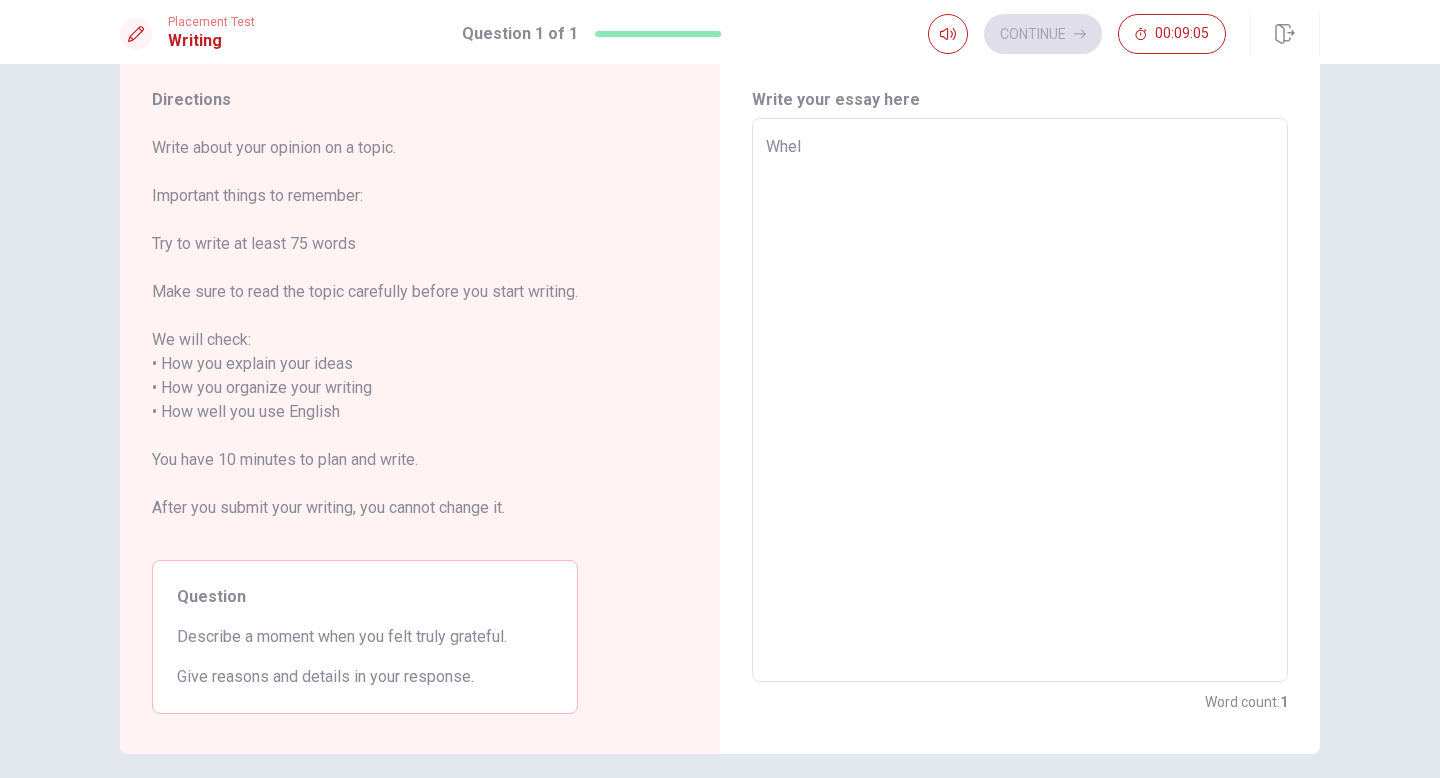 type on "x" 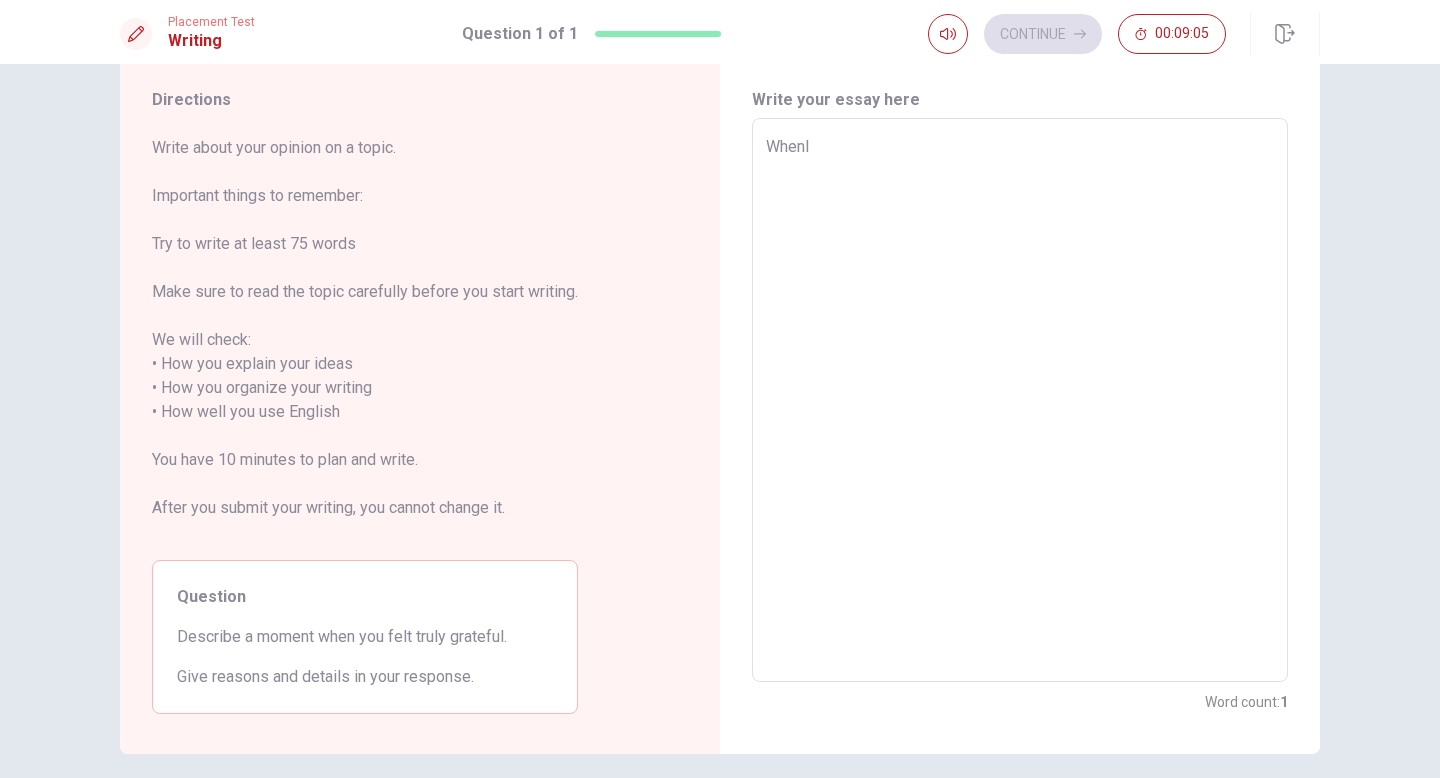 type on "x" 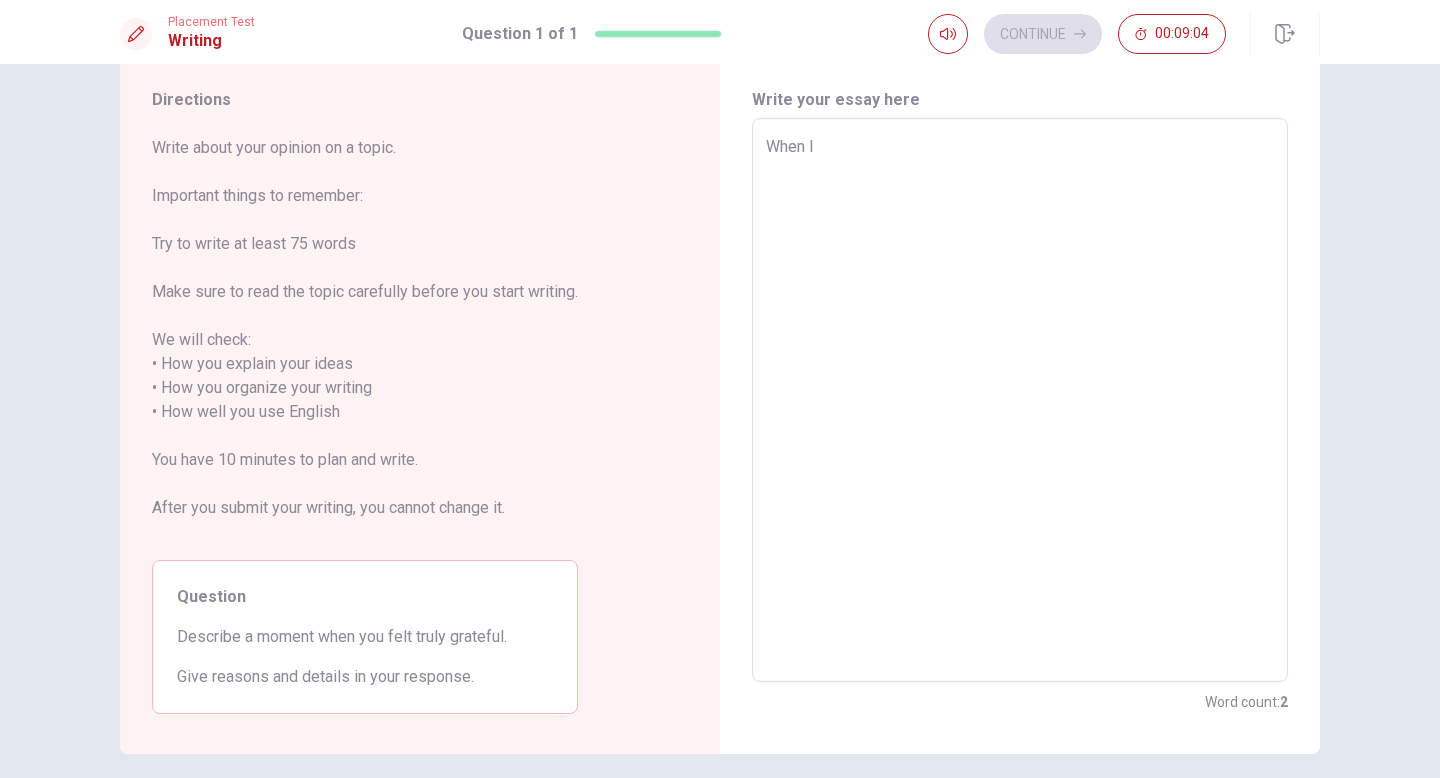 type on "x" 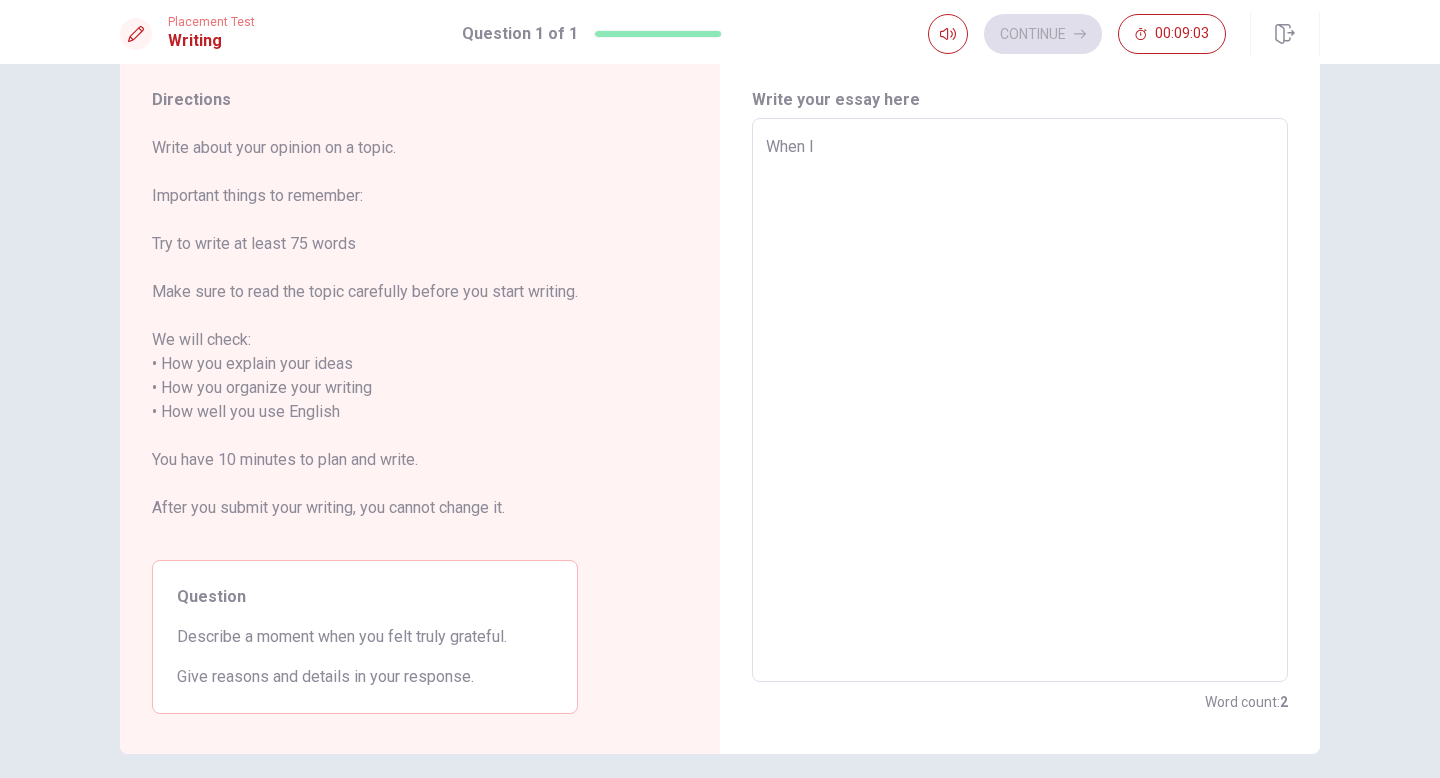 type on "When I" 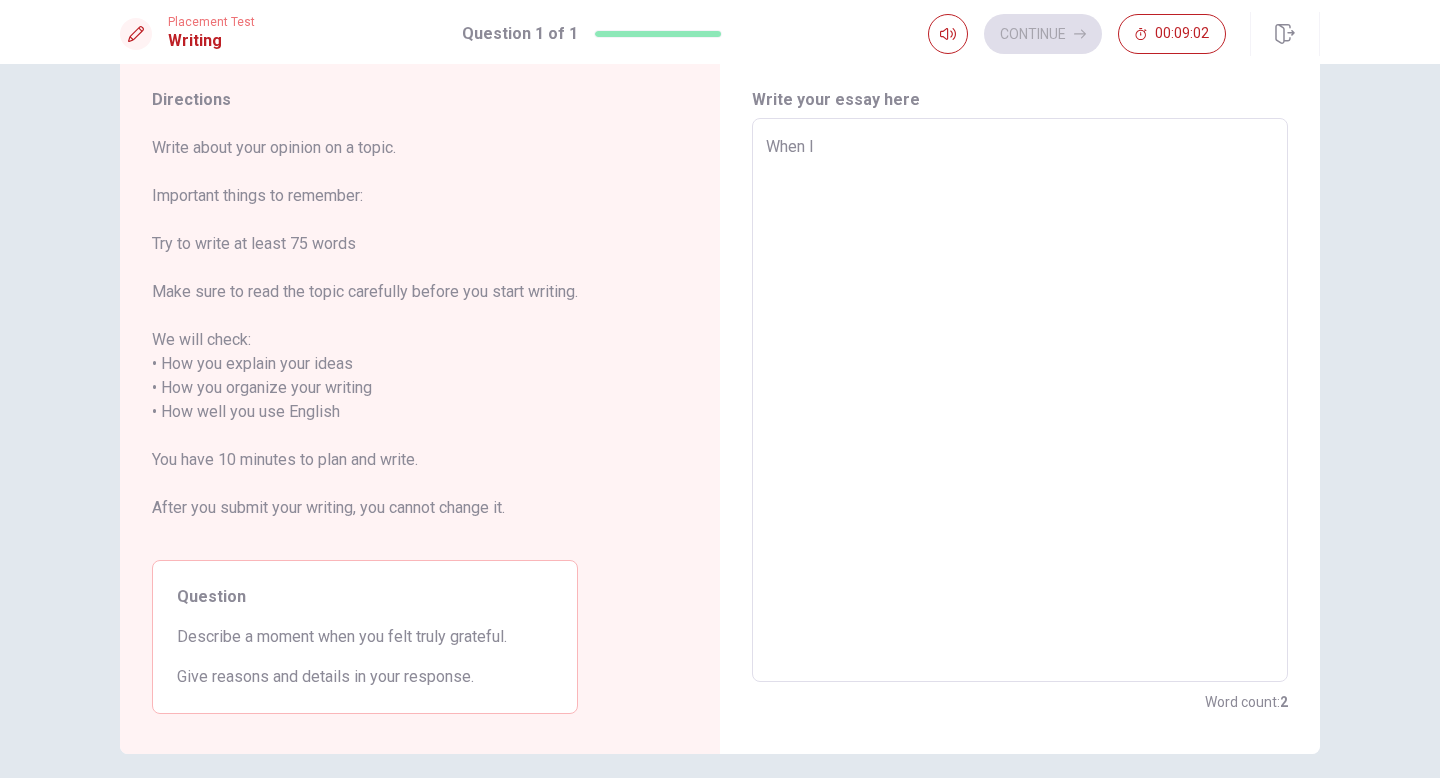 type on "When I f" 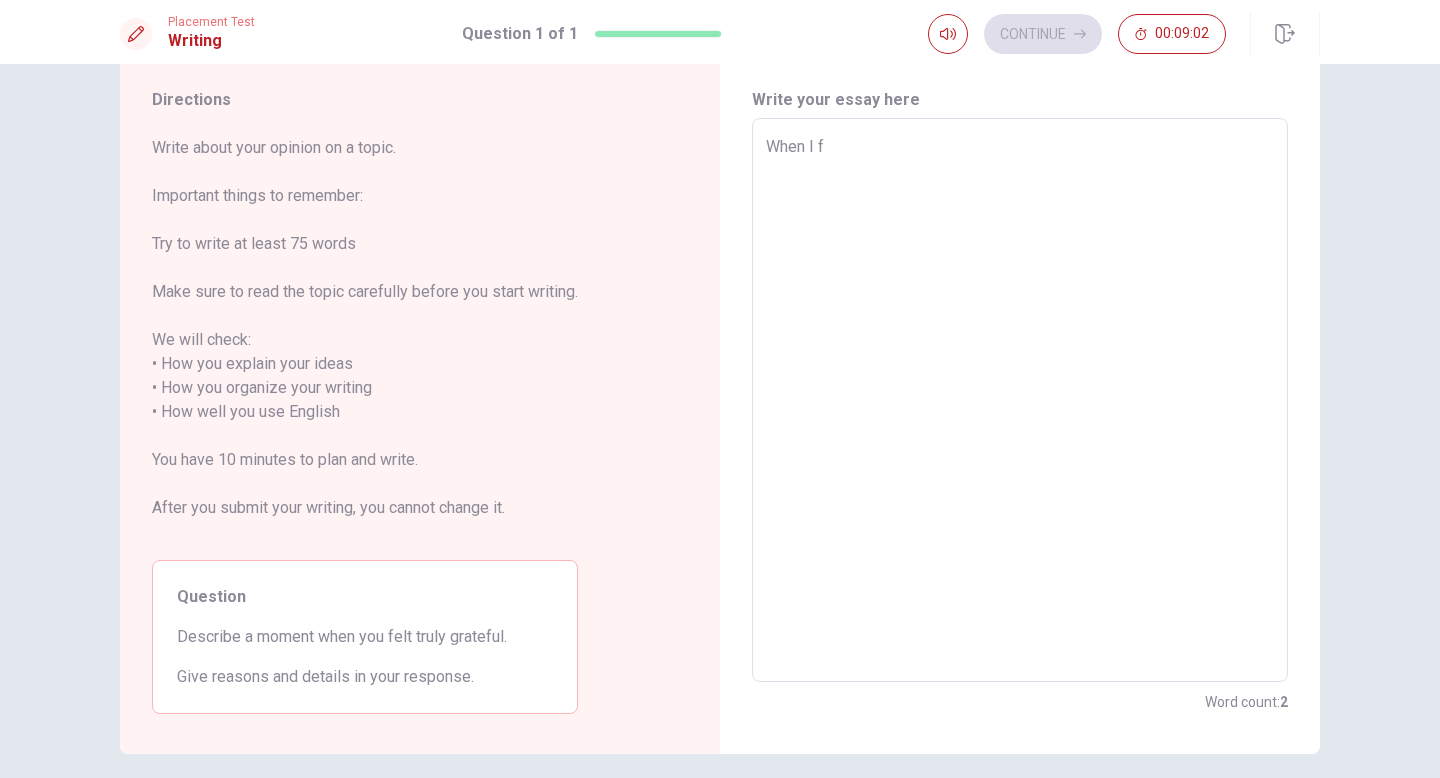type on "x" 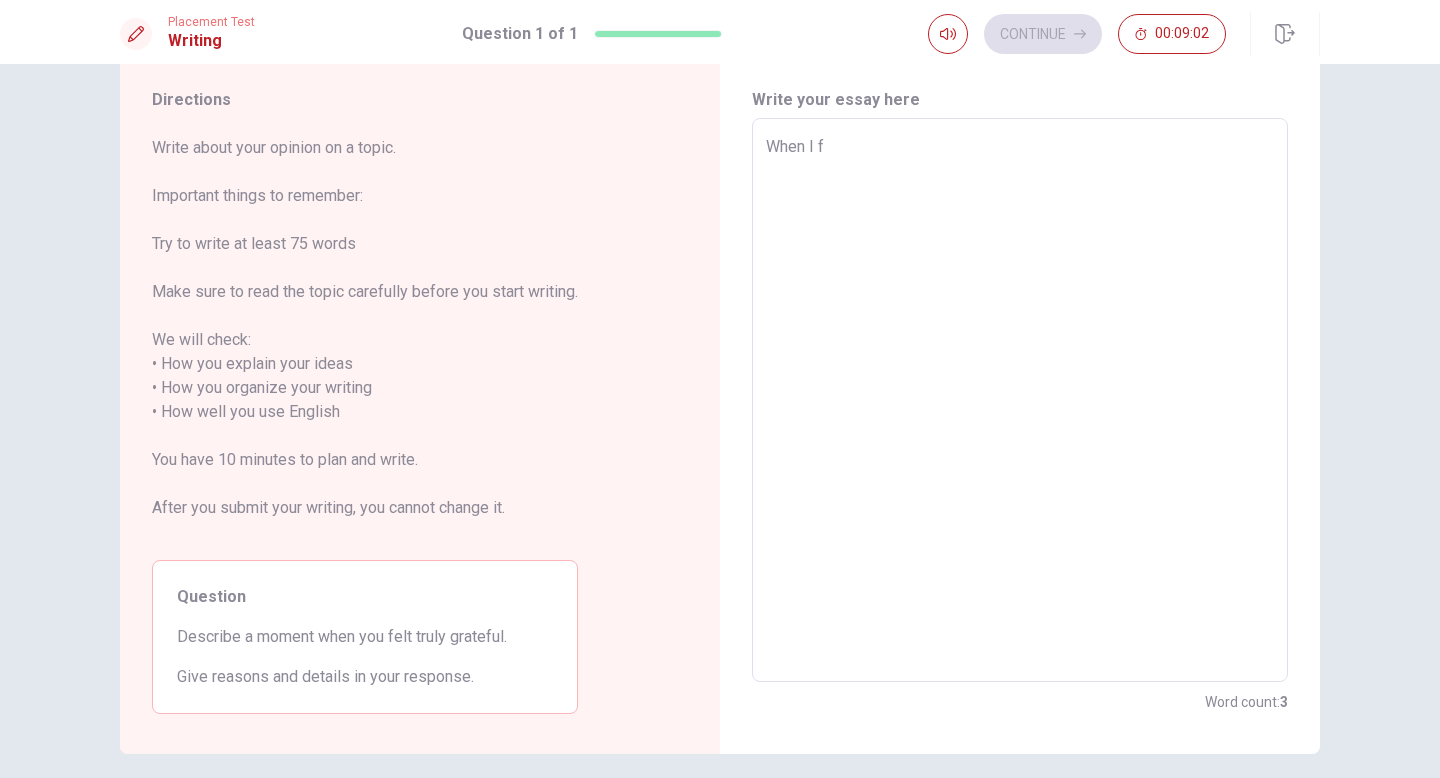 type on "When I fe" 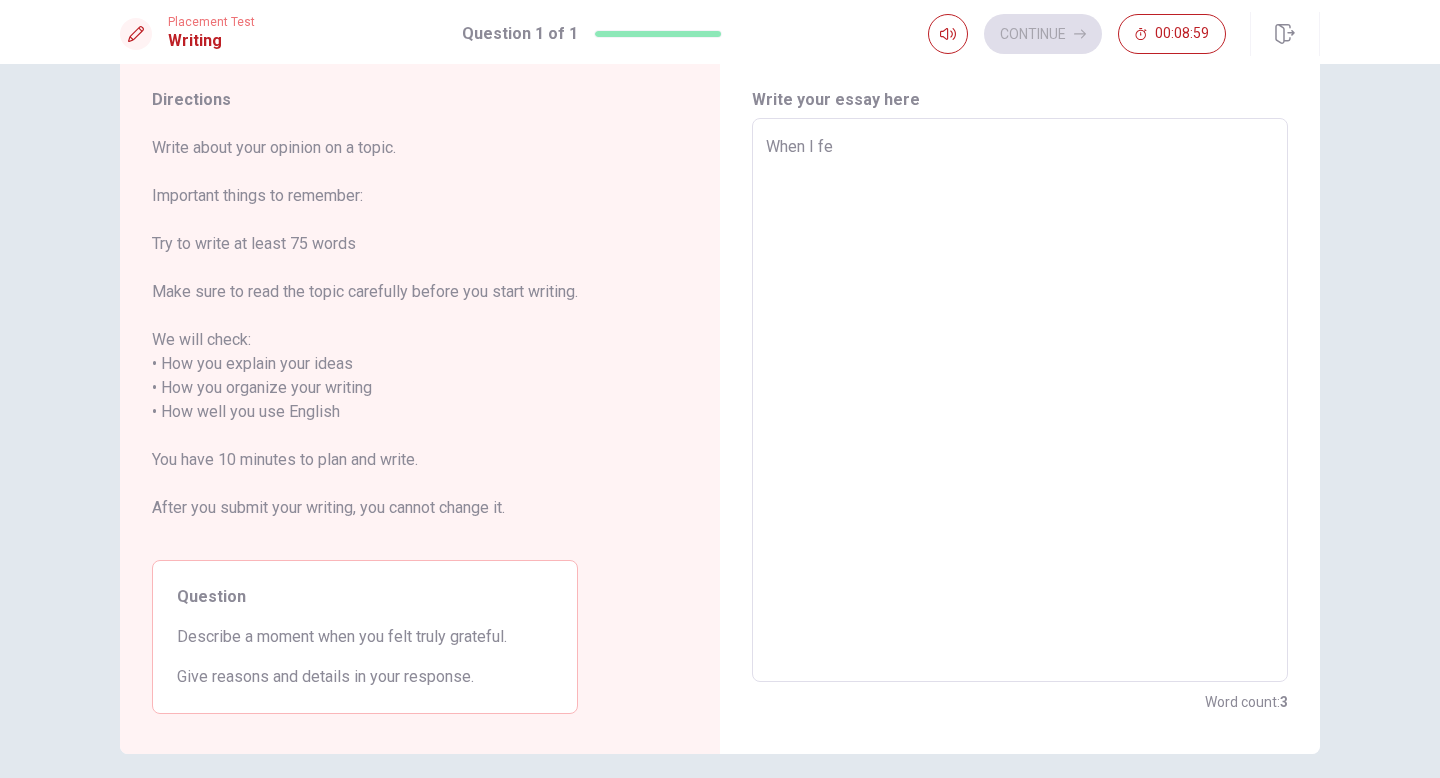 type on "x" 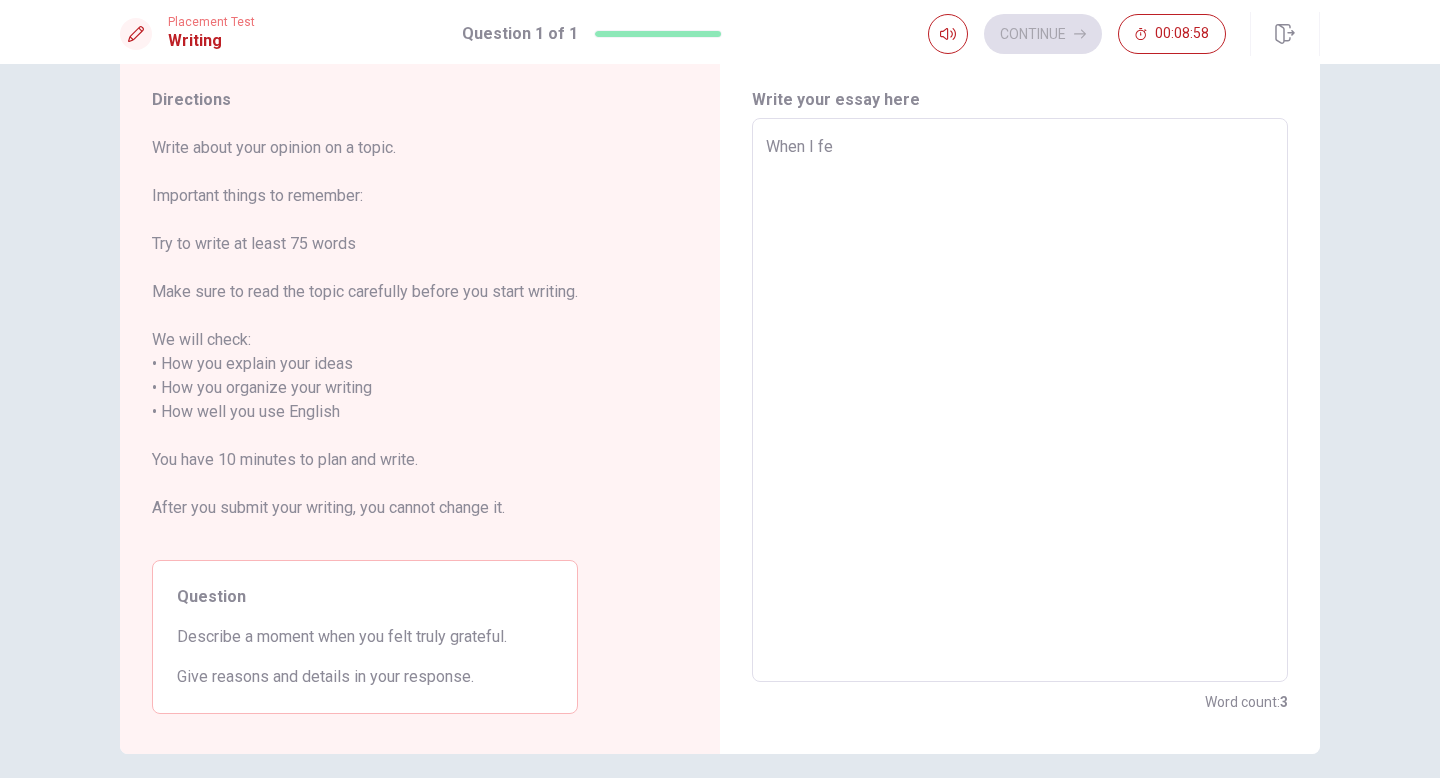 type on "When I fel" 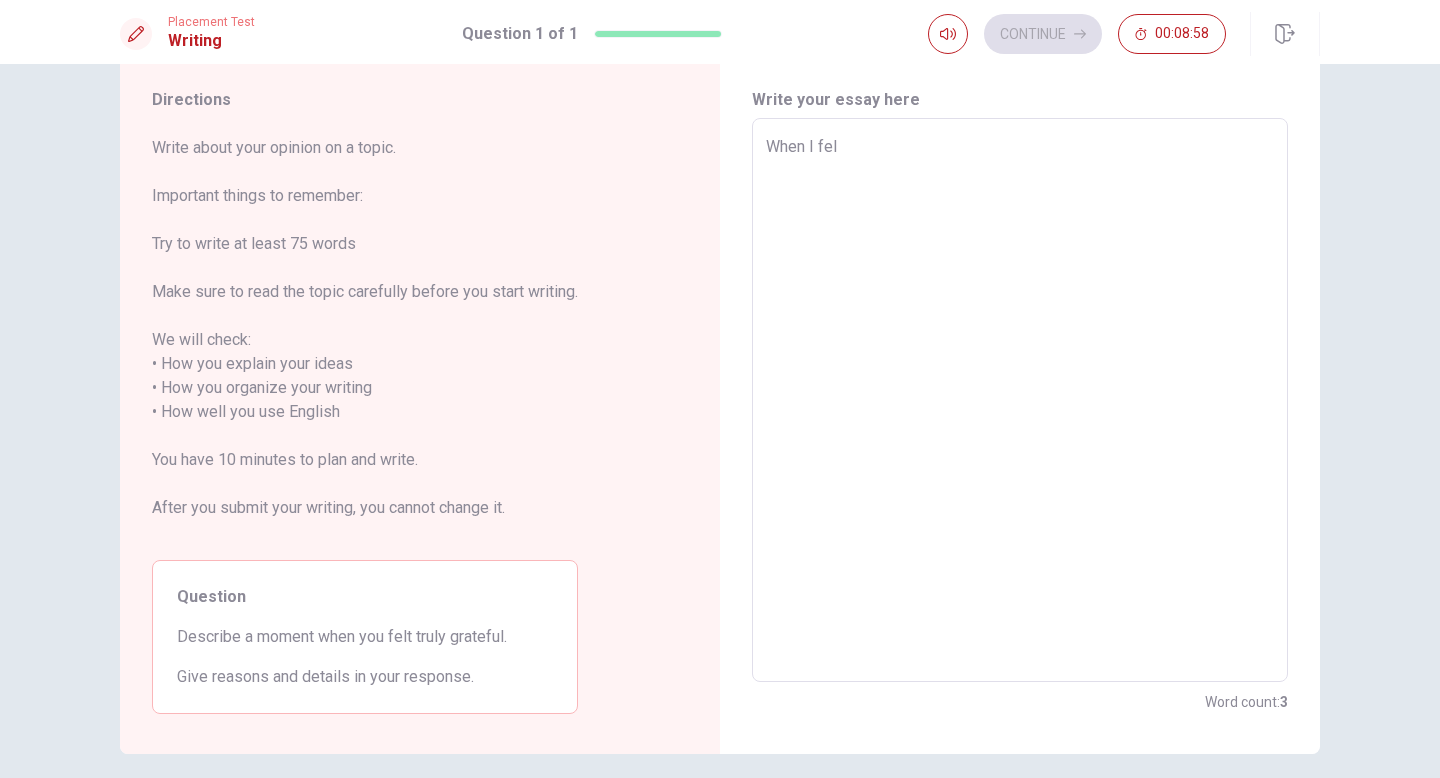 type on "x" 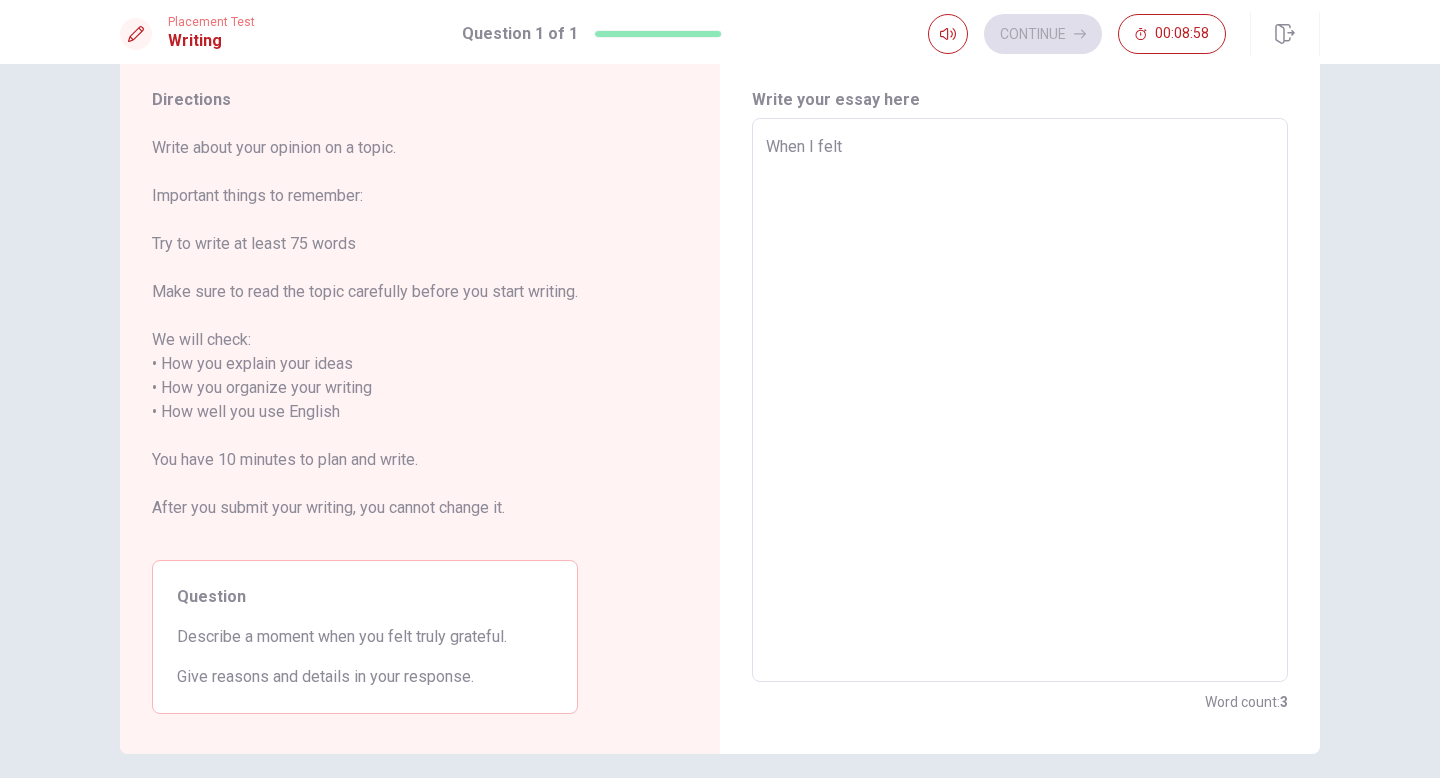 type on "When I felt" 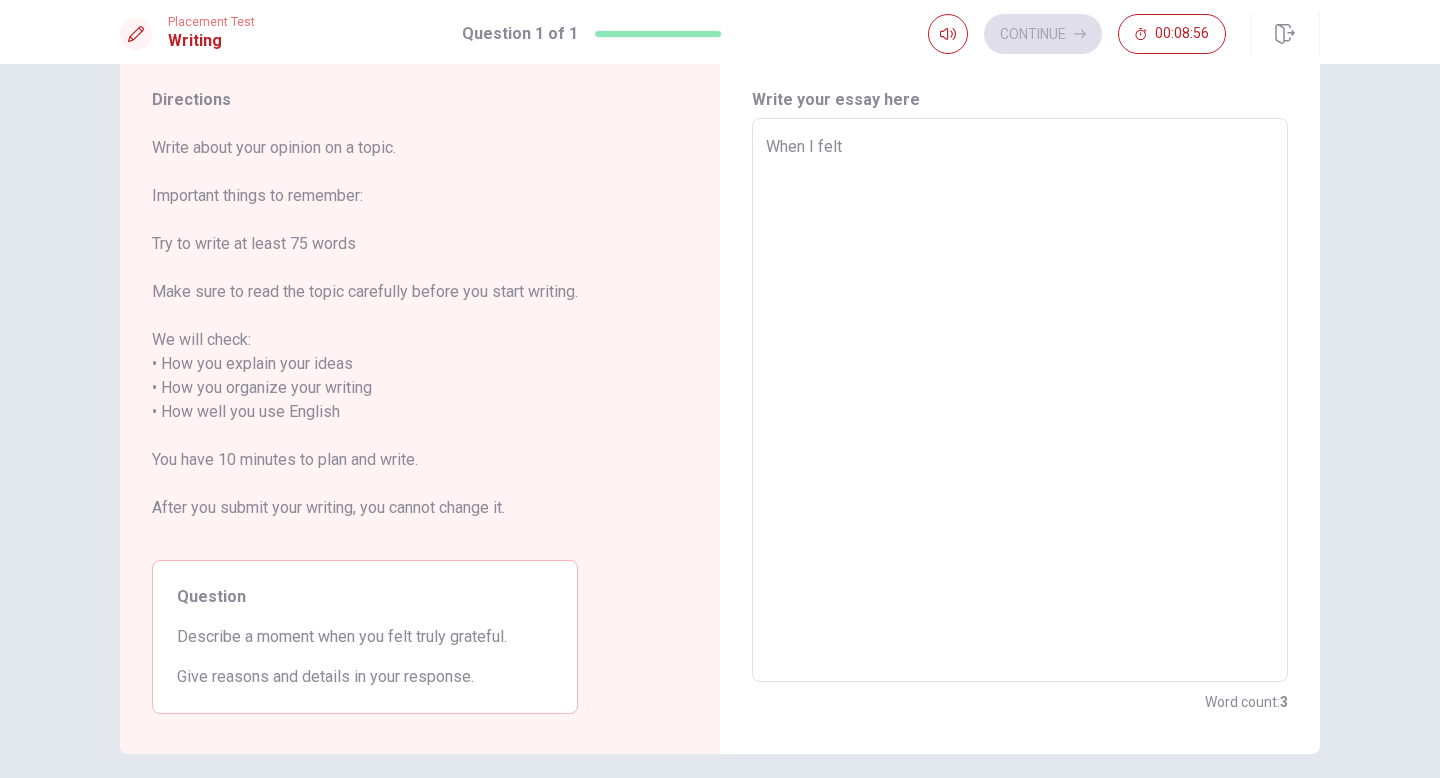 type on "x" 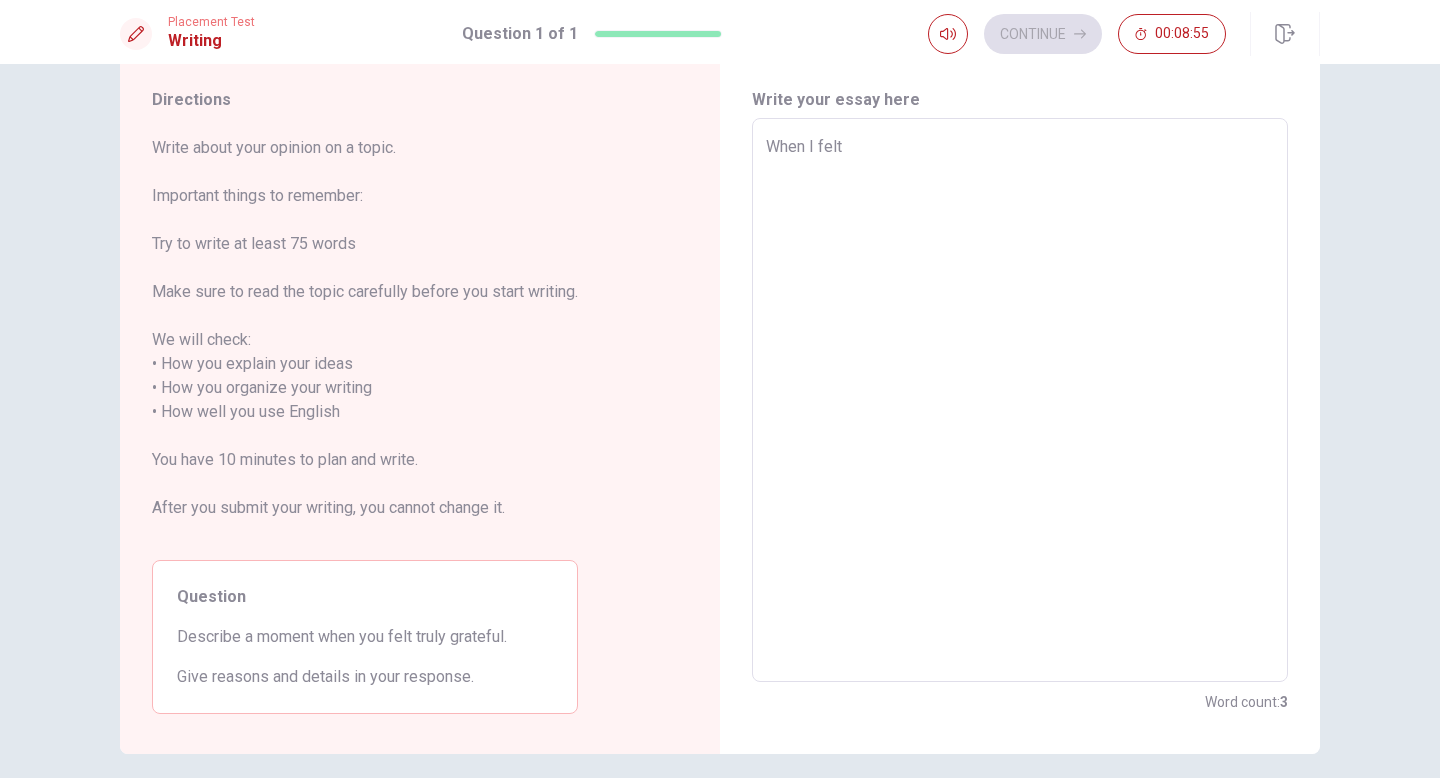 type on "When I felt t" 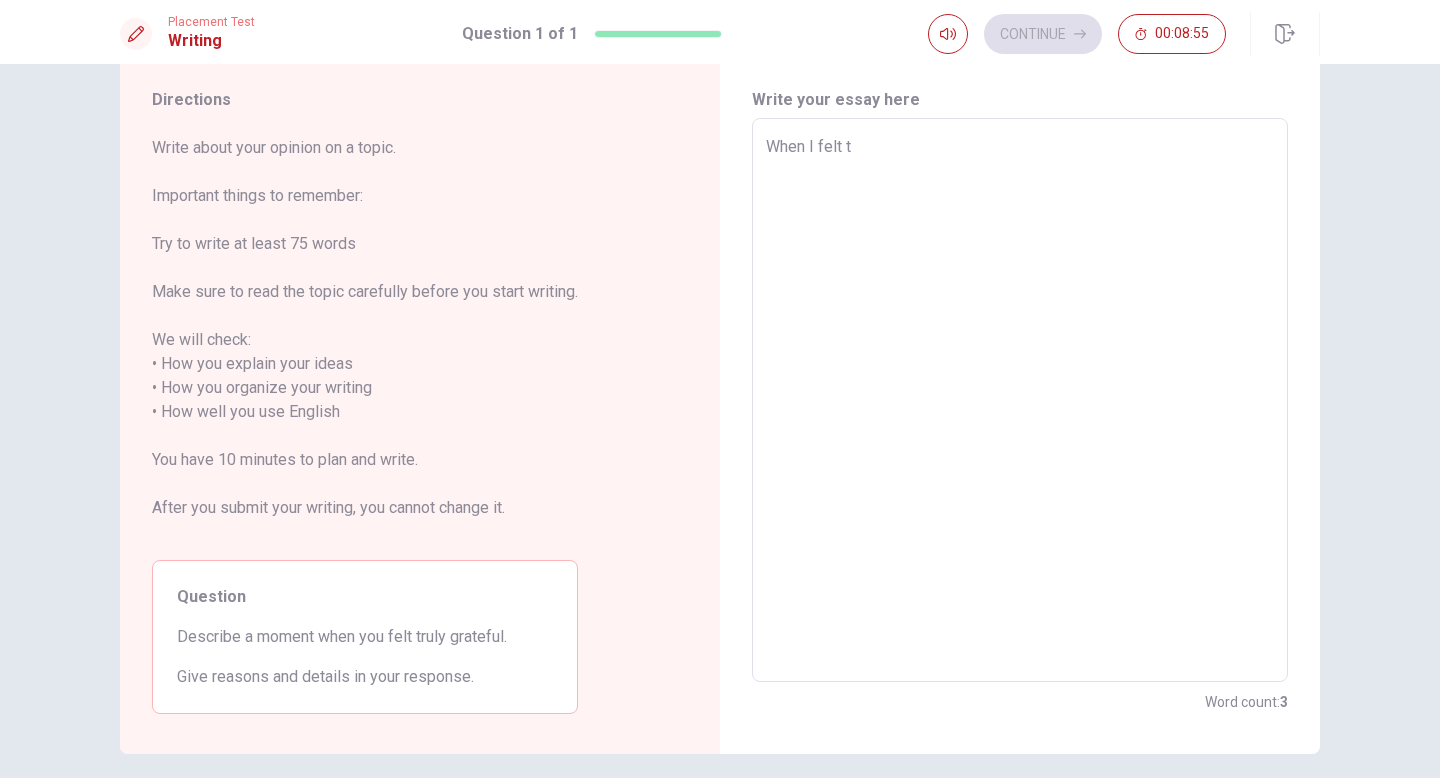 type on "x" 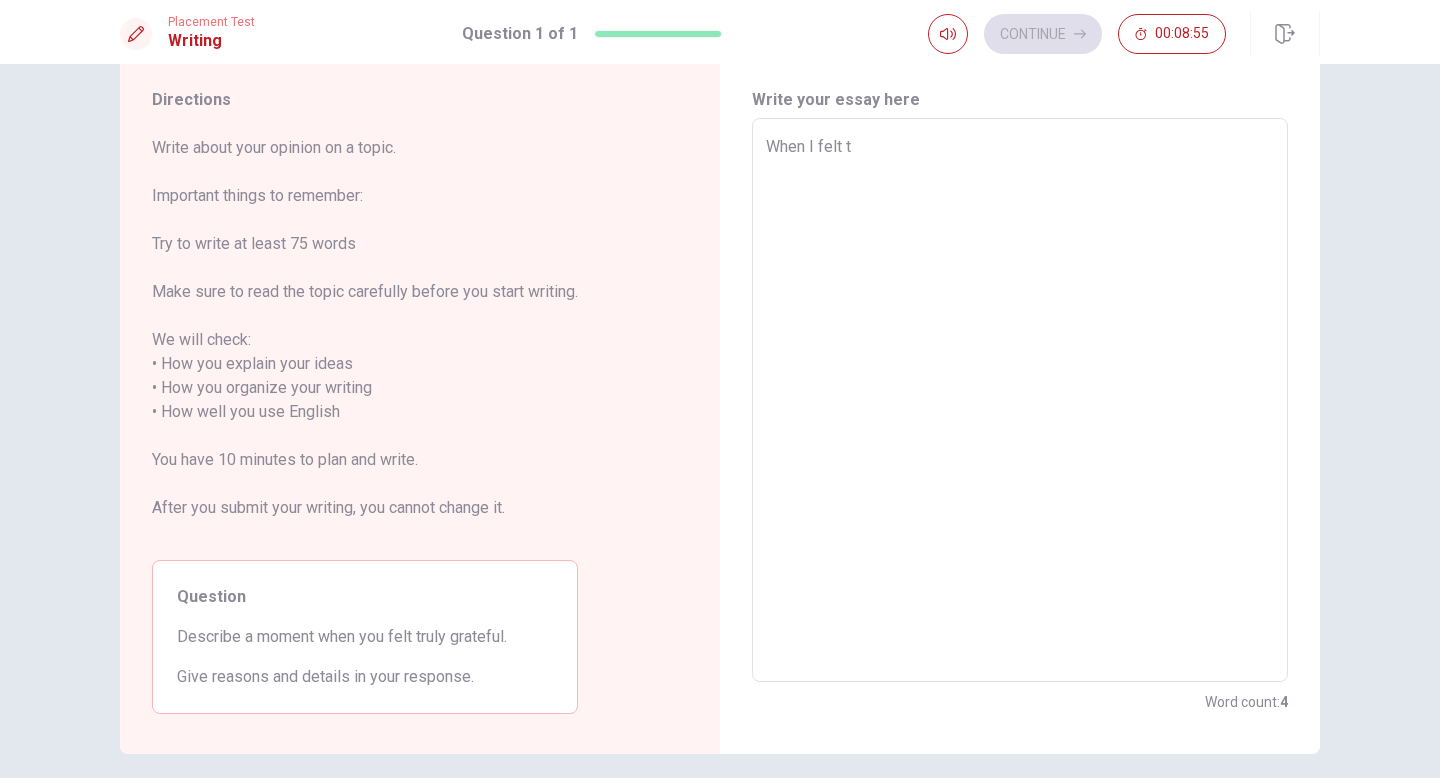 type on "When I felt tr" 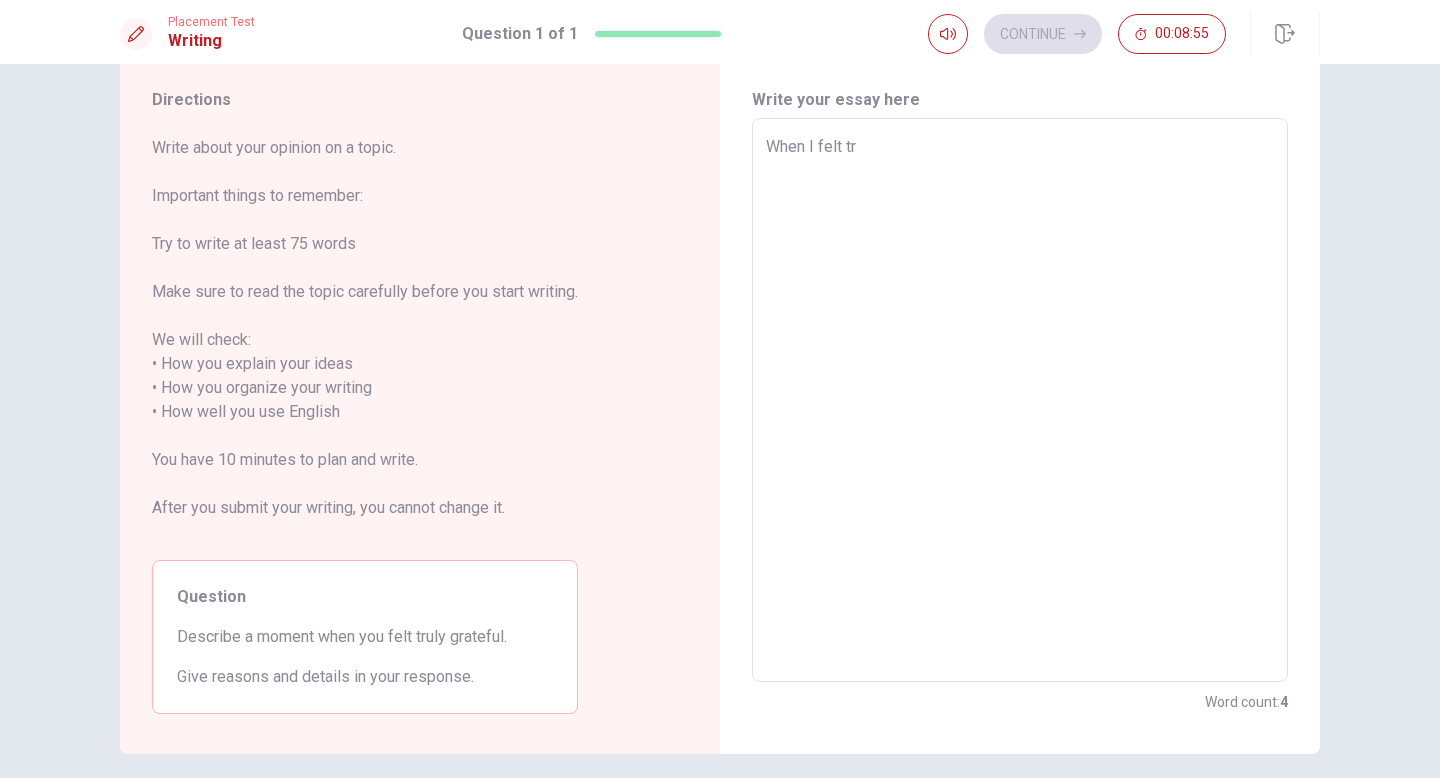 type on "x" 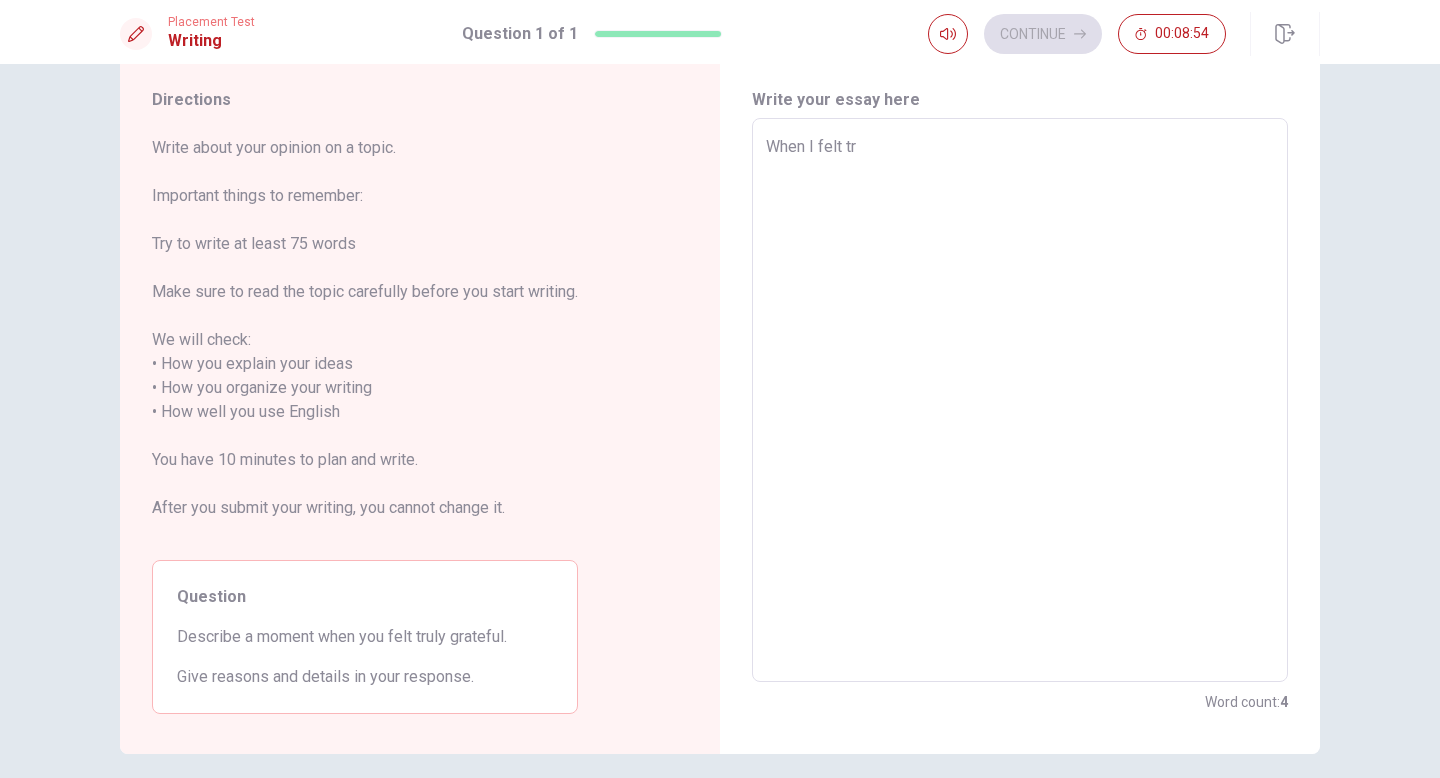 type on "When I felt tru" 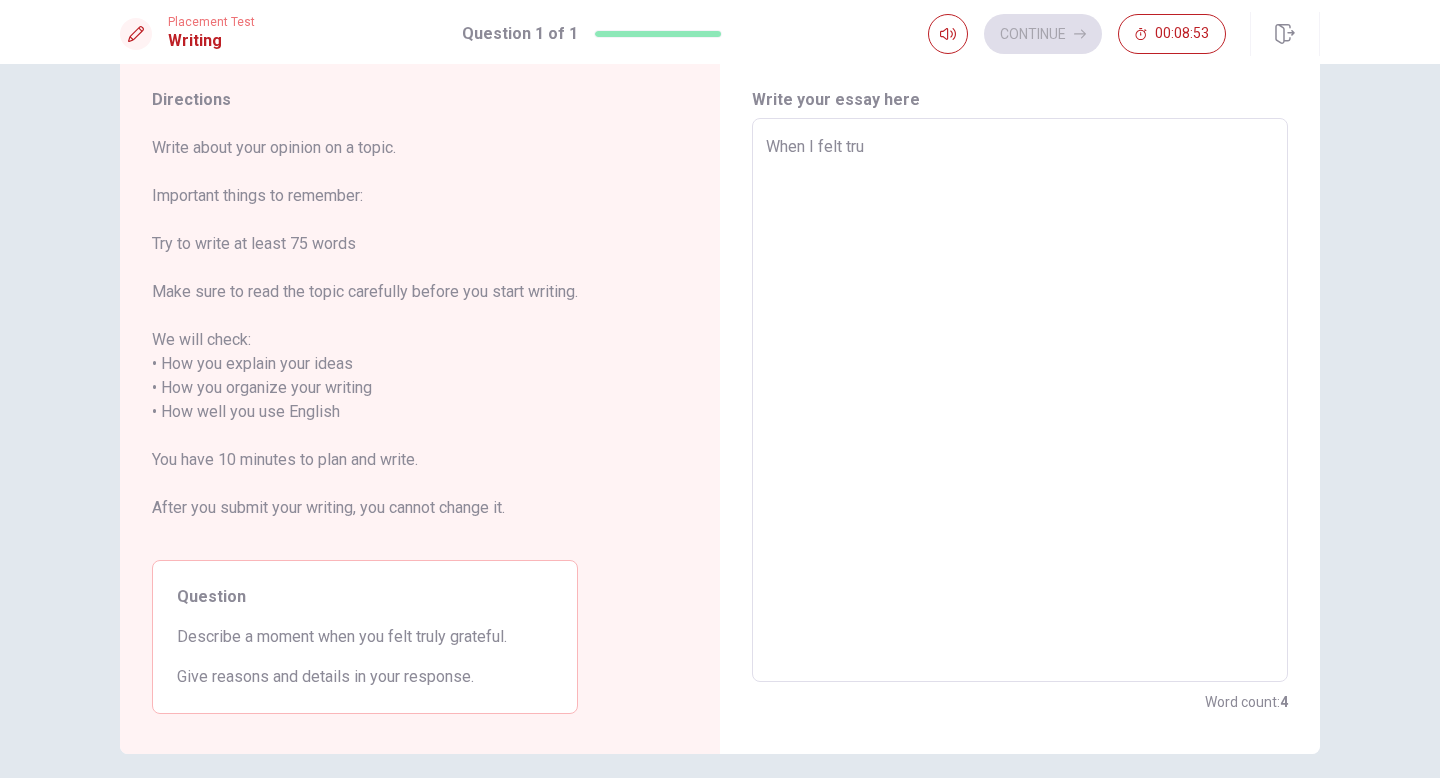type on "x" 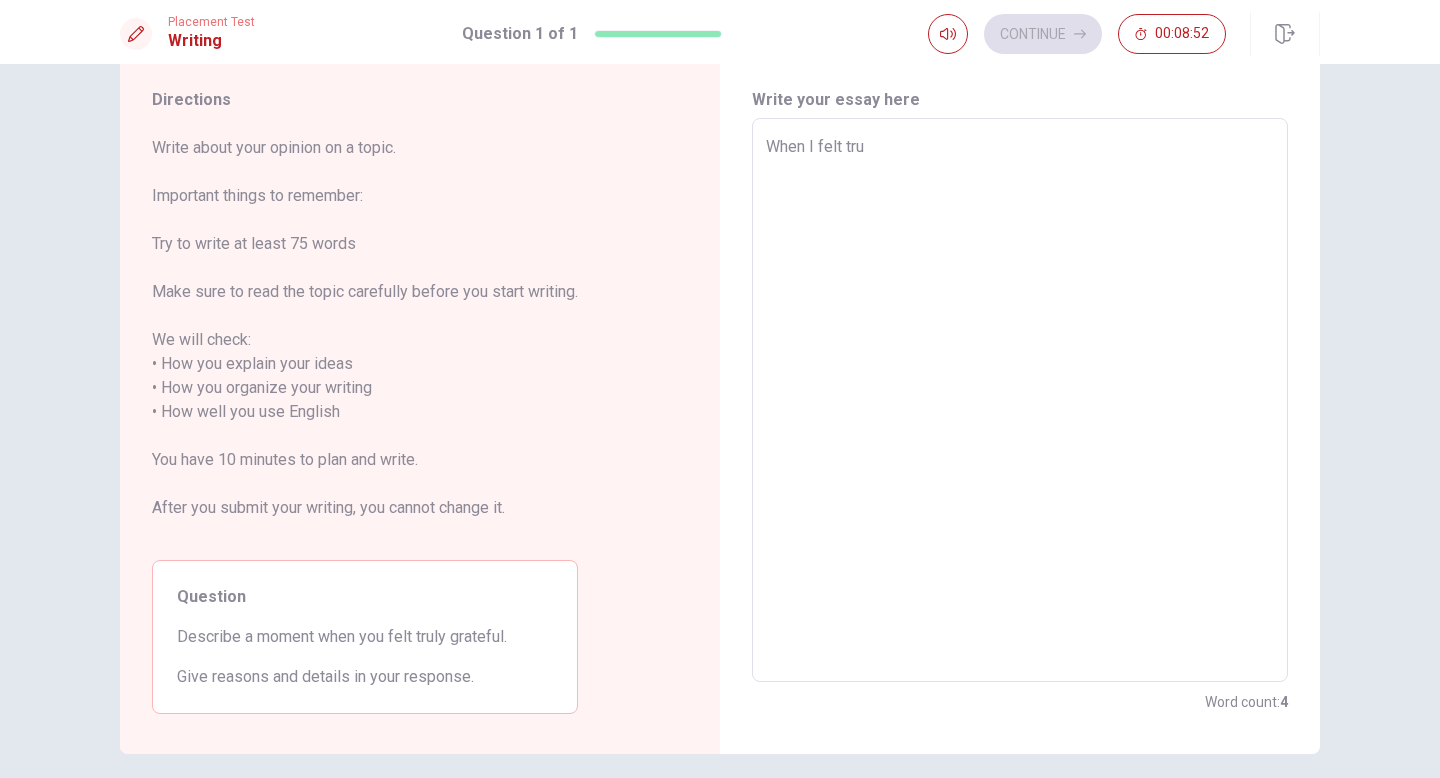 type on "When I felt trul" 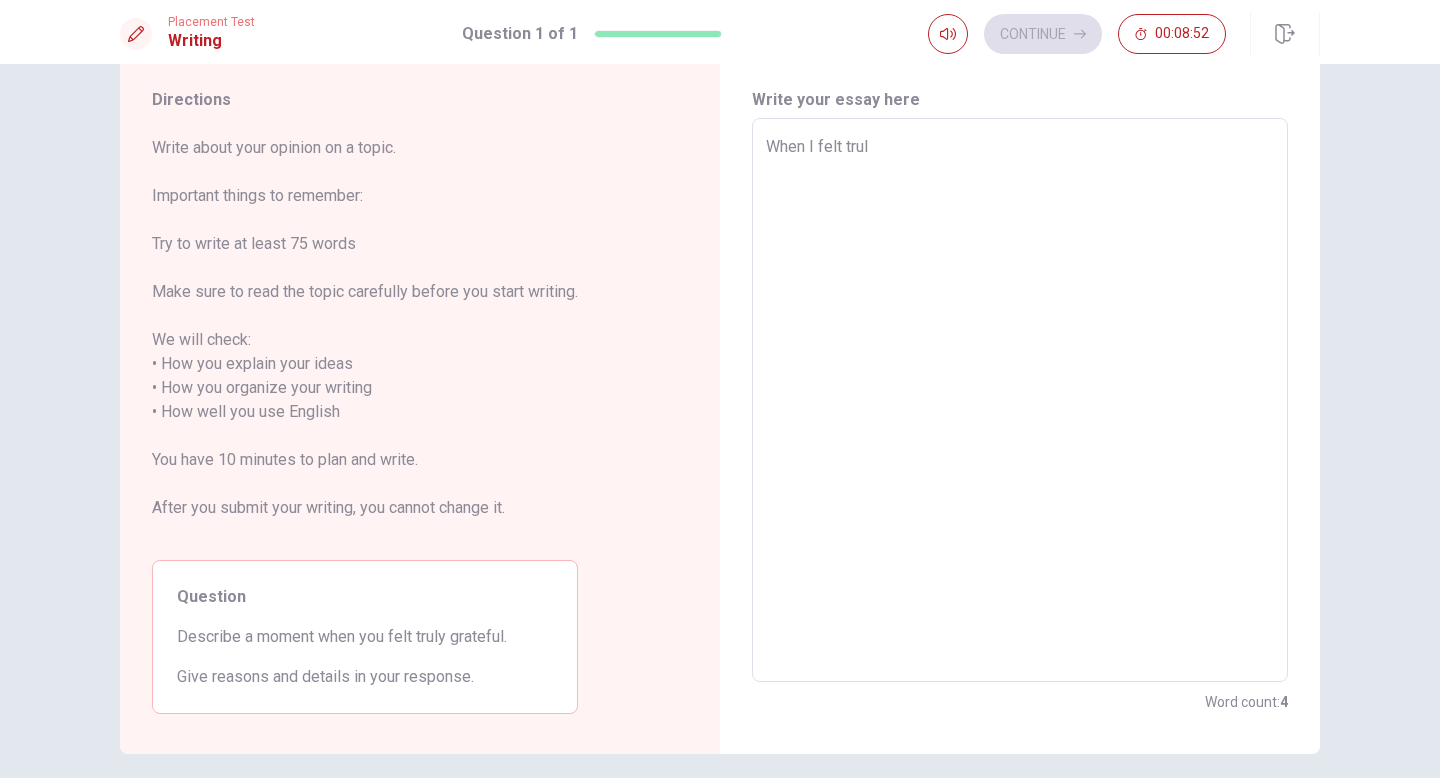 type on "x" 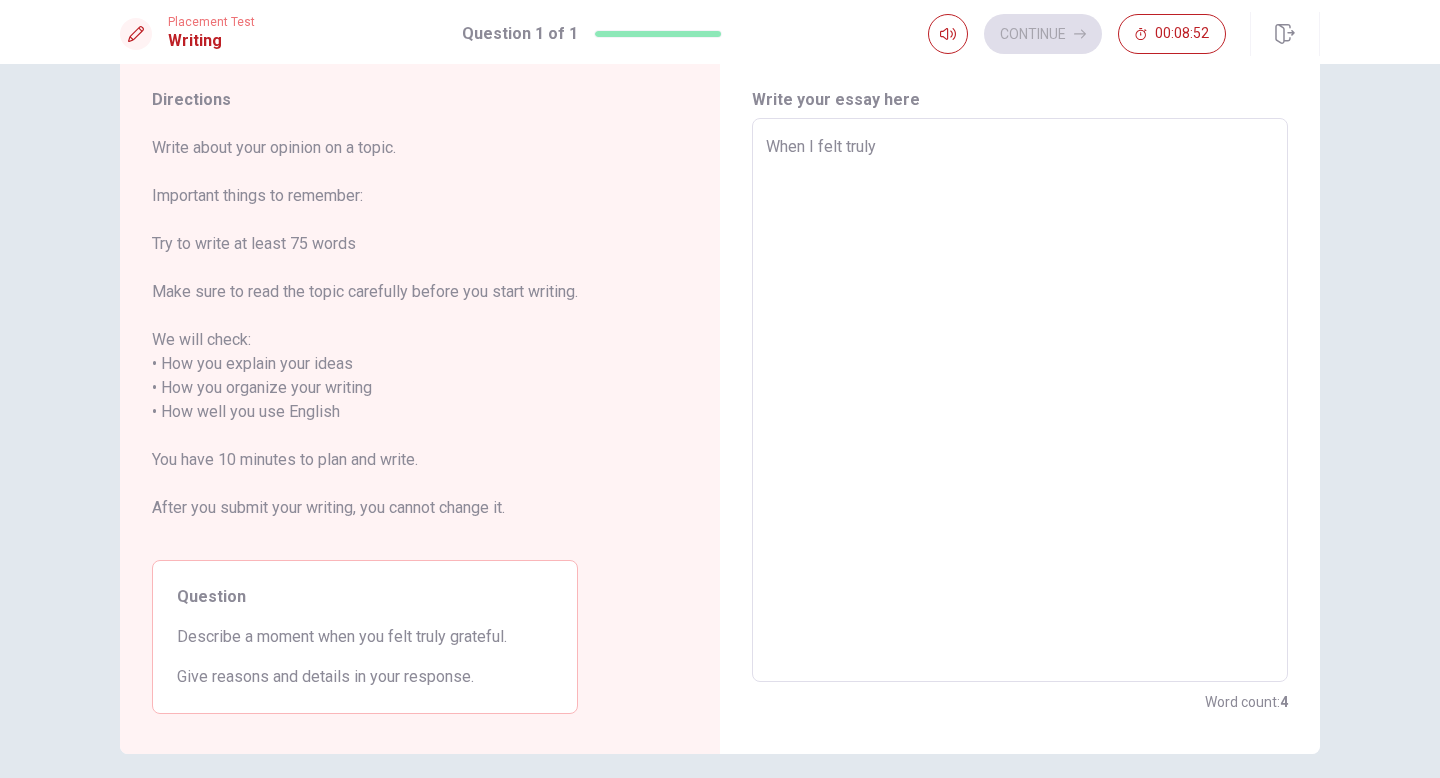 type on "x" 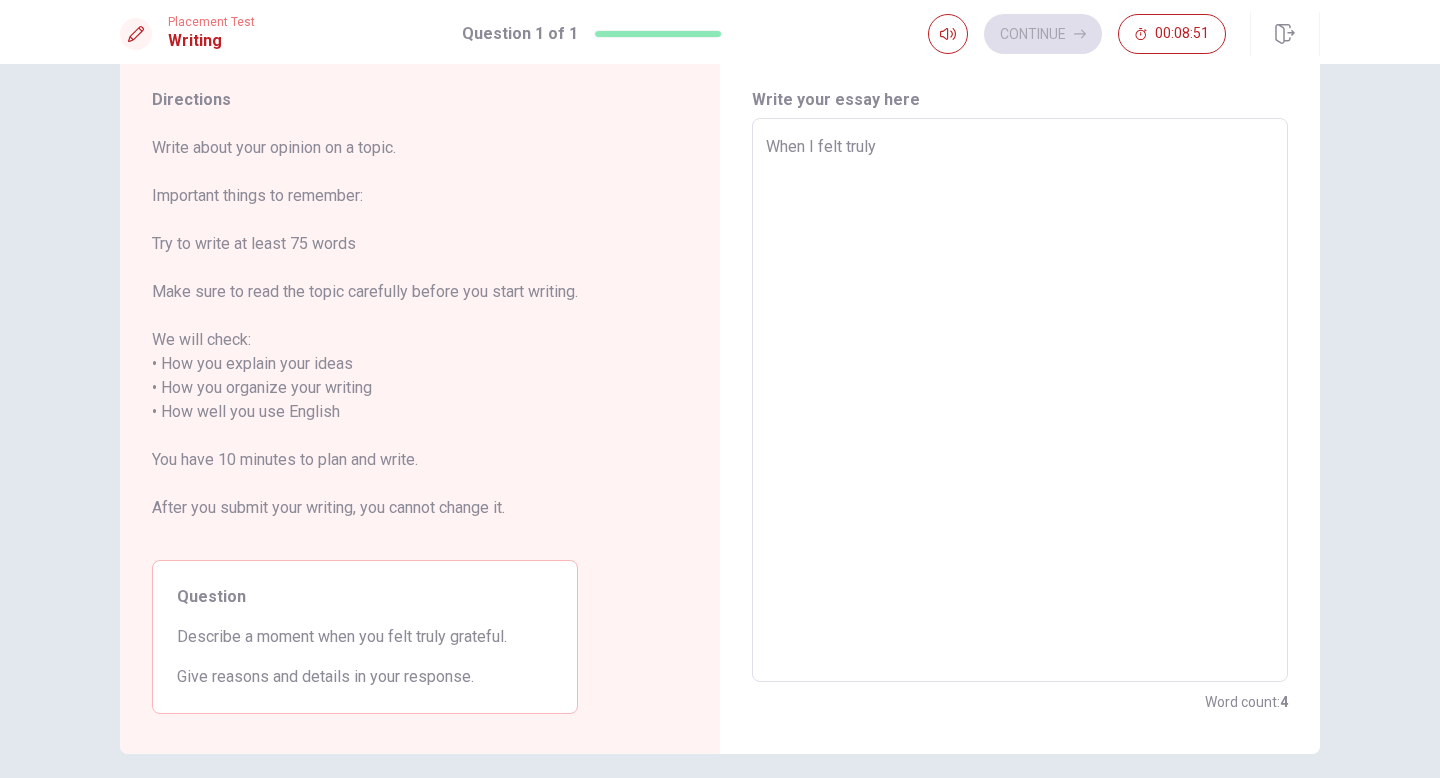type on "When I felt truly g" 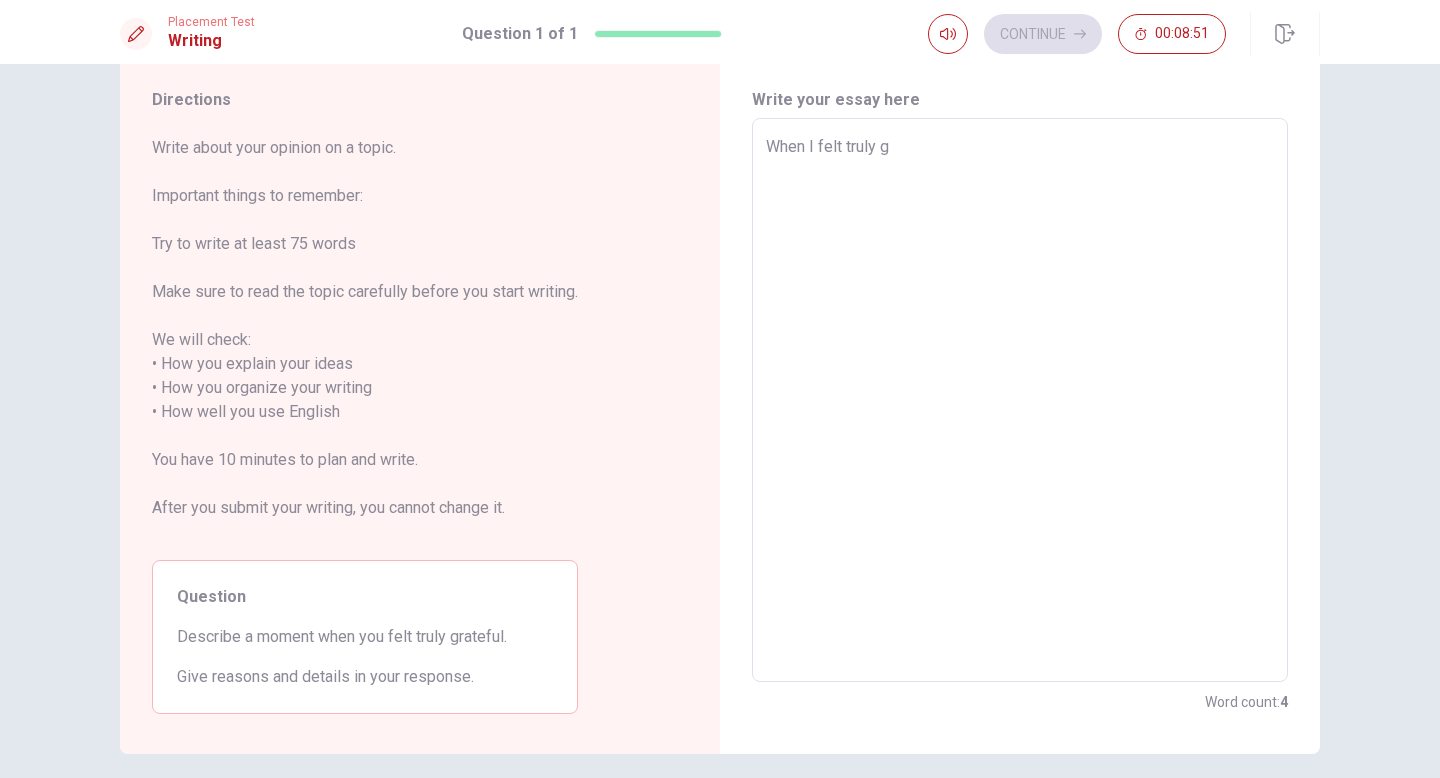 type on "x" 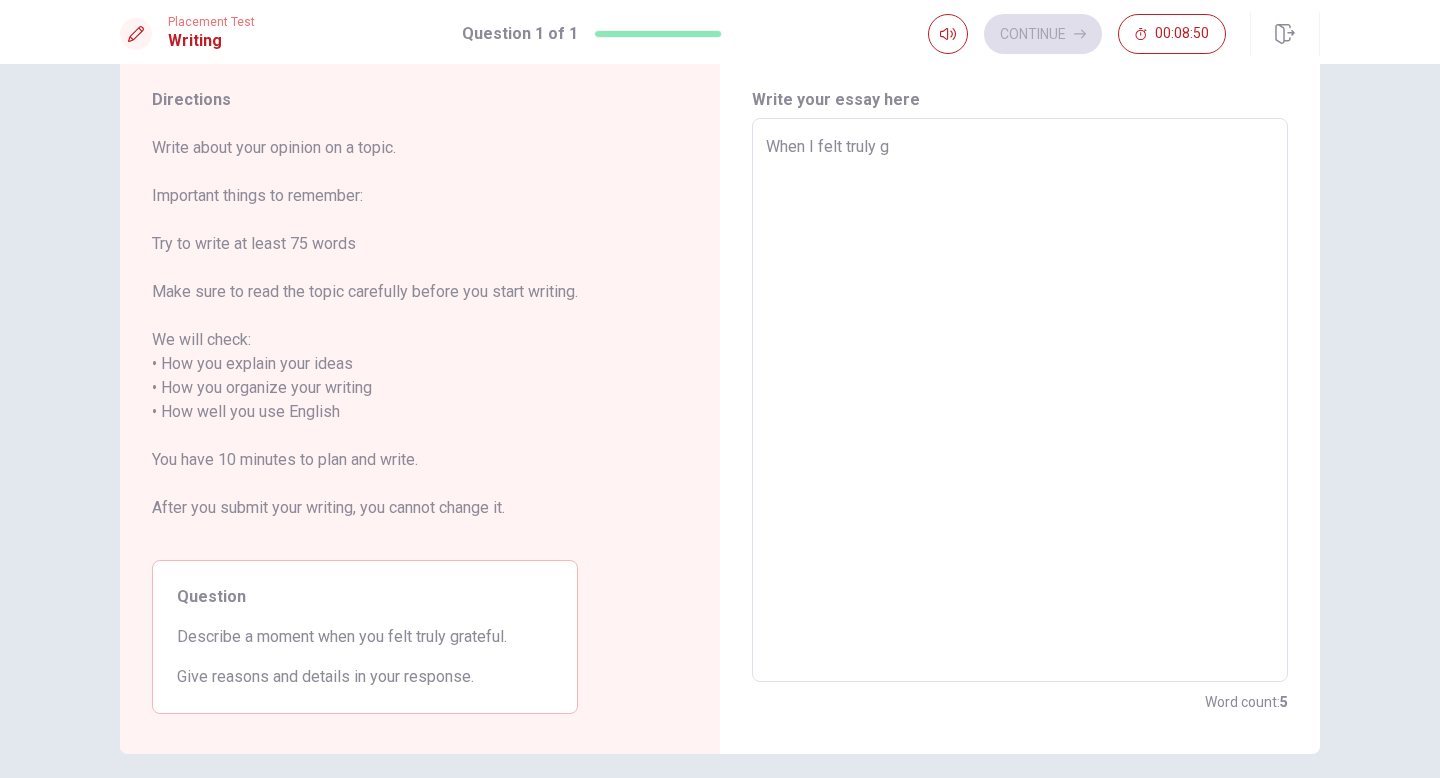 type on "When I felt truly gr" 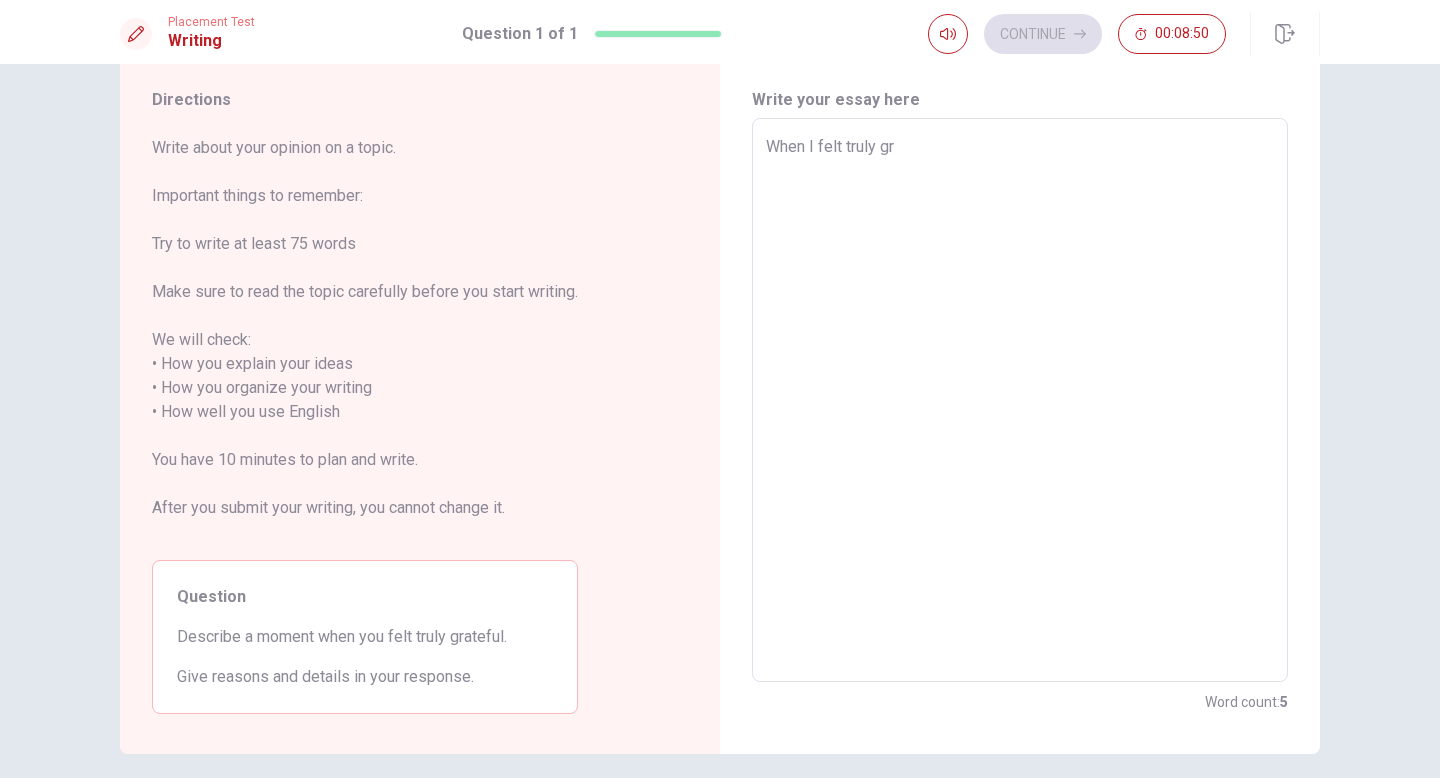 type on "x" 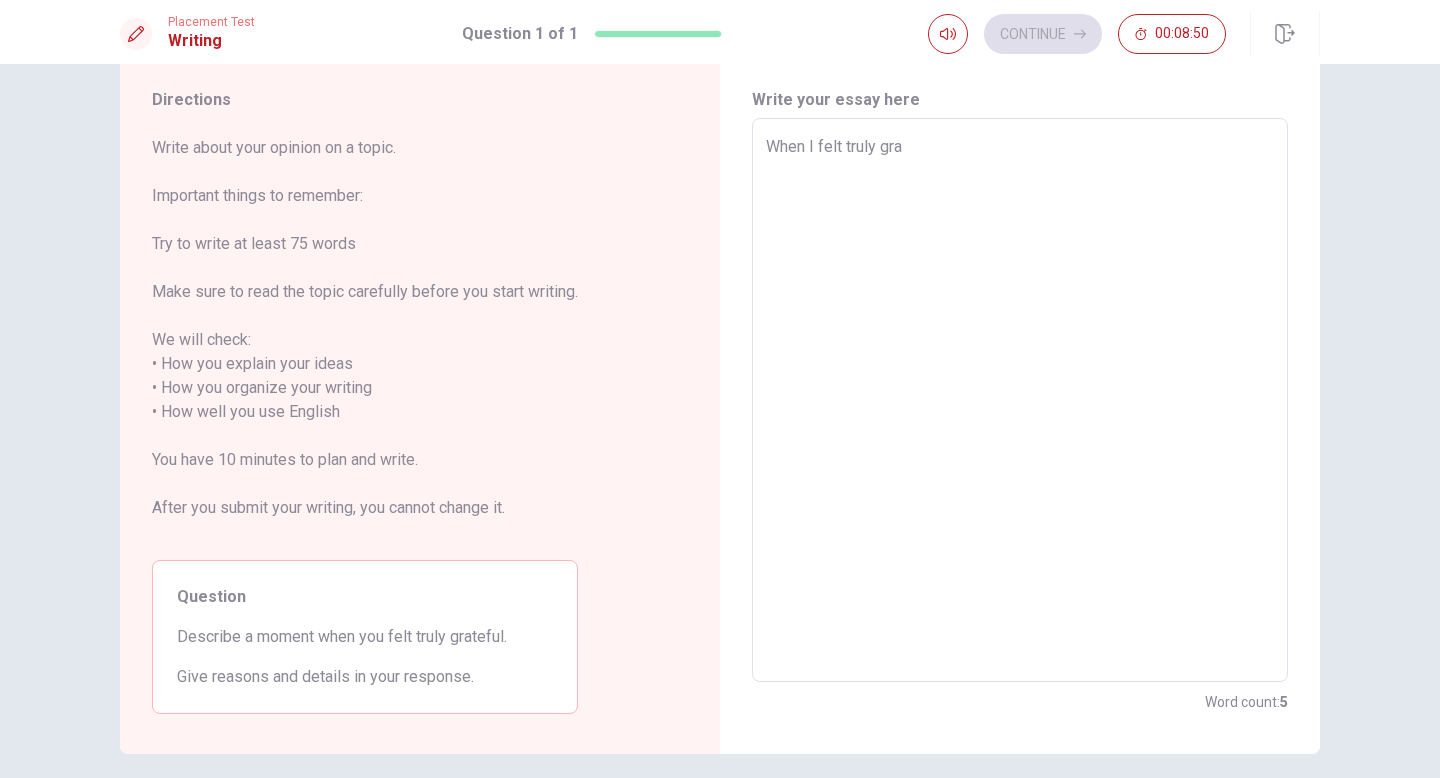 type on "x" 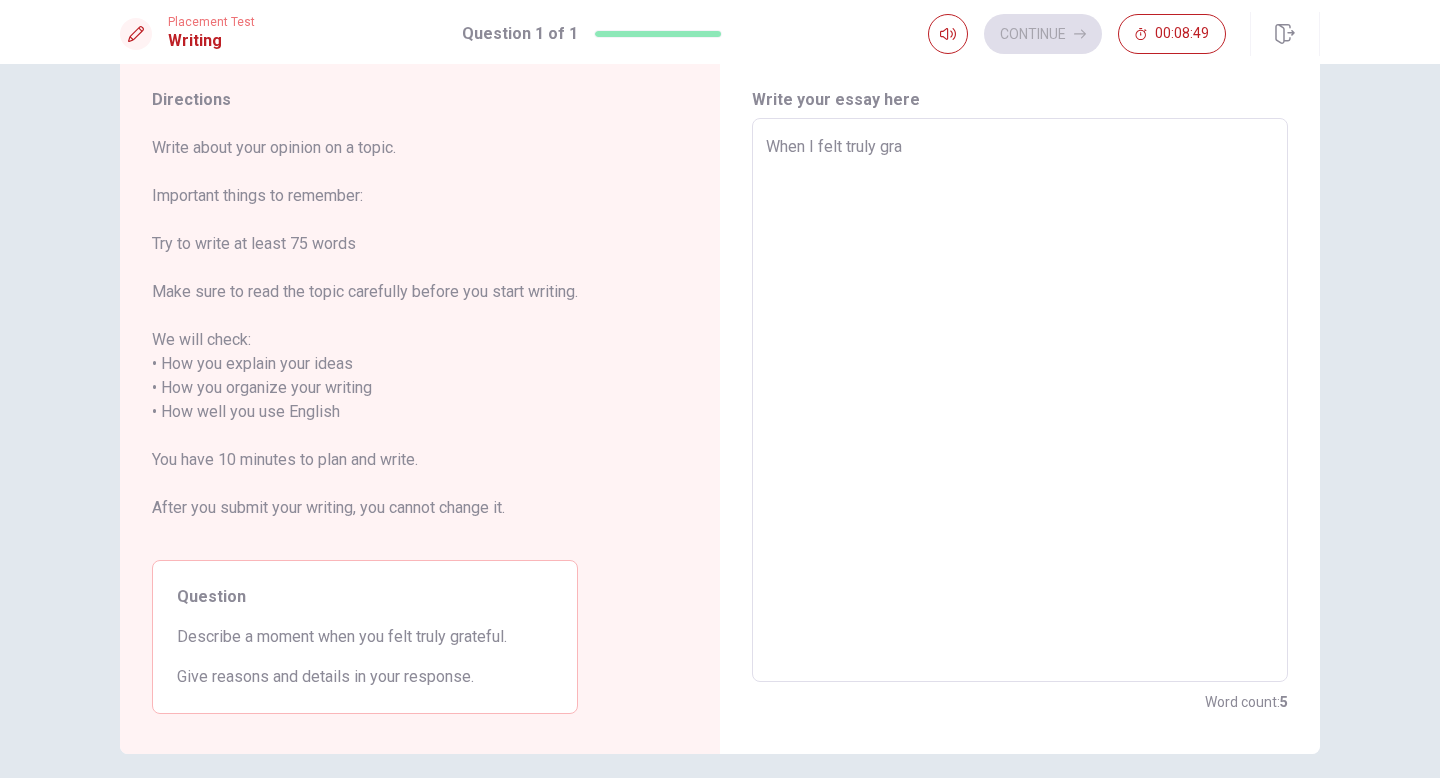 type on "When I felt truly grat" 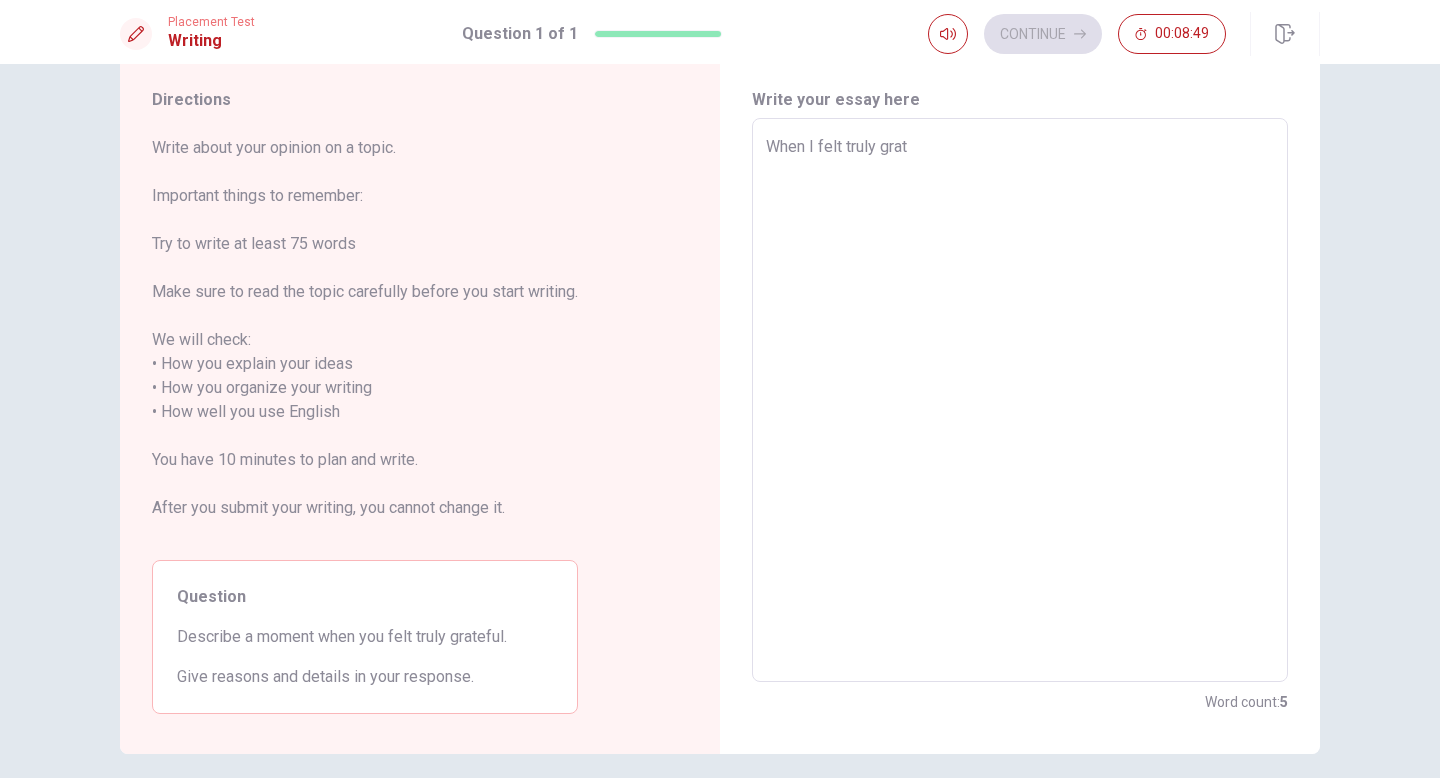 type on "x" 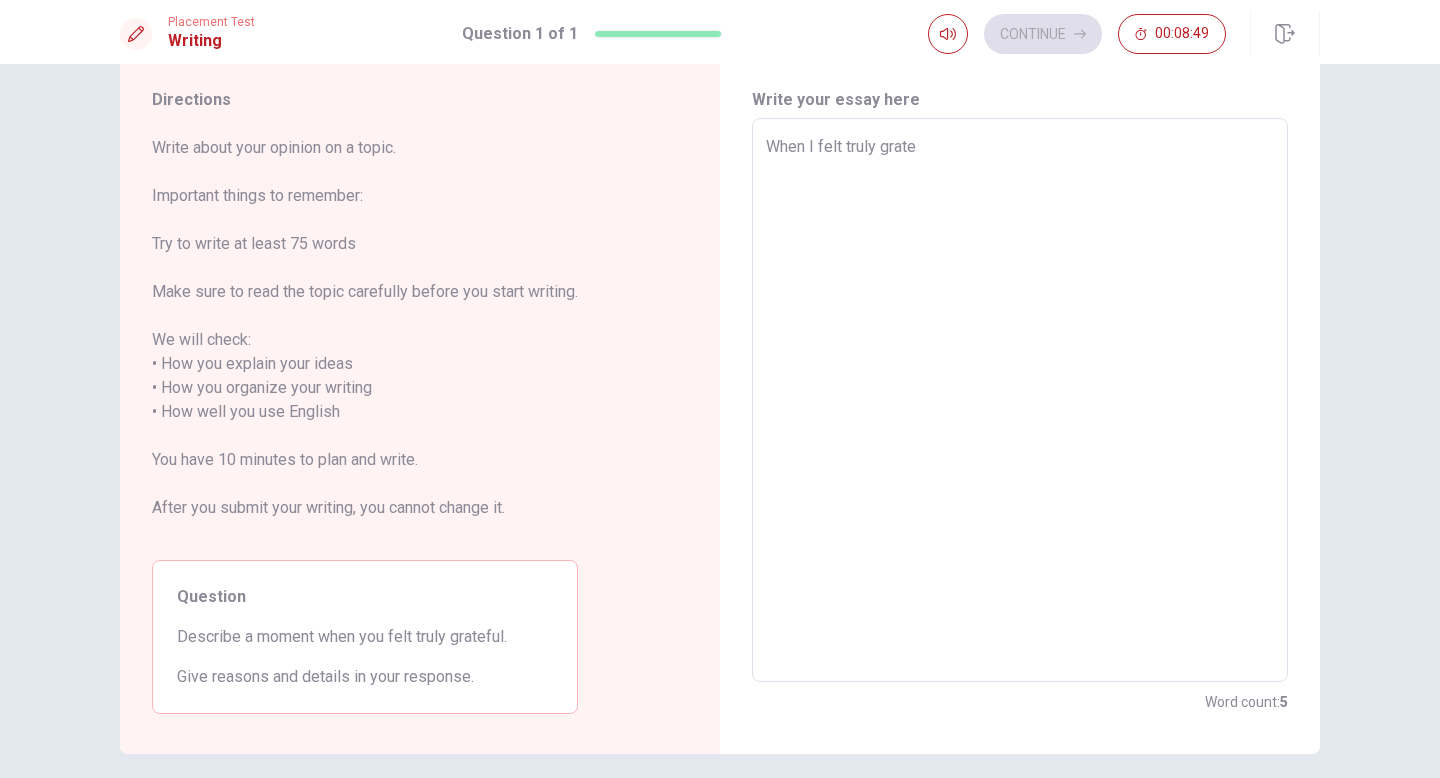 type on "x" 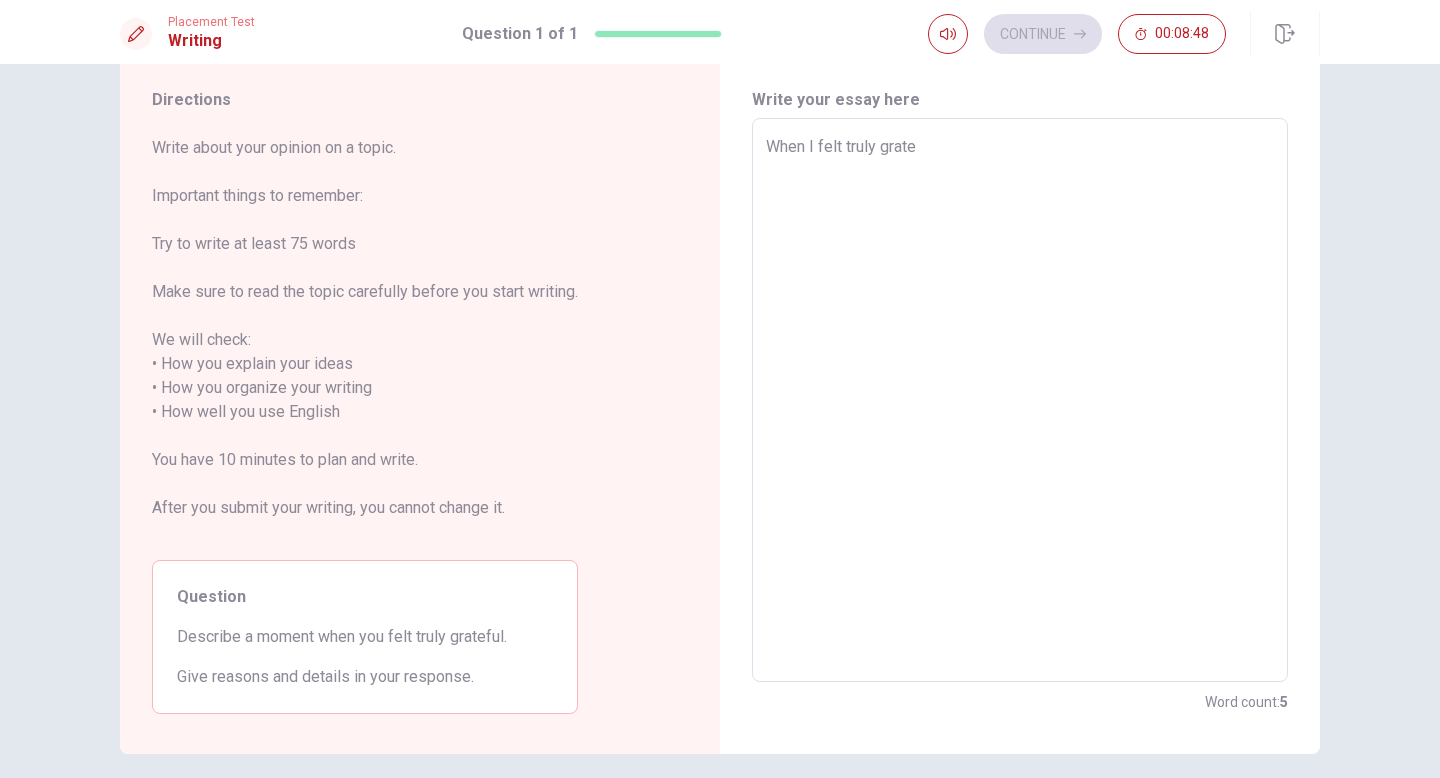 type on "When I felt truly gratef" 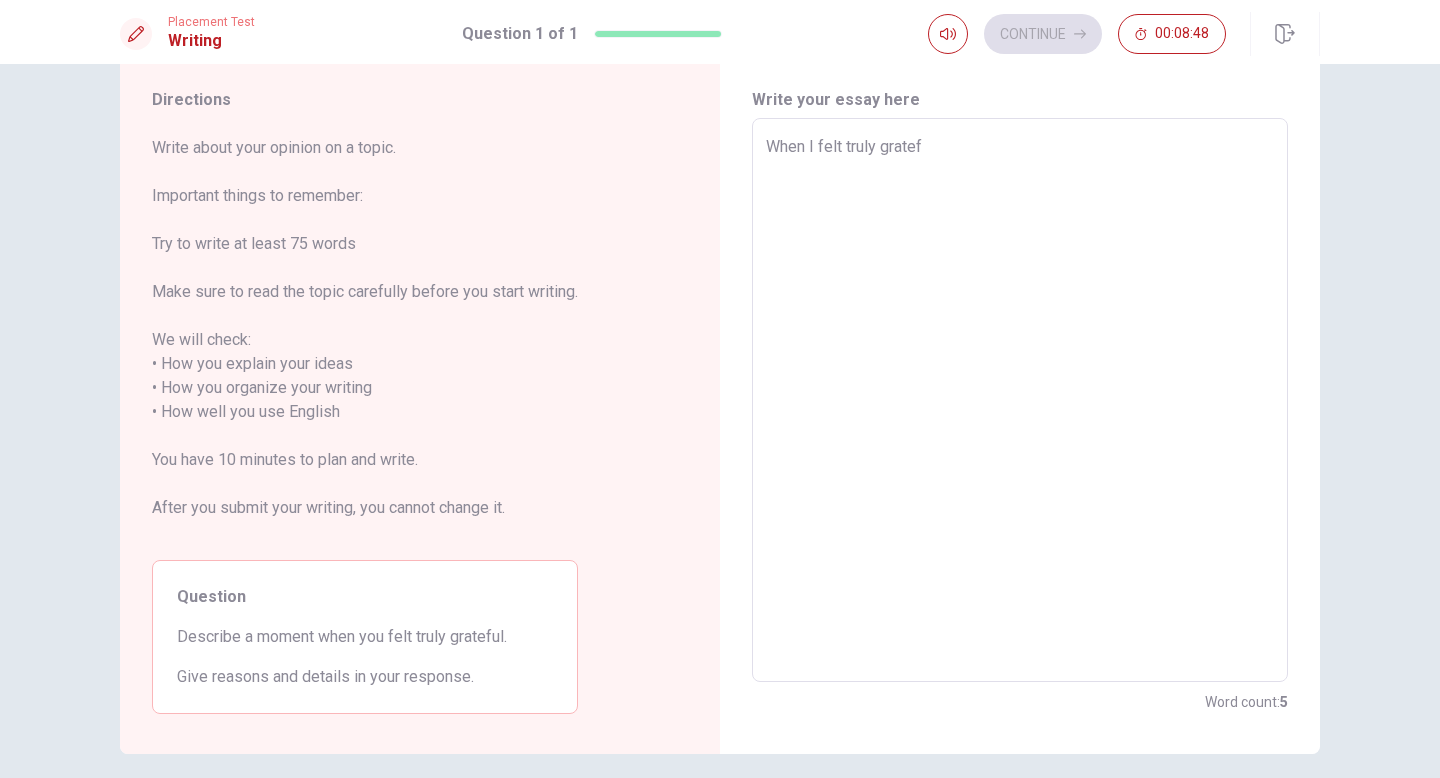 type on "x" 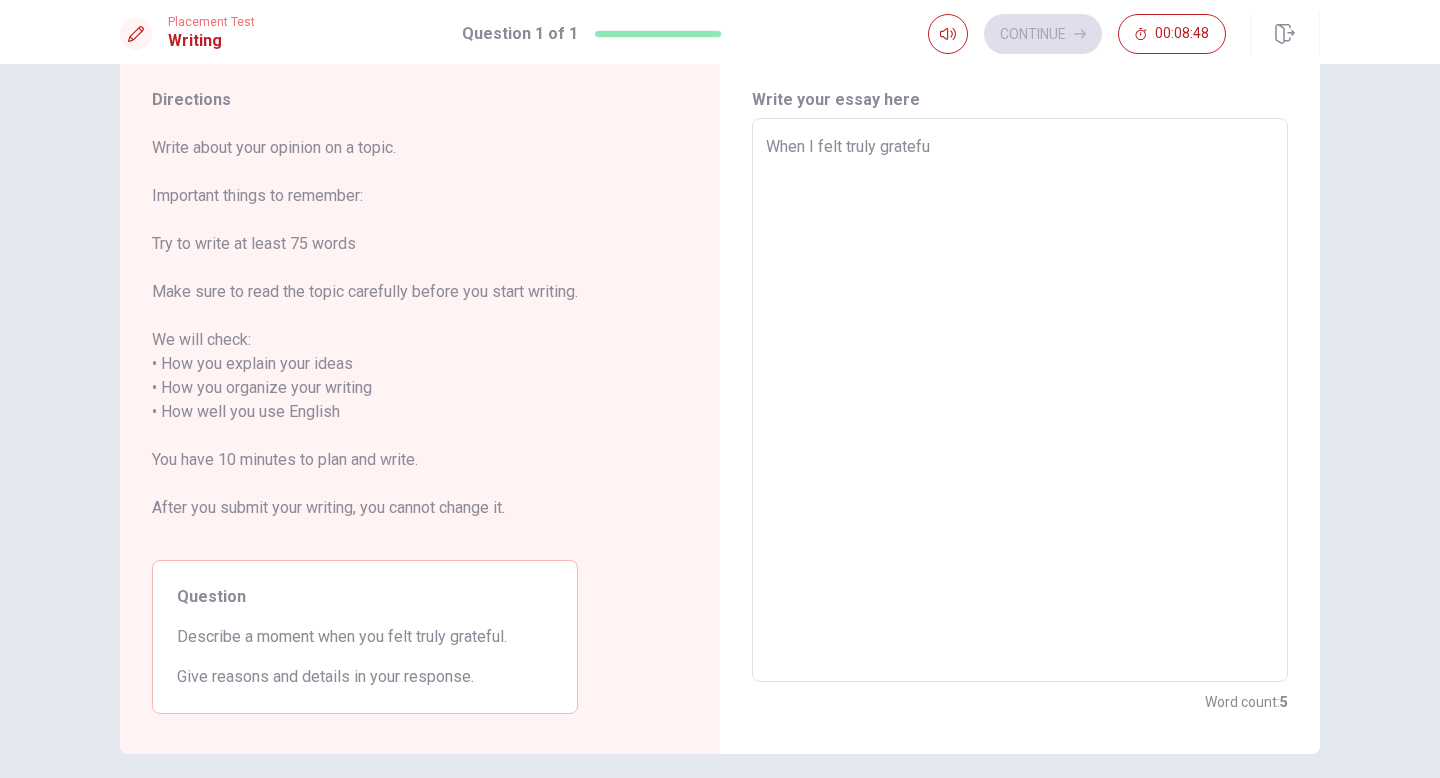 type on "x" 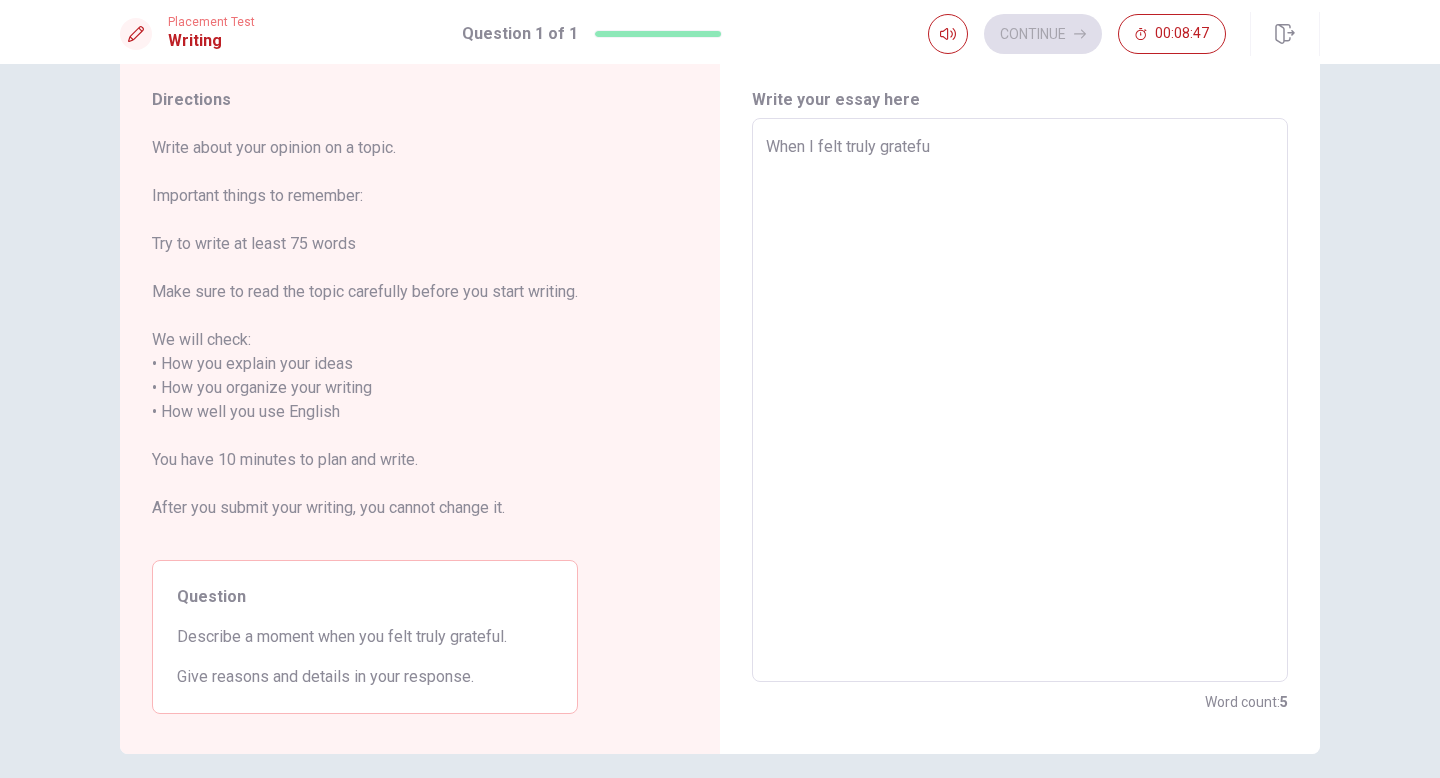 type on "When I felt truly grateful" 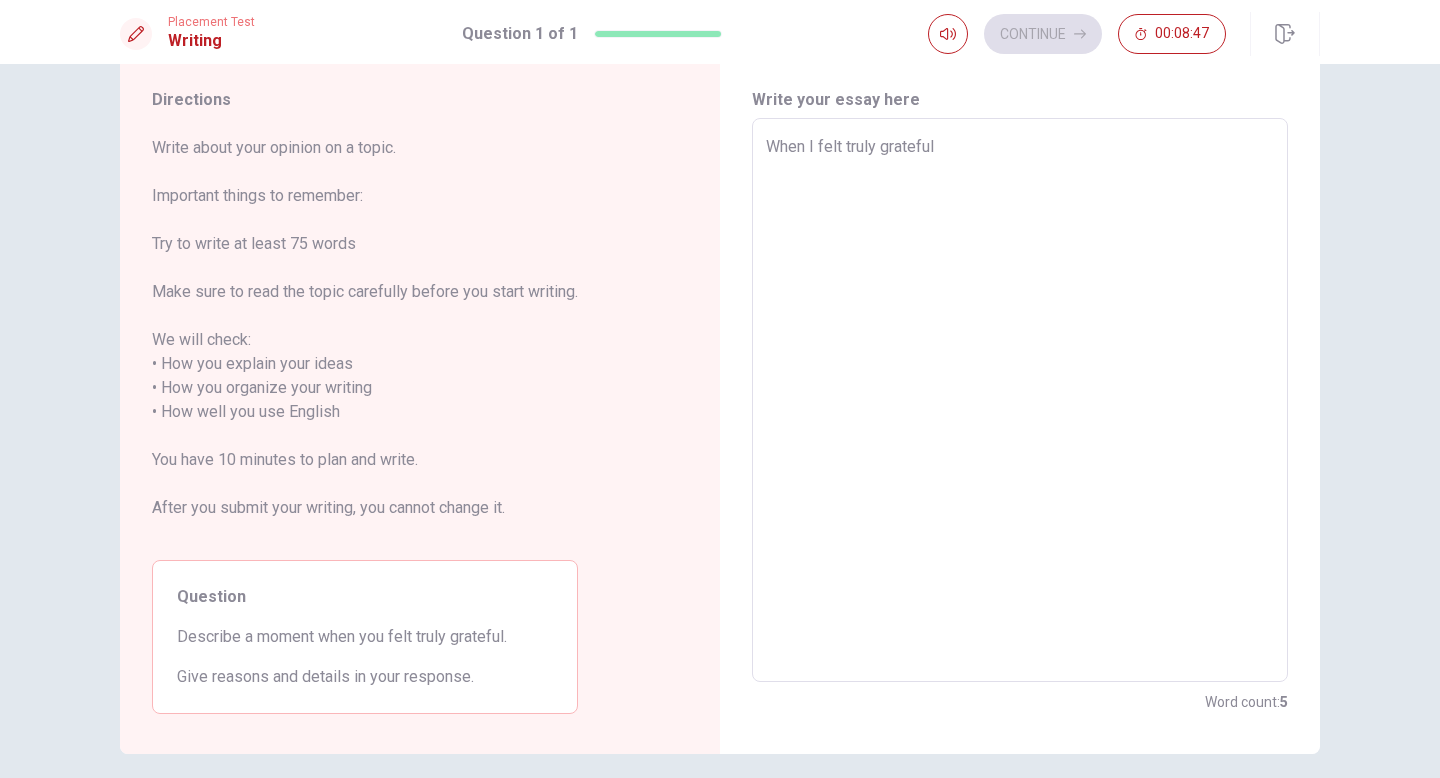 type on "x" 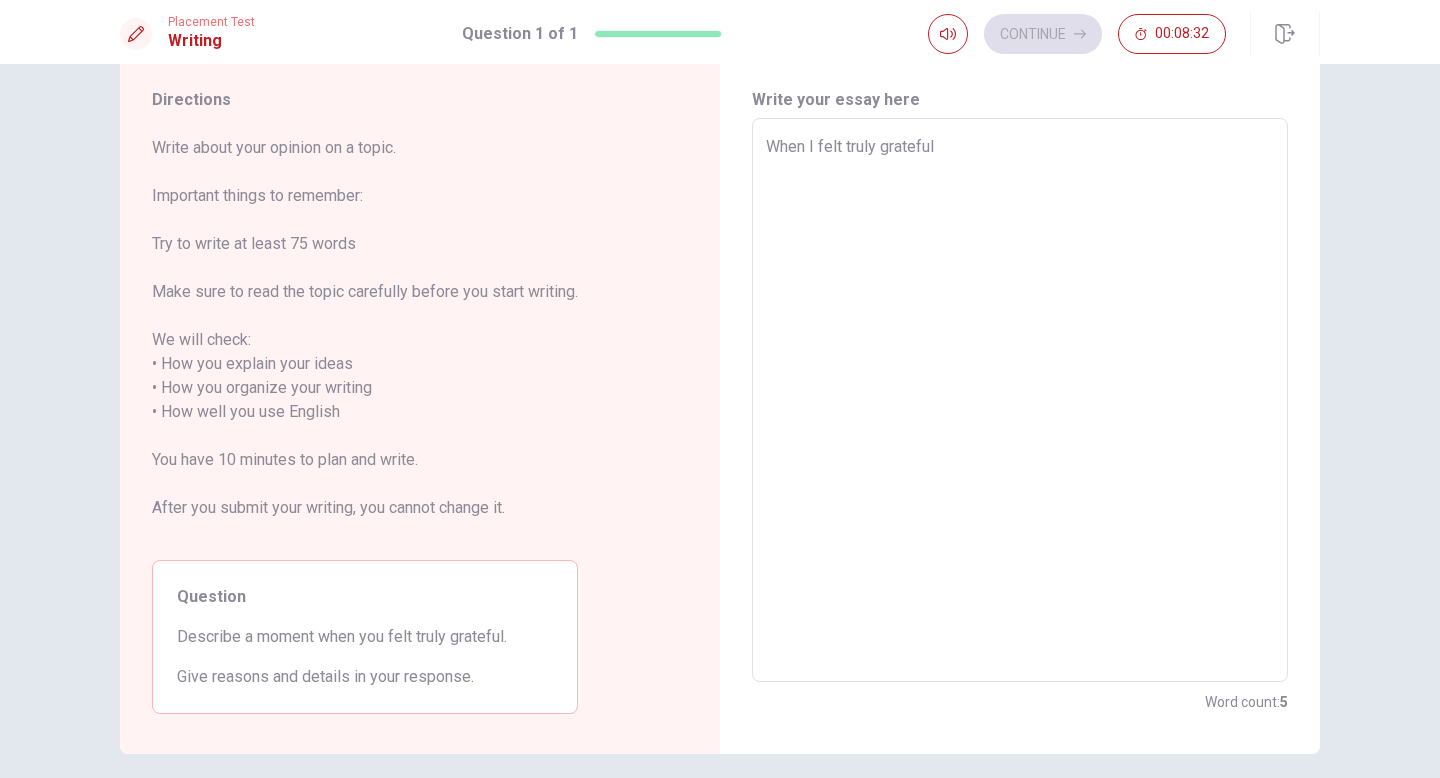 type on "x" 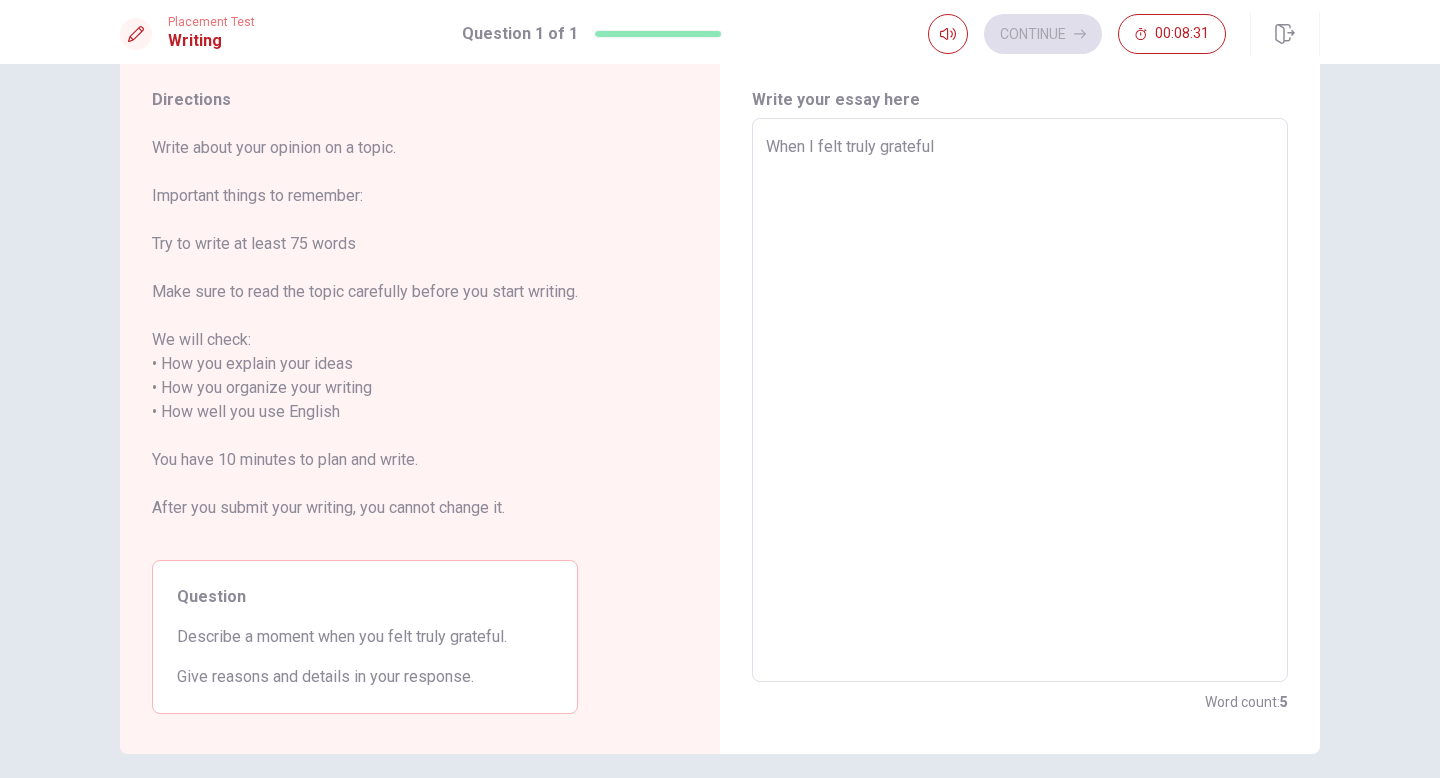 type on "When I tfelt truly grateful" 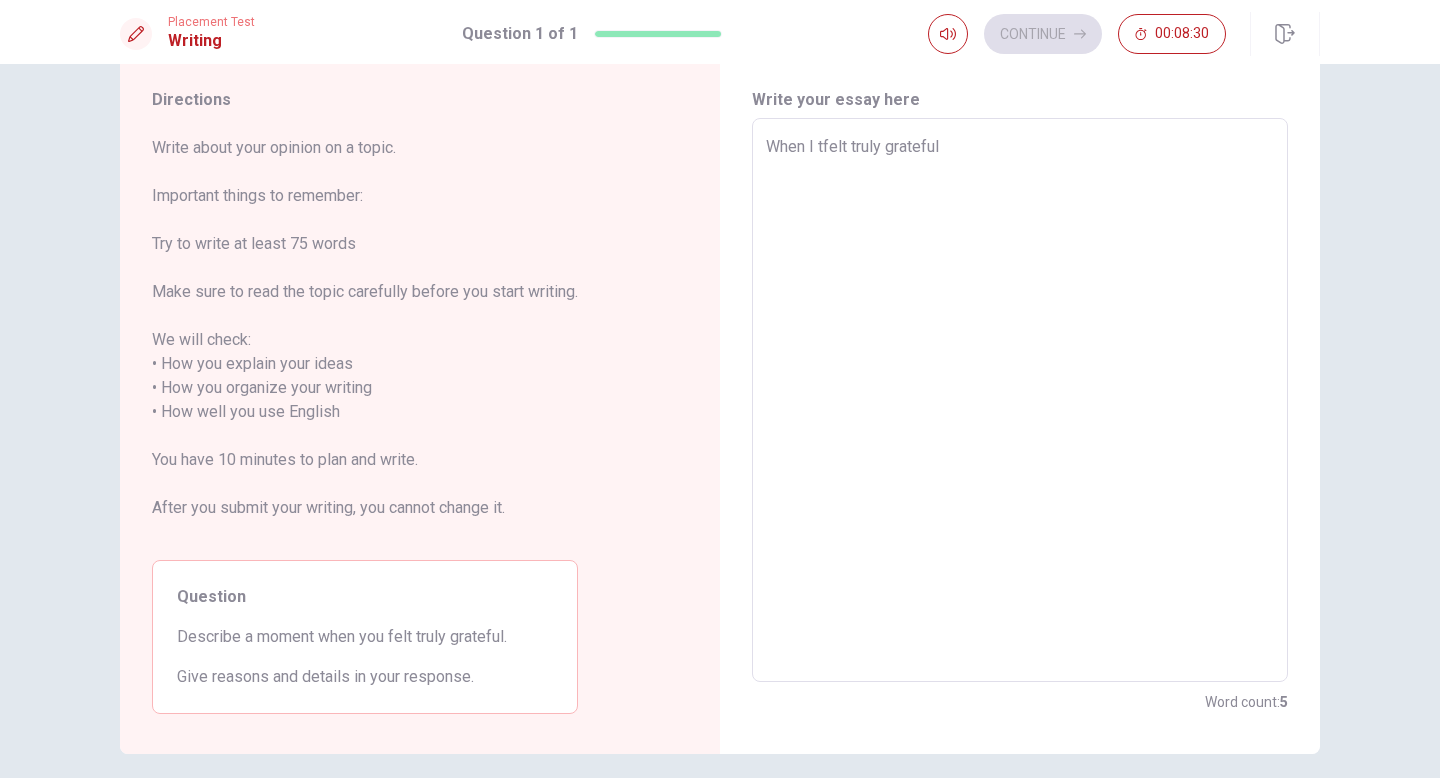 type on "x" 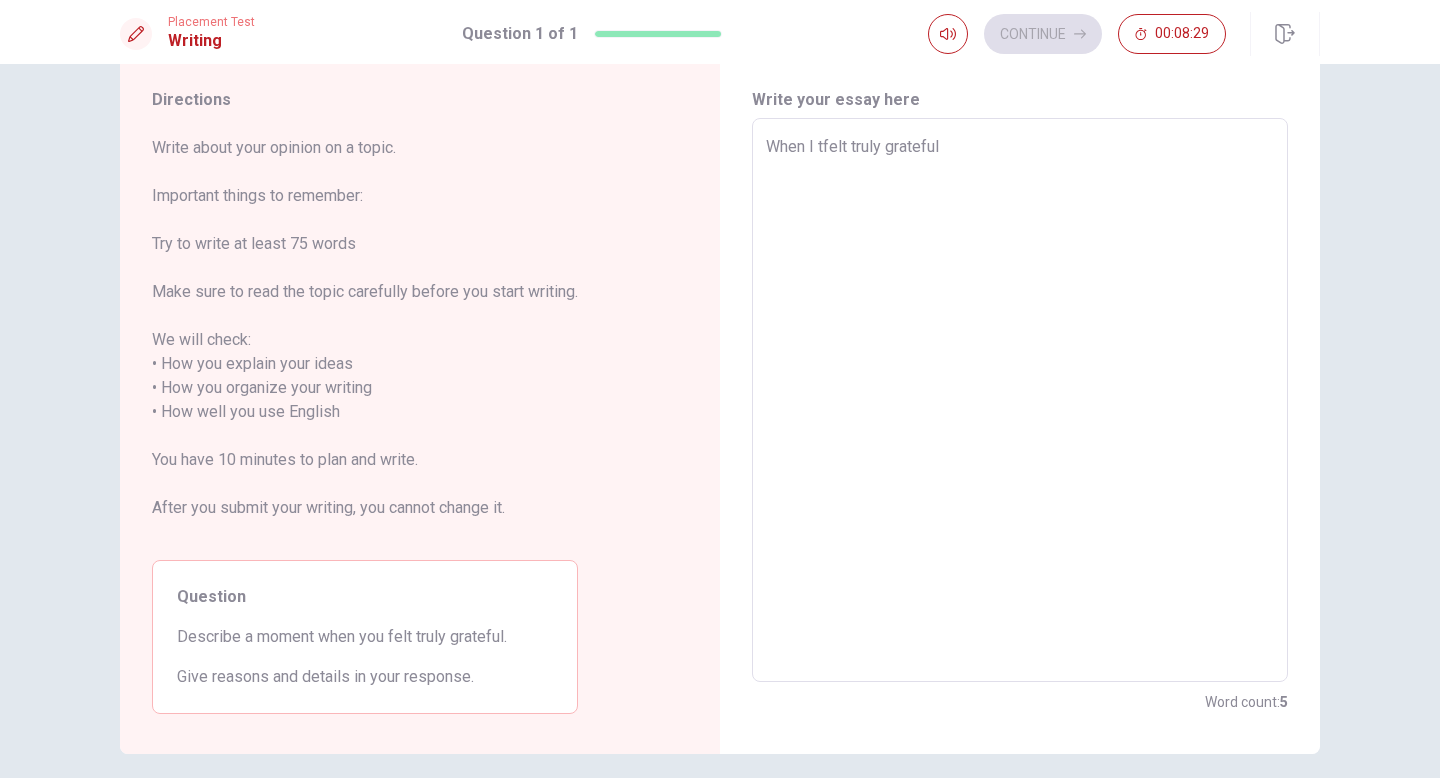 type on "When I tofelt truly grateful" 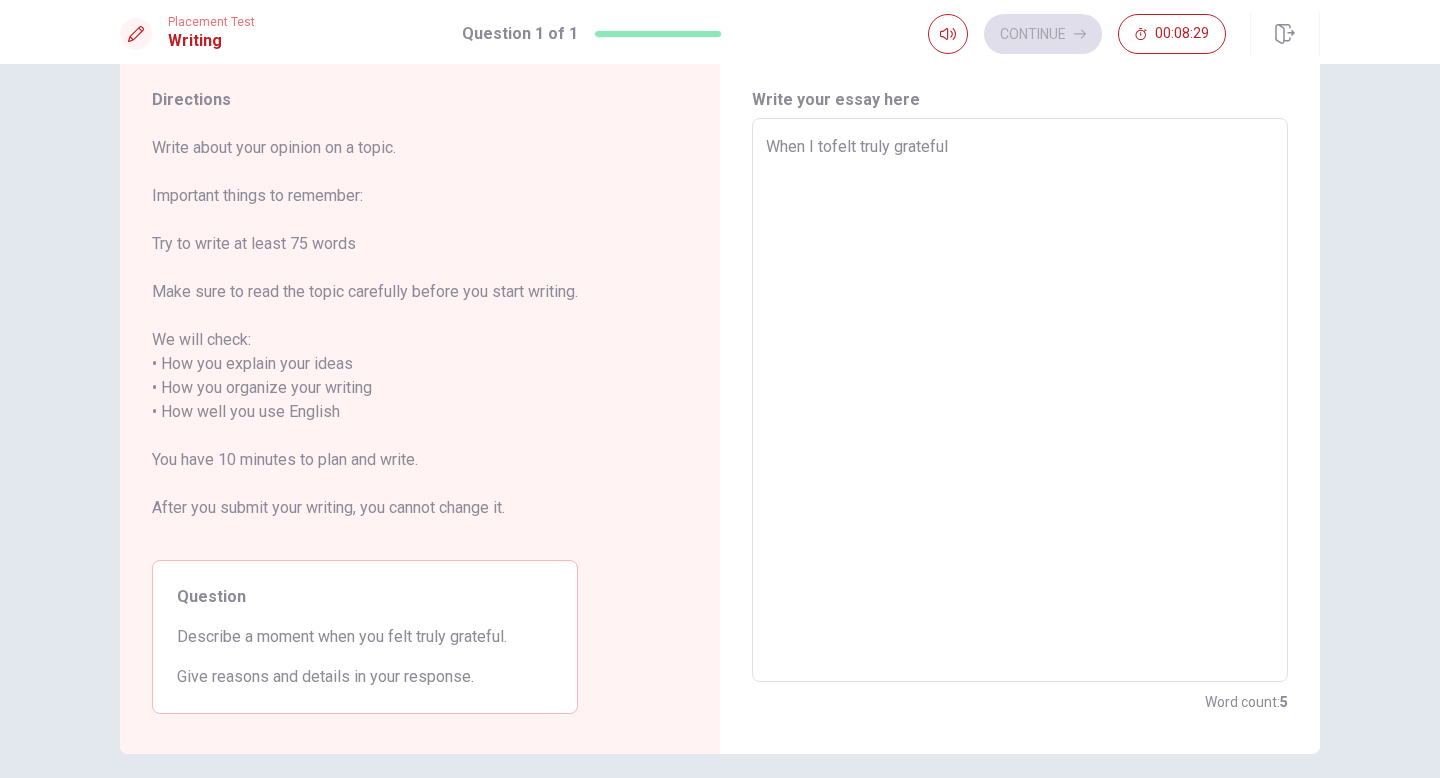 type on "x" 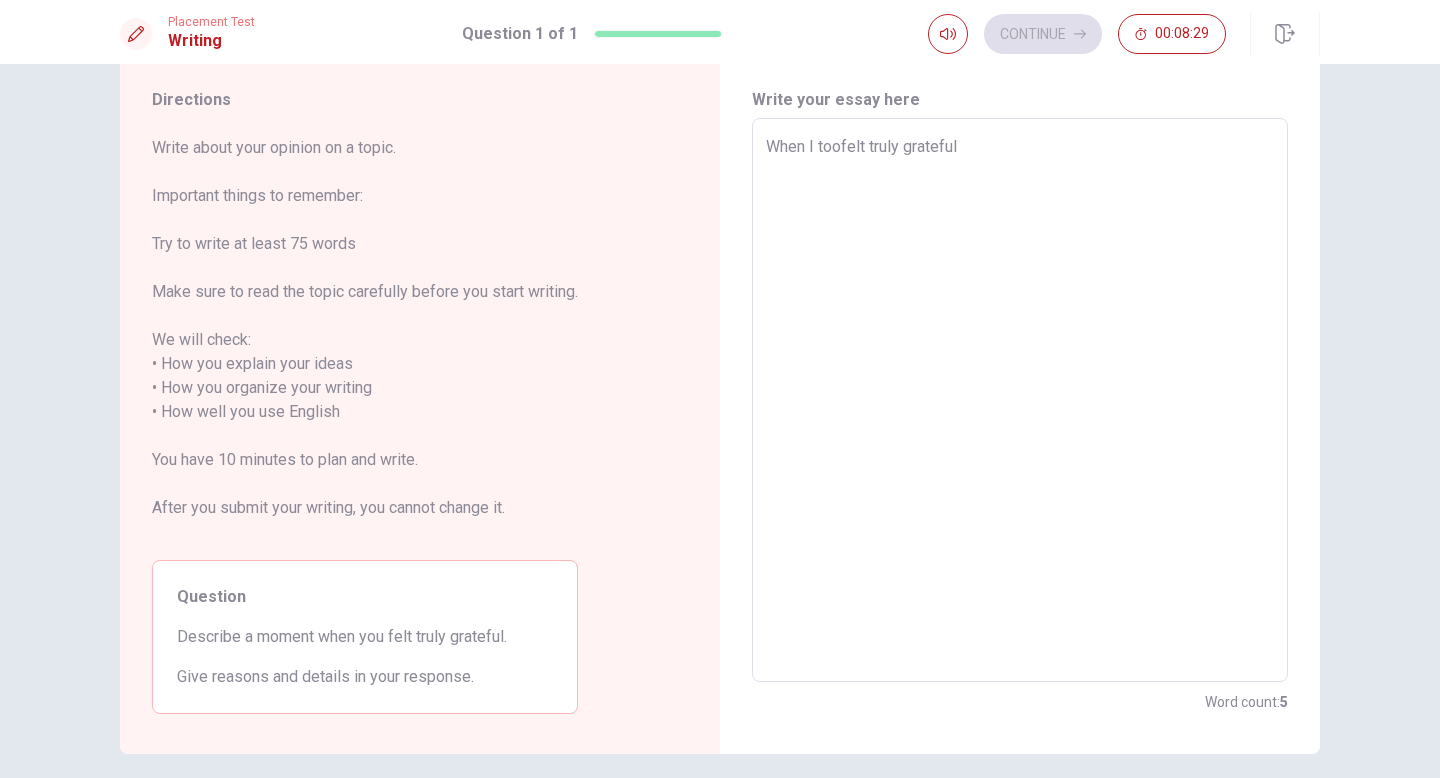 type on "x" 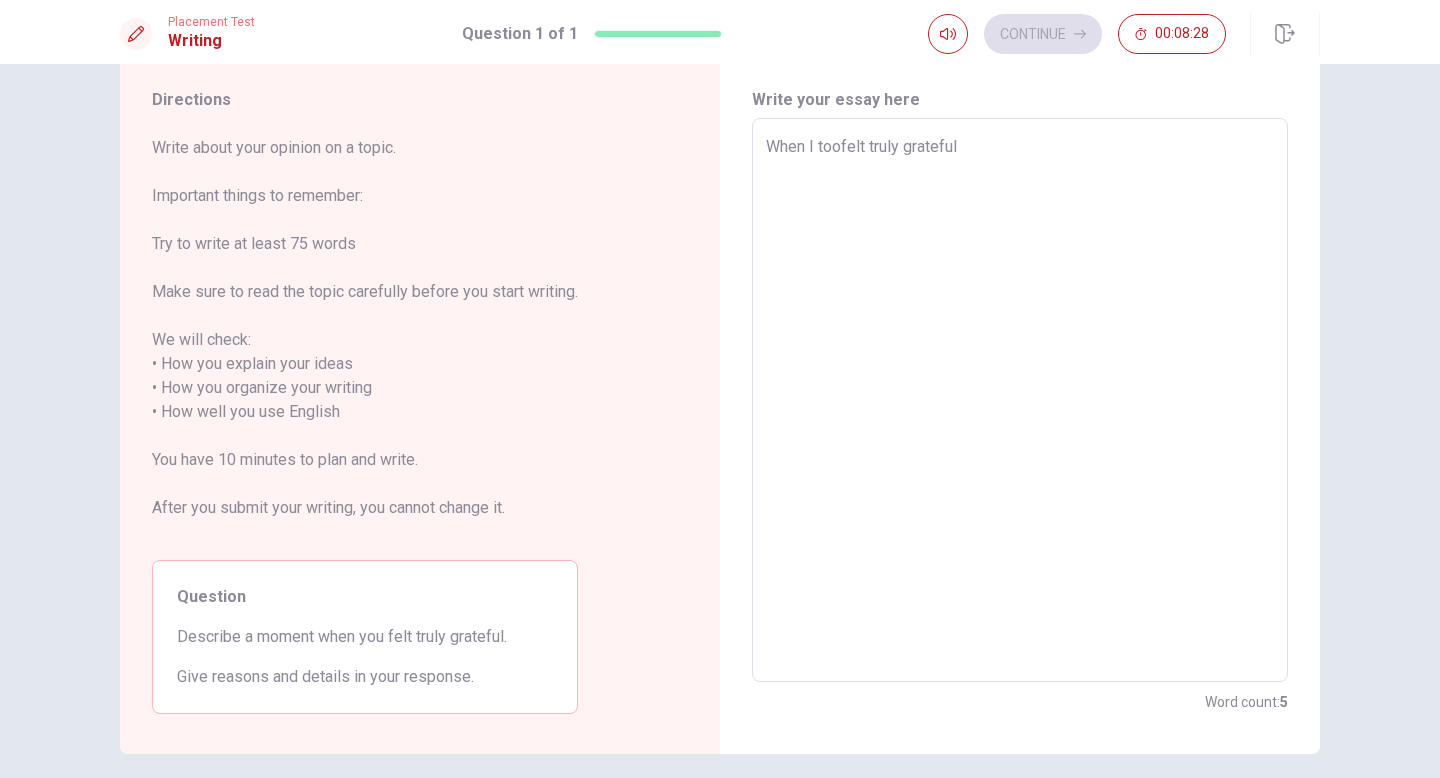 type on "When I tookfelt truly grateful" 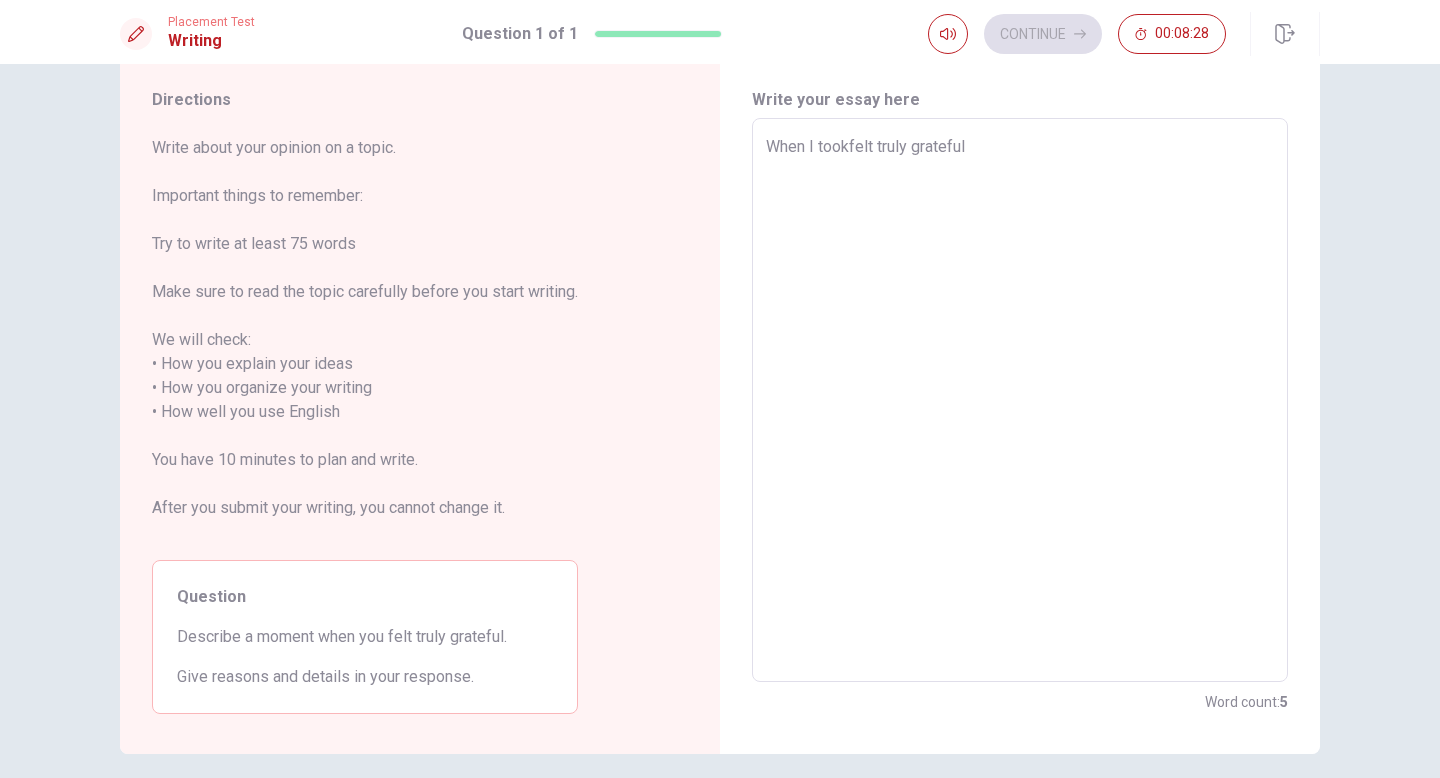 type on "x" 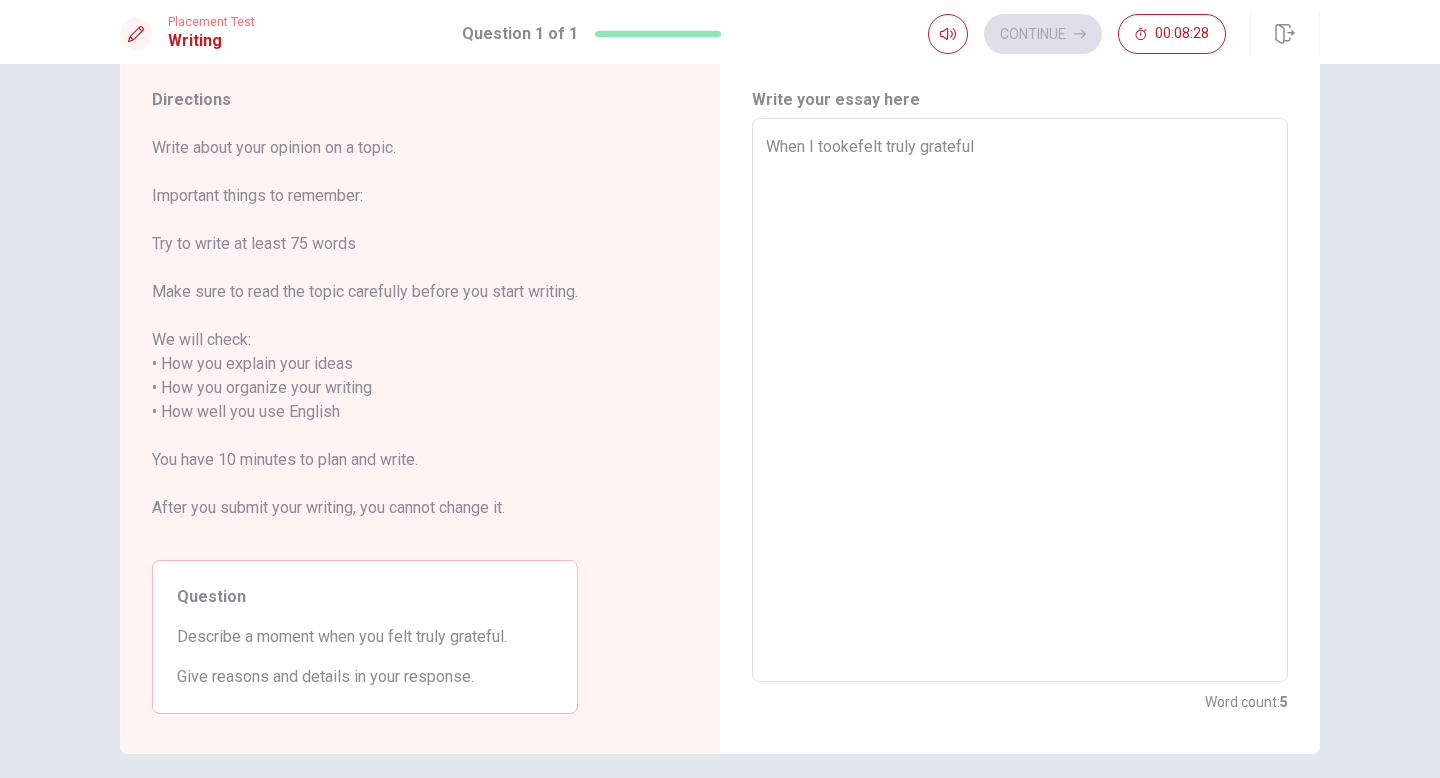 type on "x" 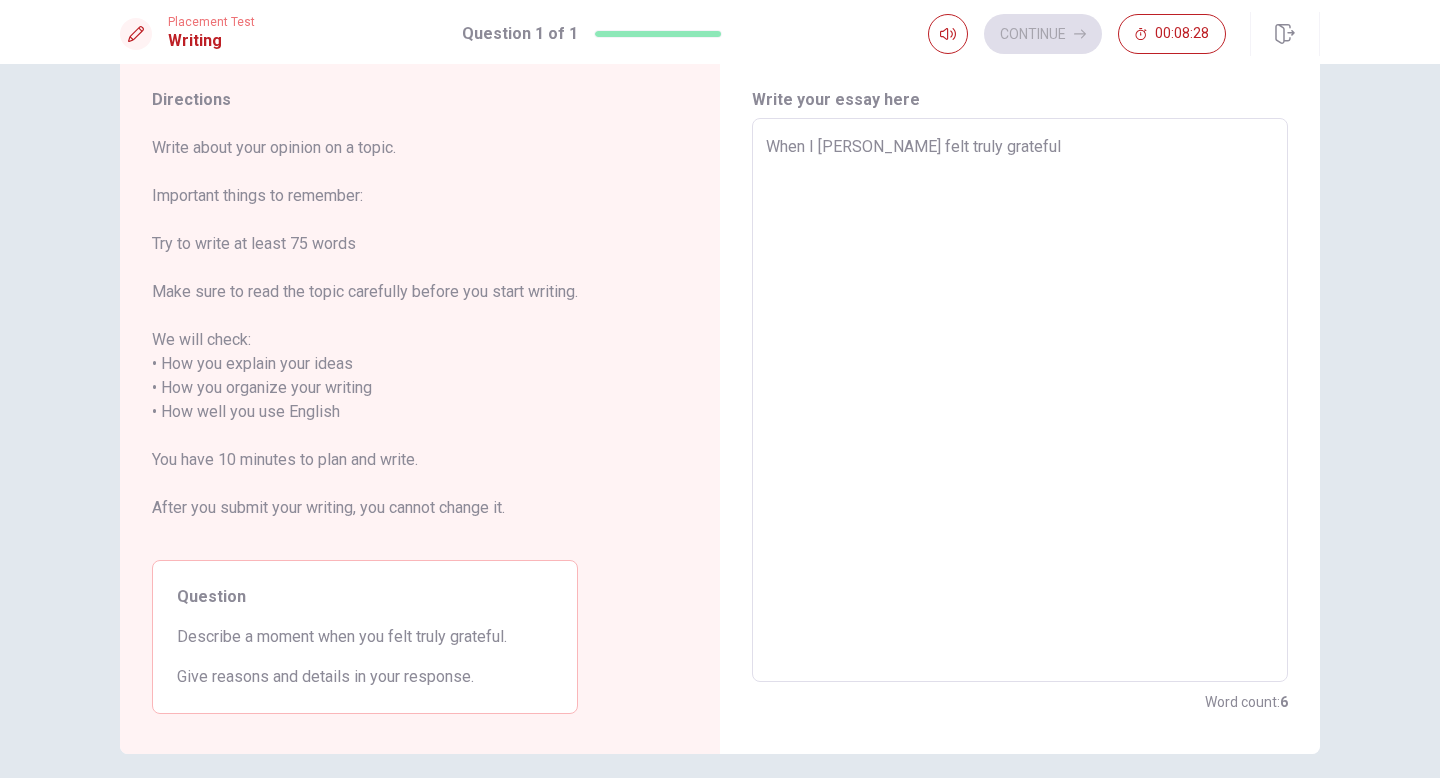 type on "x" 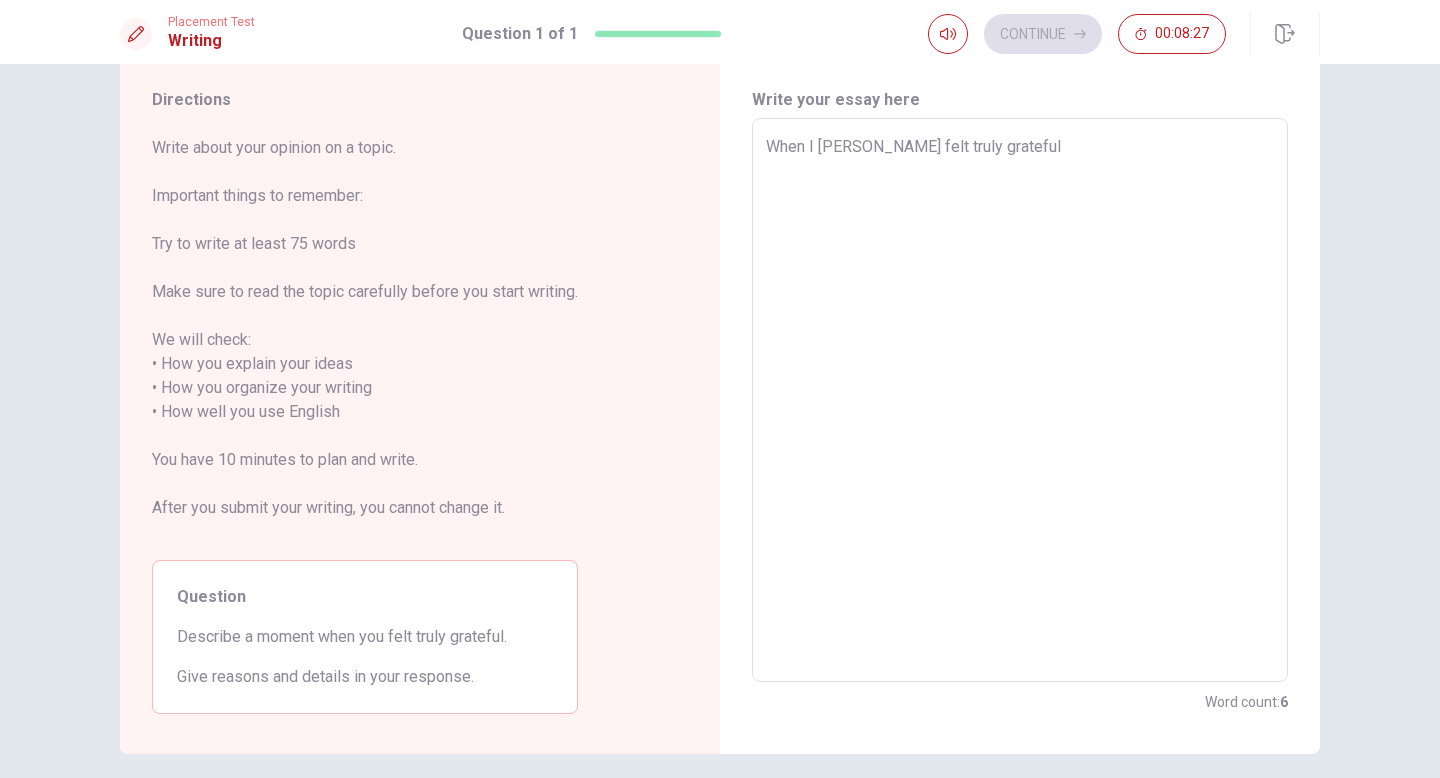 type on "When I [PERSON_NAME] afelt truly grateful" 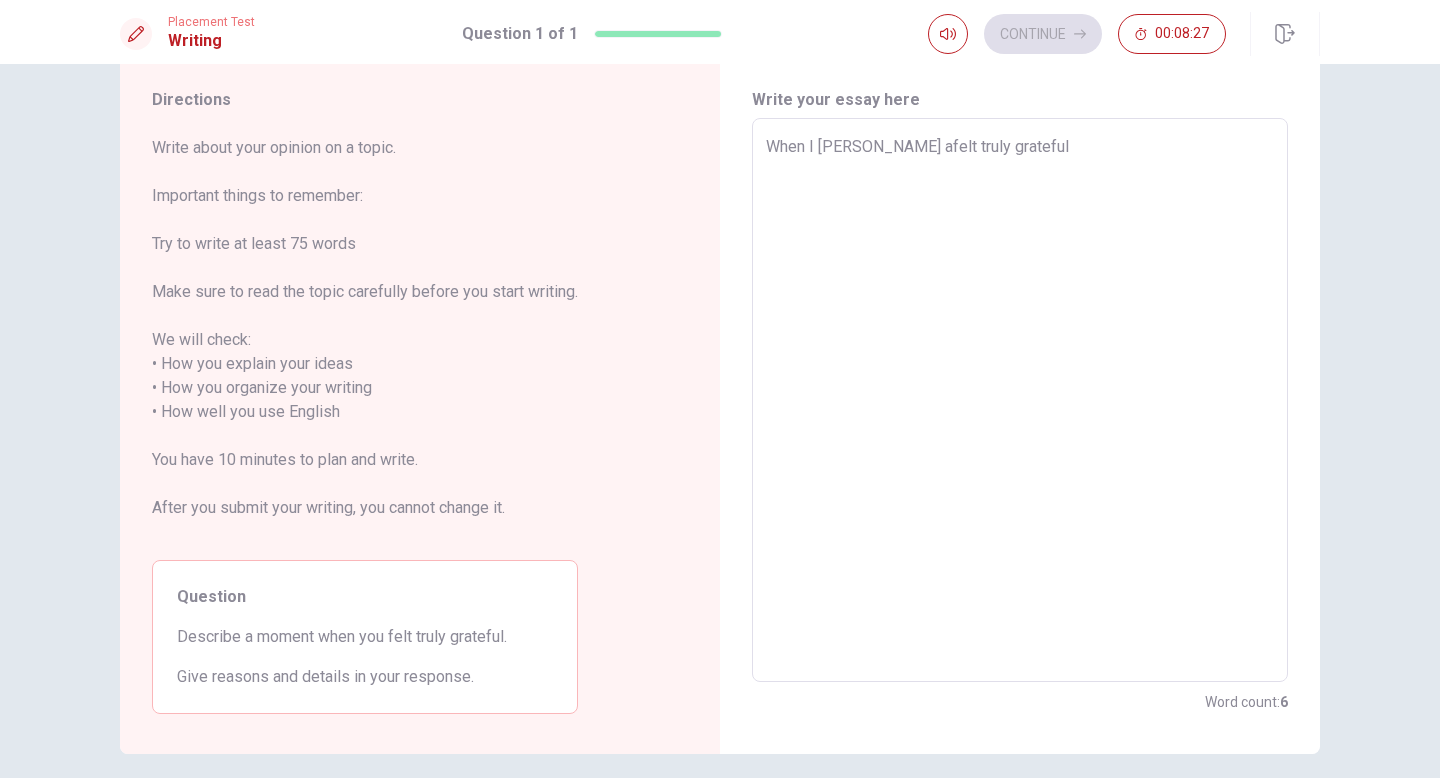 type on "x" 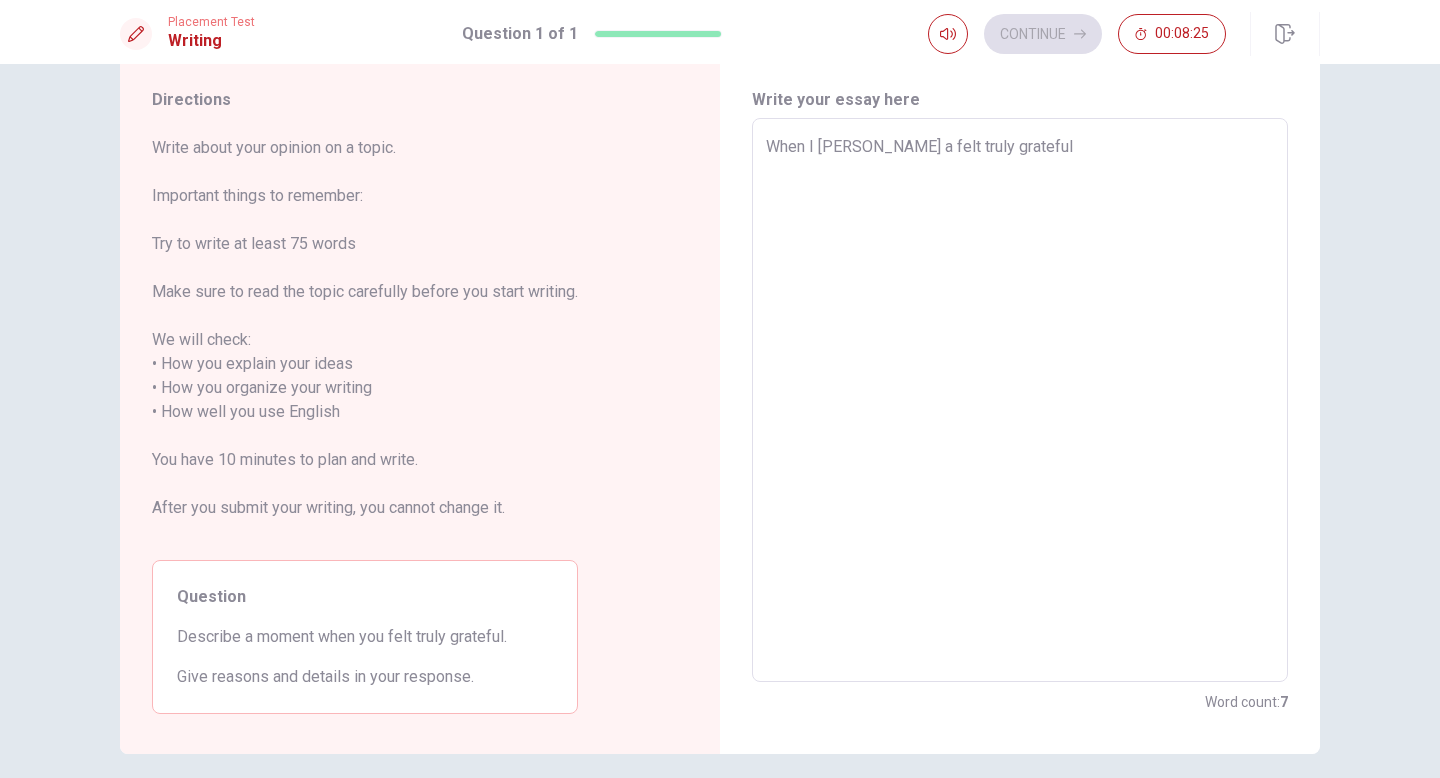 type on "x" 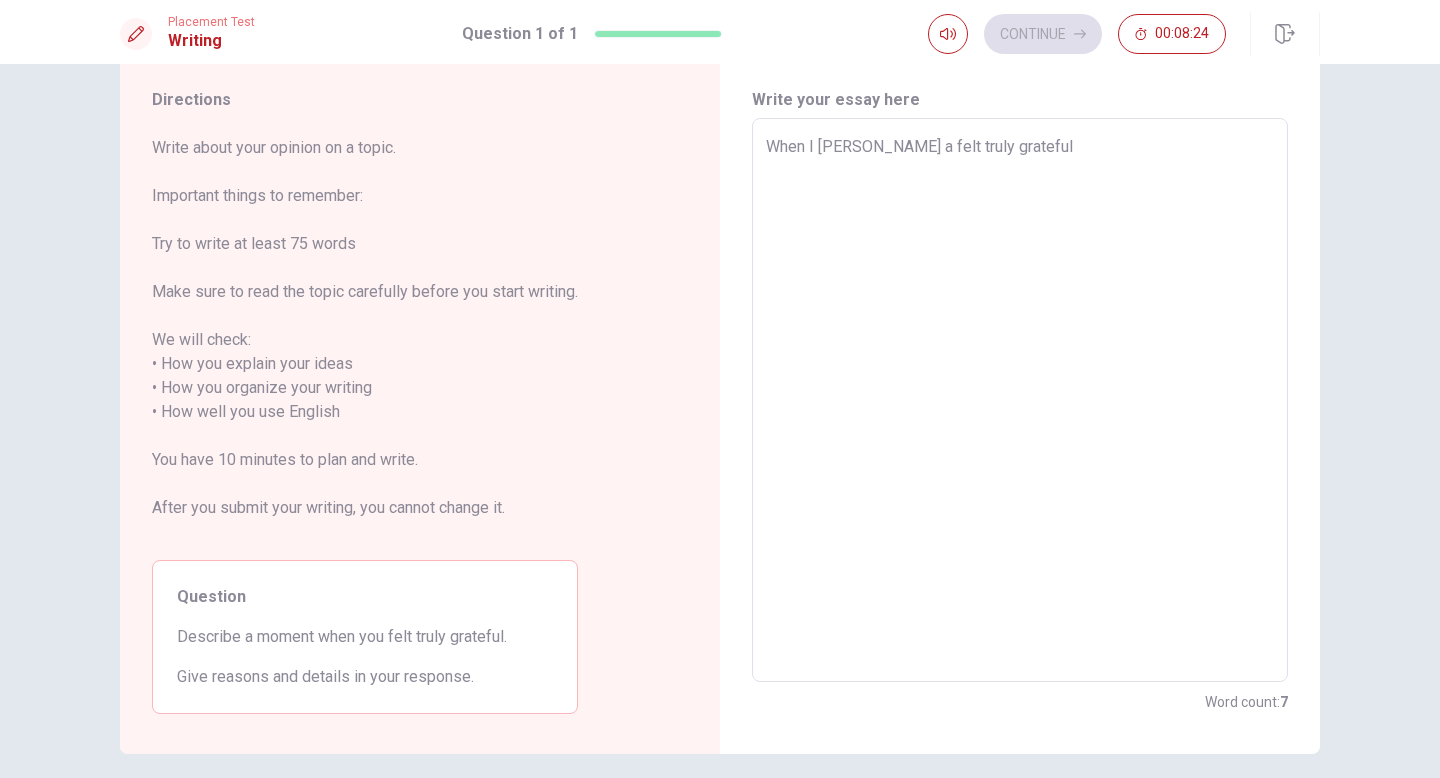 type on "When I [PERSON_NAME] a bfelt truly grateful" 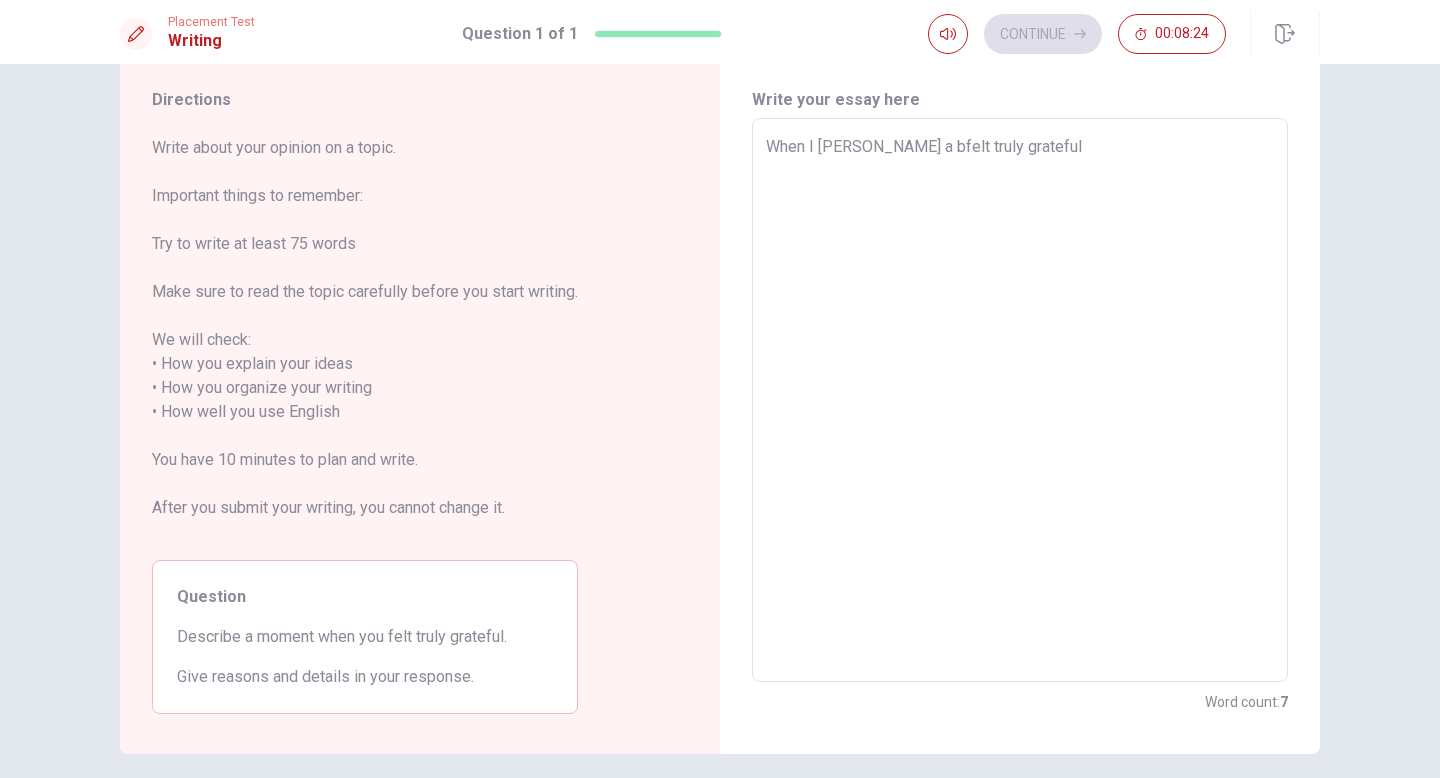 type on "x" 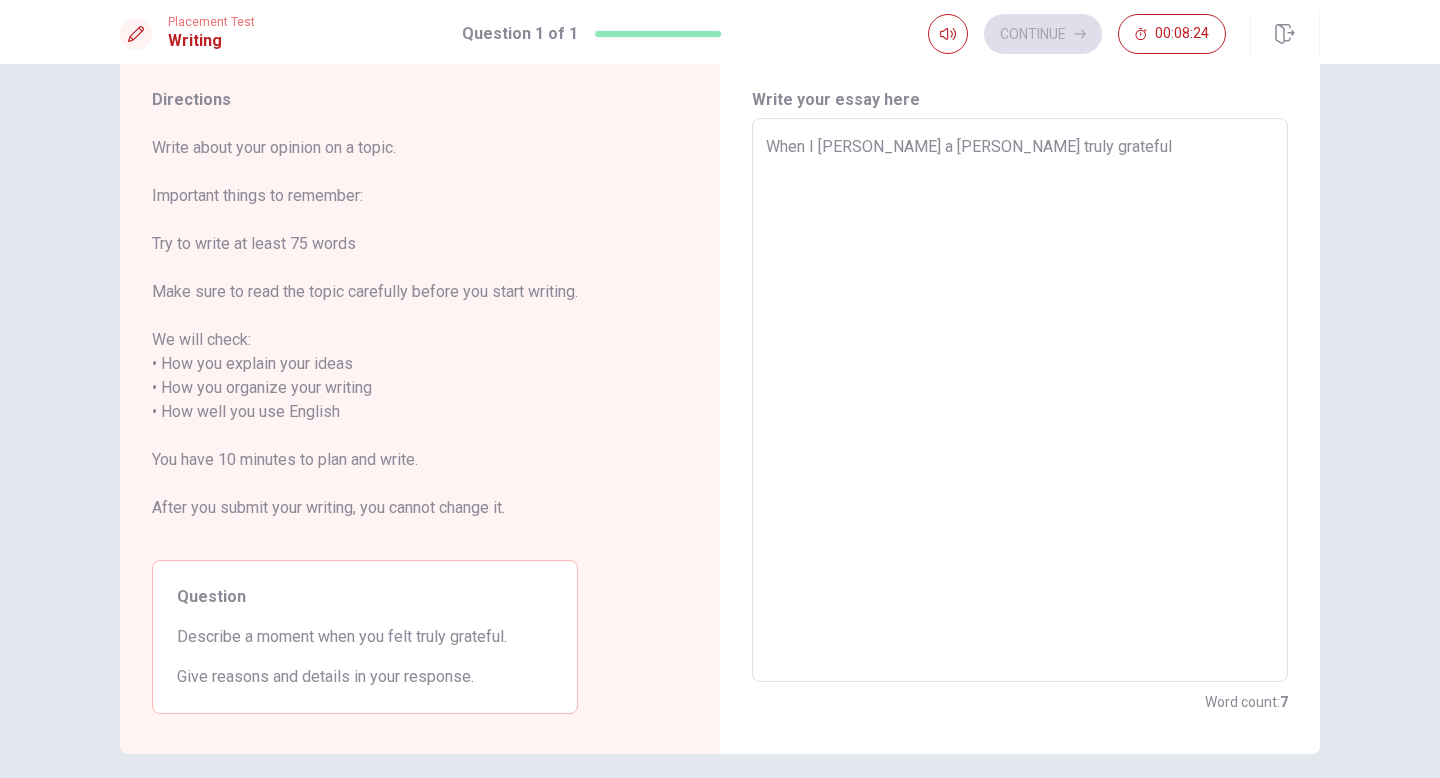 type on "x" 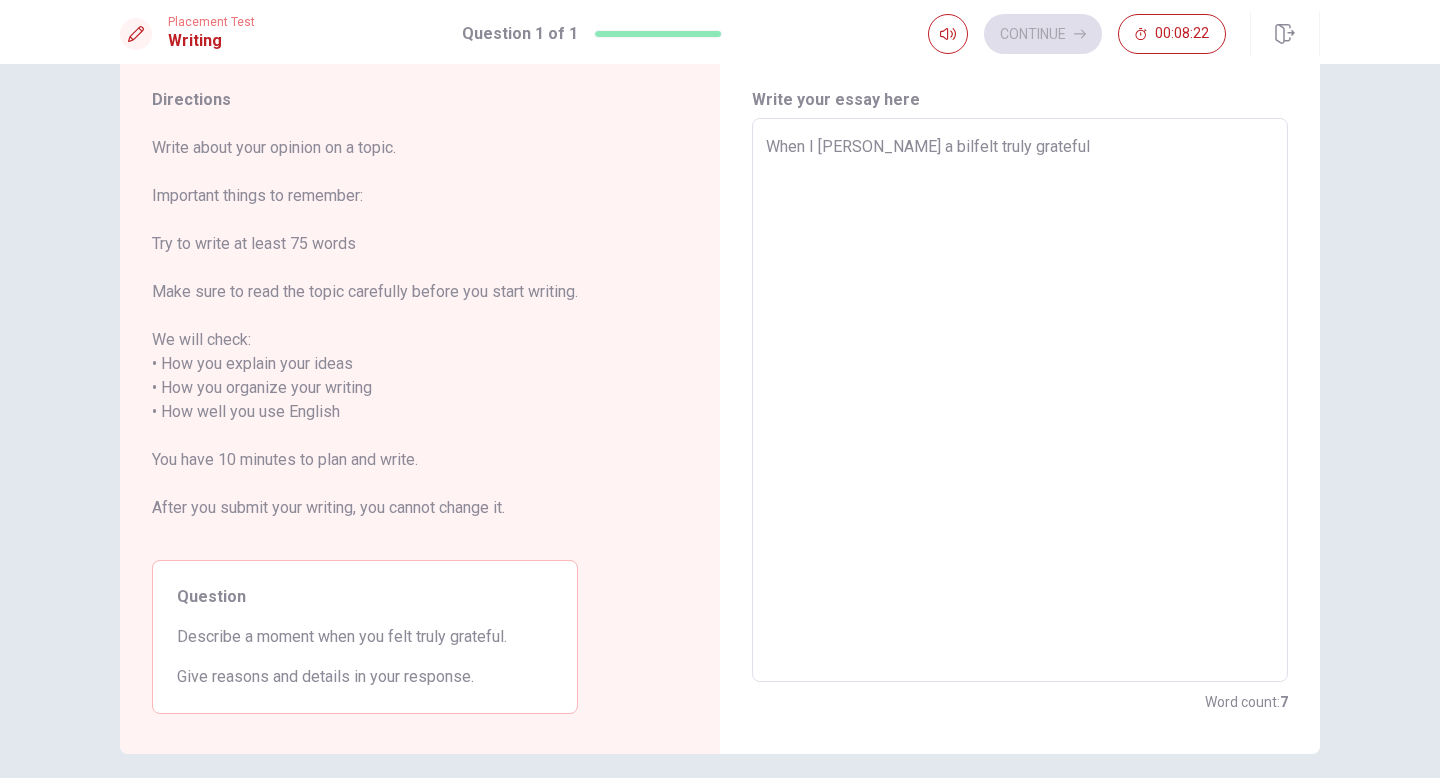 type on "x" 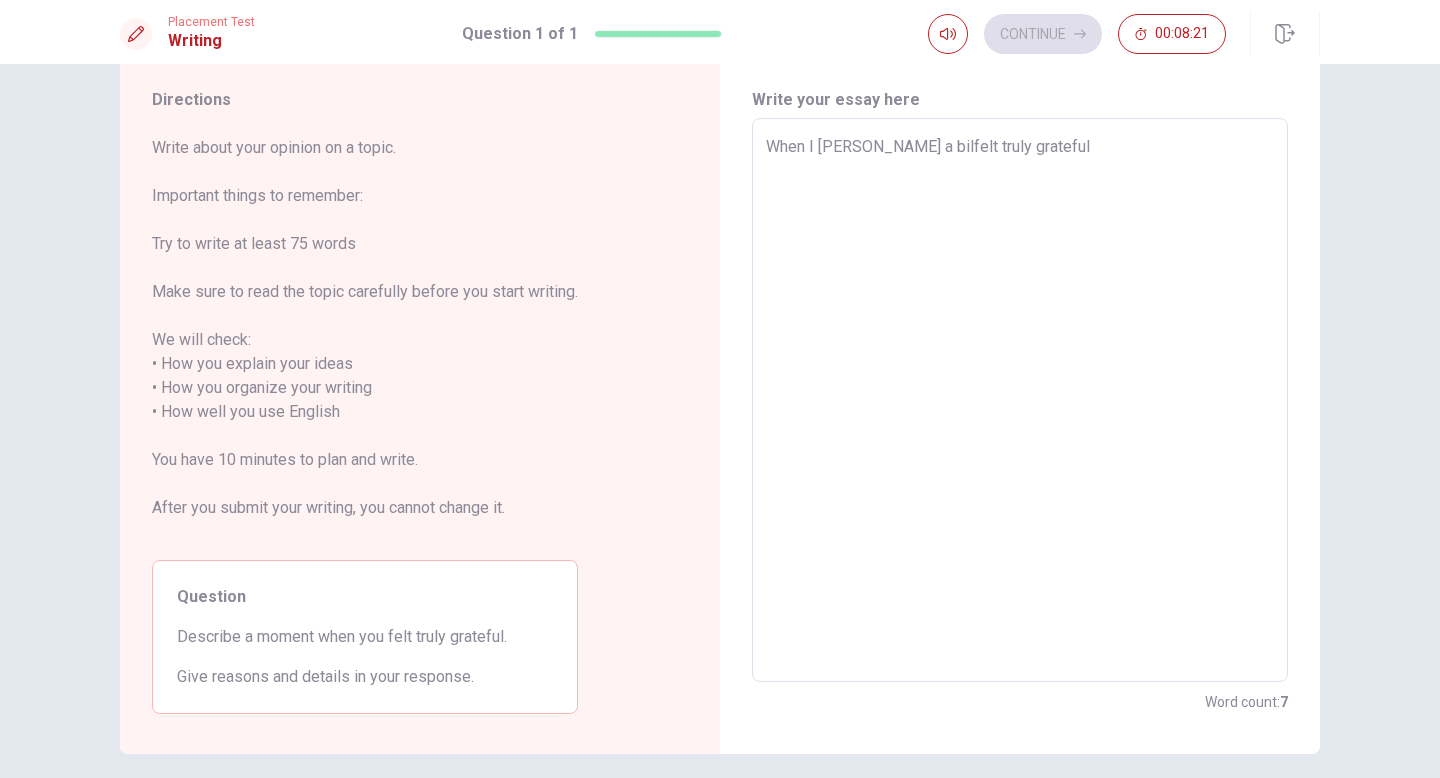 type on "When I [PERSON_NAME] a bilkfelt truly grateful" 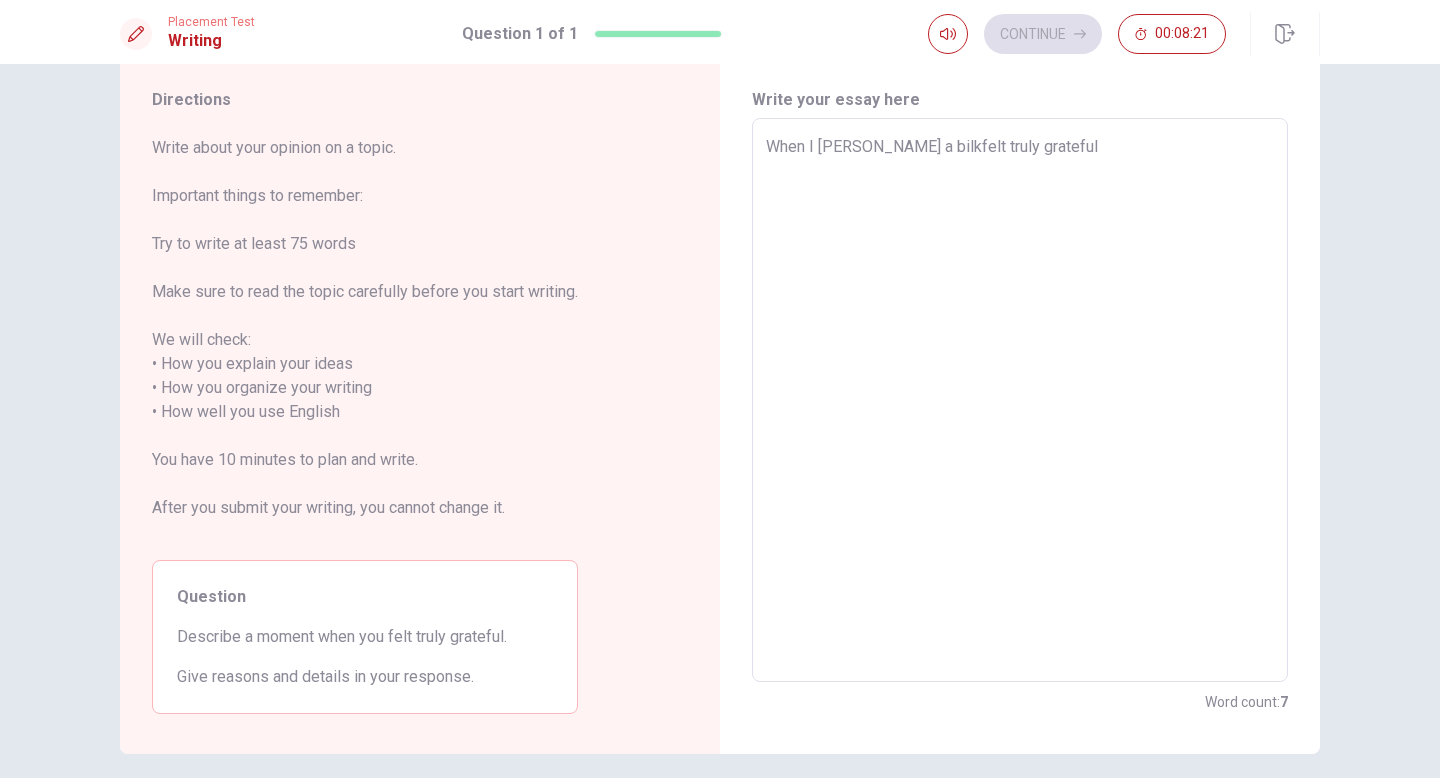 type on "x" 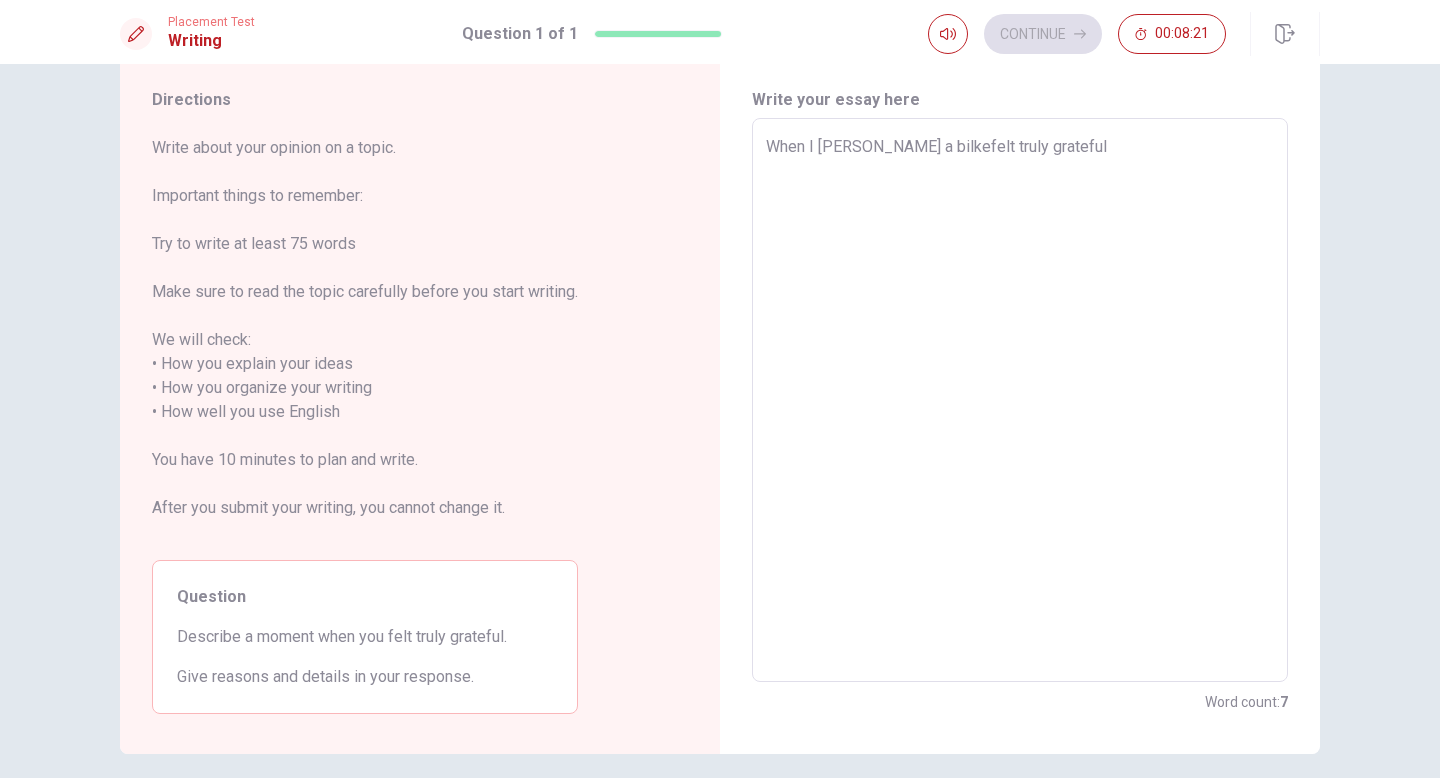 type on "x" 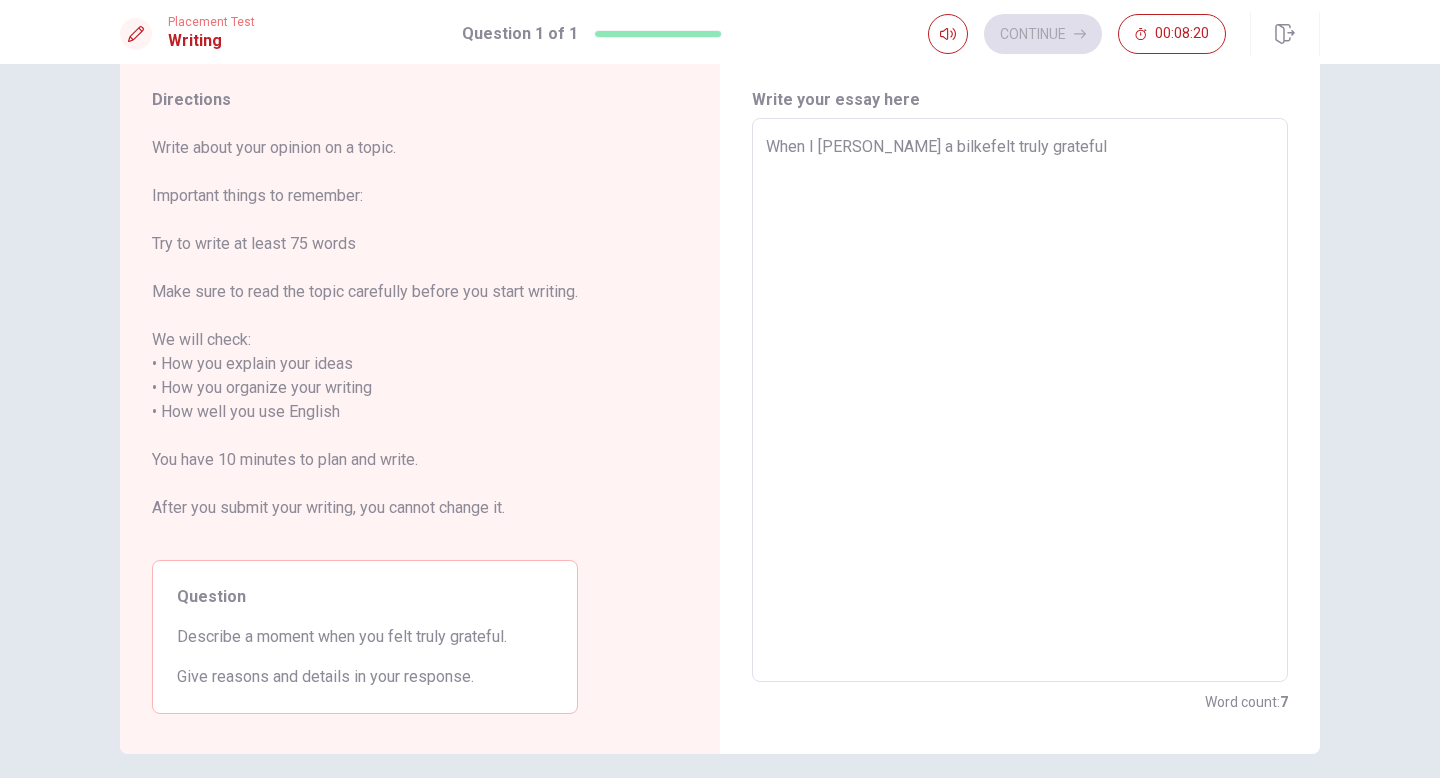 type on "When I [PERSON_NAME] a [PERSON_NAME] felt truly grateful" 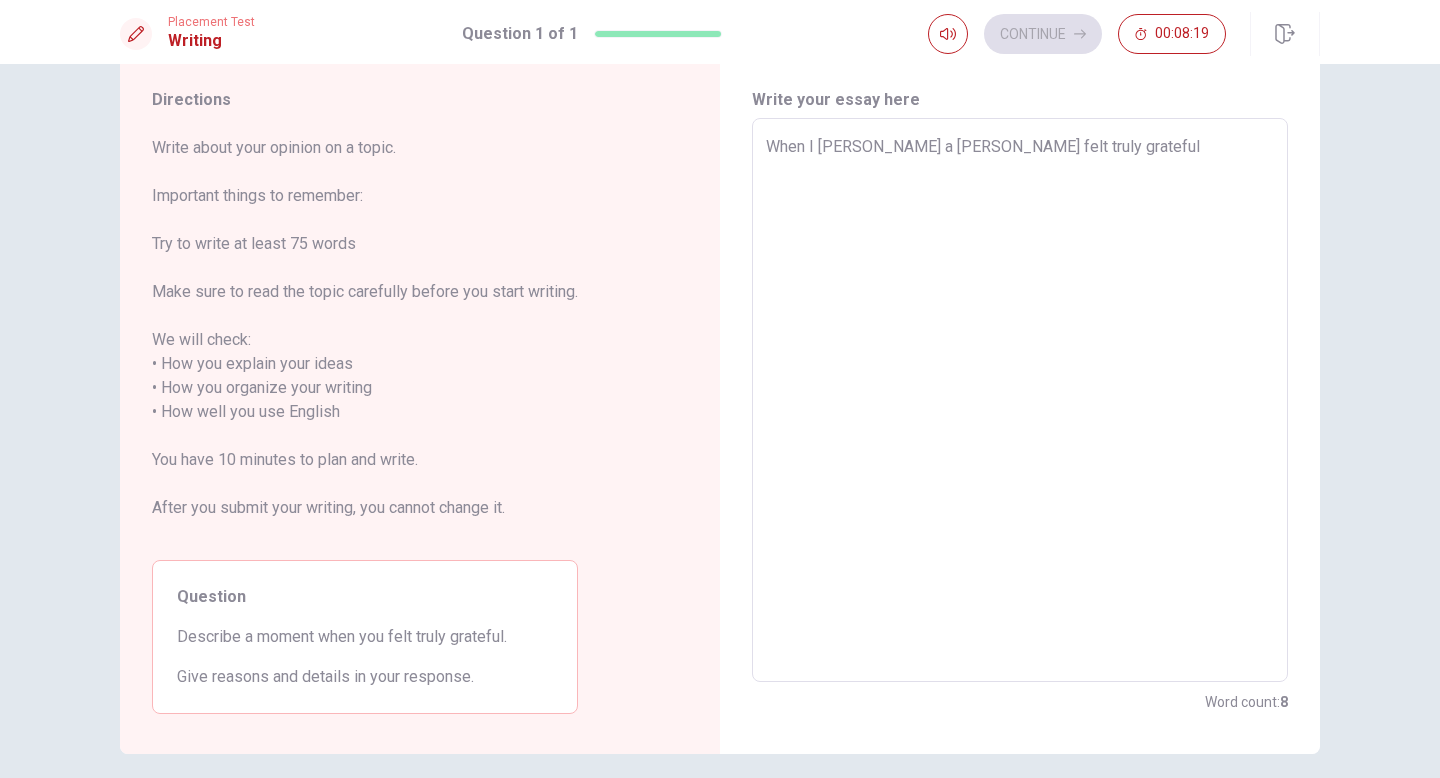 type on "x" 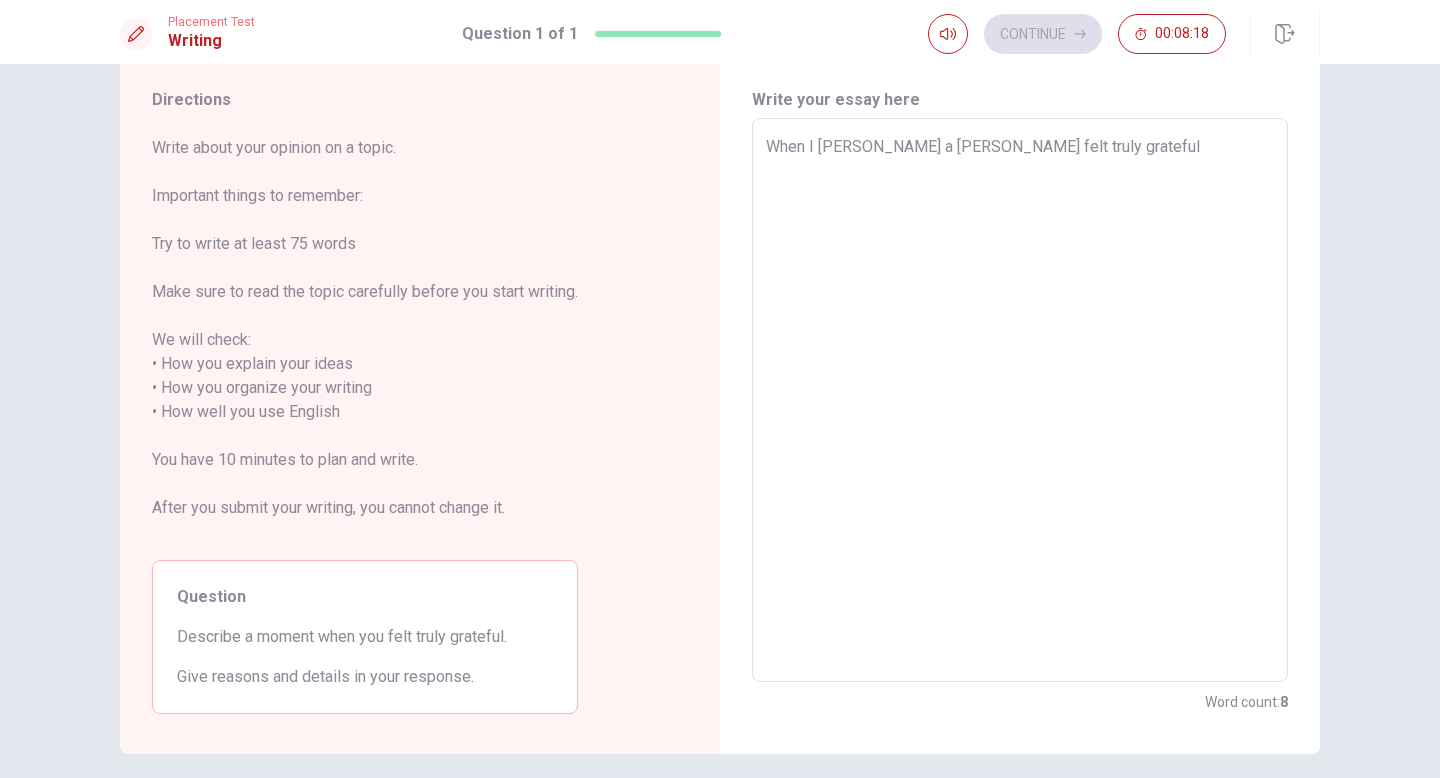 type on "When I [PERSON_NAME] a bike felt truly grateful" 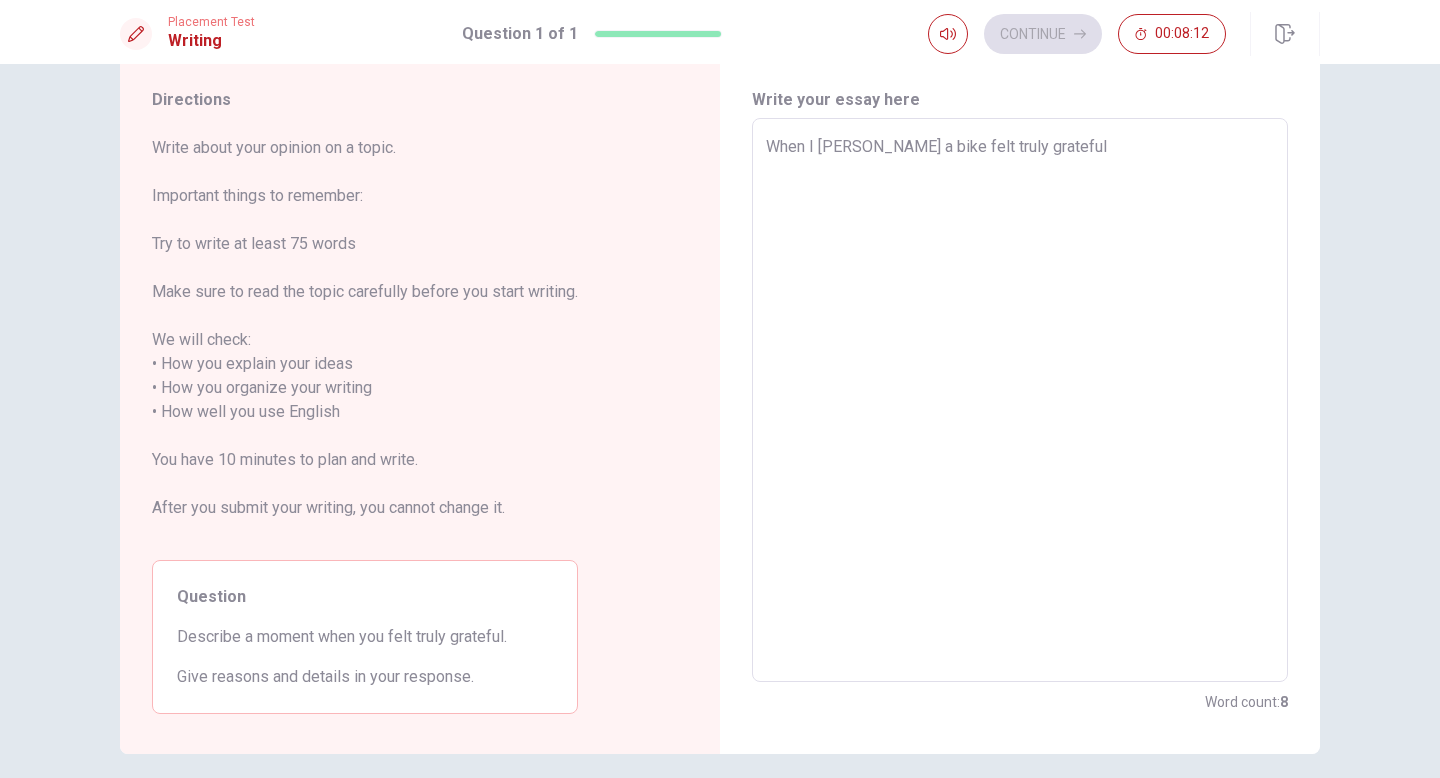 click on "When I [PERSON_NAME] a bike felt truly grateful" at bounding box center [1020, 400] 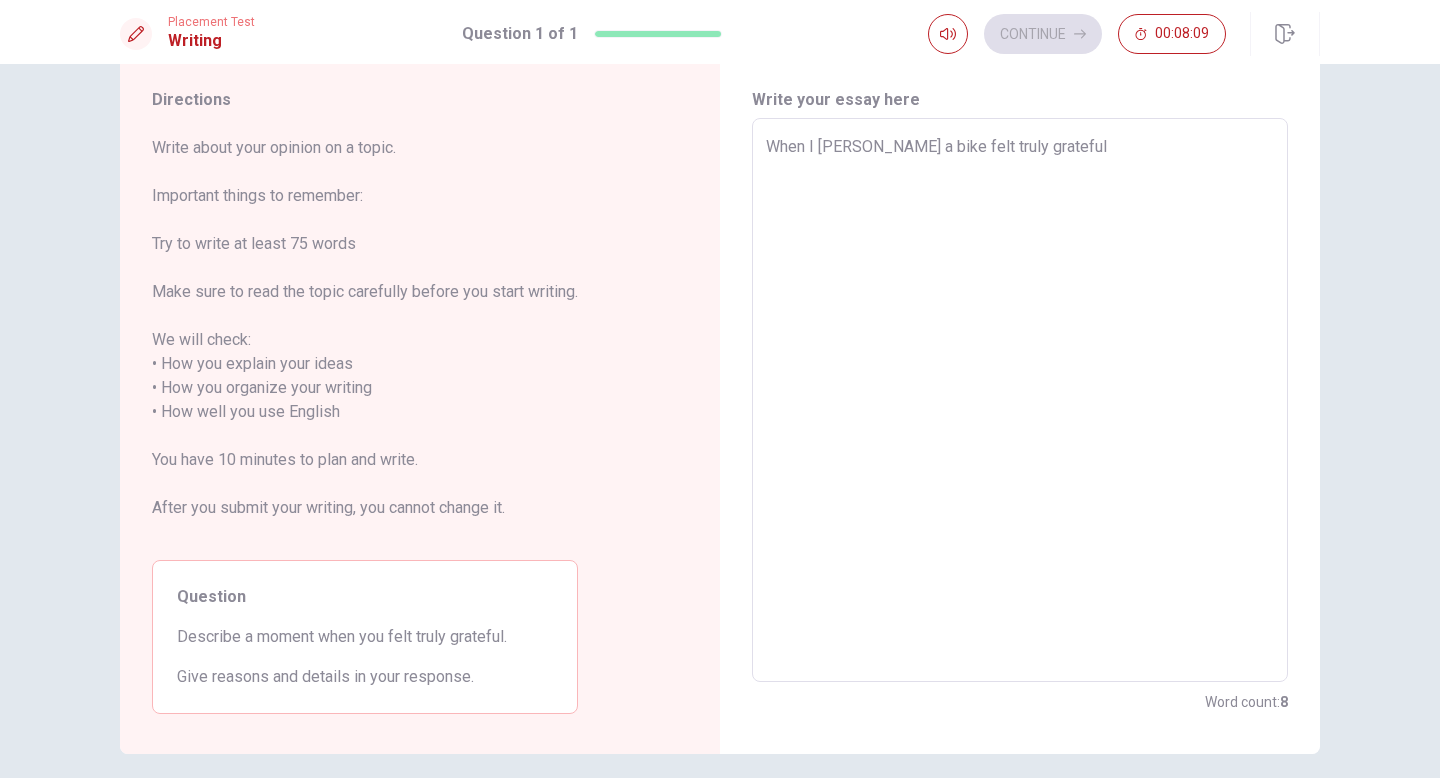 type on "x" 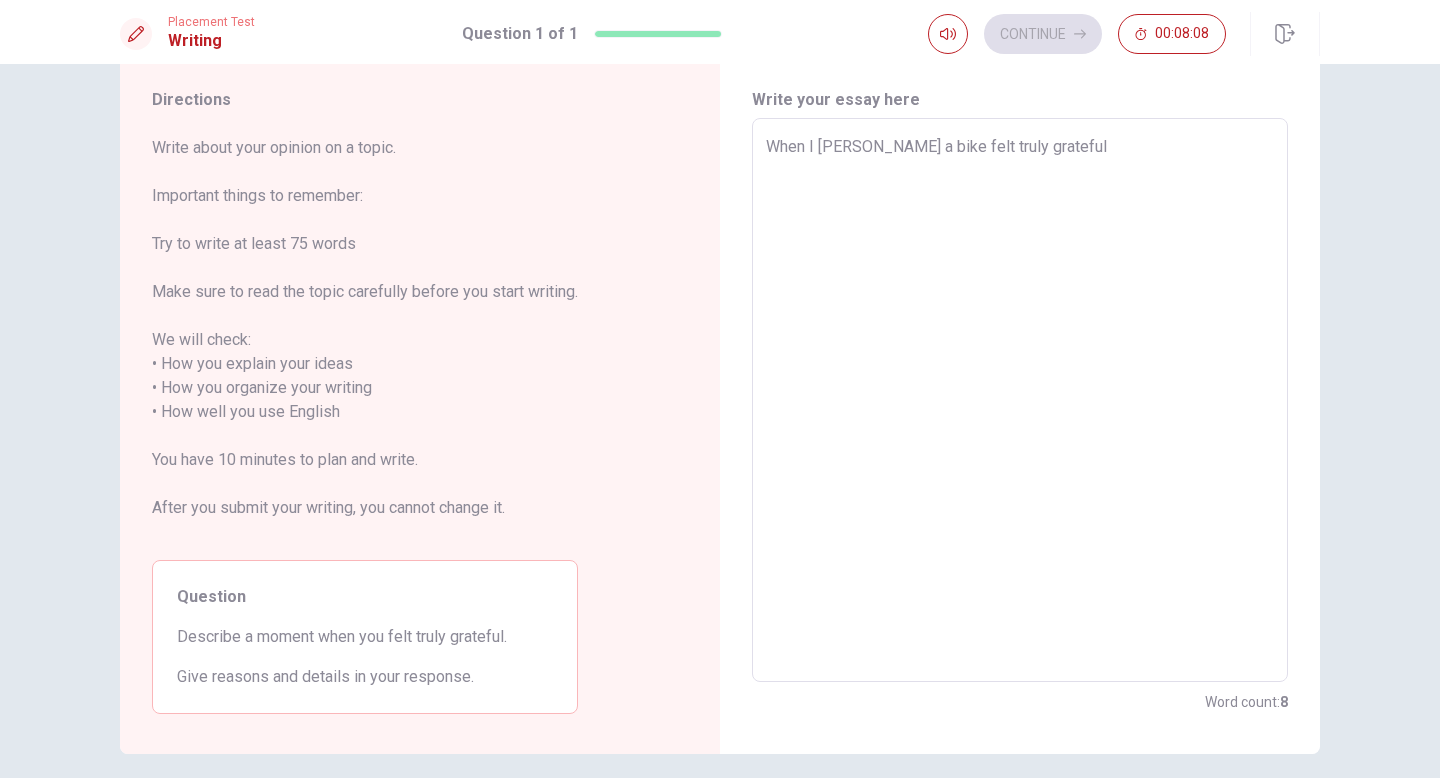 type on "When I [PERSON_NAME] a bike ofelt truly grateful" 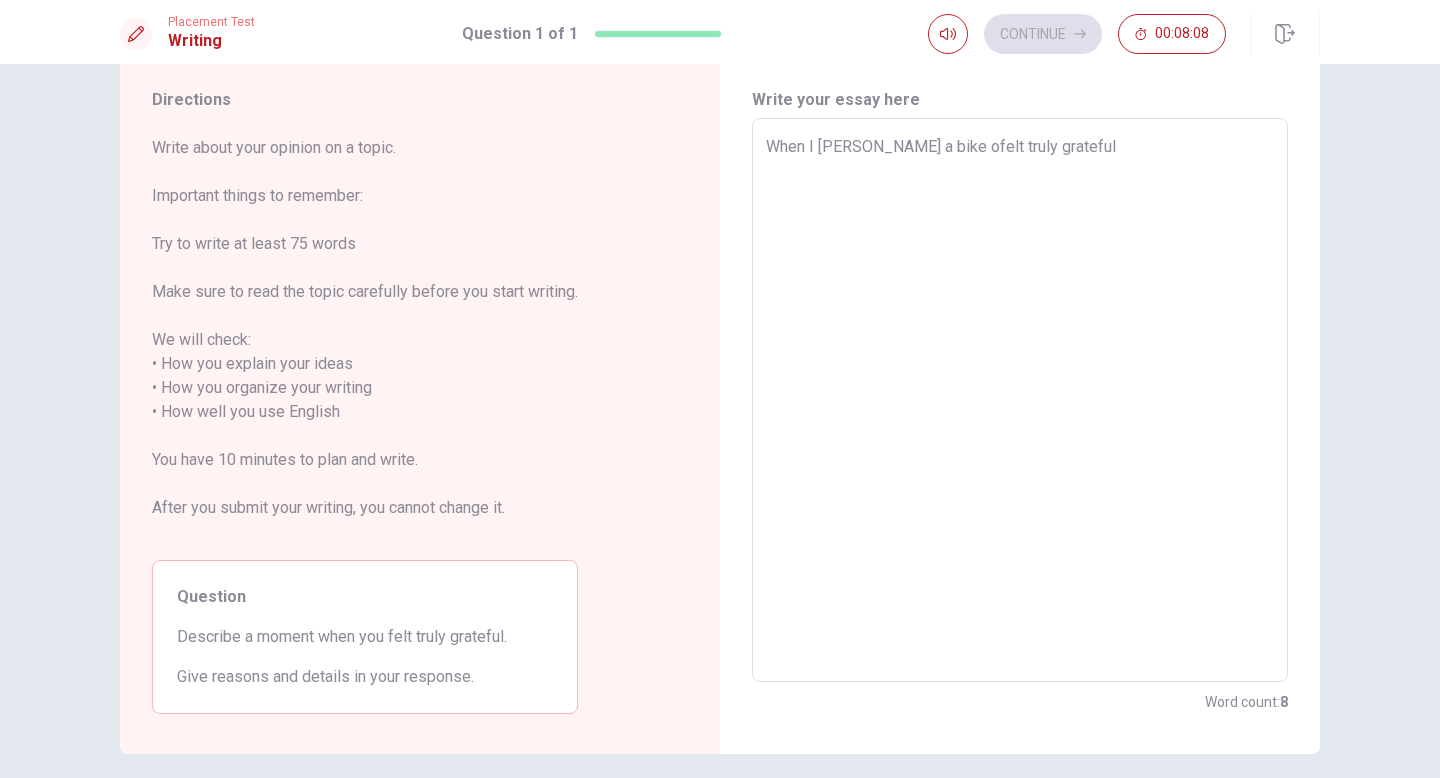 type on "x" 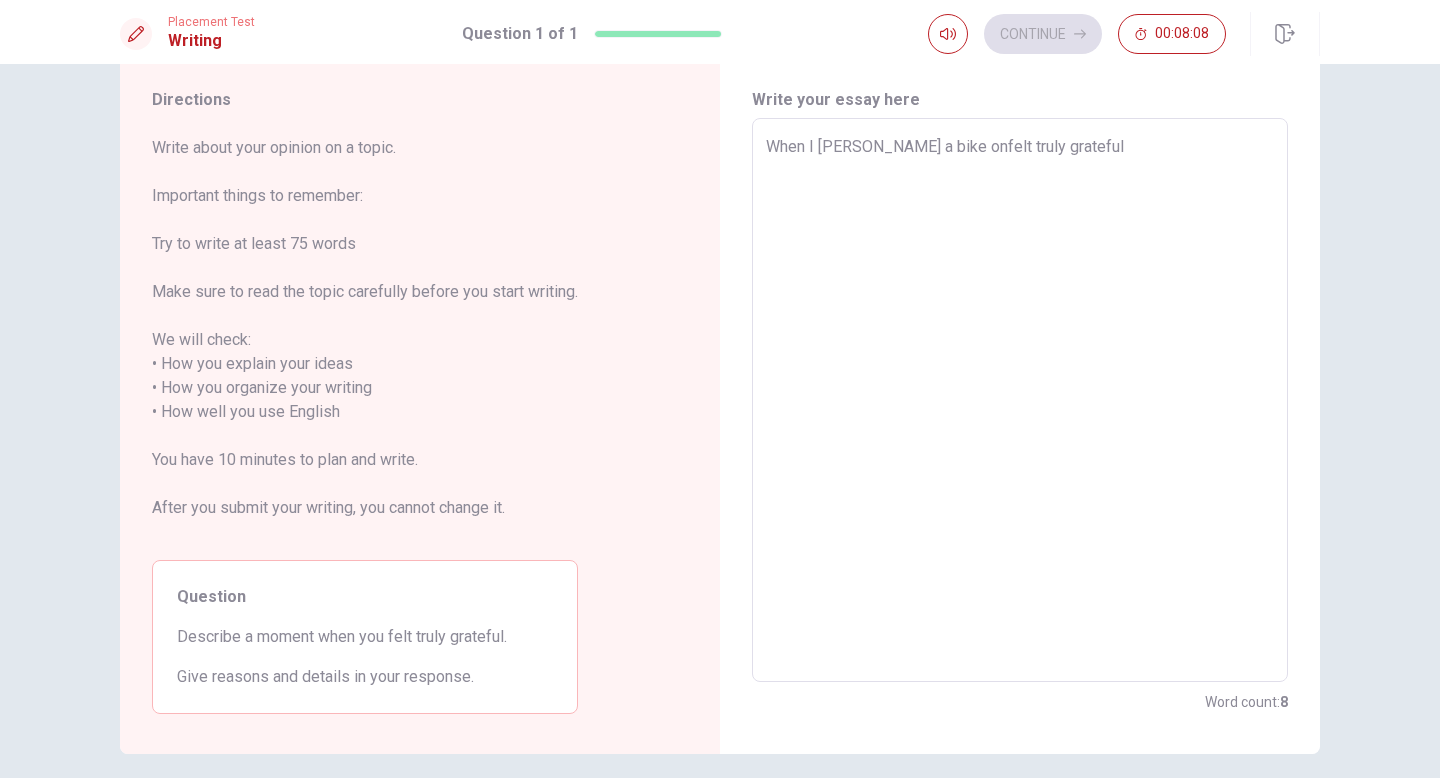 type on "x" 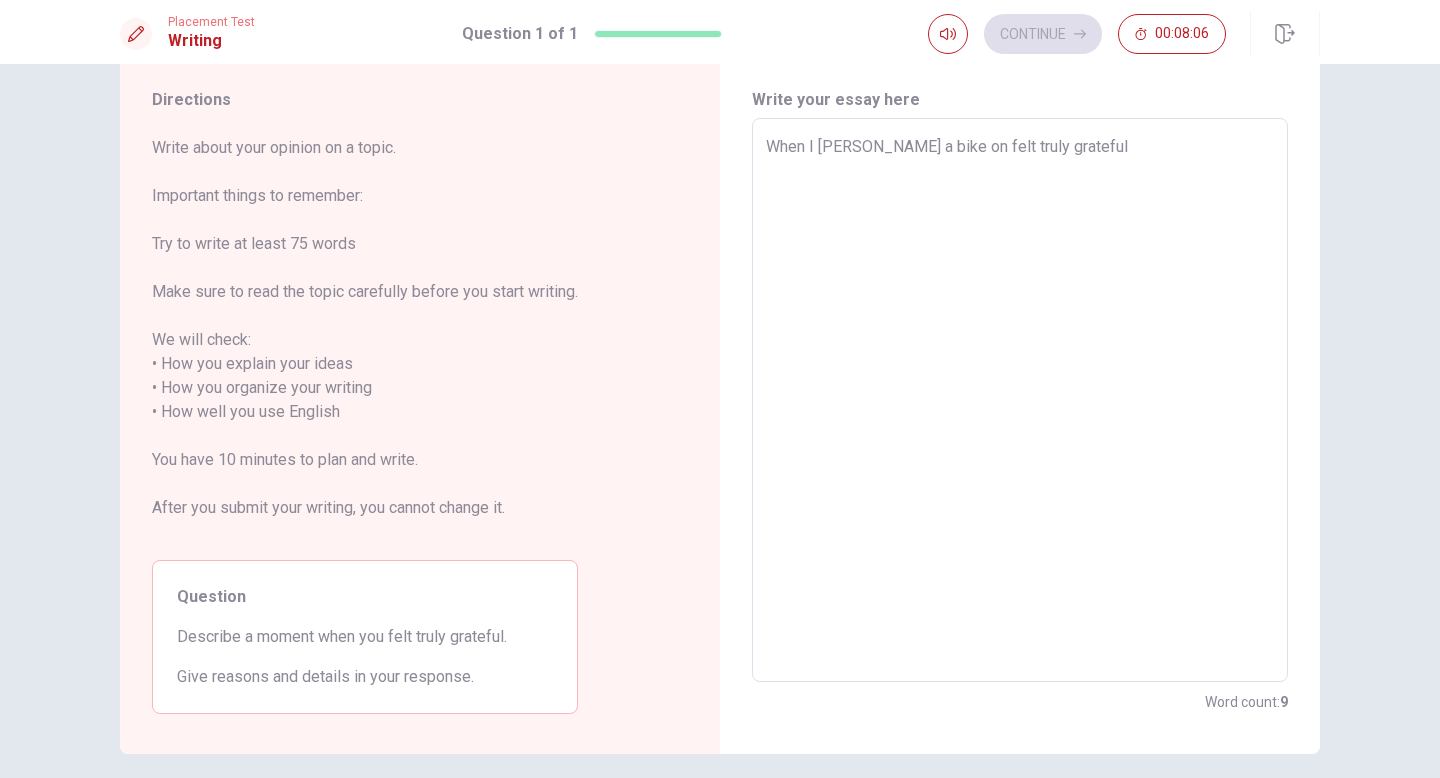type on "x" 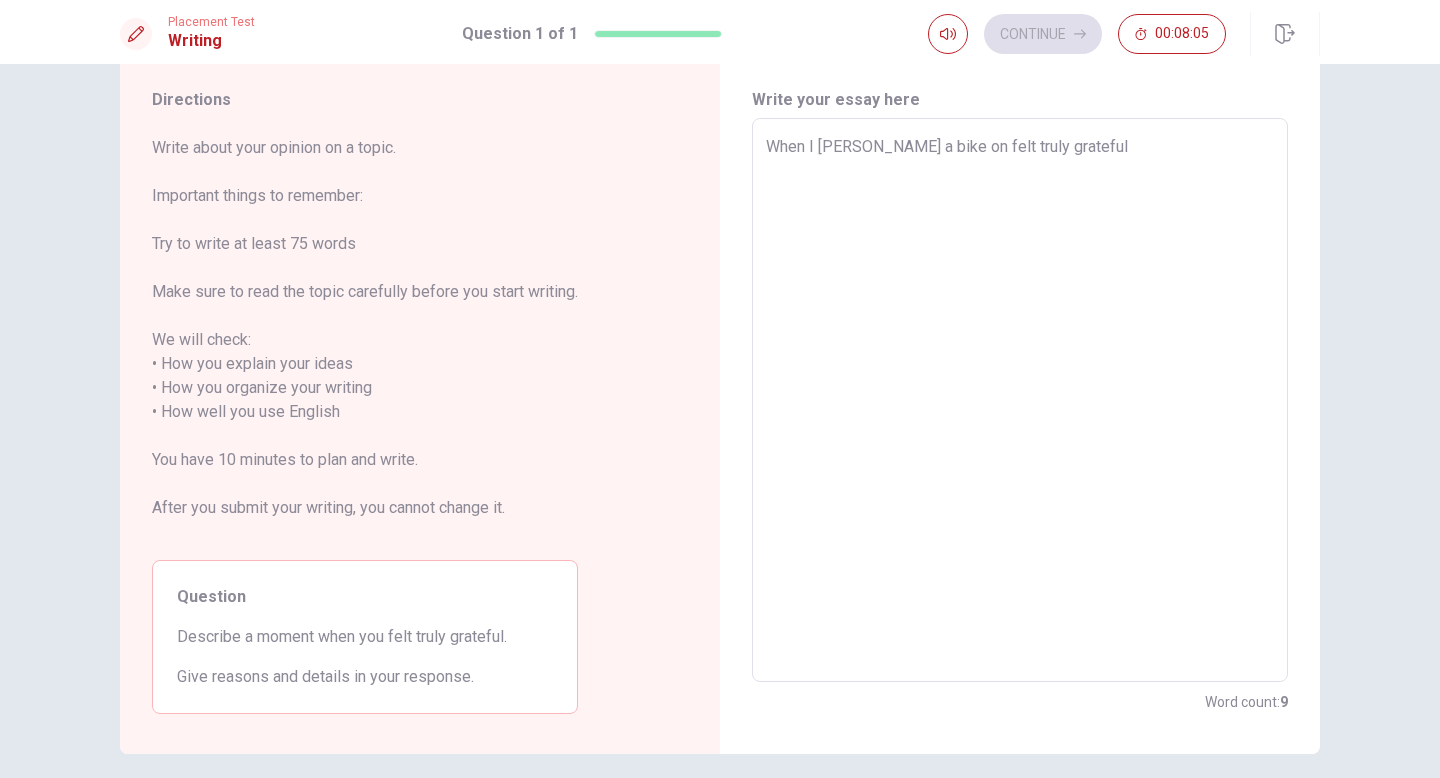 type on "When I [PERSON_NAME] a bike on tfelt truly grateful" 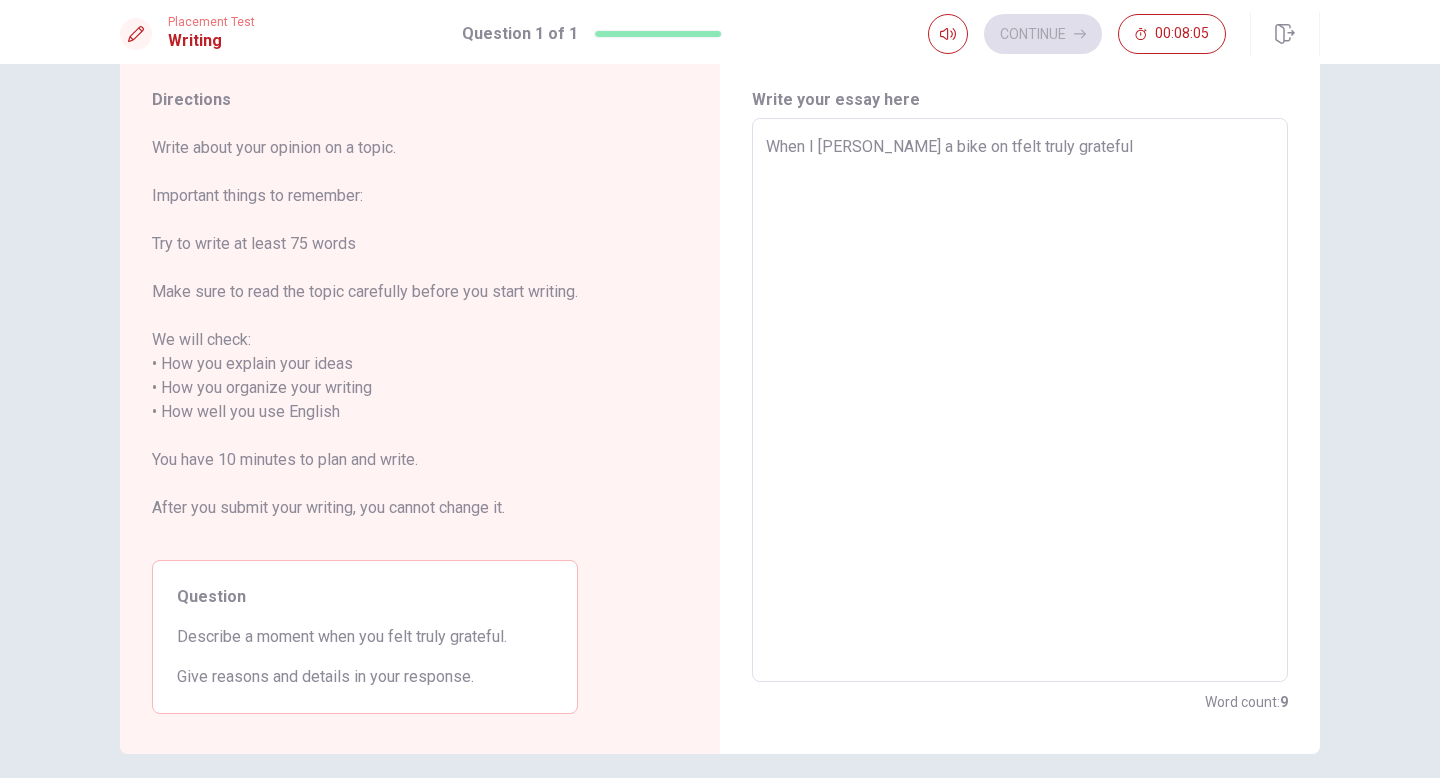 type on "x" 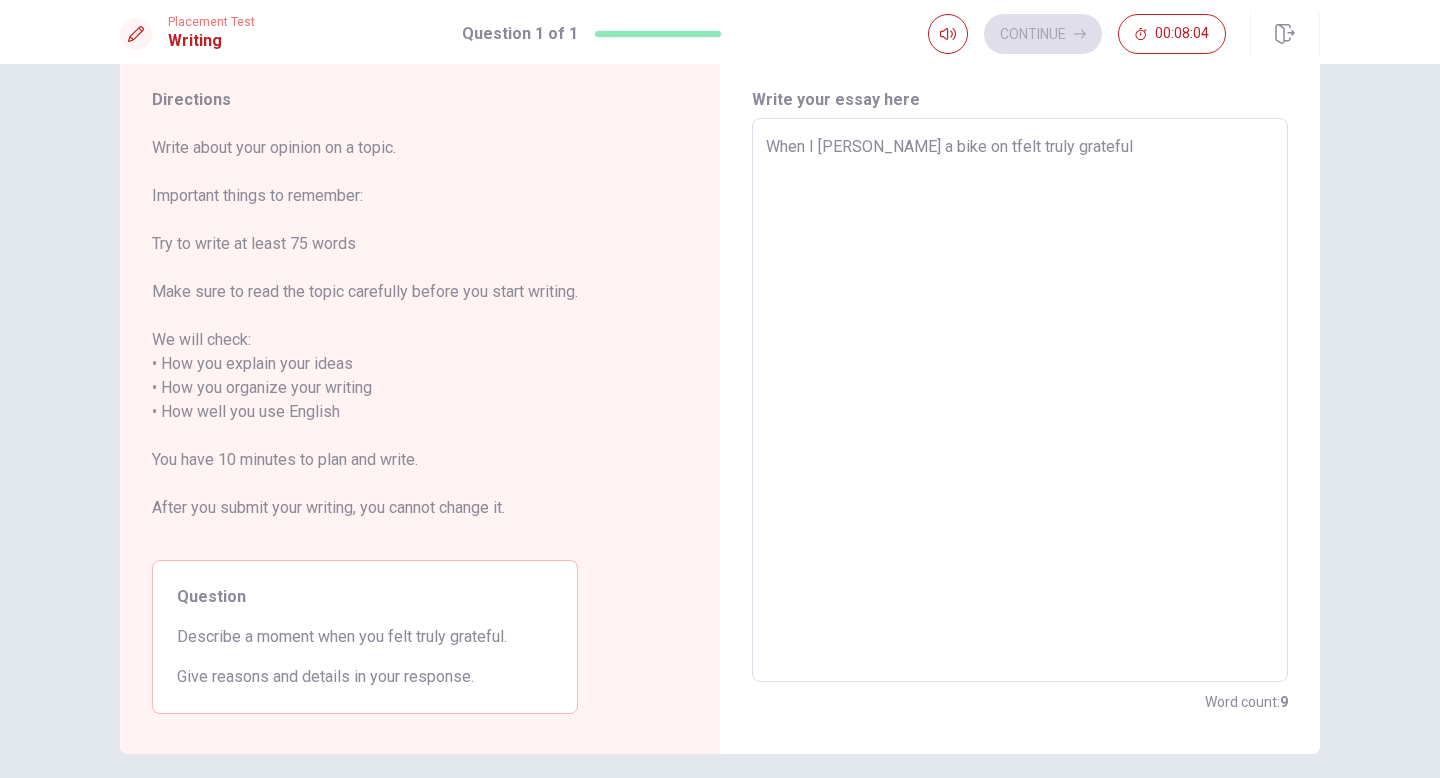 type on "When I [PERSON_NAME] a bike on thfelt truly grateful" 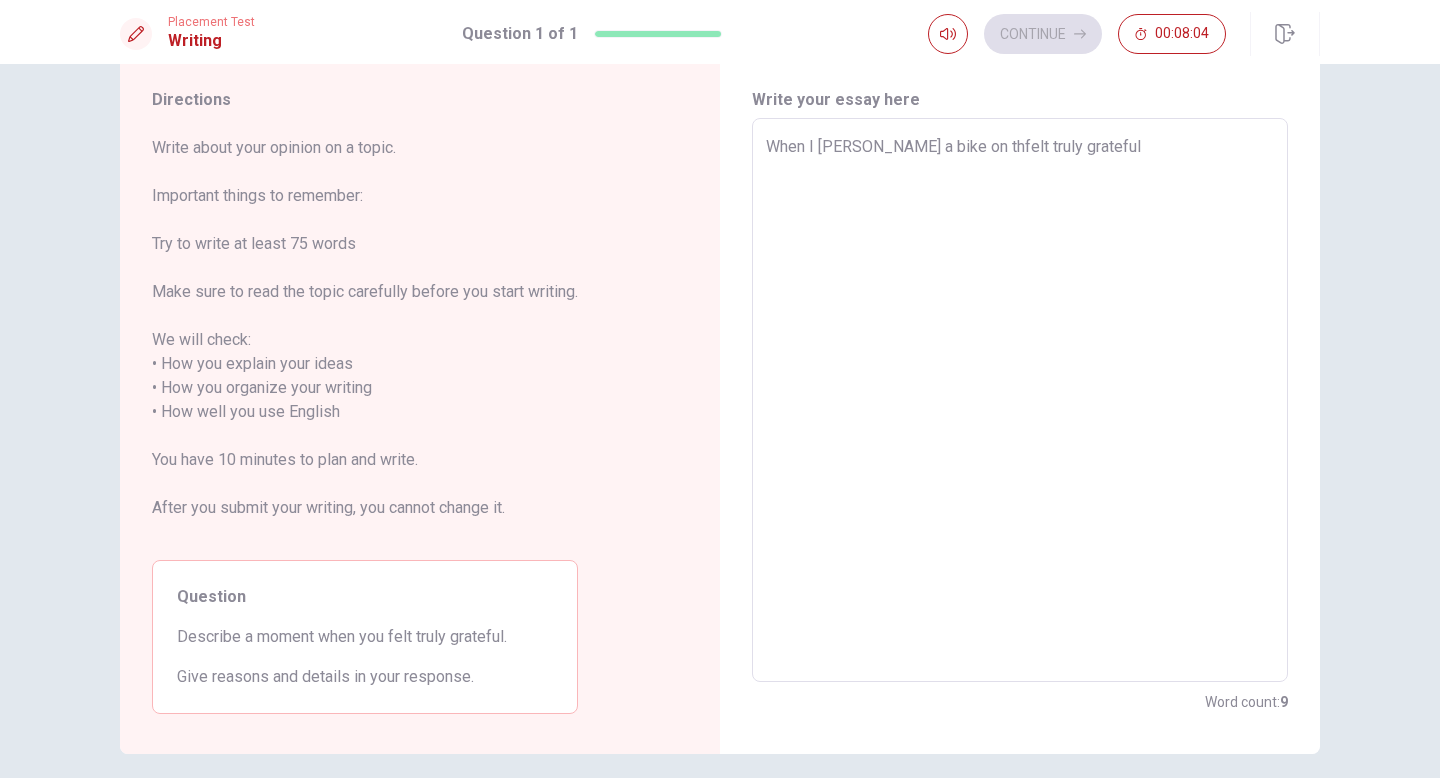 type on "x" 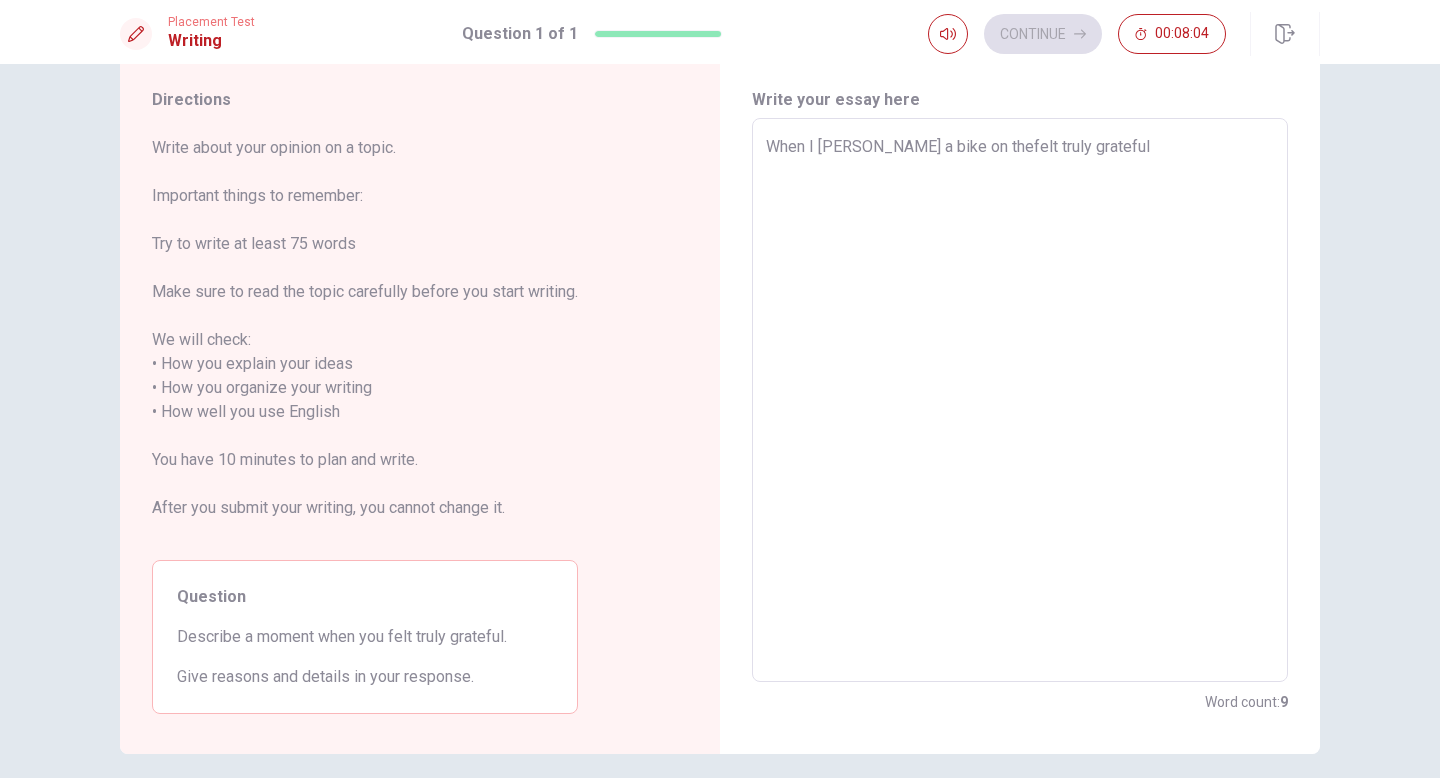 type on "x" 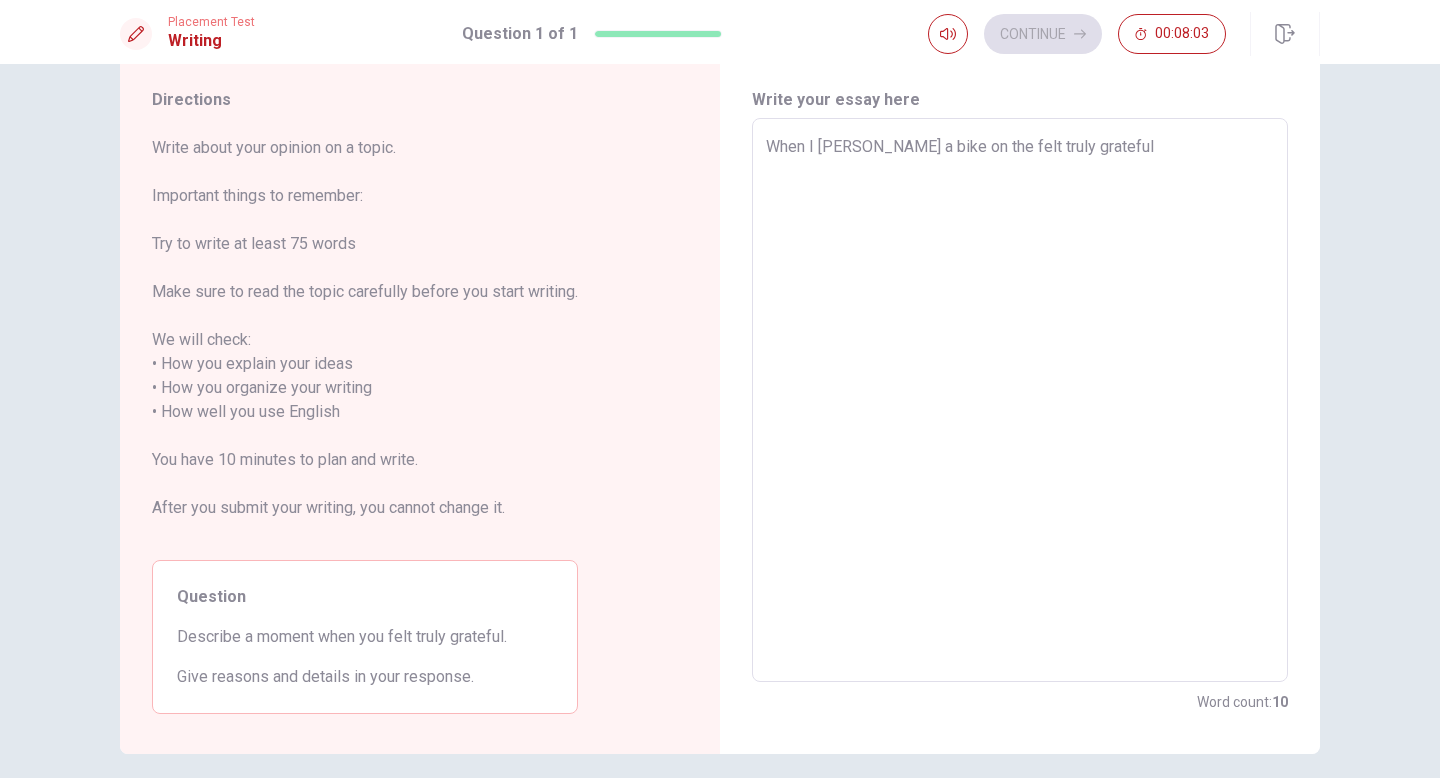type on "x" 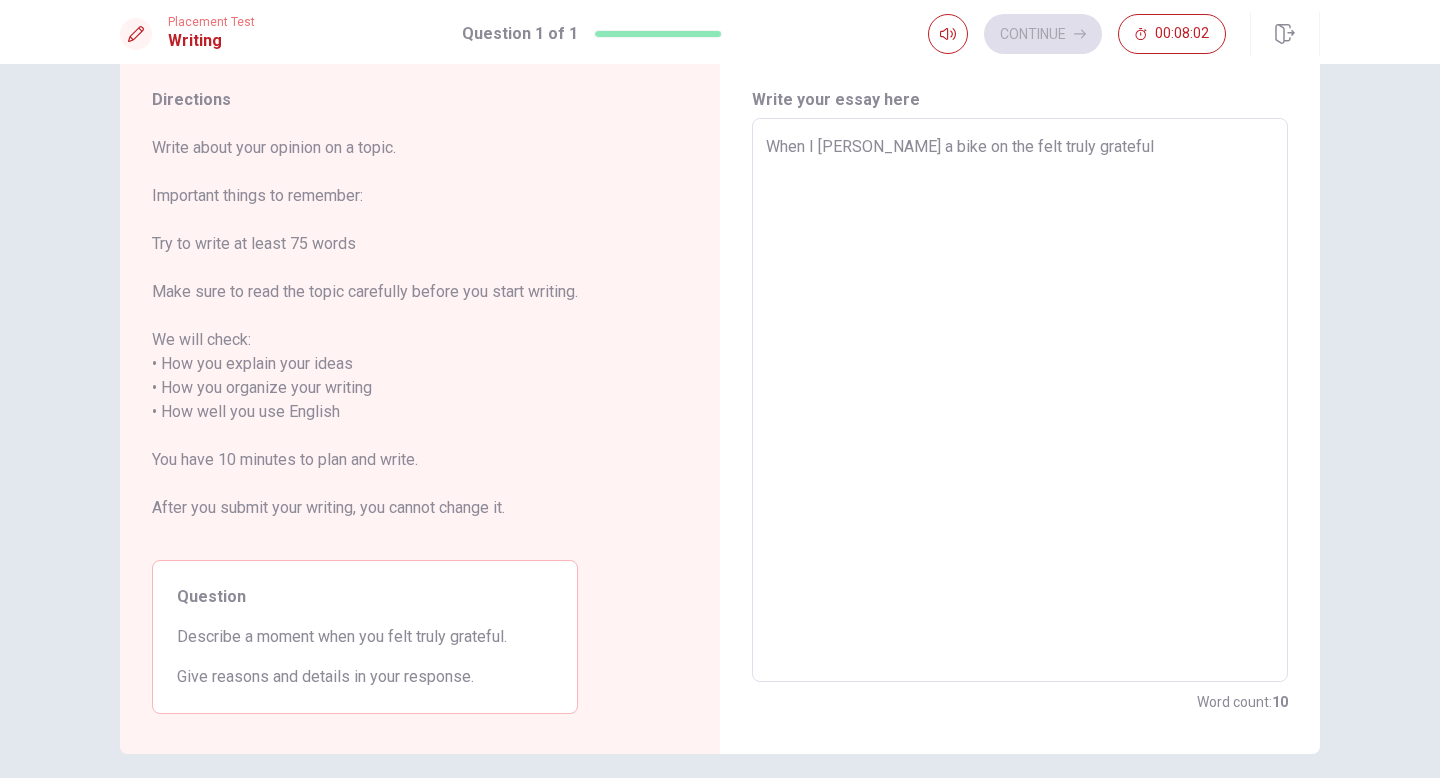 type on "When I [PERSON_NAME] a bike on the rfelt truly grateful" 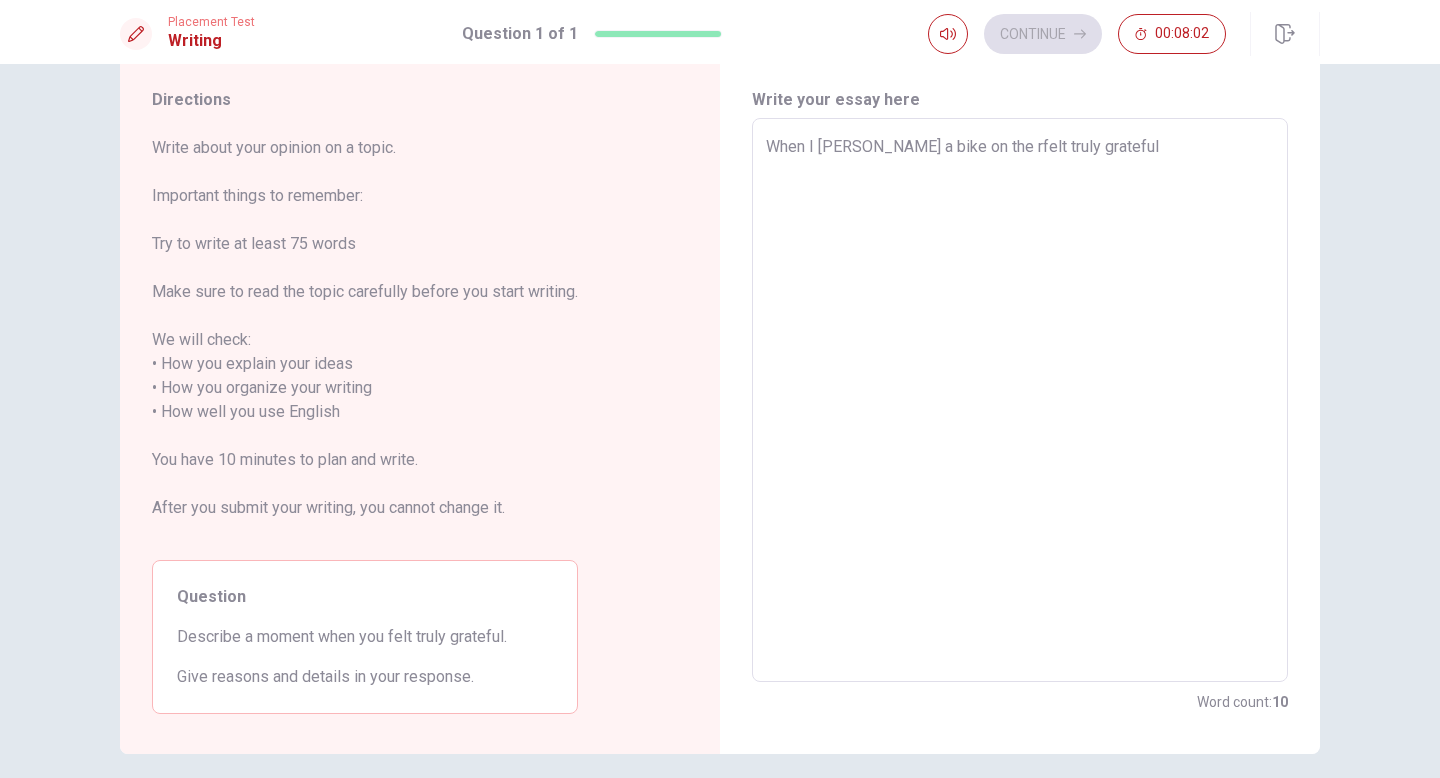 type on "x" 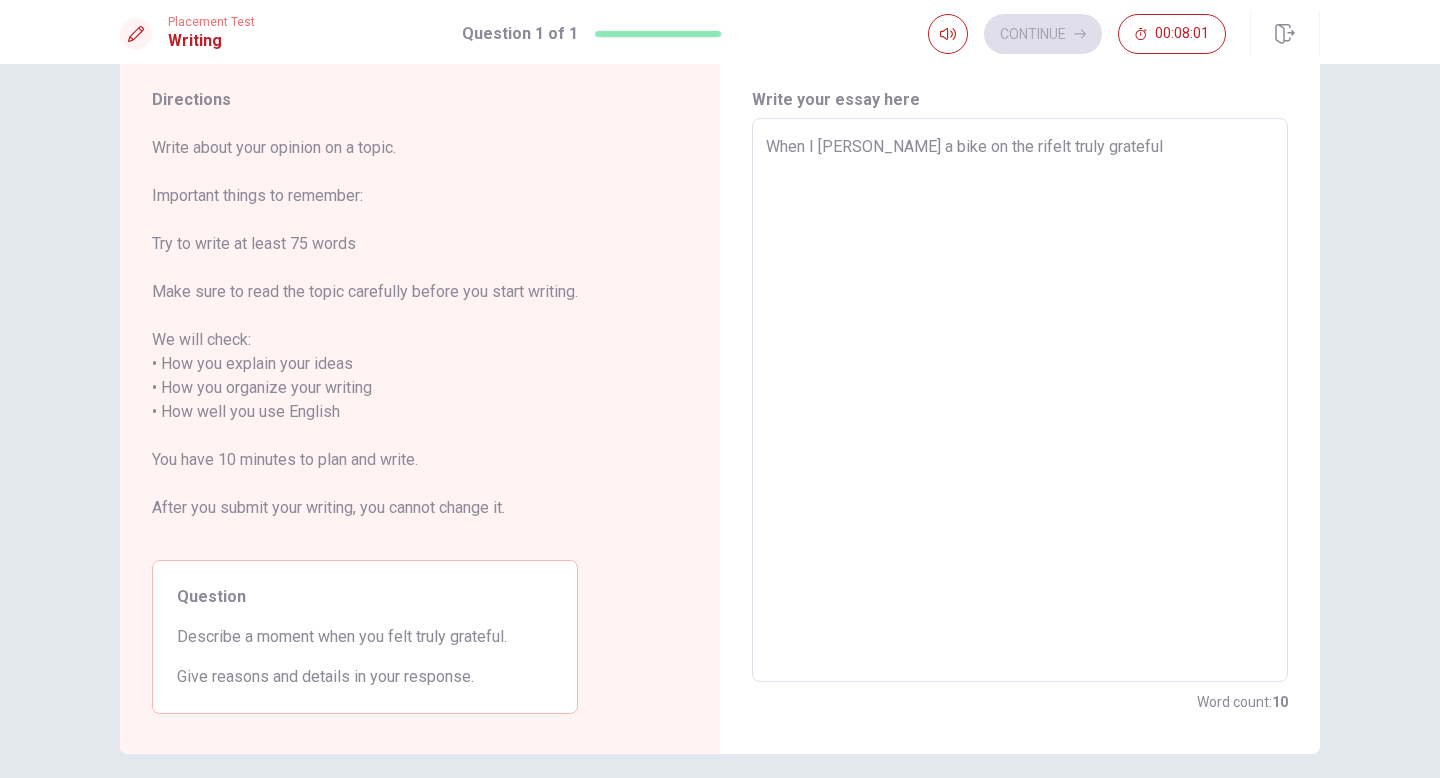 type on "x" 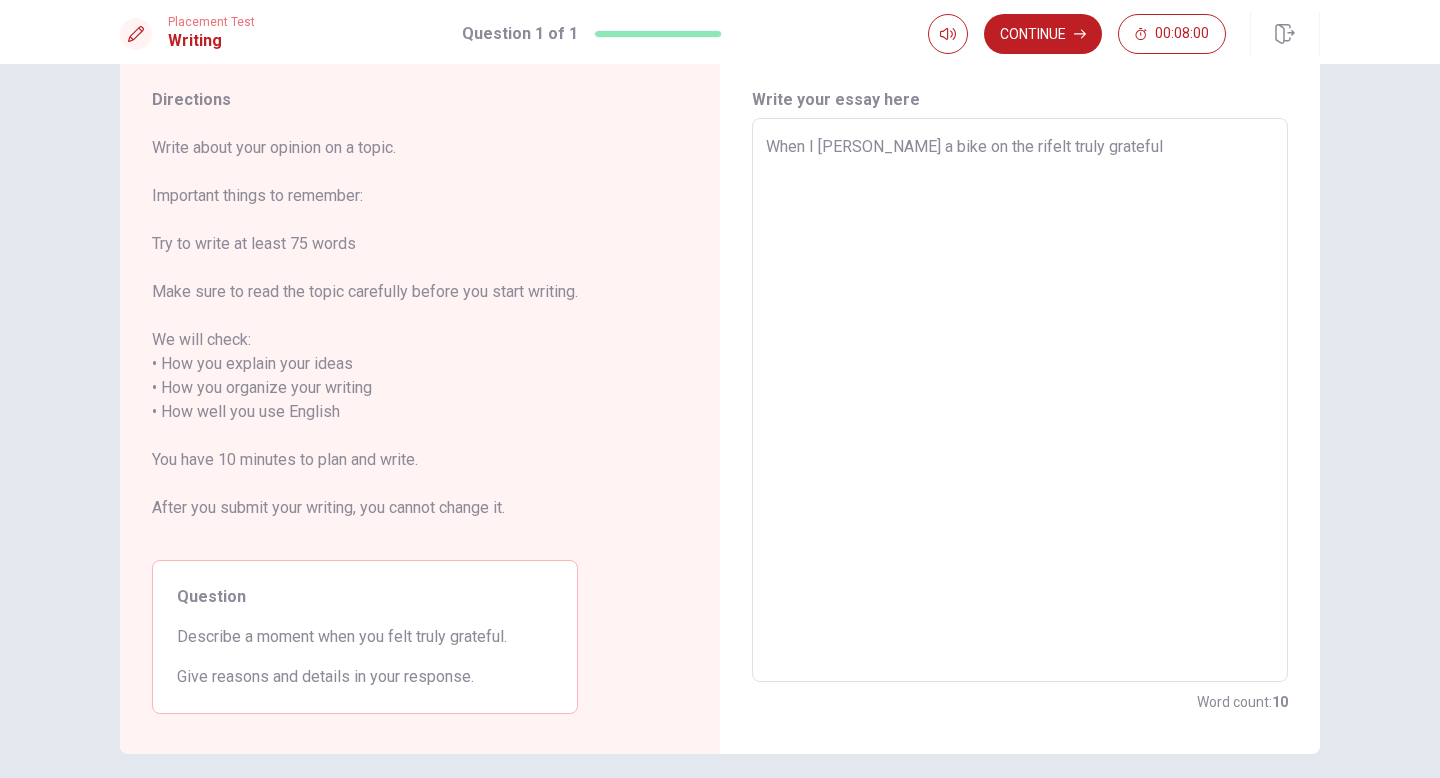 type on "When I [PERSON_NAME] a bike on the rivfelt truly grateful" 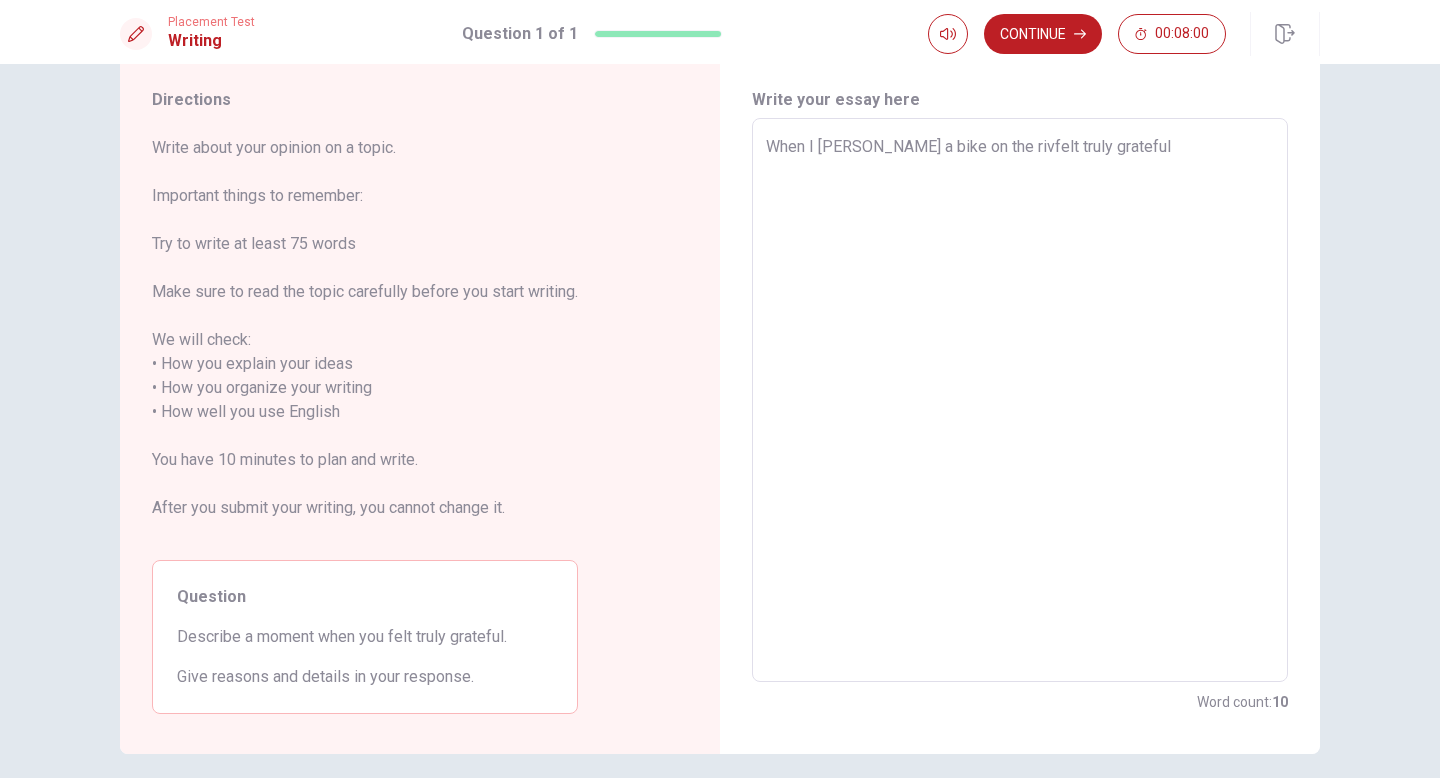 type on "x" 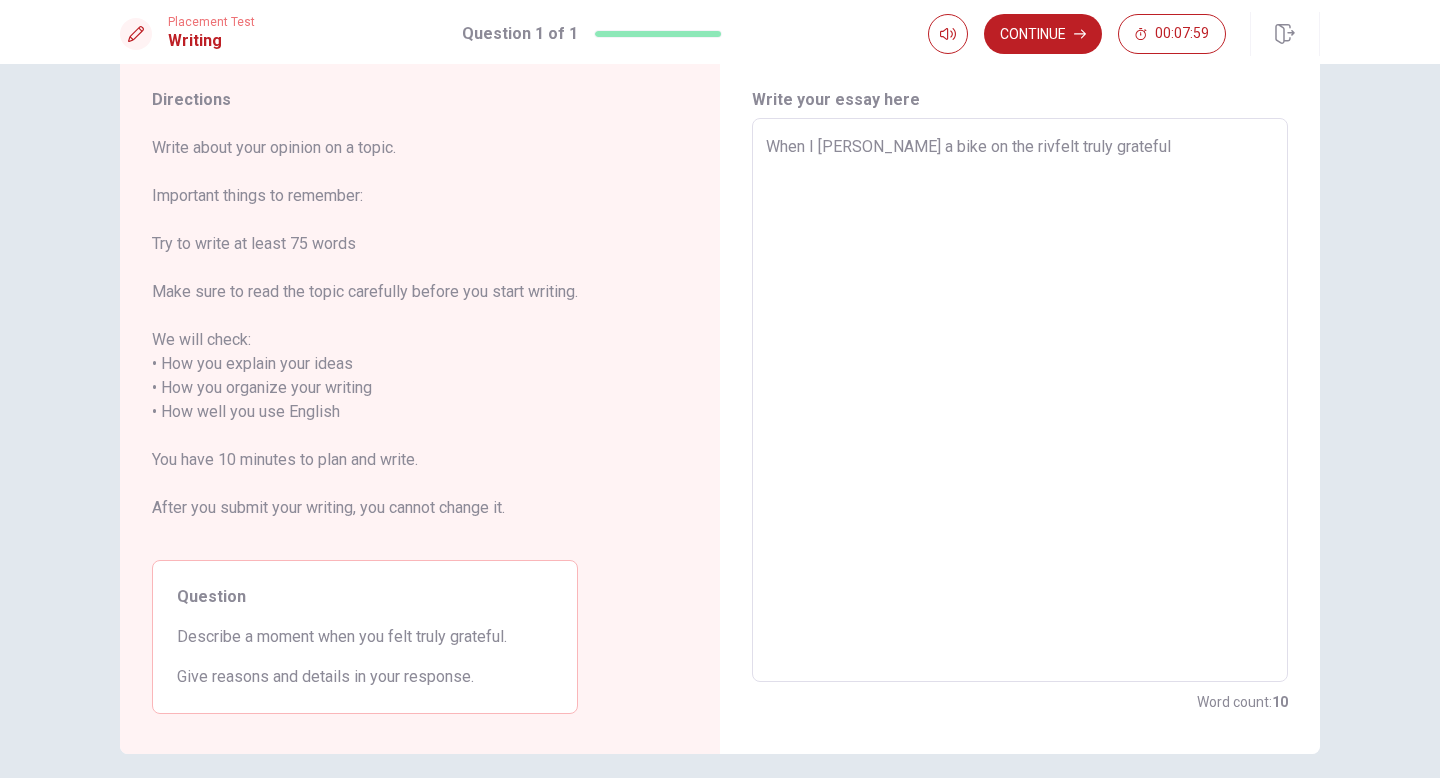 type on "When I [PERSON_NAME] a bike on the rivefelt truly grateful" 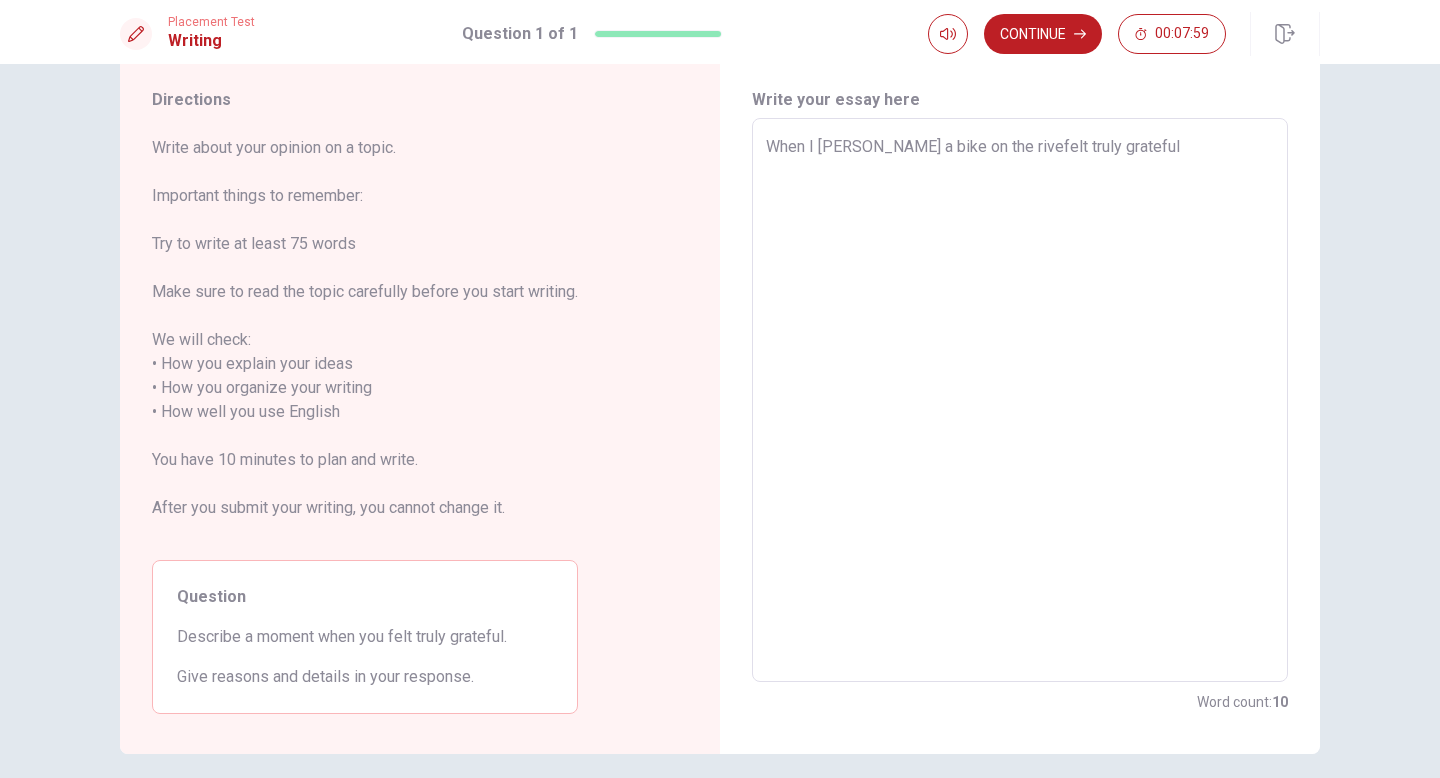 type on "When I [PERSON_NAME] a bike on the riverfelt truly grateful" 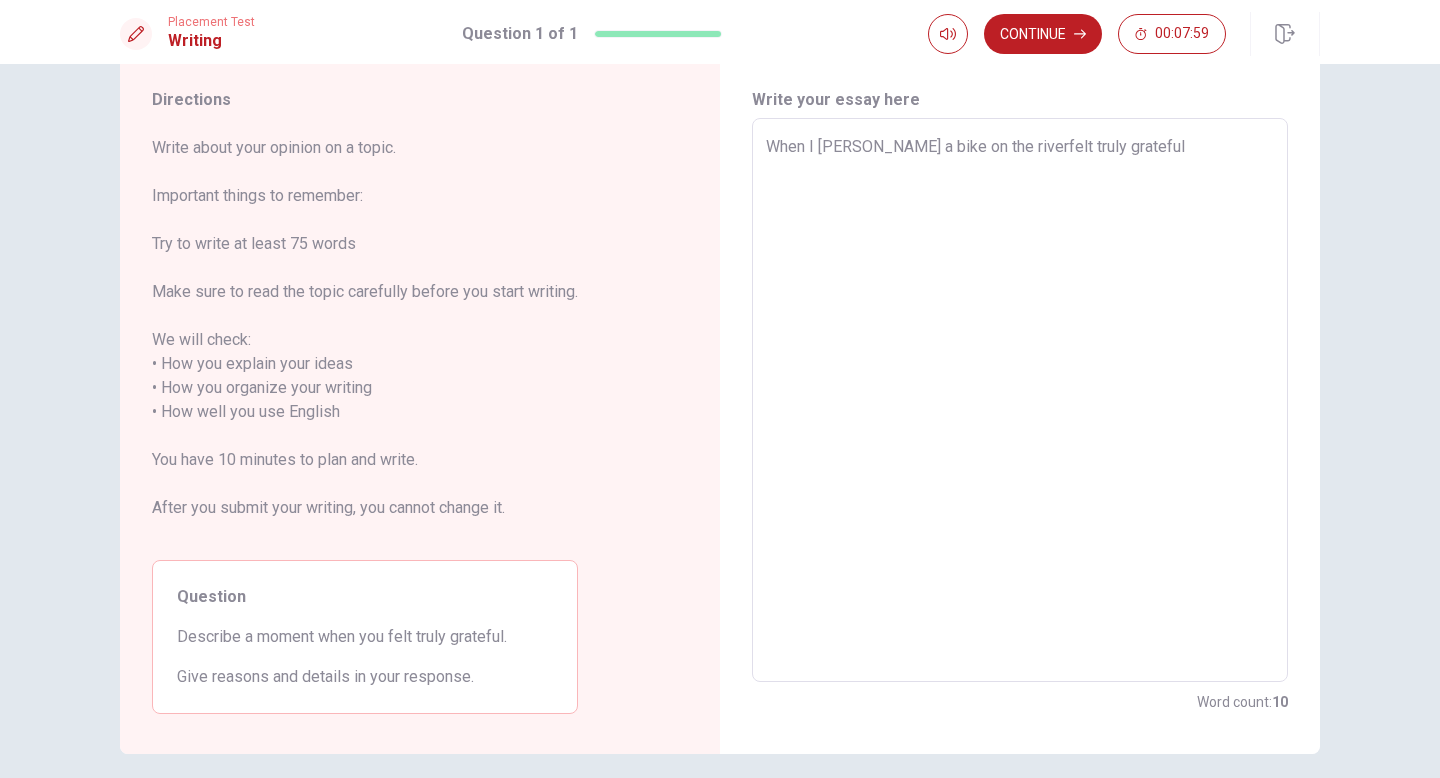 type on "x" 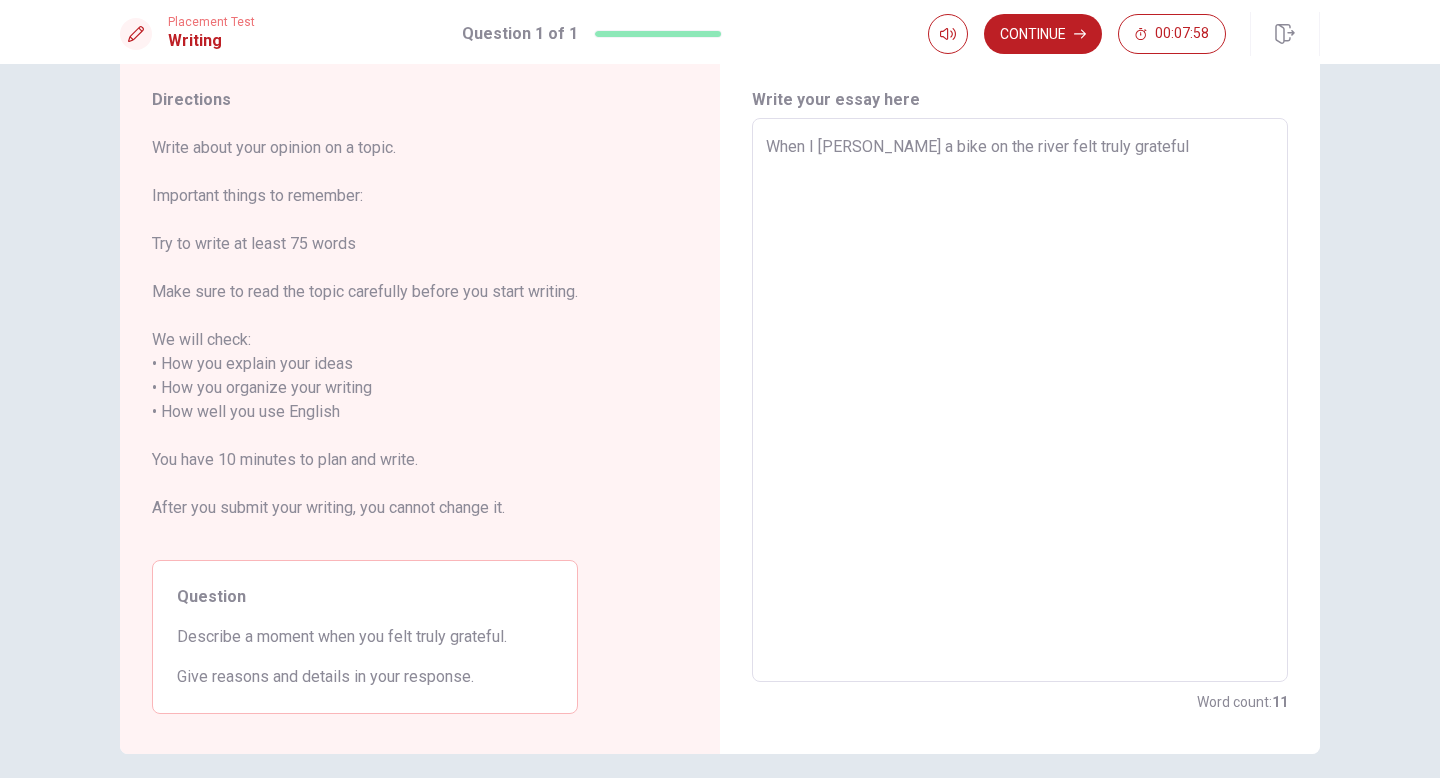 type on "x" 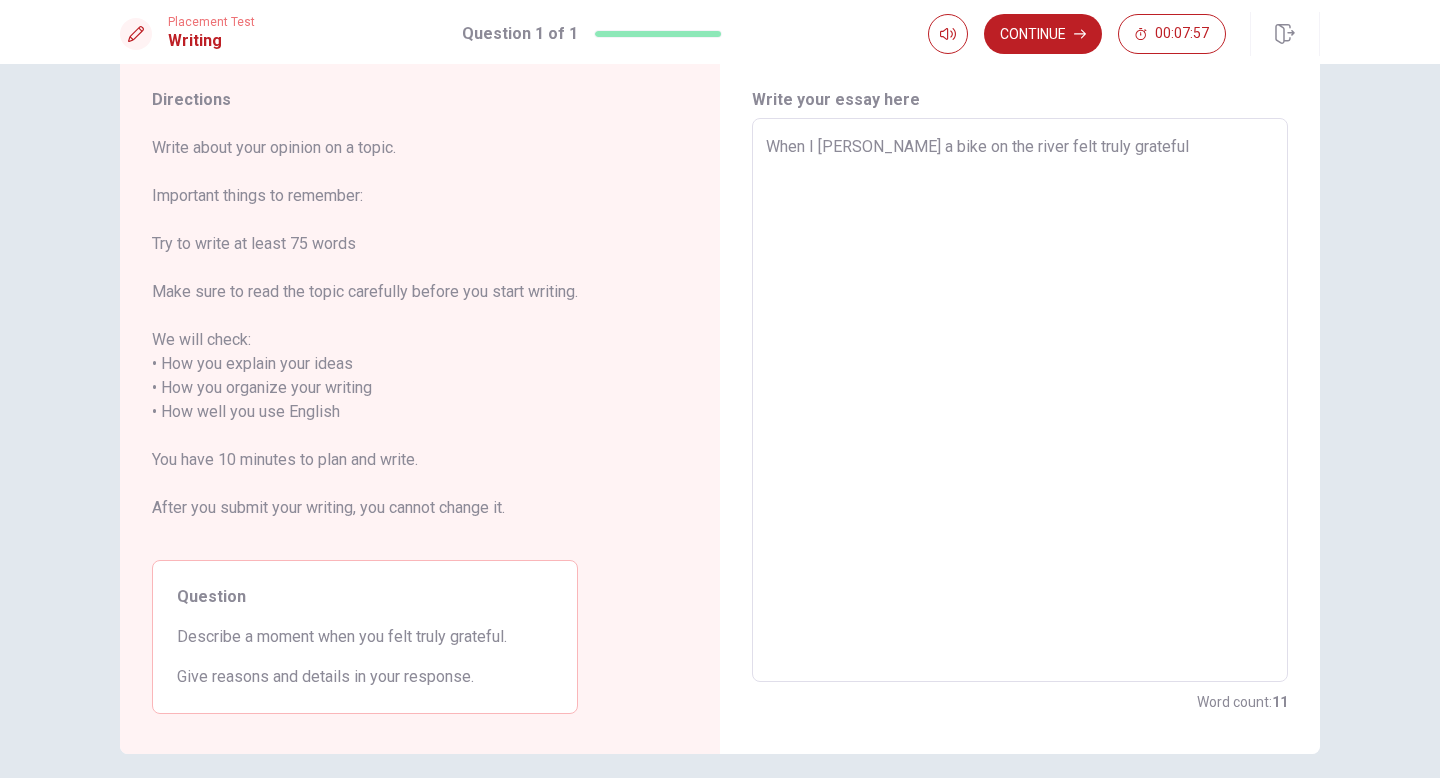 type on "When I [PERSON_NAME] a bike on the riverfelt truly grateful" 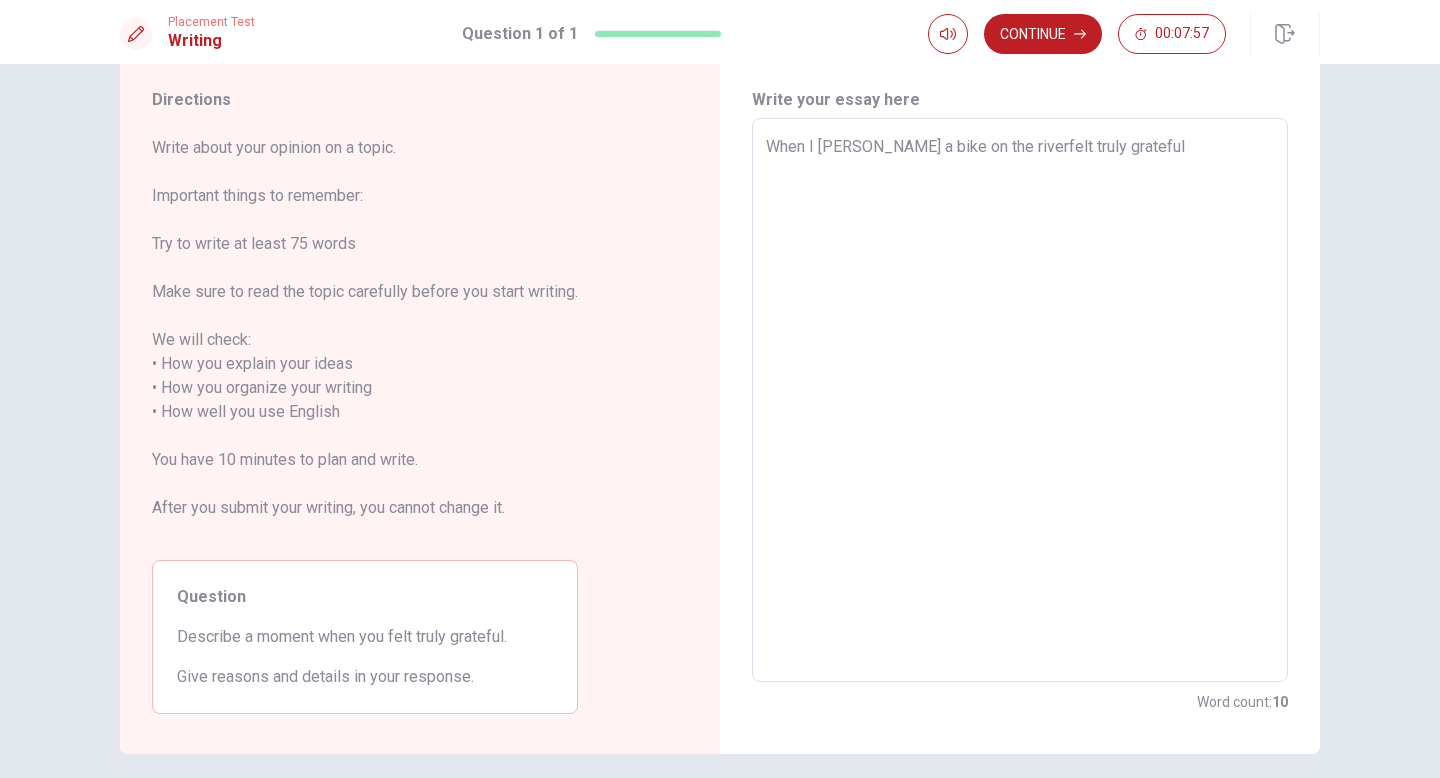 type on "x" 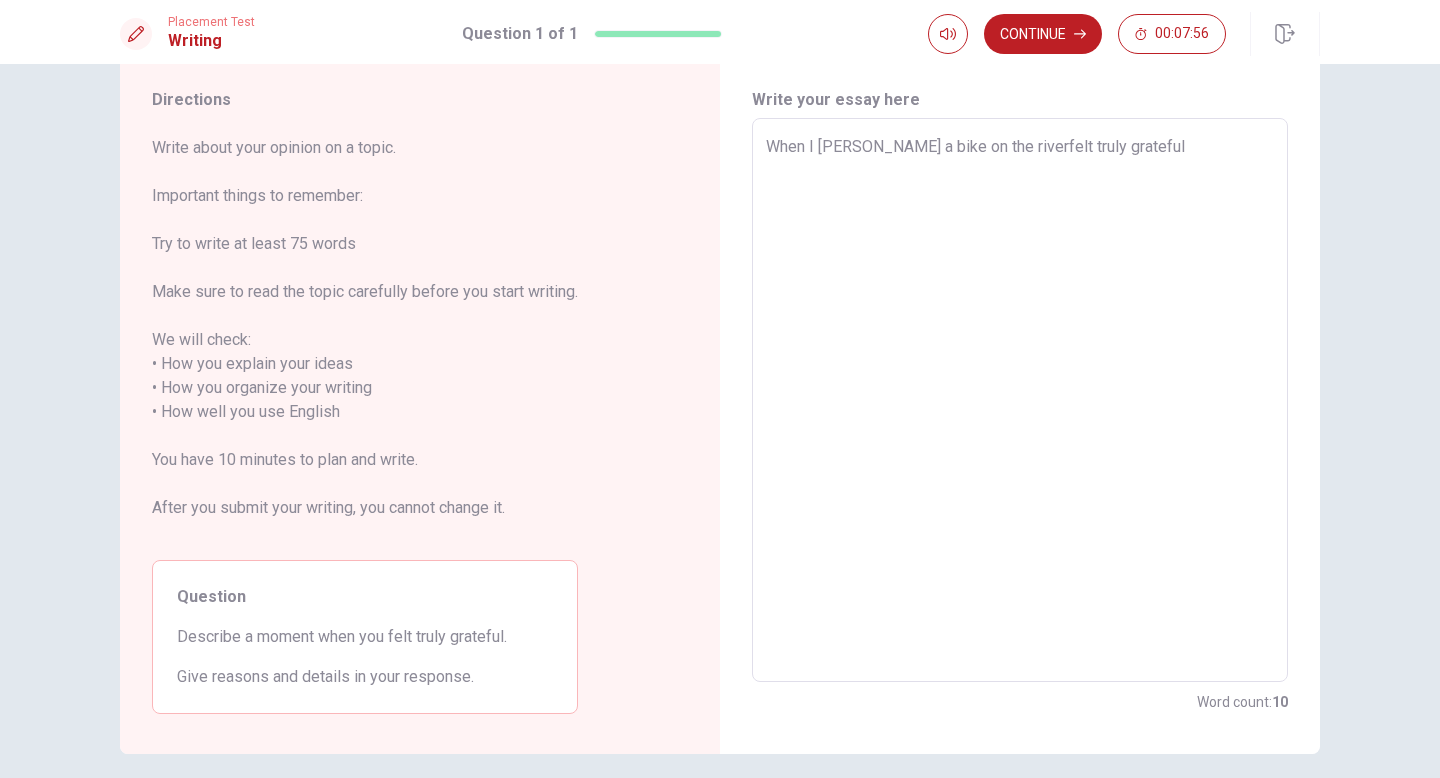 type on "When I [PERSON_NAME] a bike on the riversfelt truly grateful" 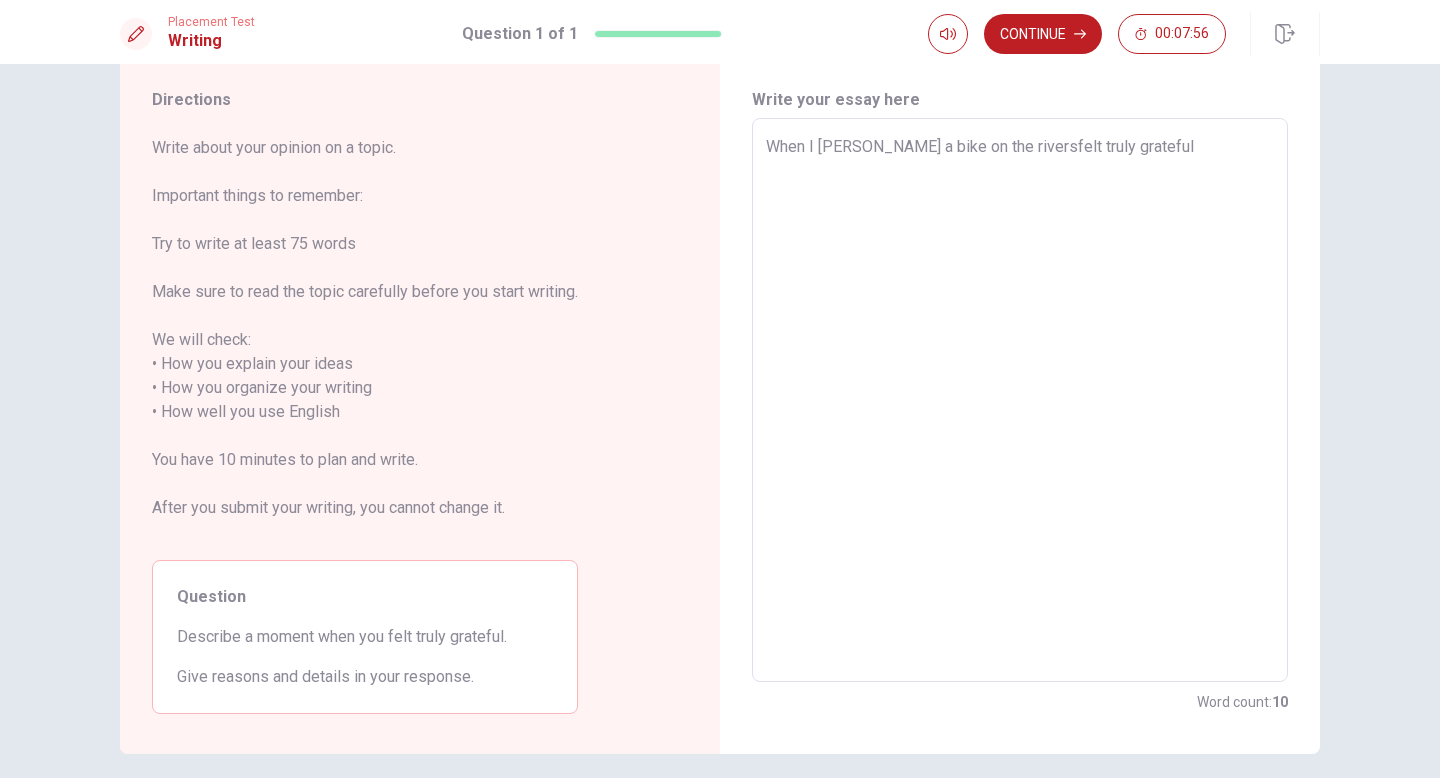 type on "x" 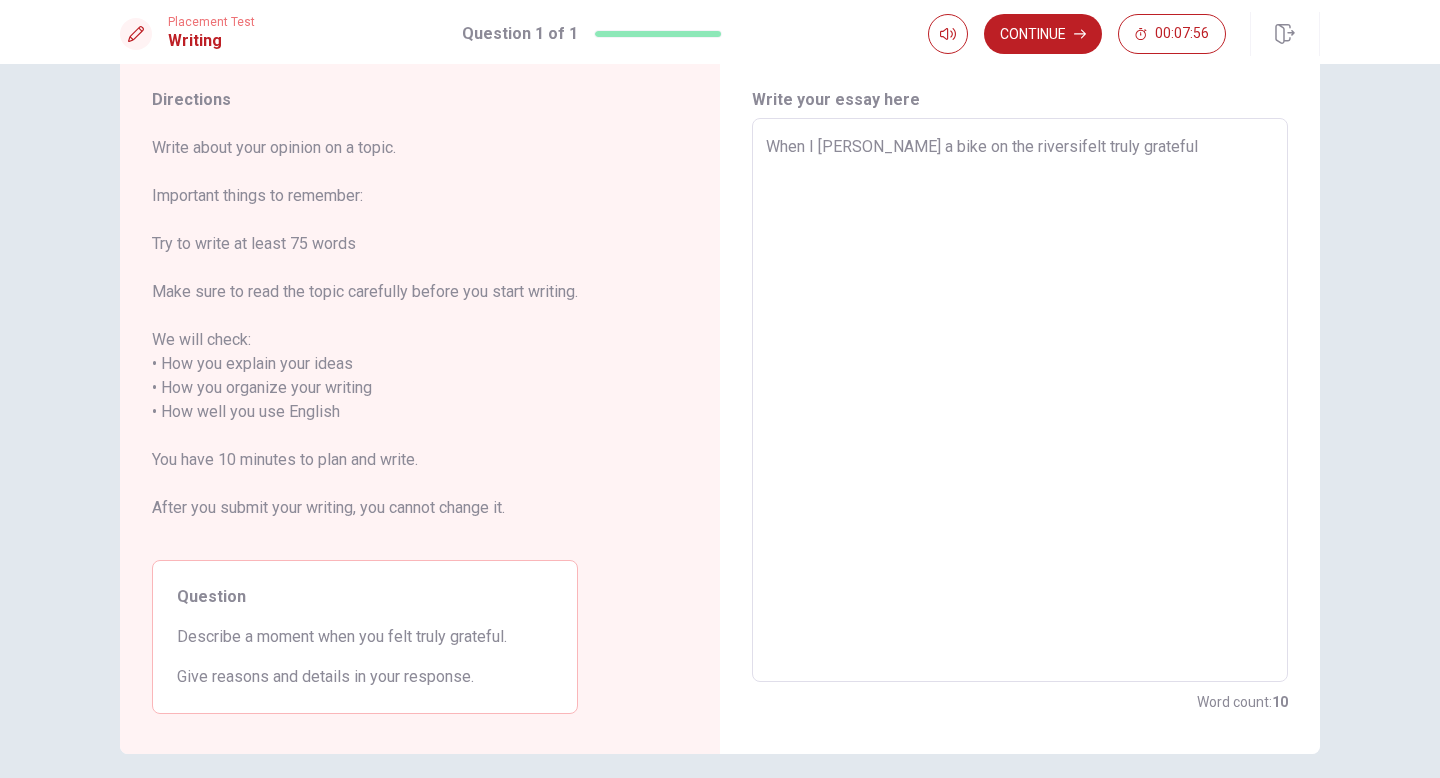 type on "x" 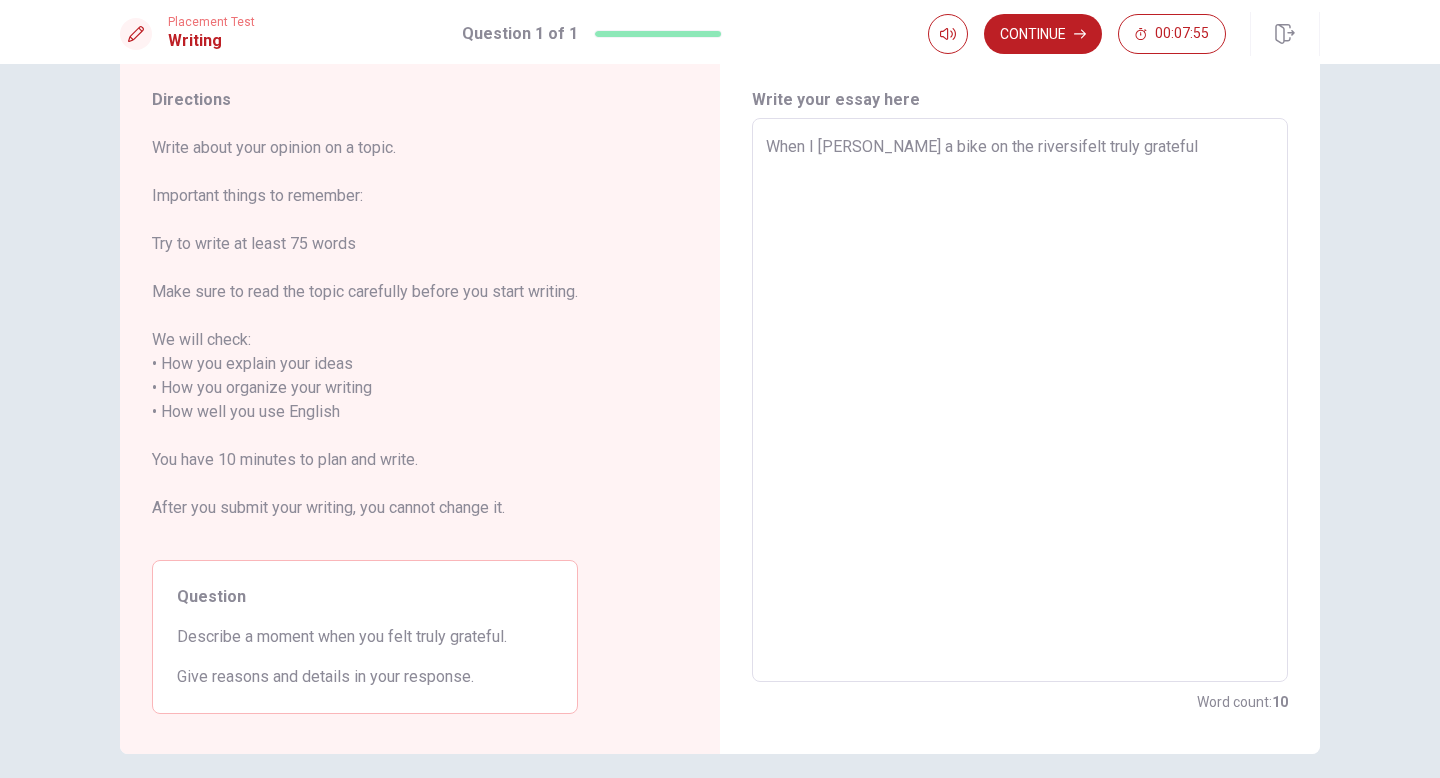 type on "When I [PERSON_NAME] a bike on the riversidfelt truly grateful" 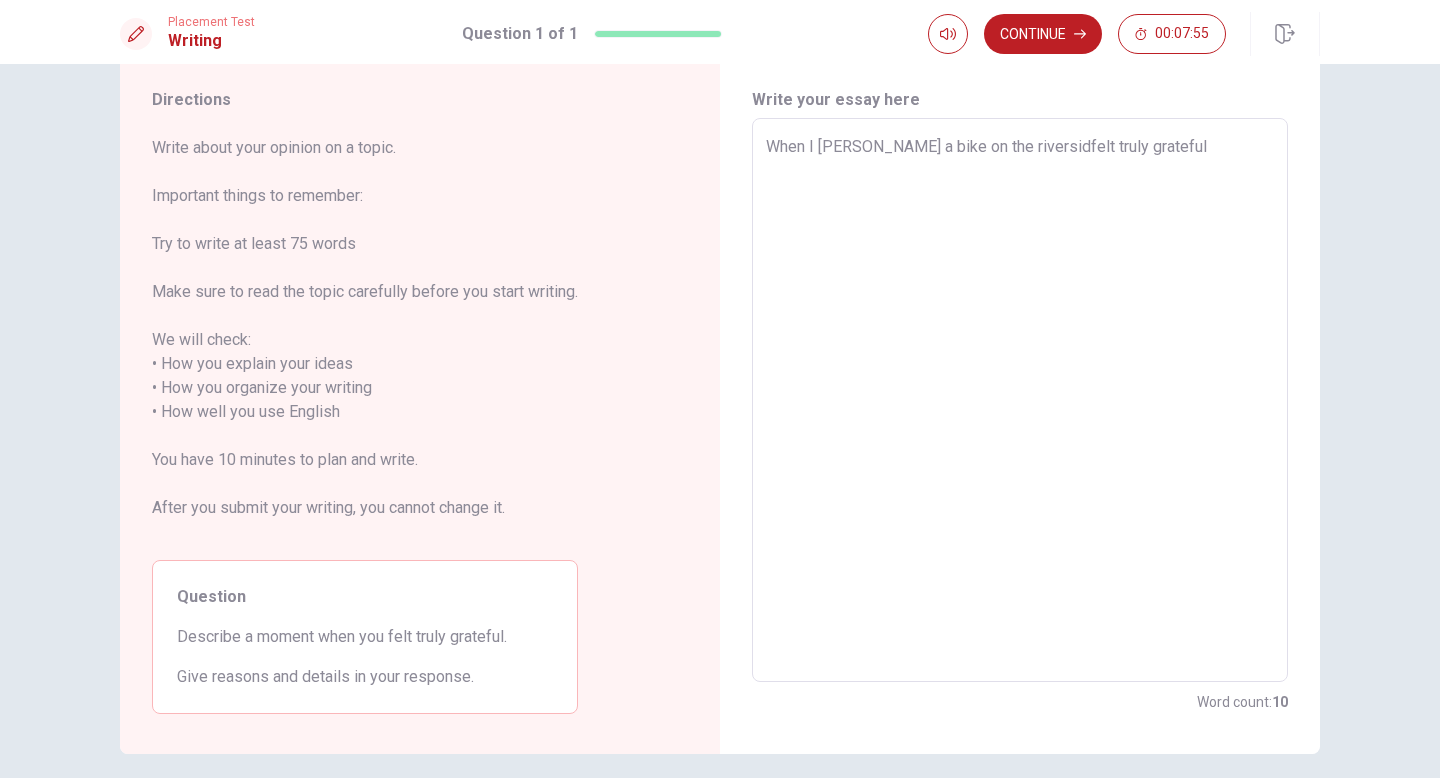 type on "x" 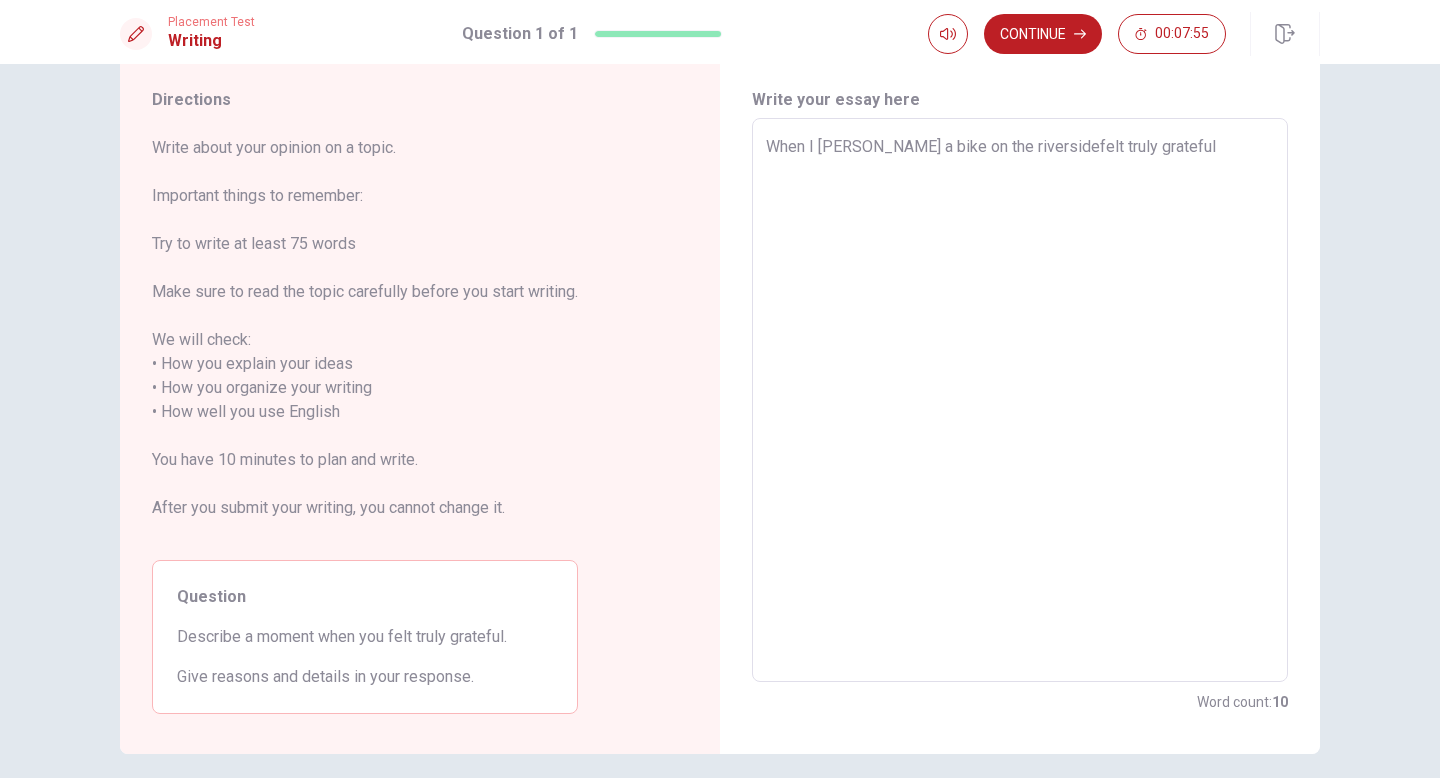 type on "x" 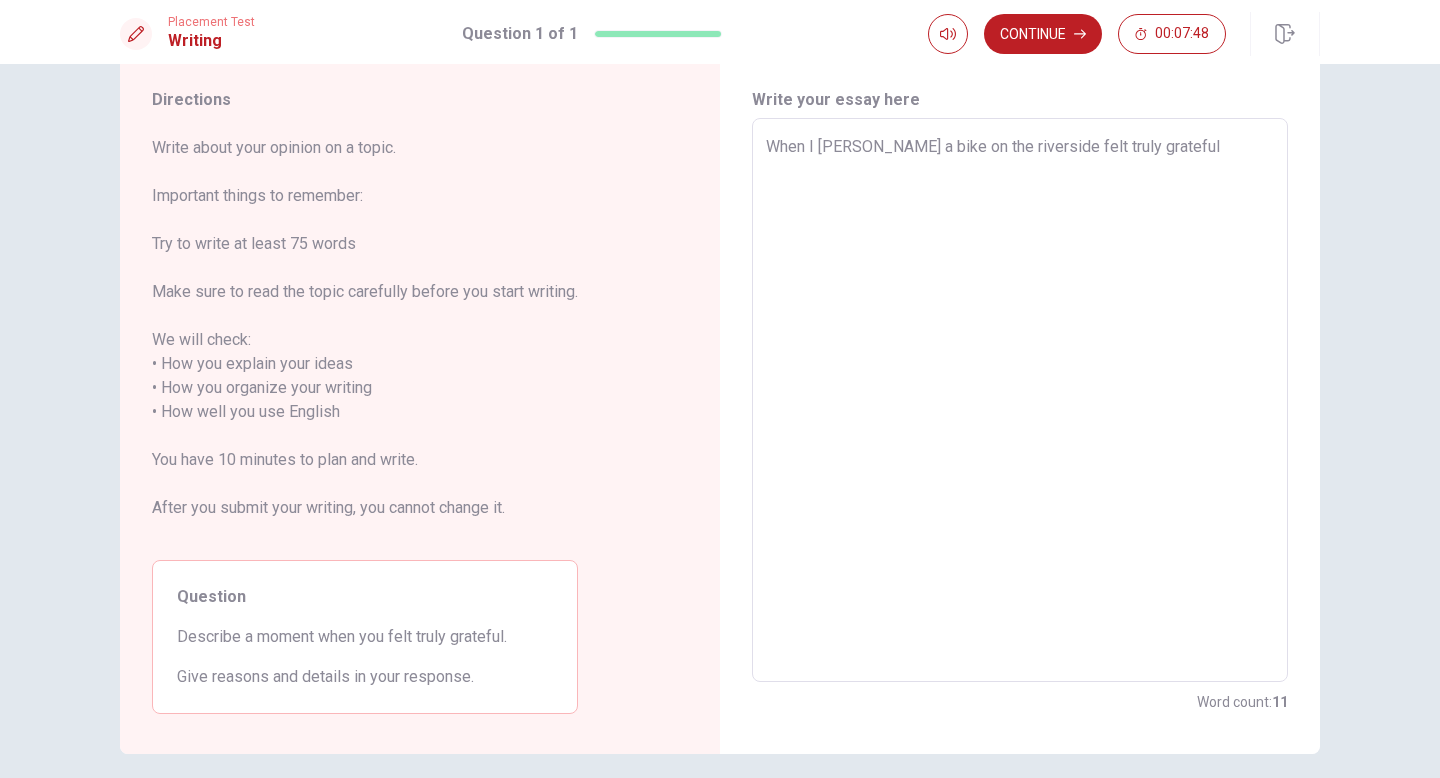 type on "x" 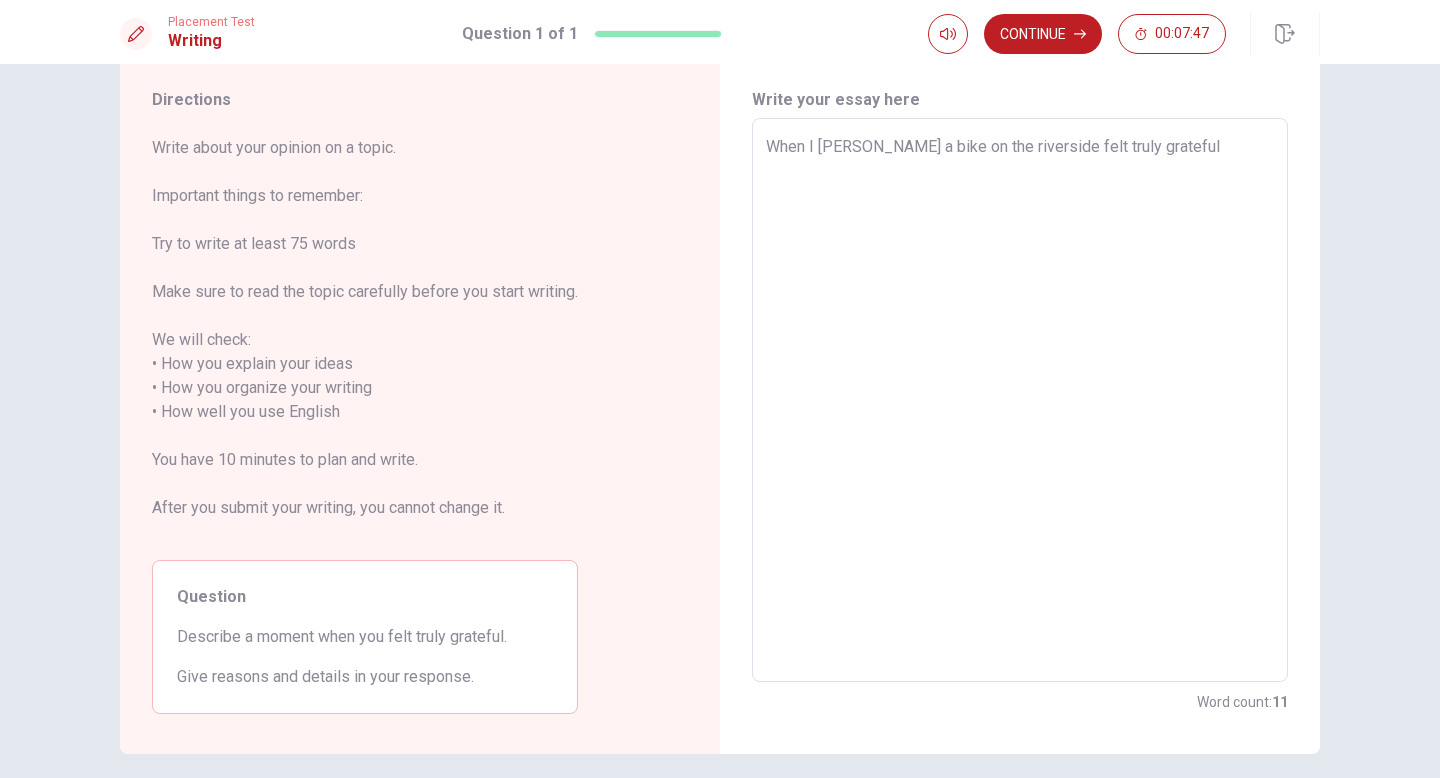 type on "When I [PERSON_NAME] a bike on the riverside tfelt truly grateful" 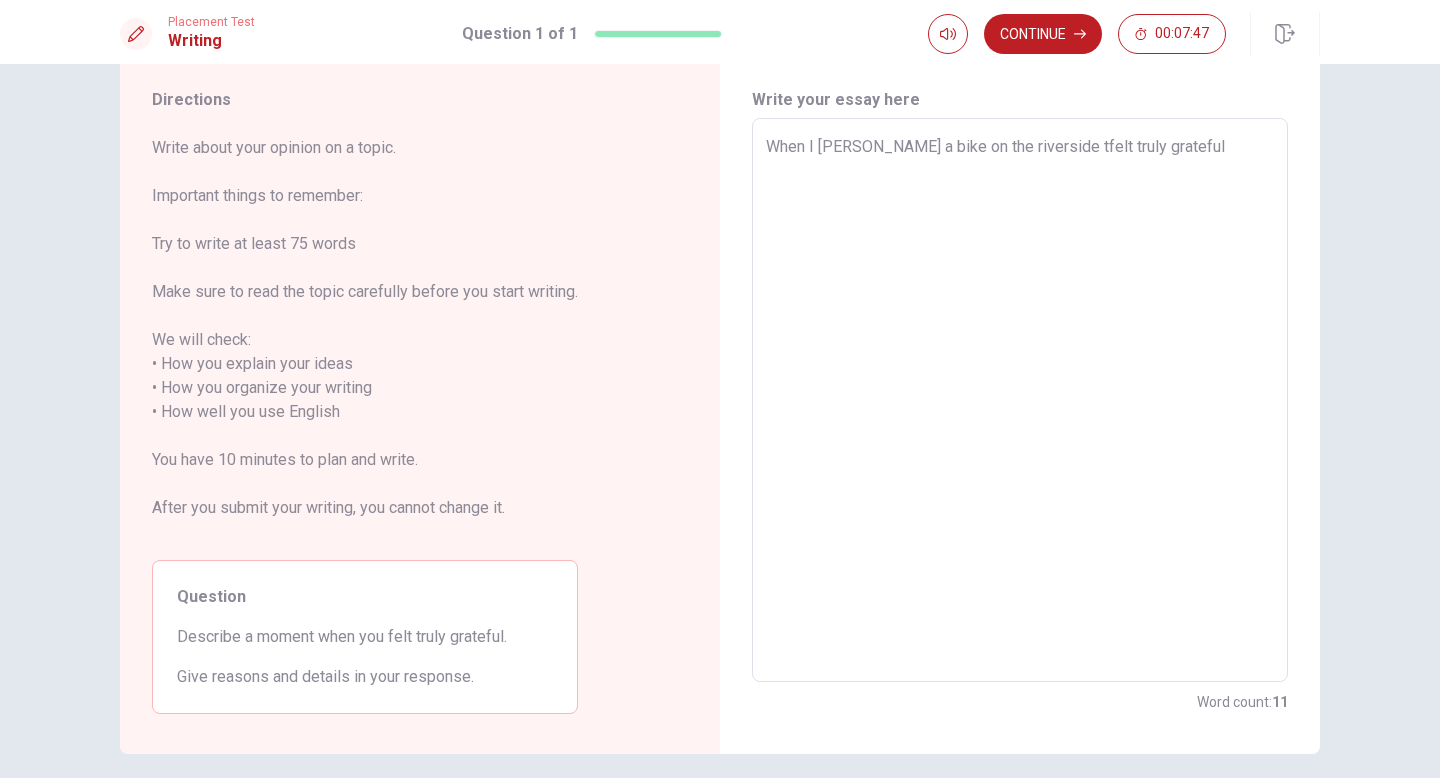 type on "x" 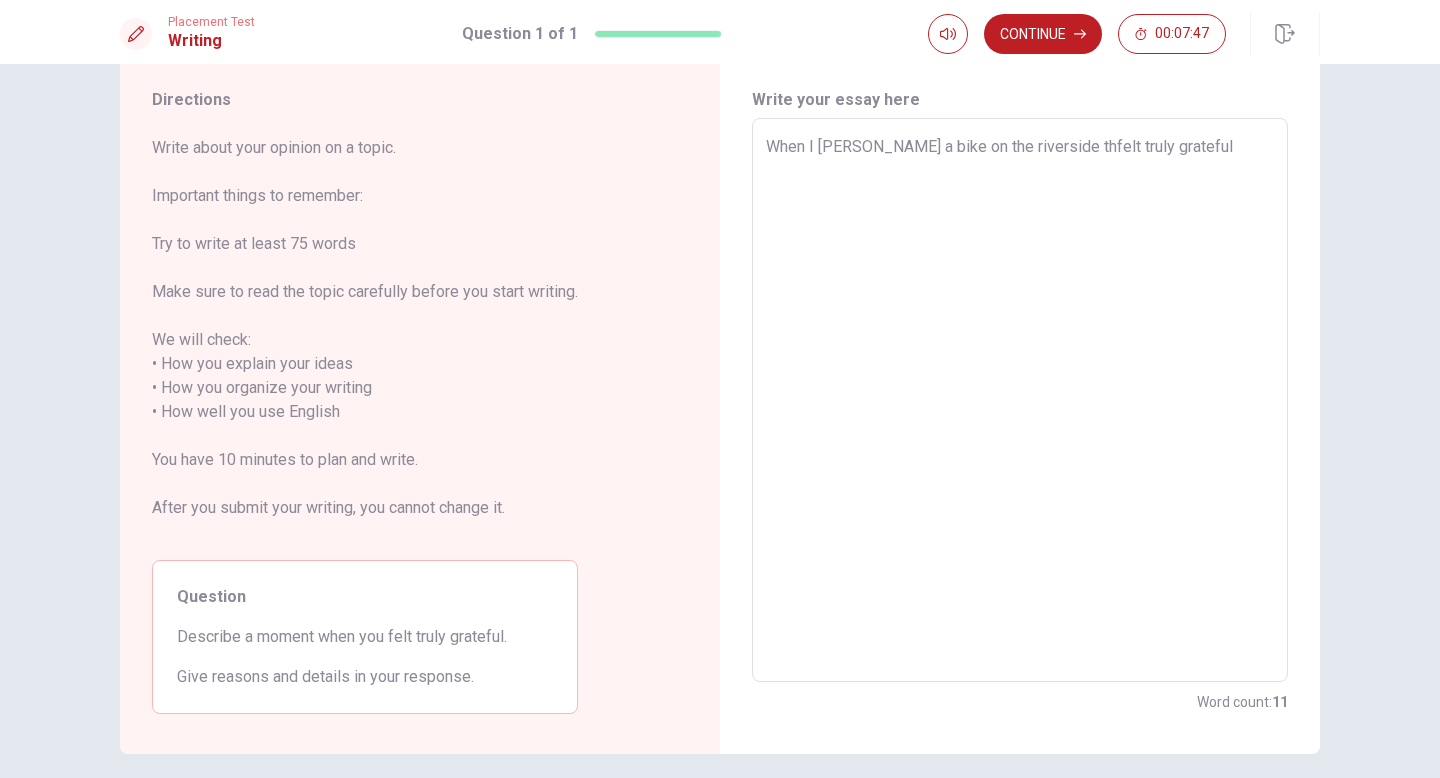 type on "x" 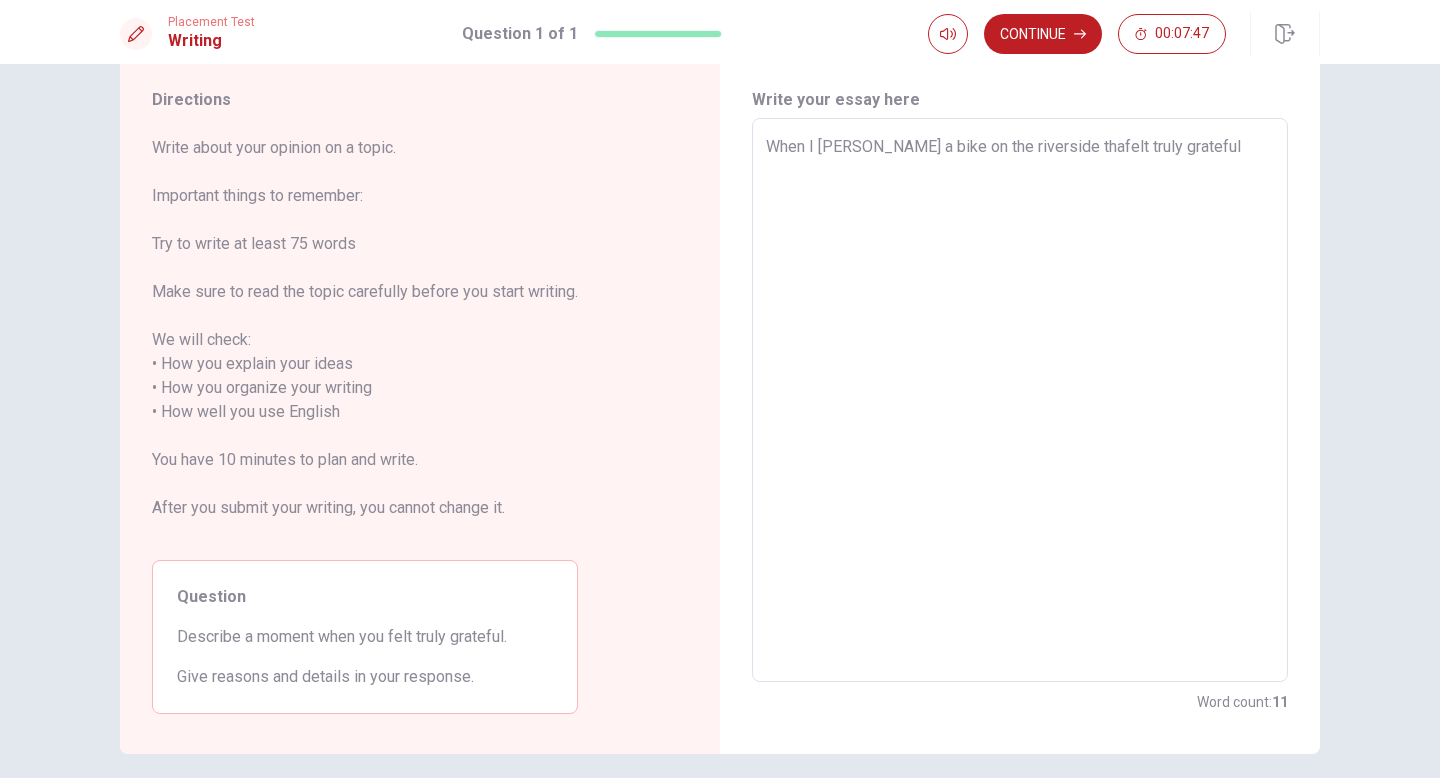 type on "x" 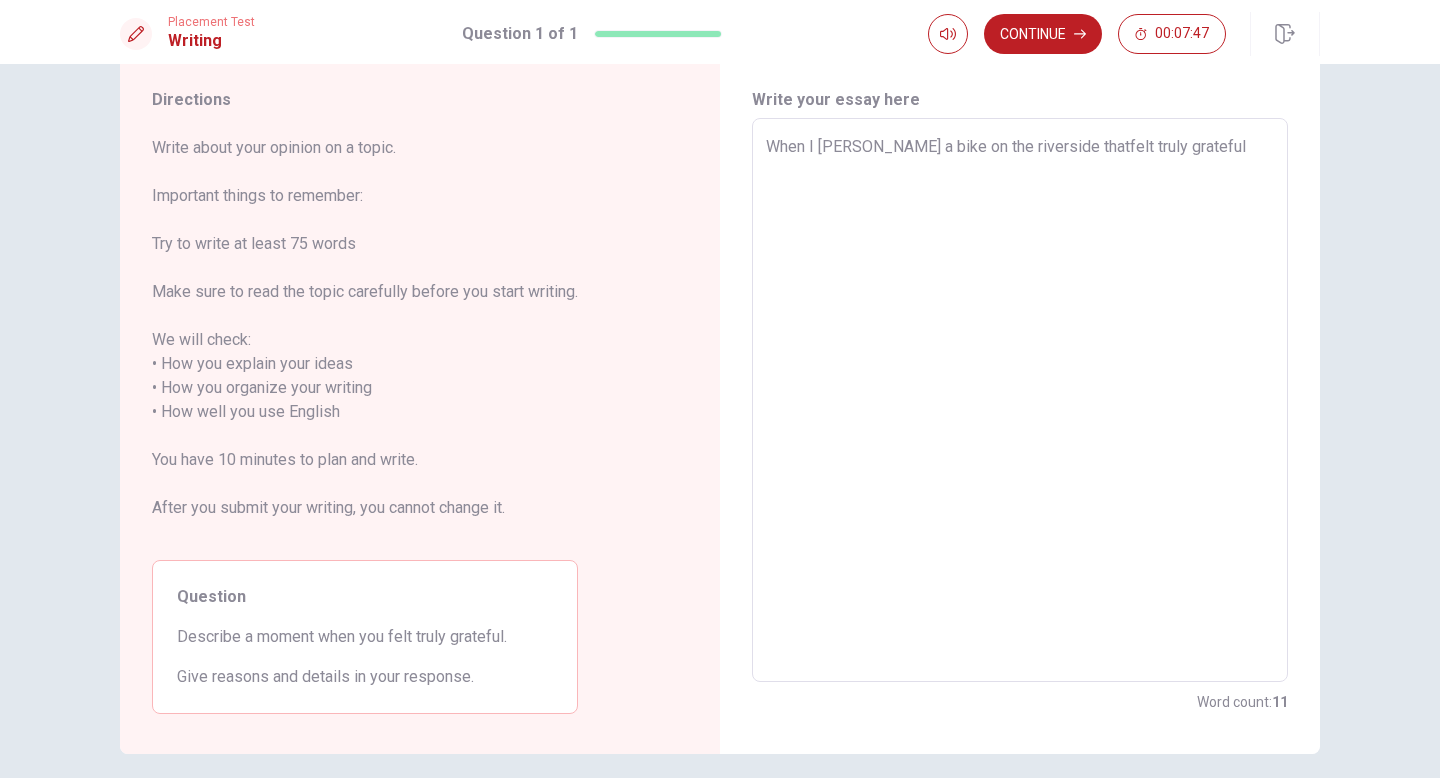 type on "x" 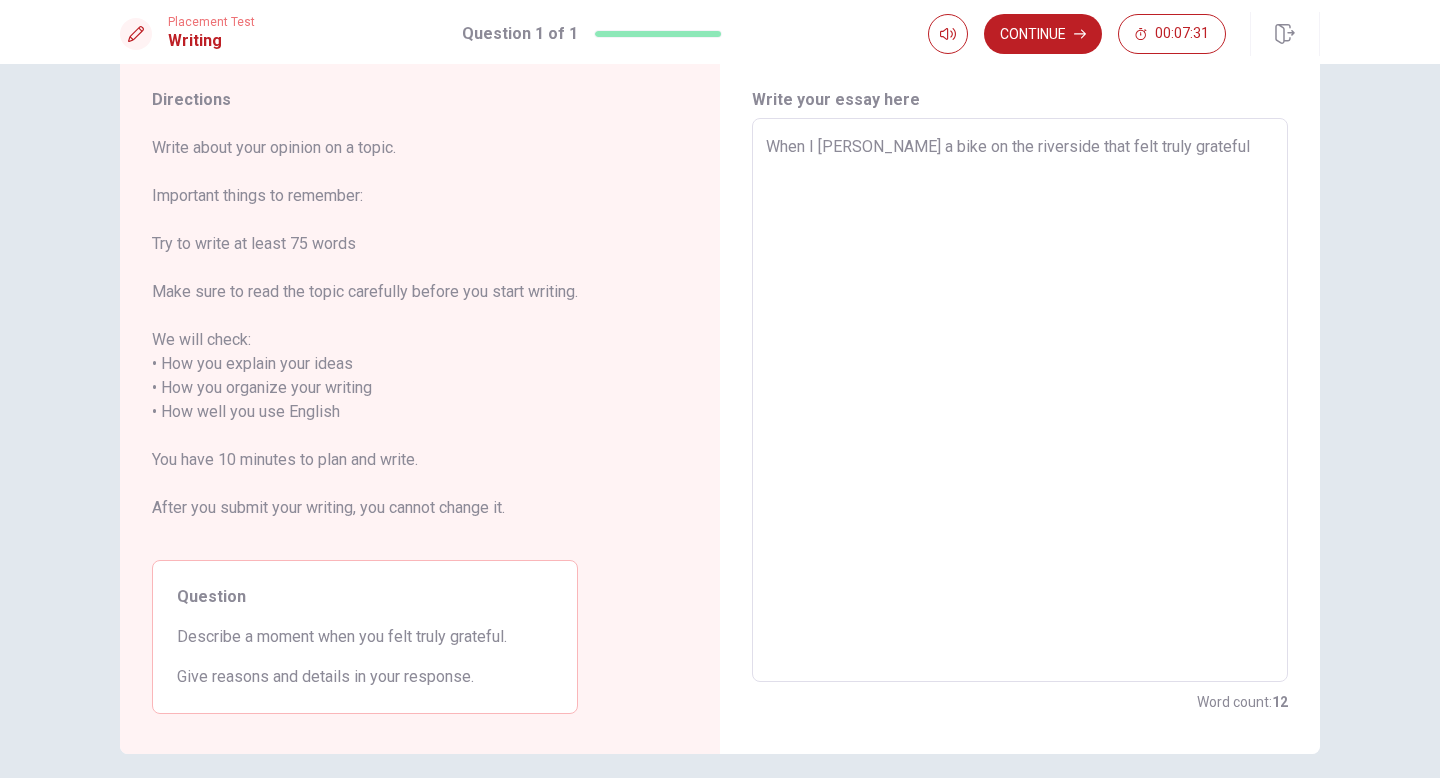 click on "When I [PERSON_NAME] a bike on the riverside that felt truly grateful" at bounding box center (1020, 400) 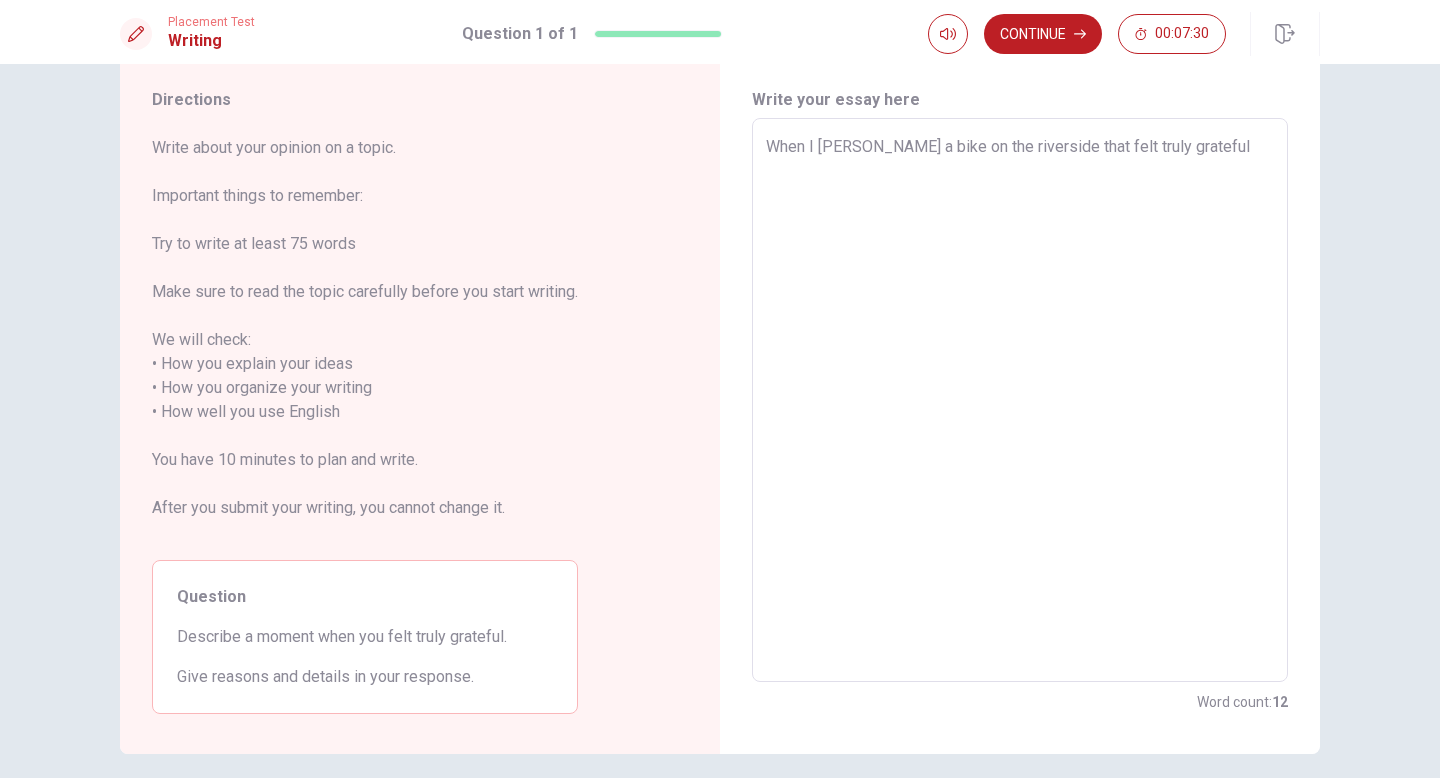 type on "When I tookea bike on the riverside that felt truly grateful" 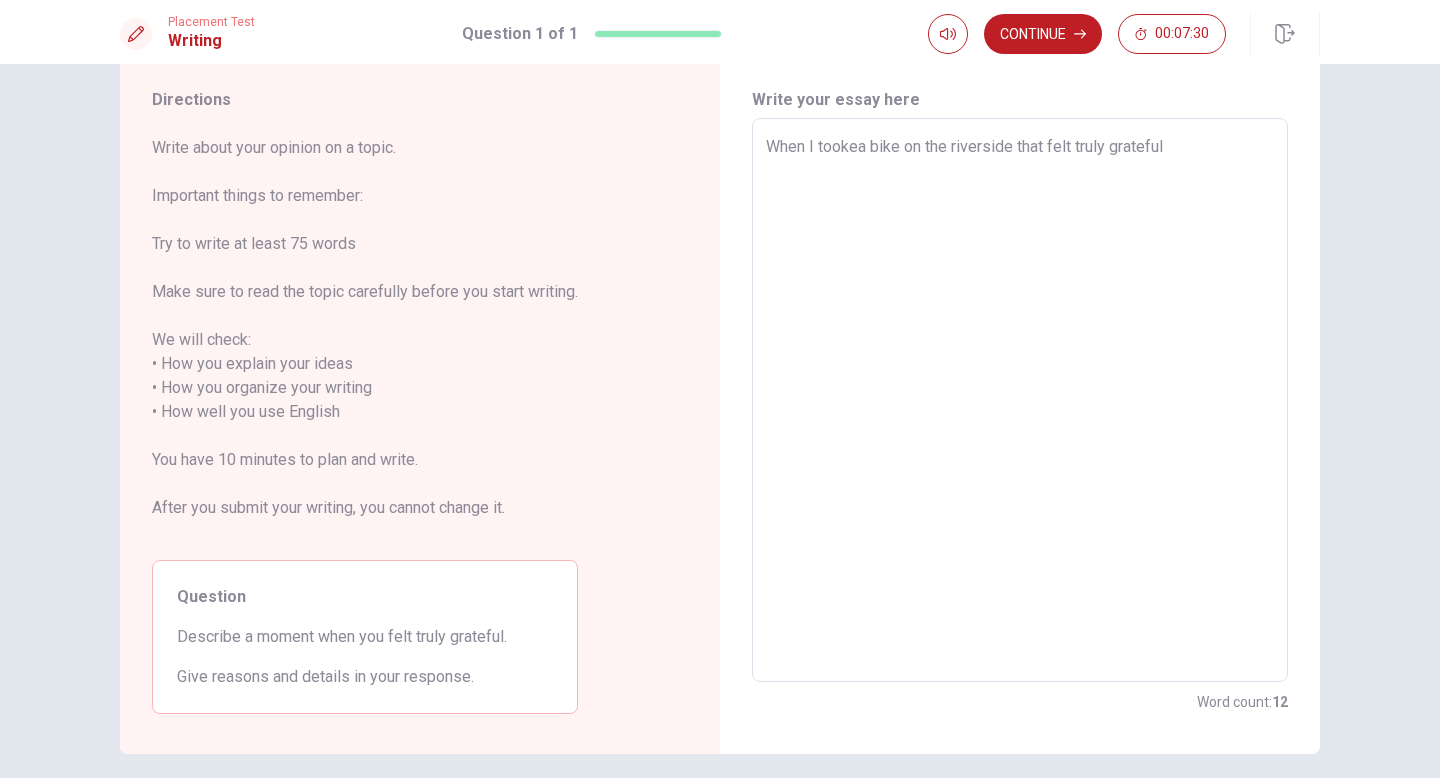 type on "x" 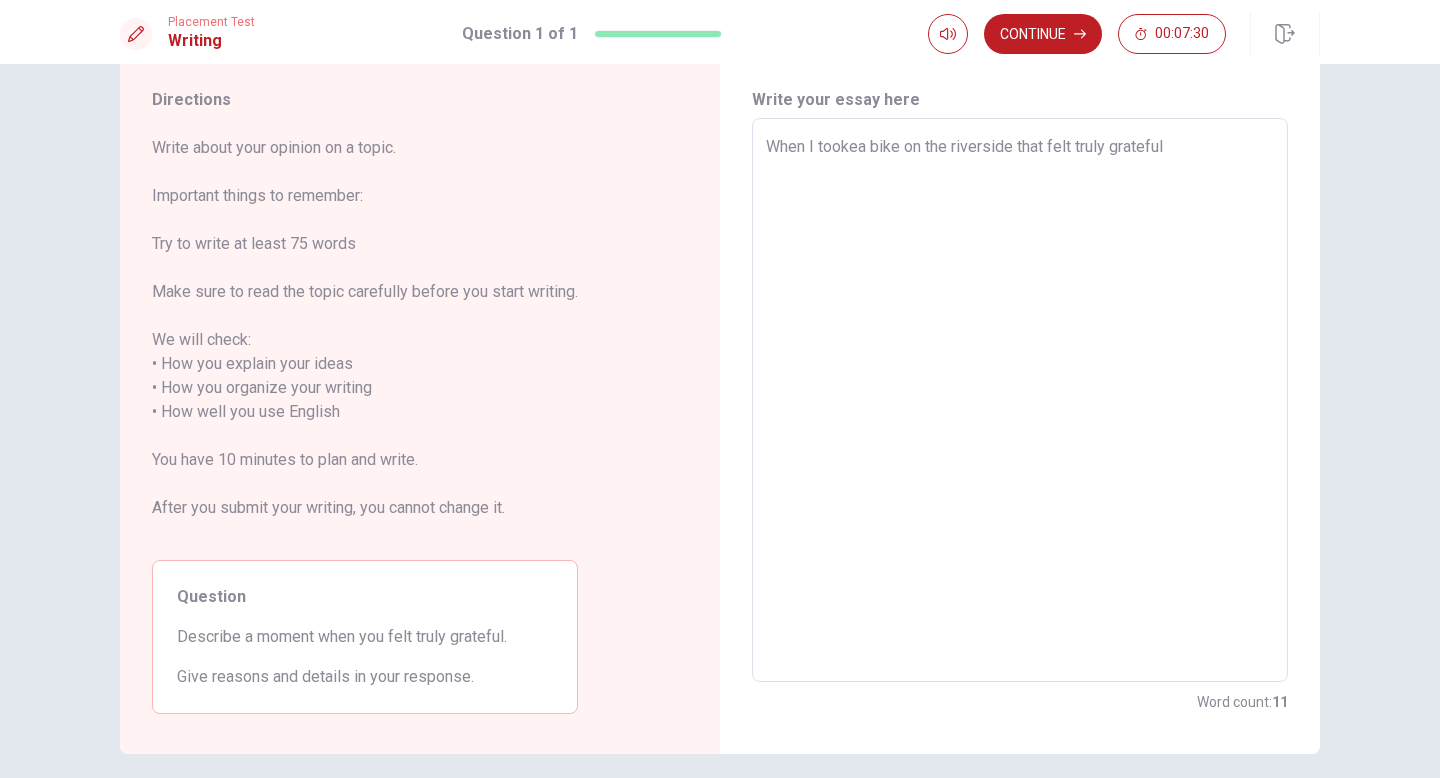 type on "When I tooka bike on the riverside that felt truly grateful" 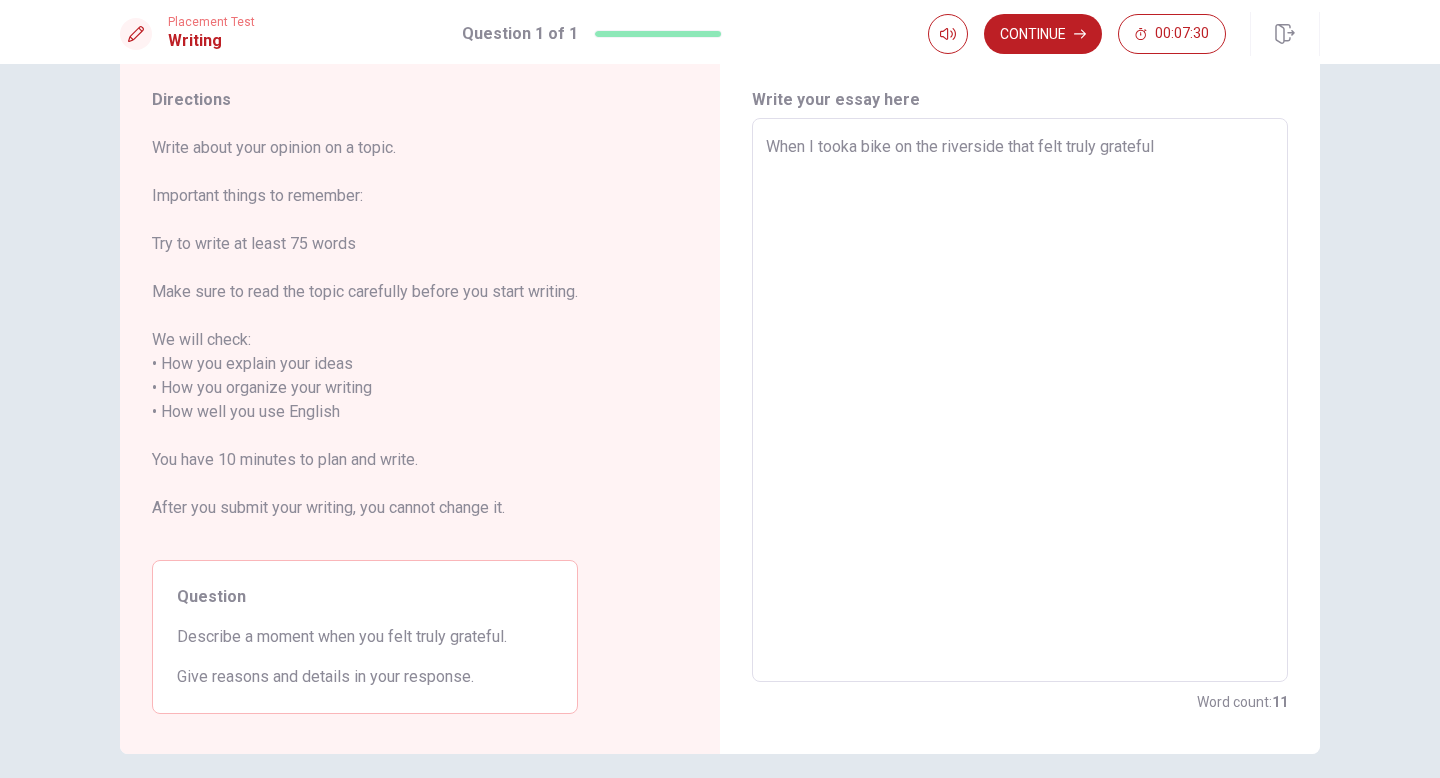 type on "x" 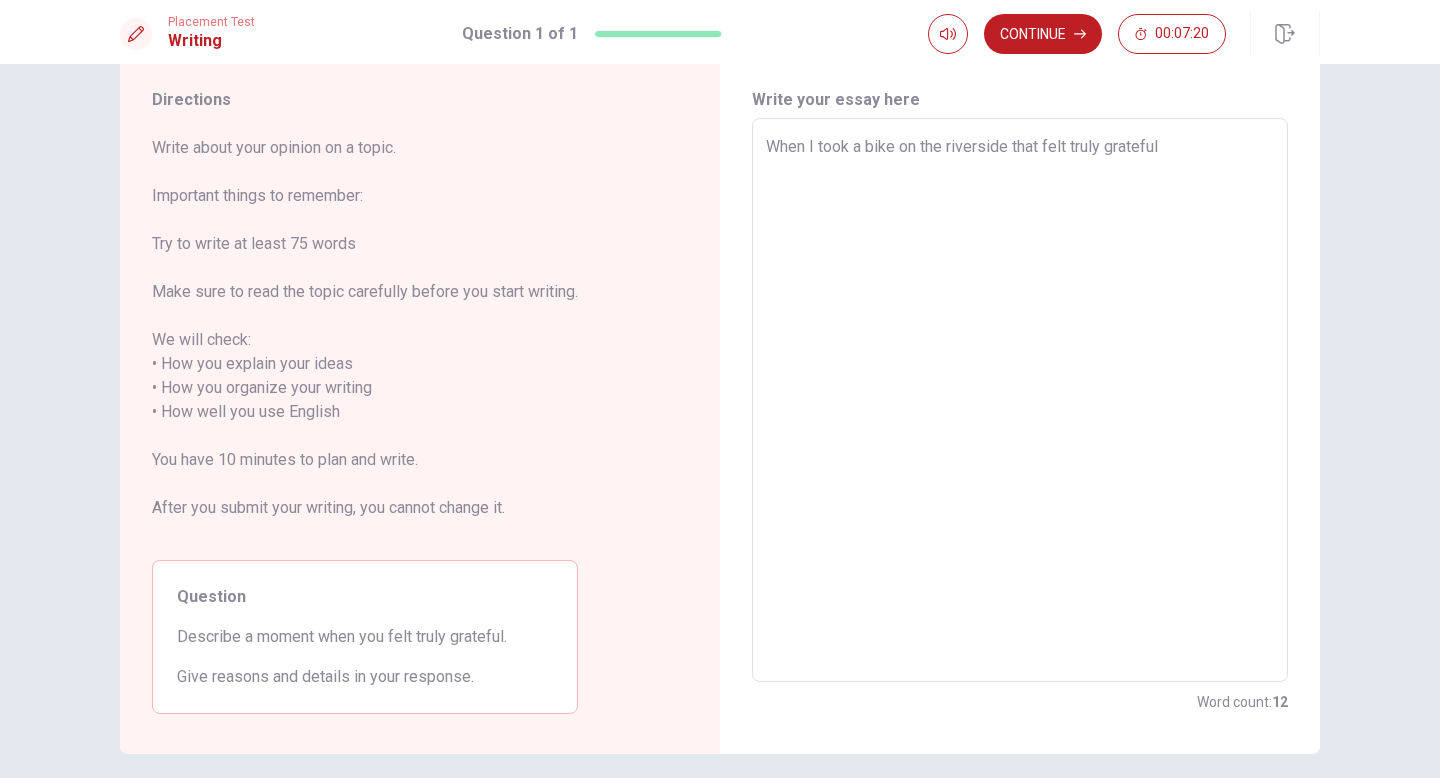 type on "x" 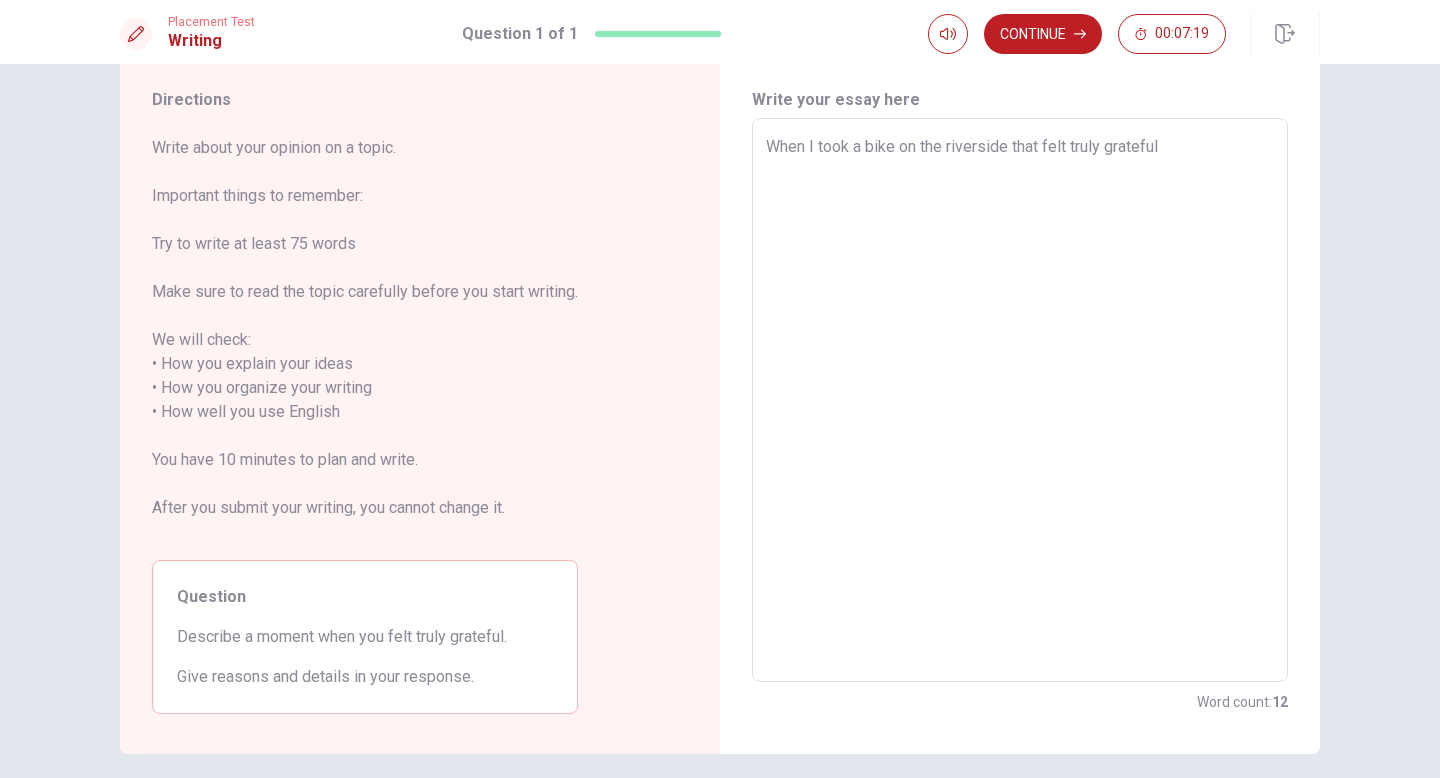 type on "When I took a bike on the riverside tha felt truly grateful" 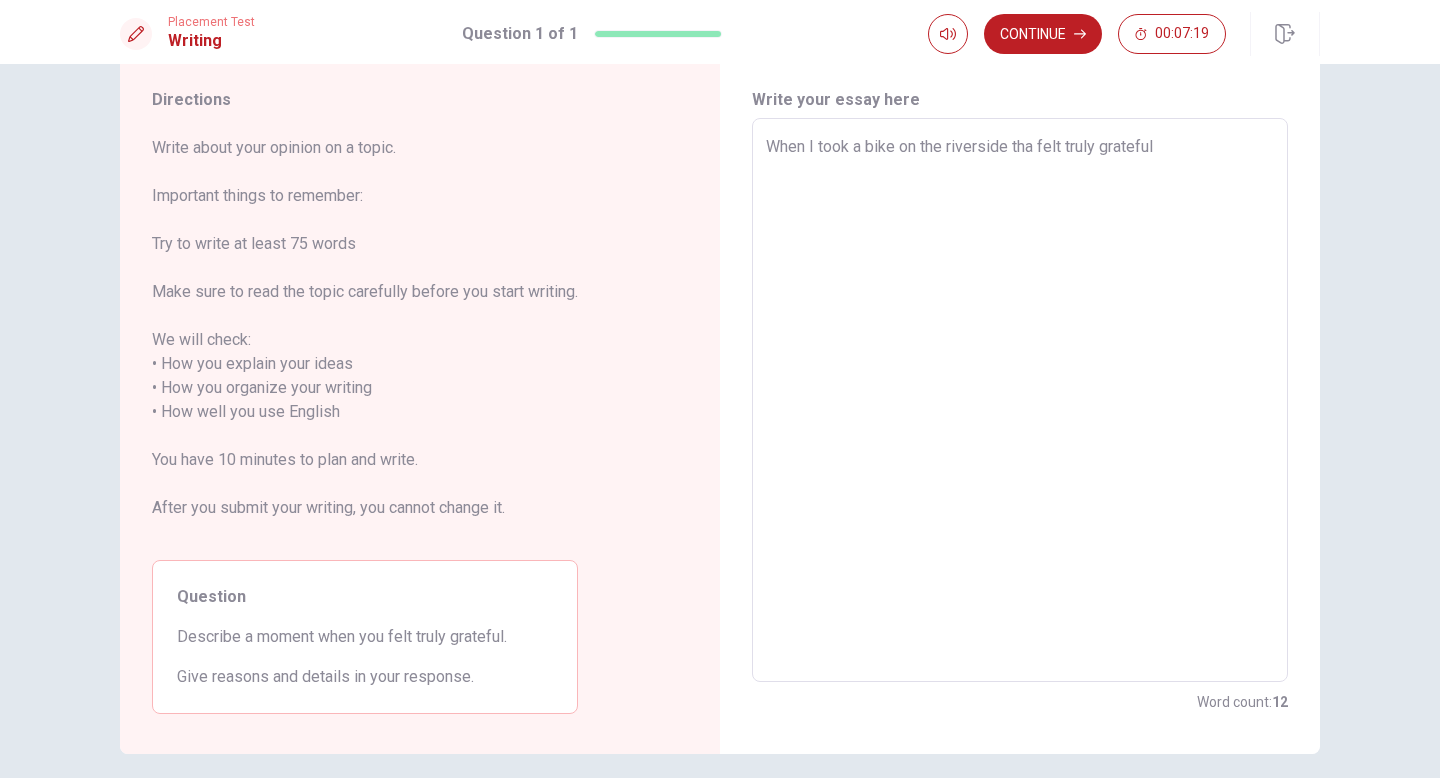 type on "x" 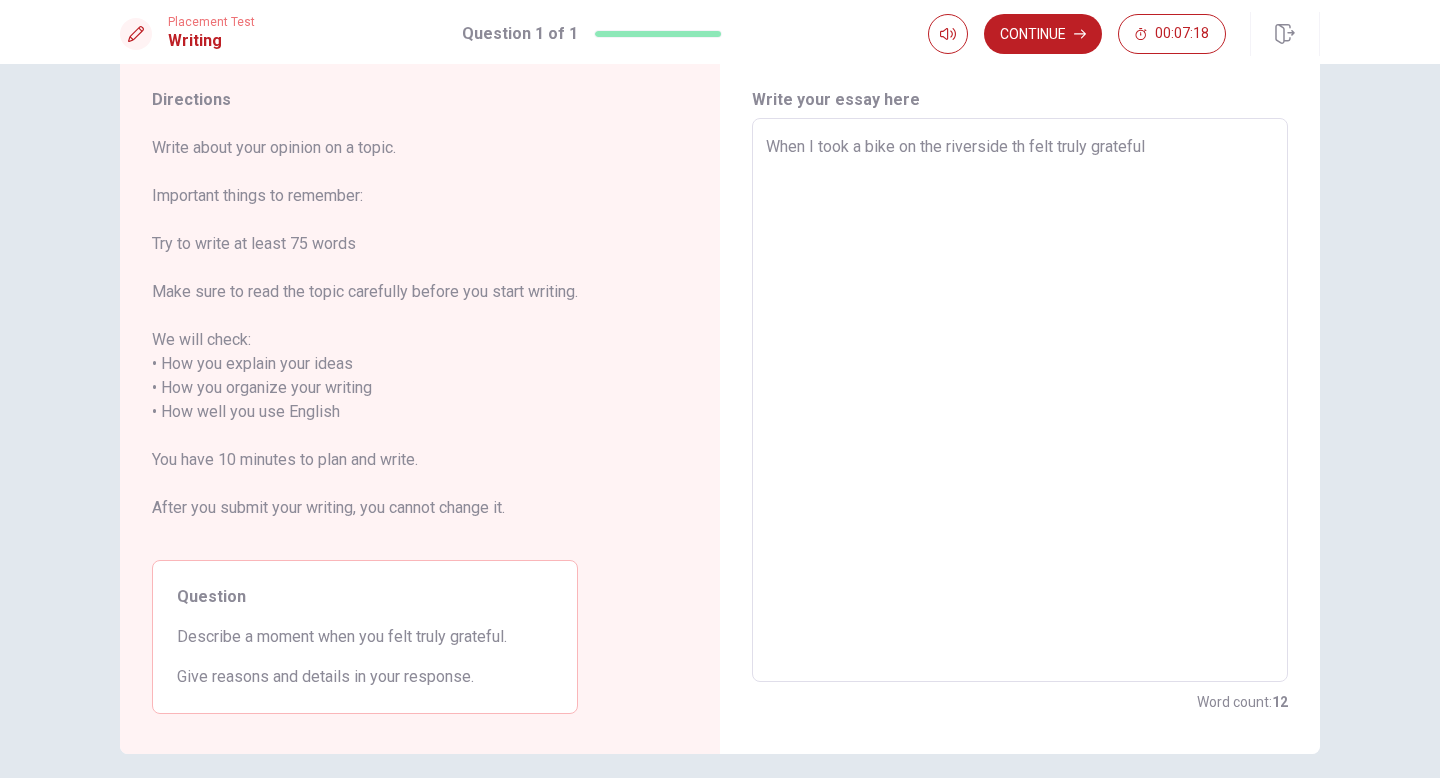 type on "x" 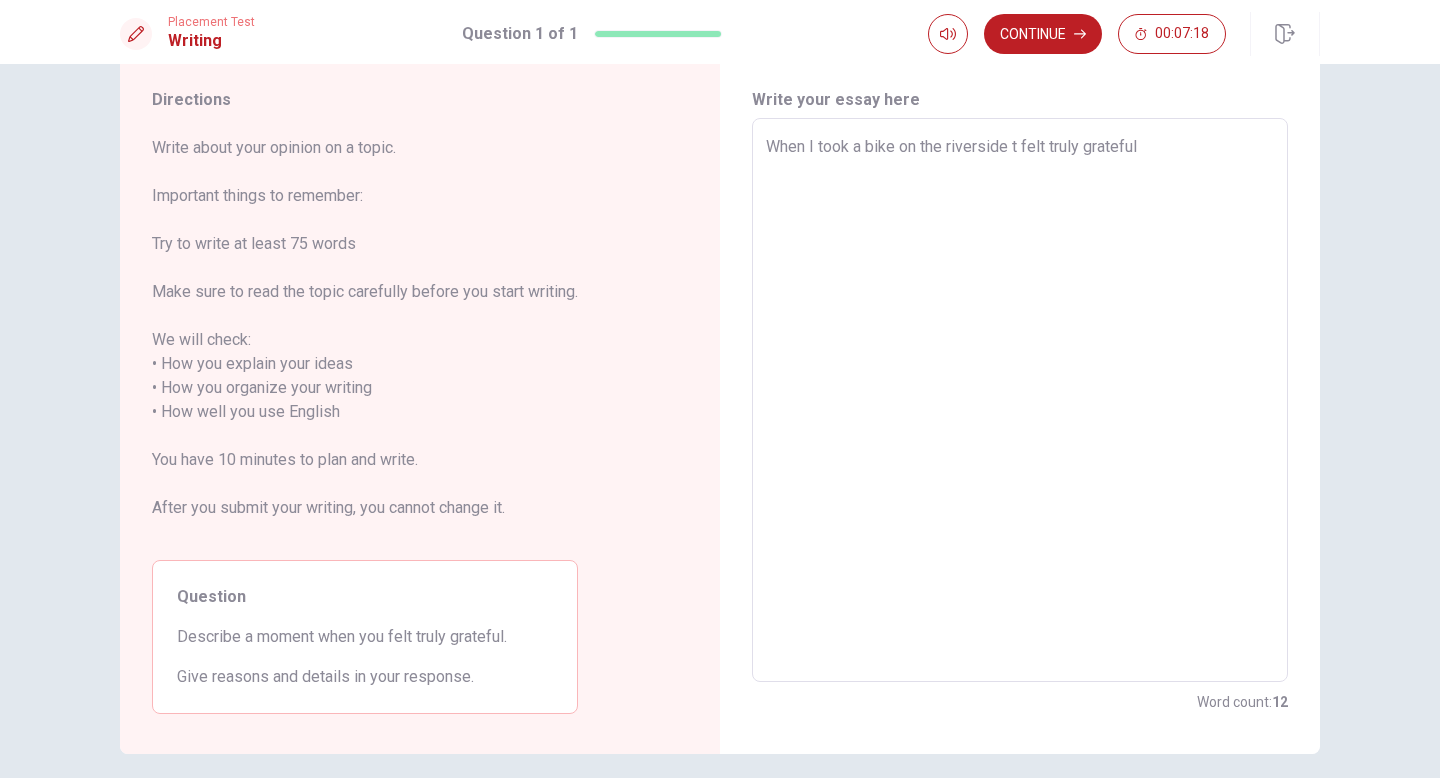 type on "x" 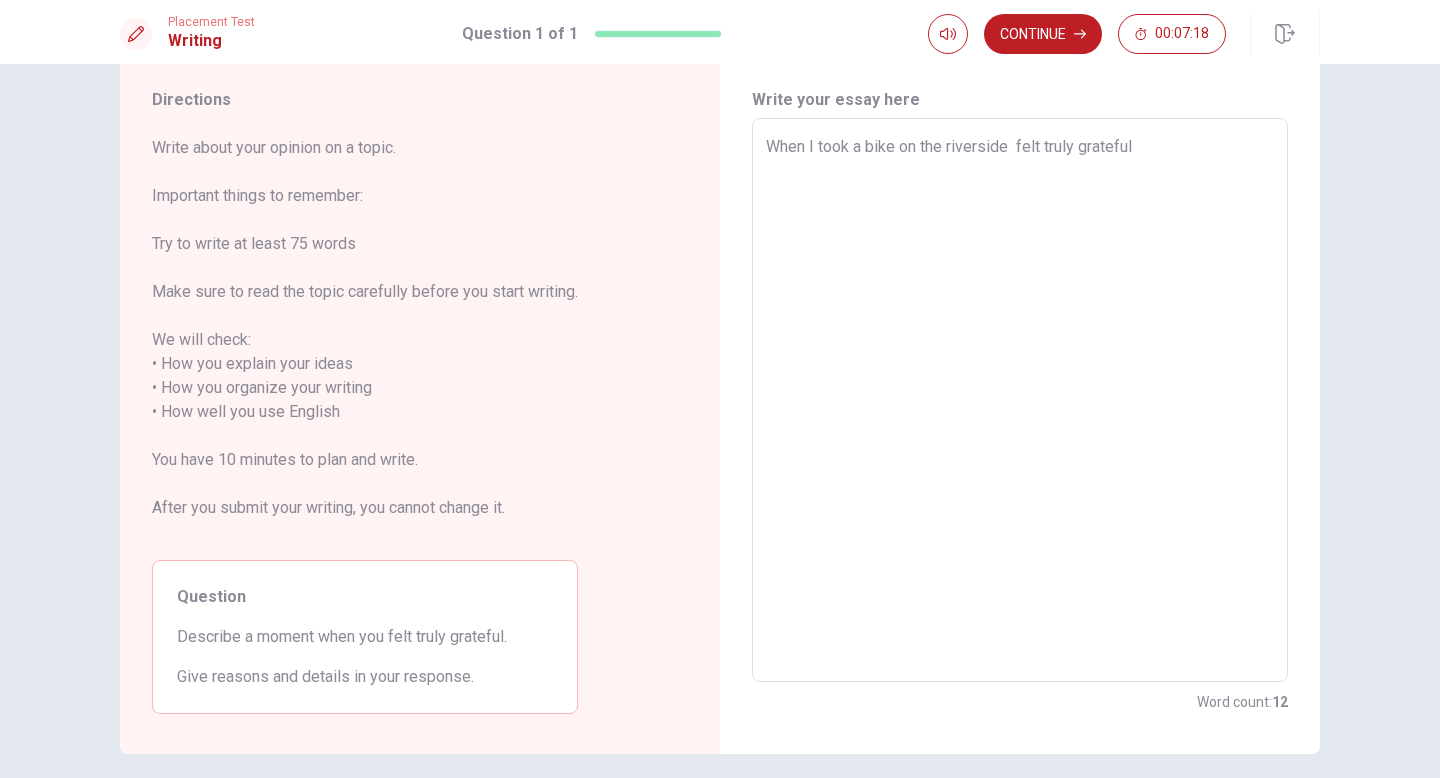 type on "x" 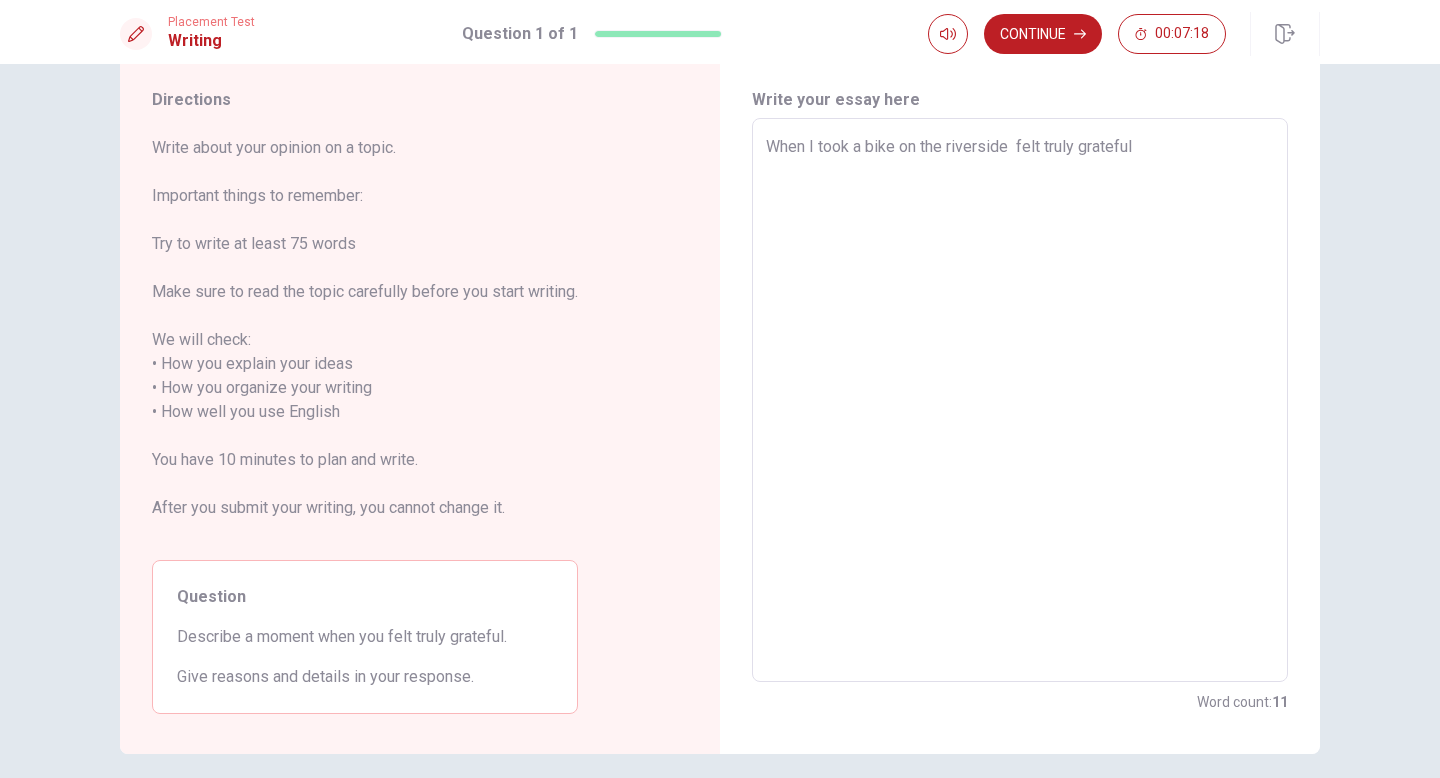 type on "When I took a bike on the riverside felt truly grateful" 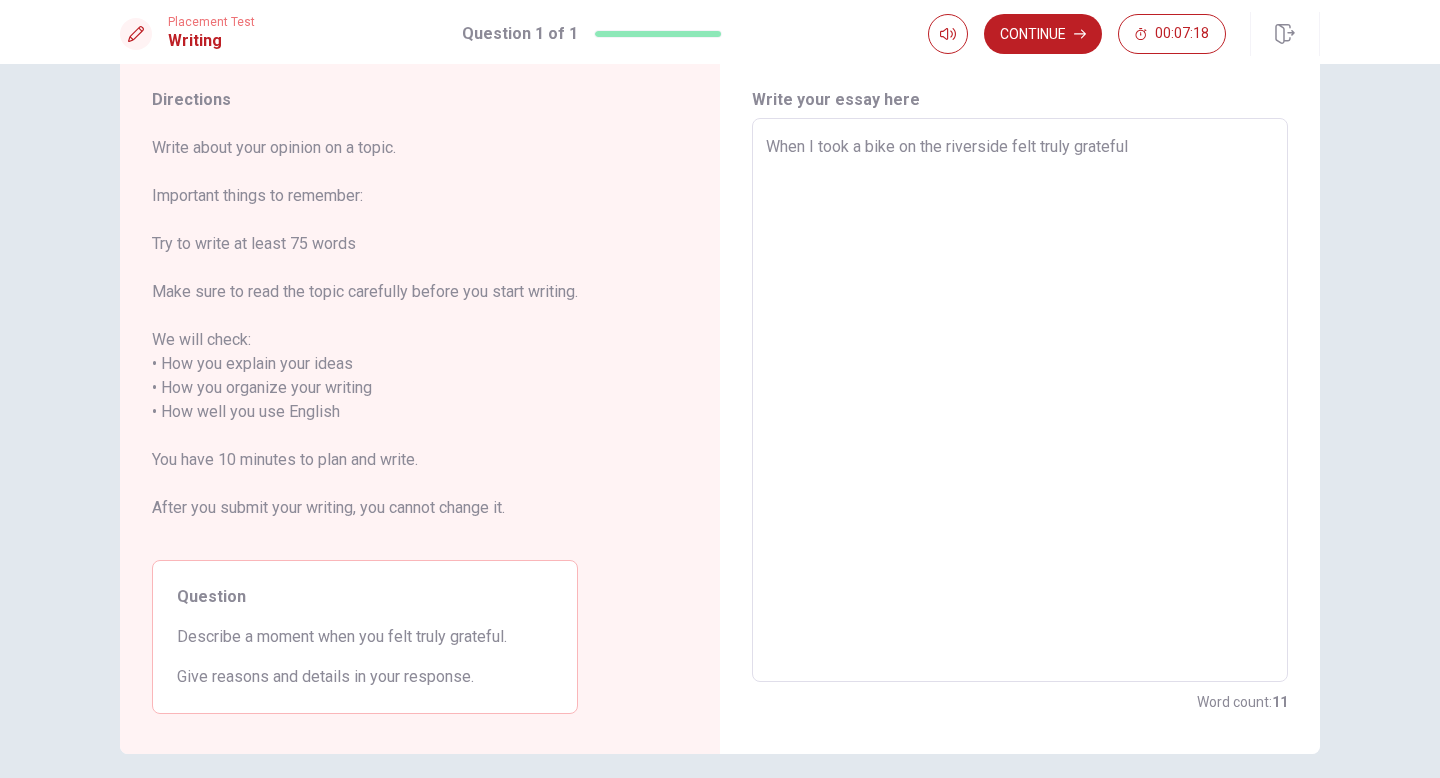 type on "x" 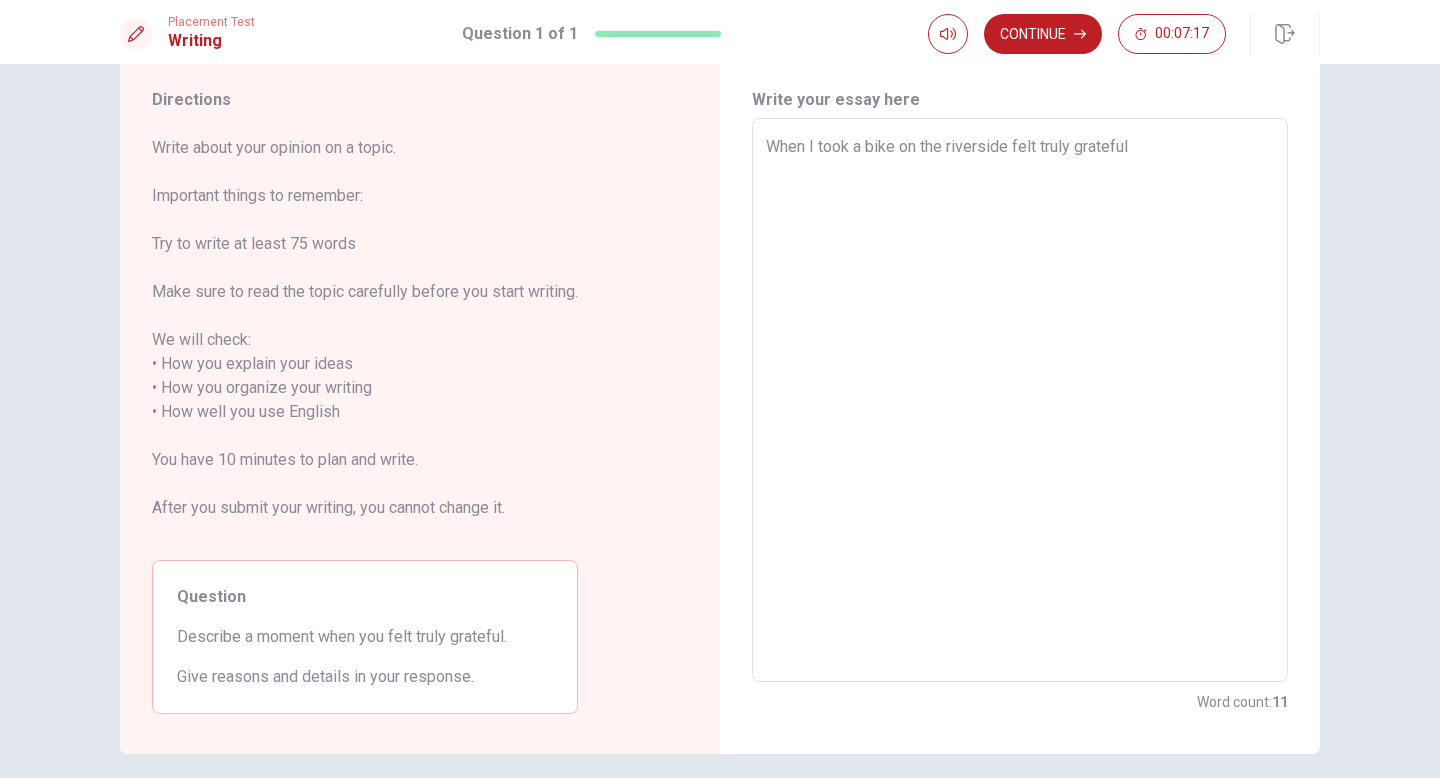 type on "When I took a bike on the riverside, felt truly grateful" 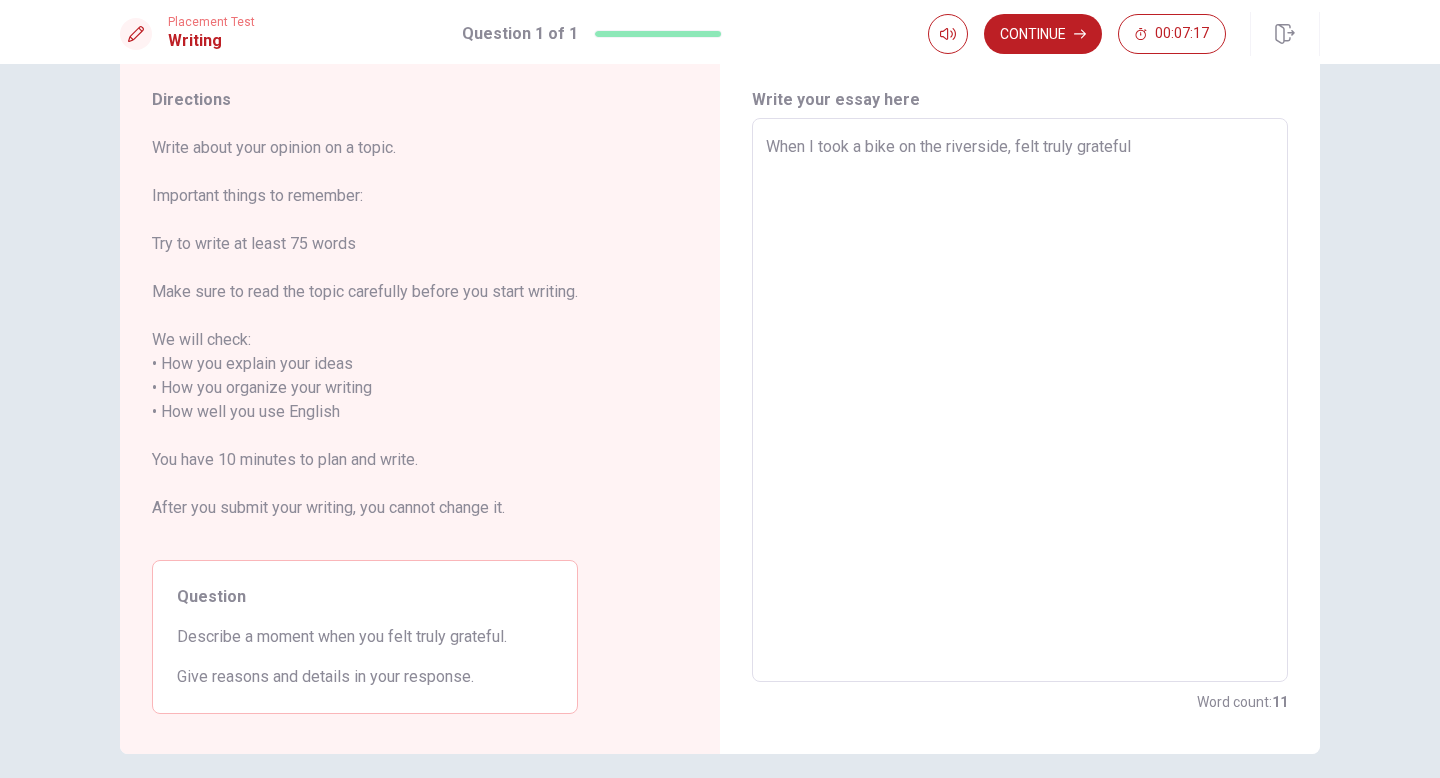 type on "x" 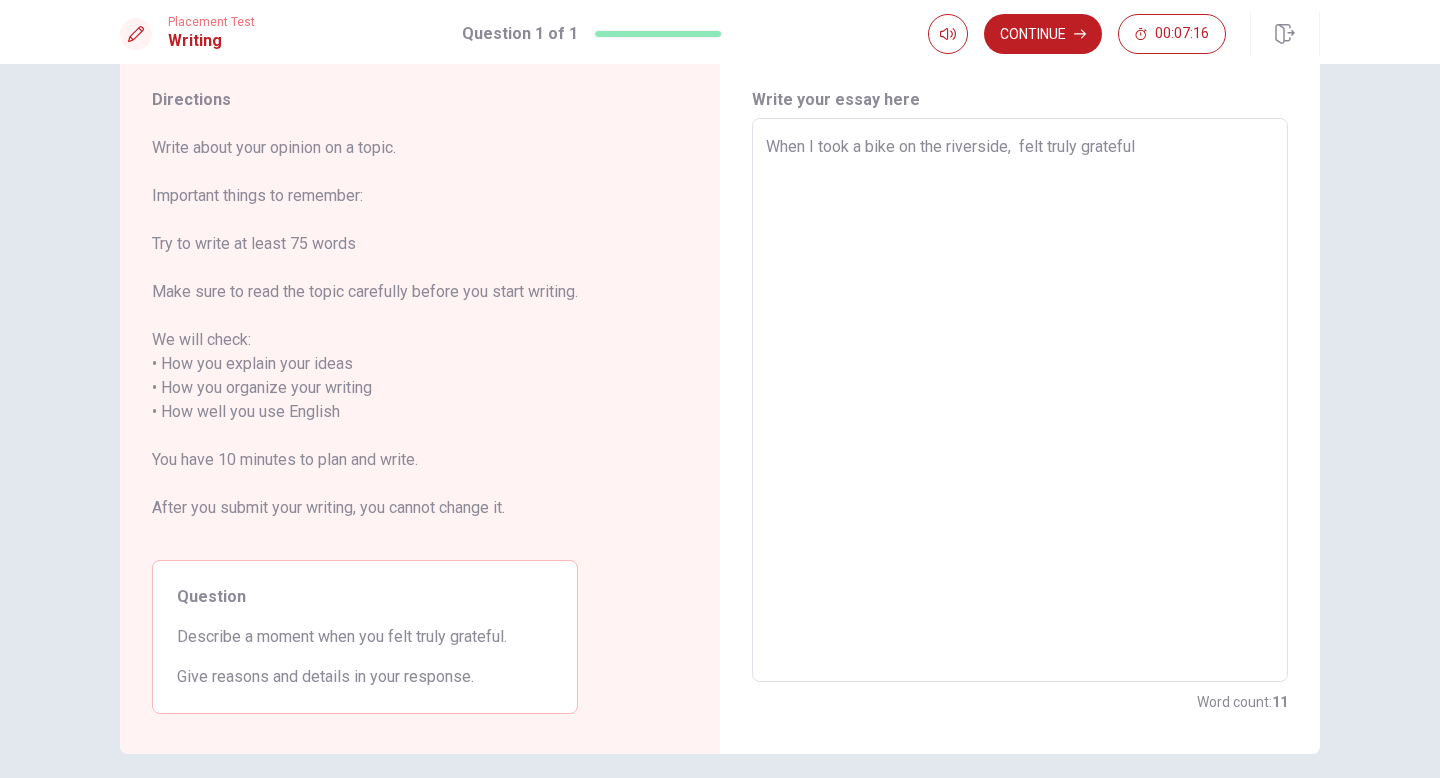 type on "x" 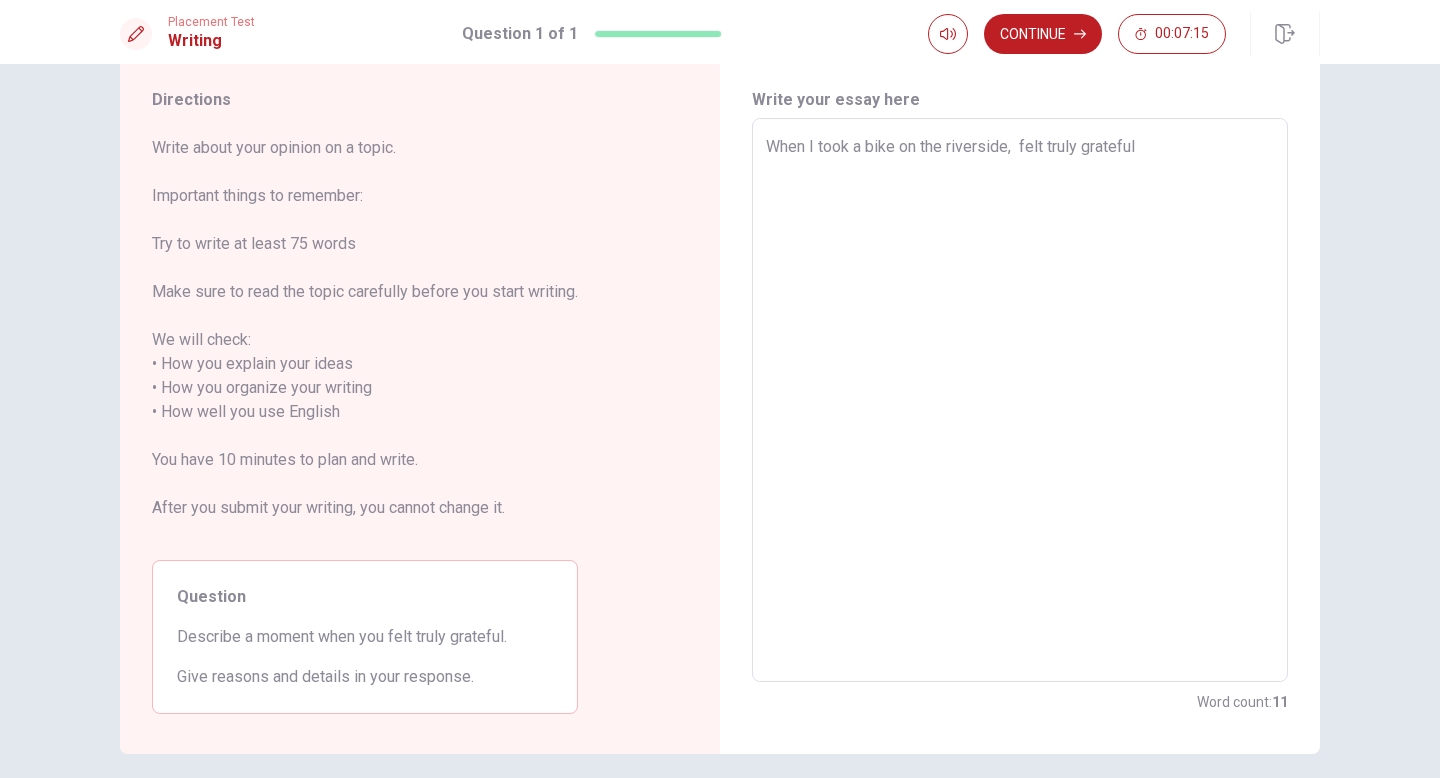 type on "When I took a bike on the riverside, [PERSON_NAME] felt truly grateful" 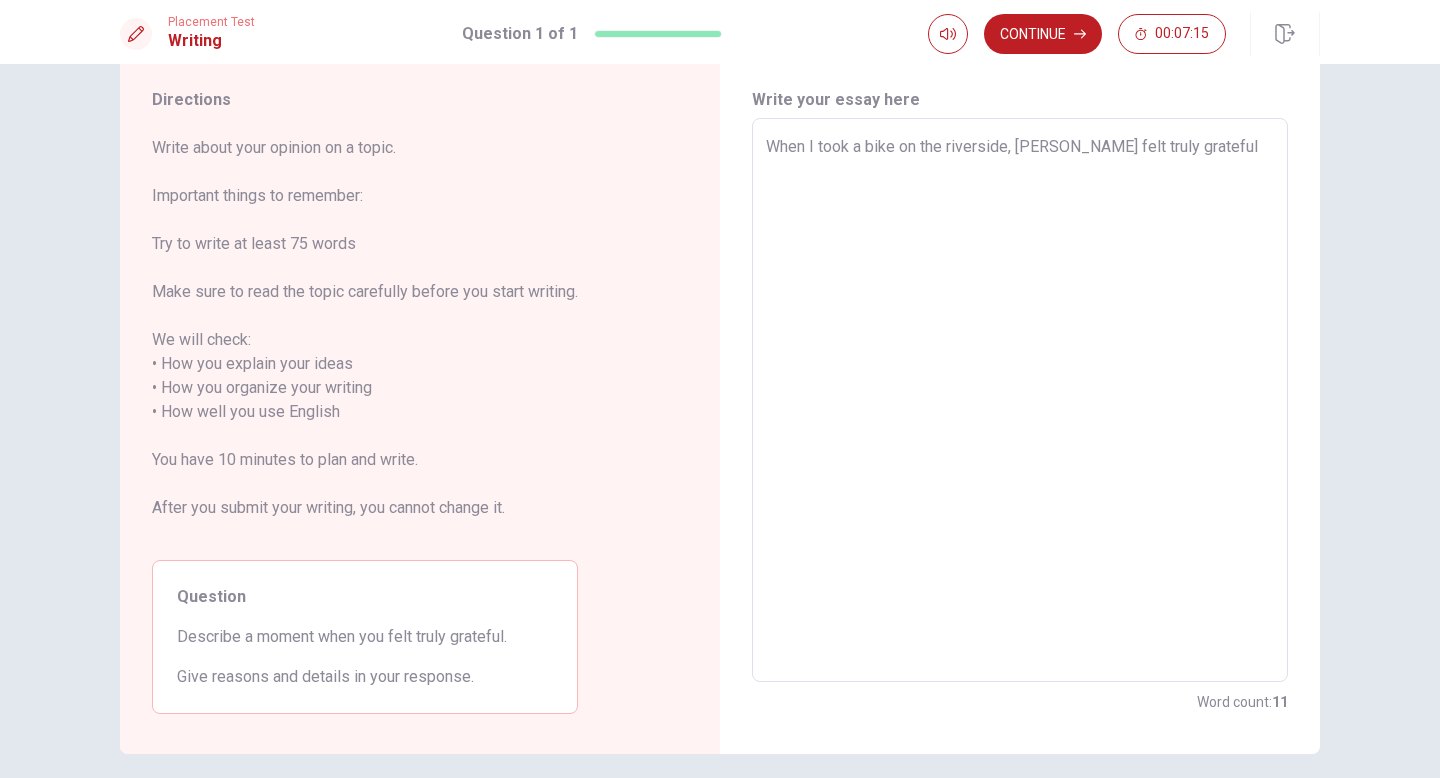 type on "x" 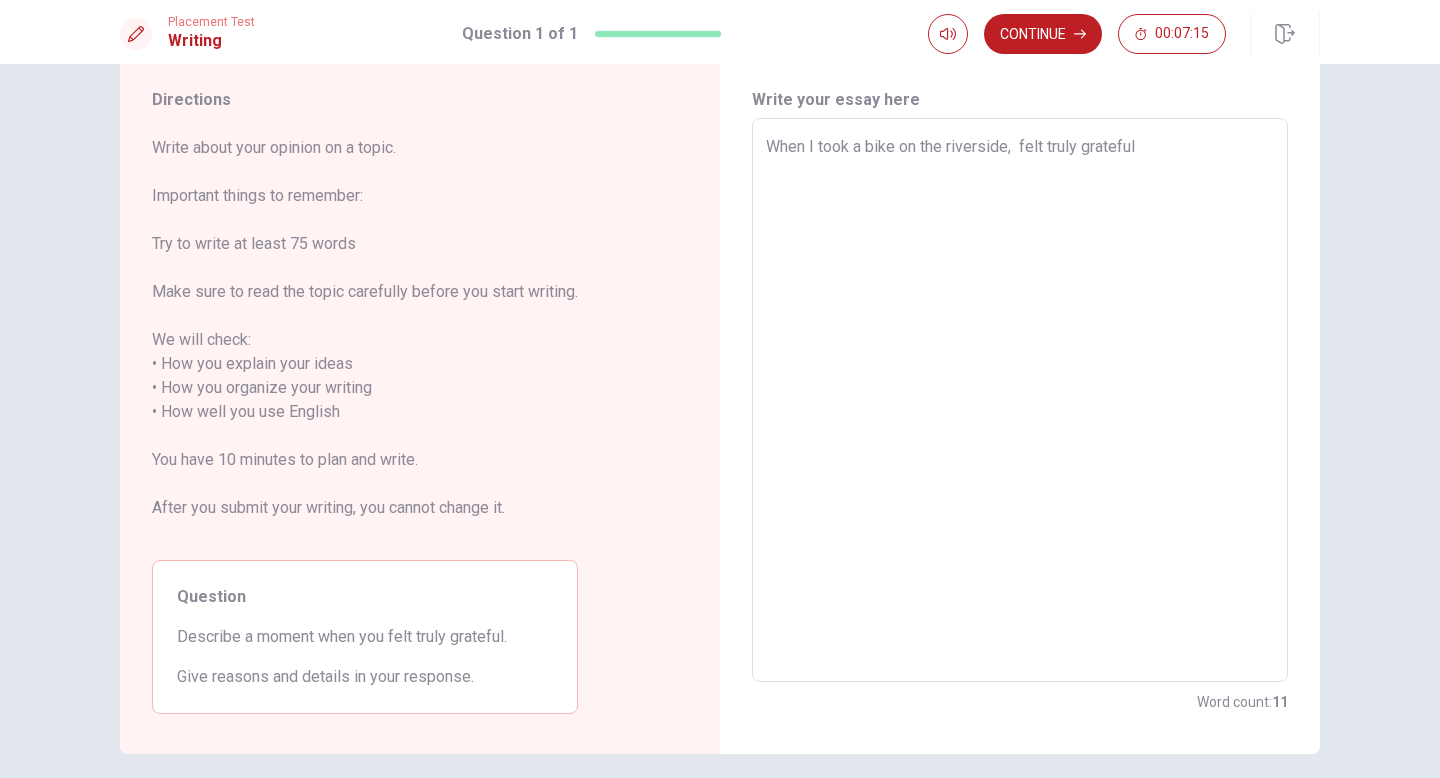 type on "x" 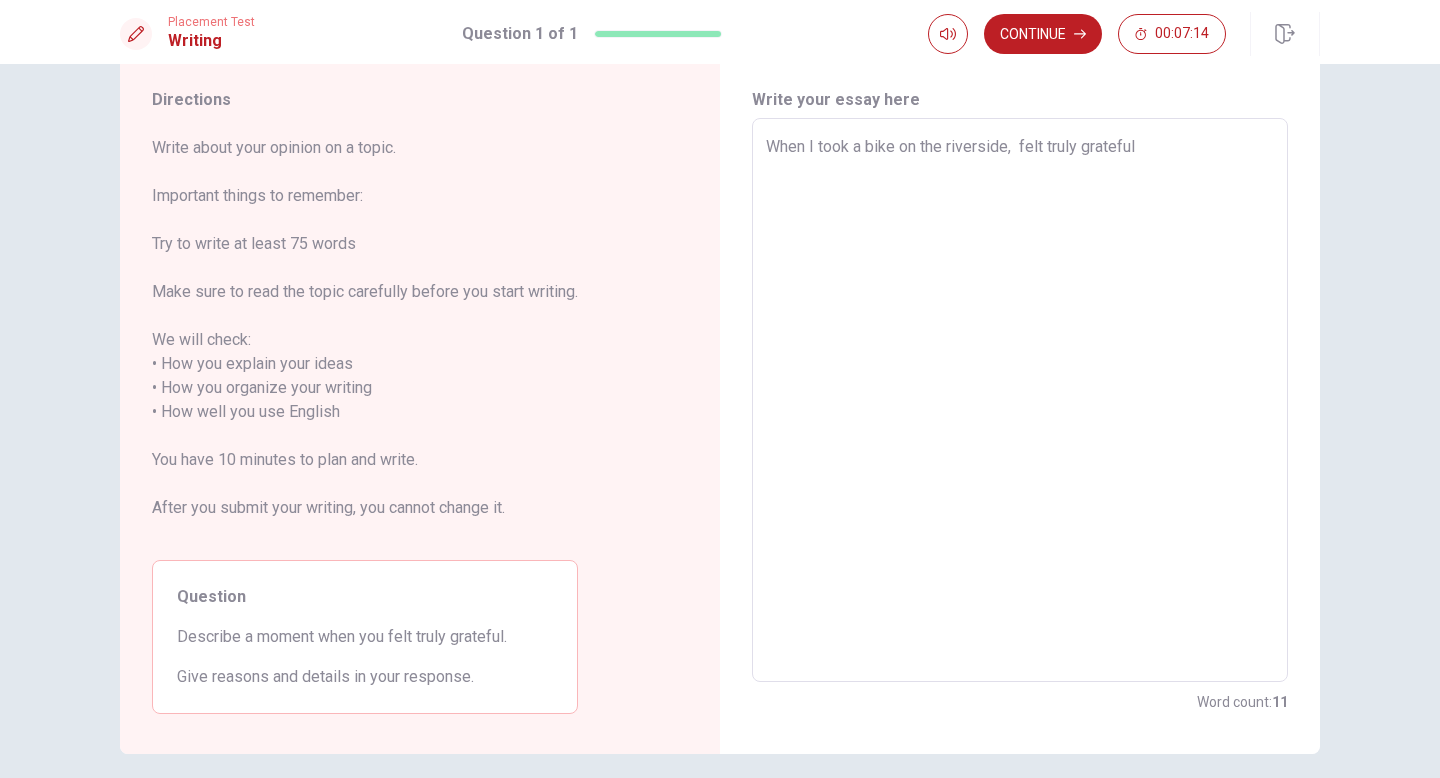 type on "When I took a bike on the riverside, i felt truly grateful" 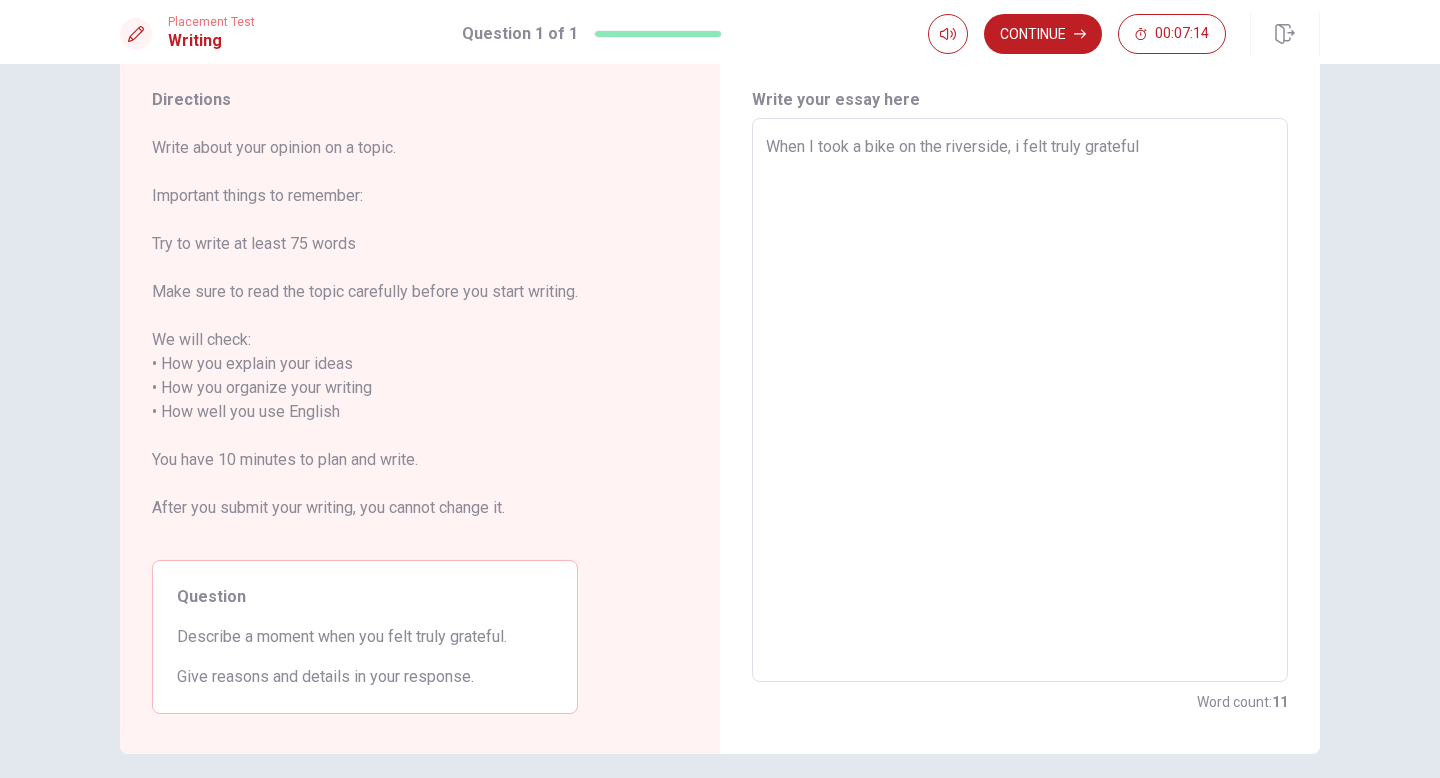 type on "x" 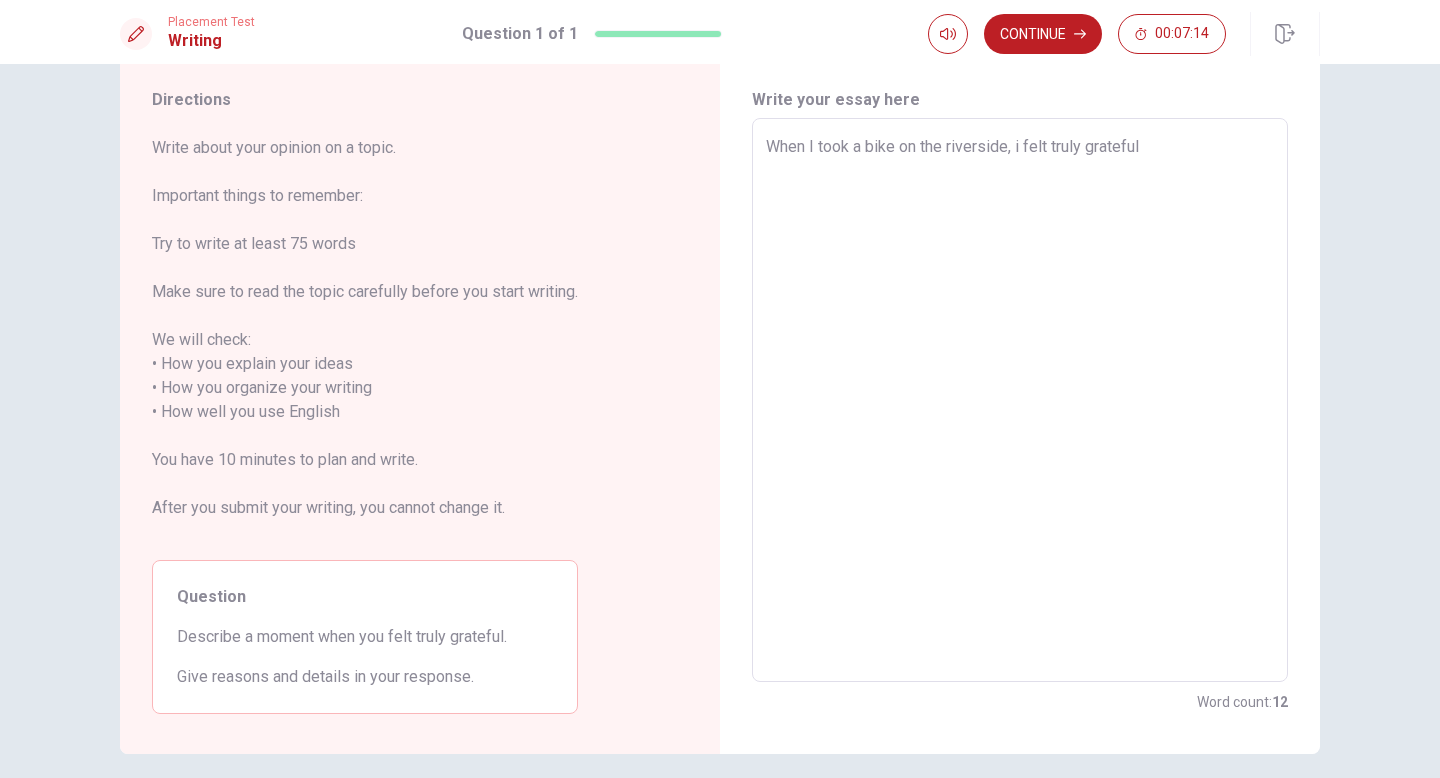 type on "When I took a bike on the riverside, ii felt truly grateful" 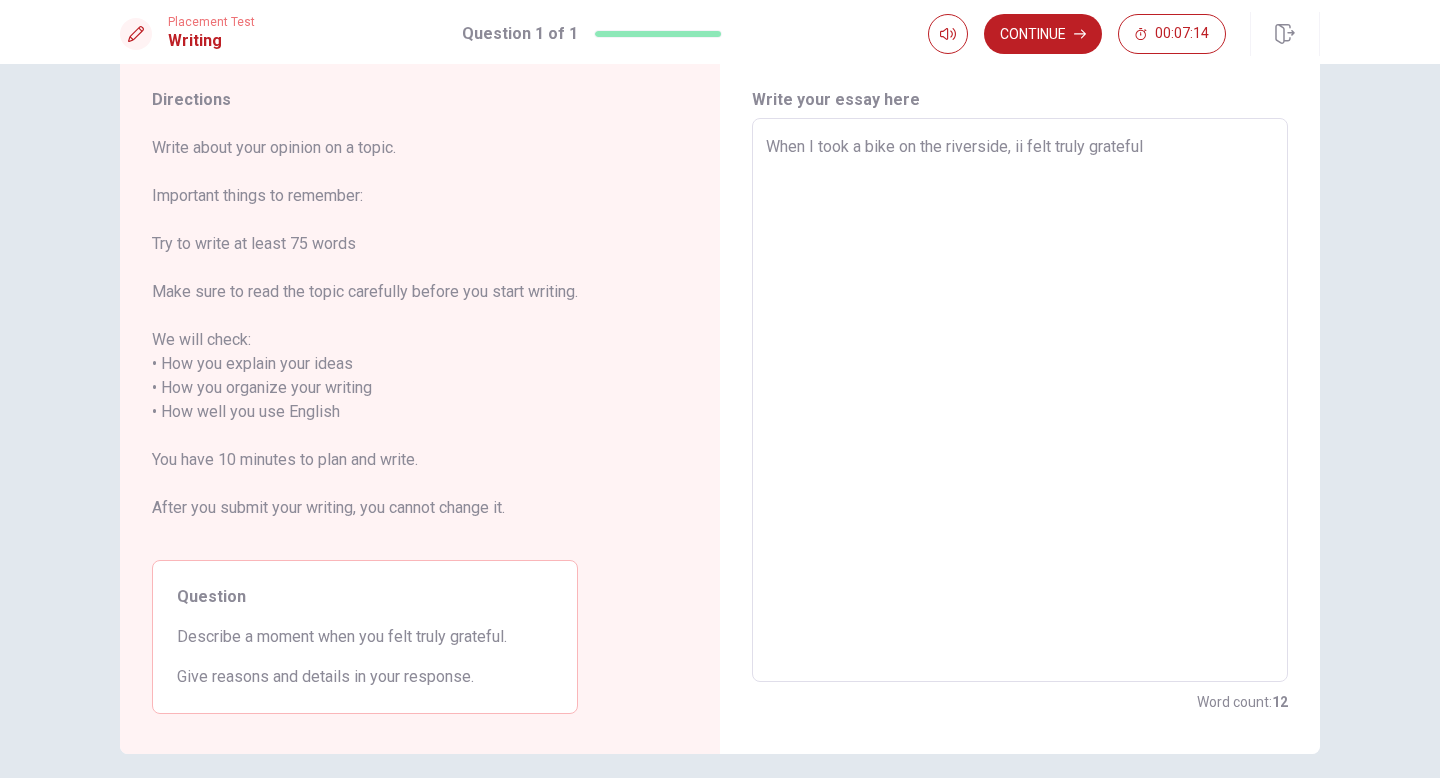 type on "x" 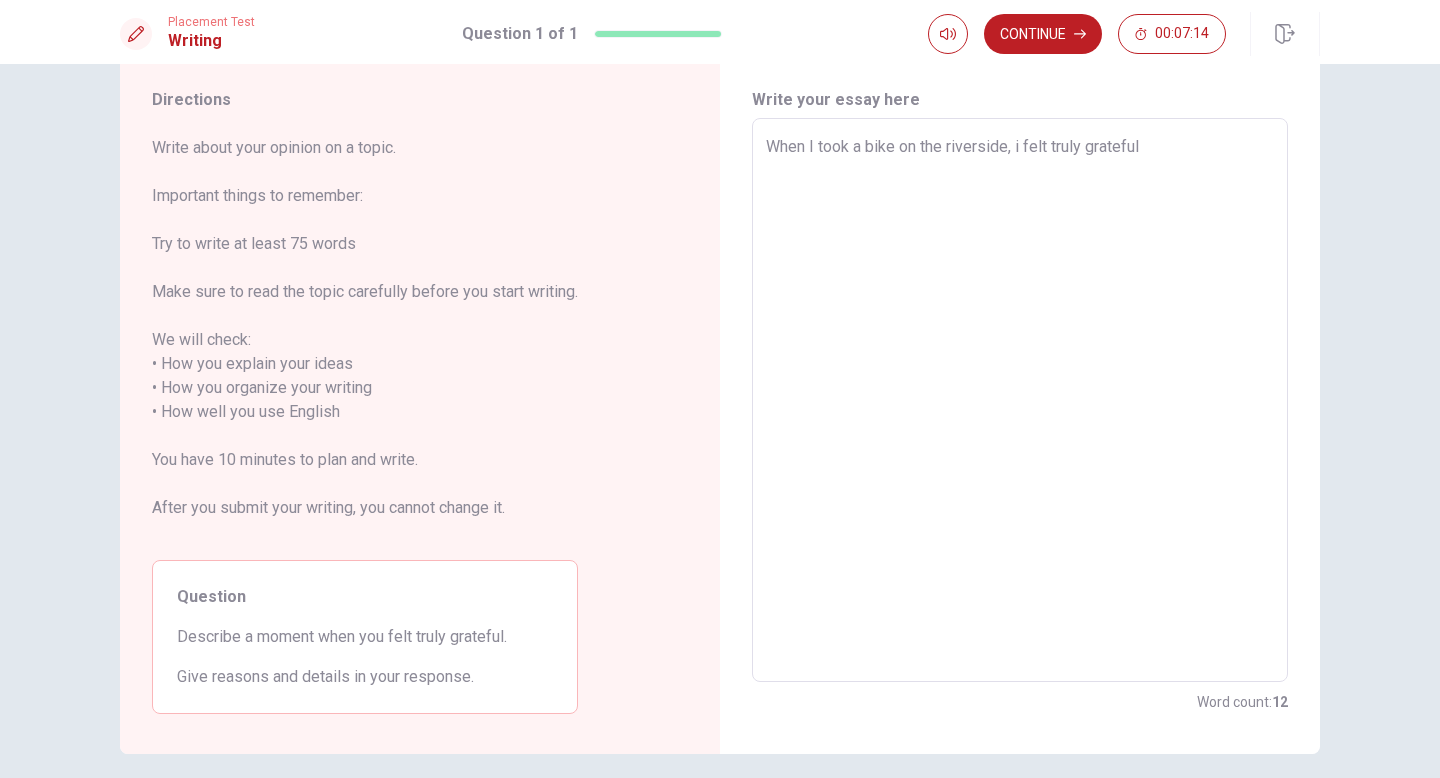 type on "x" 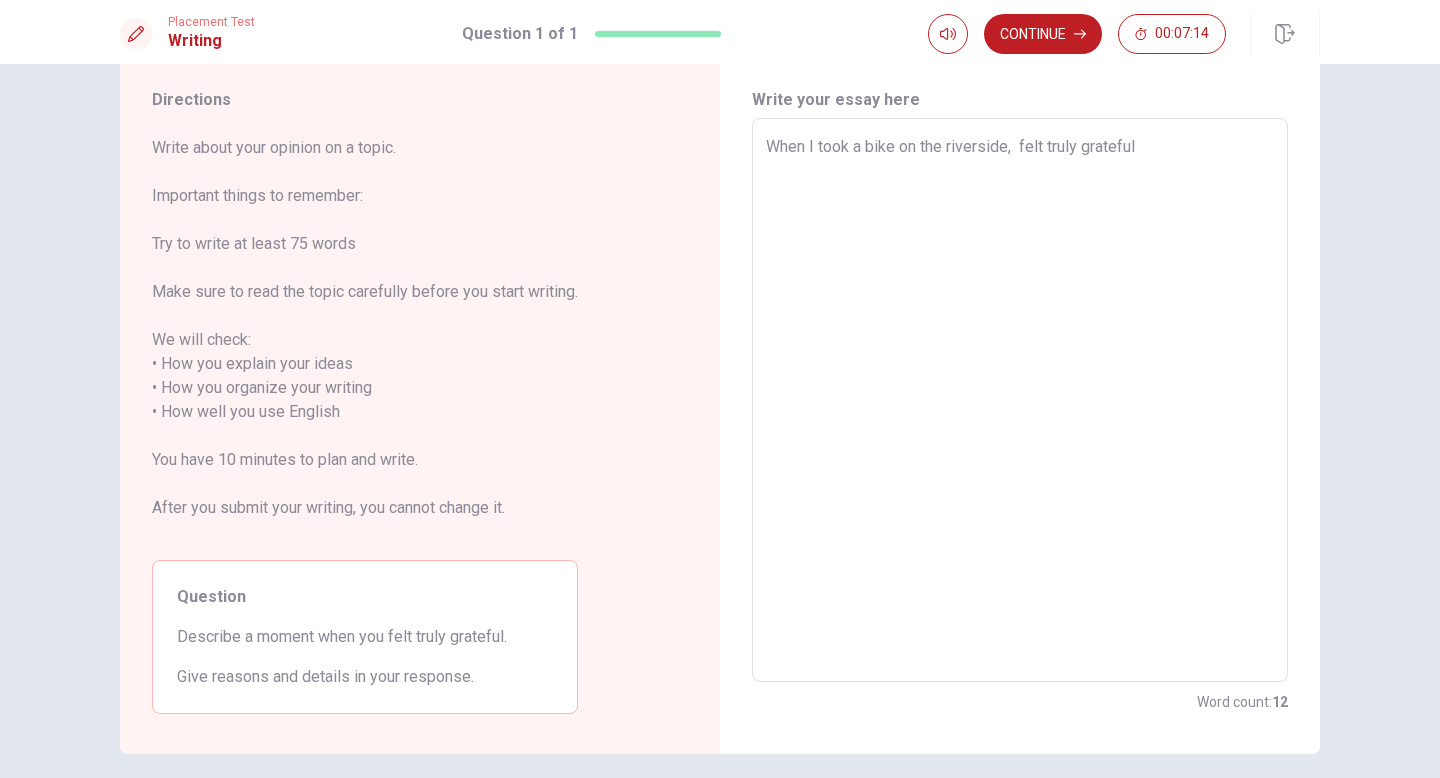 type 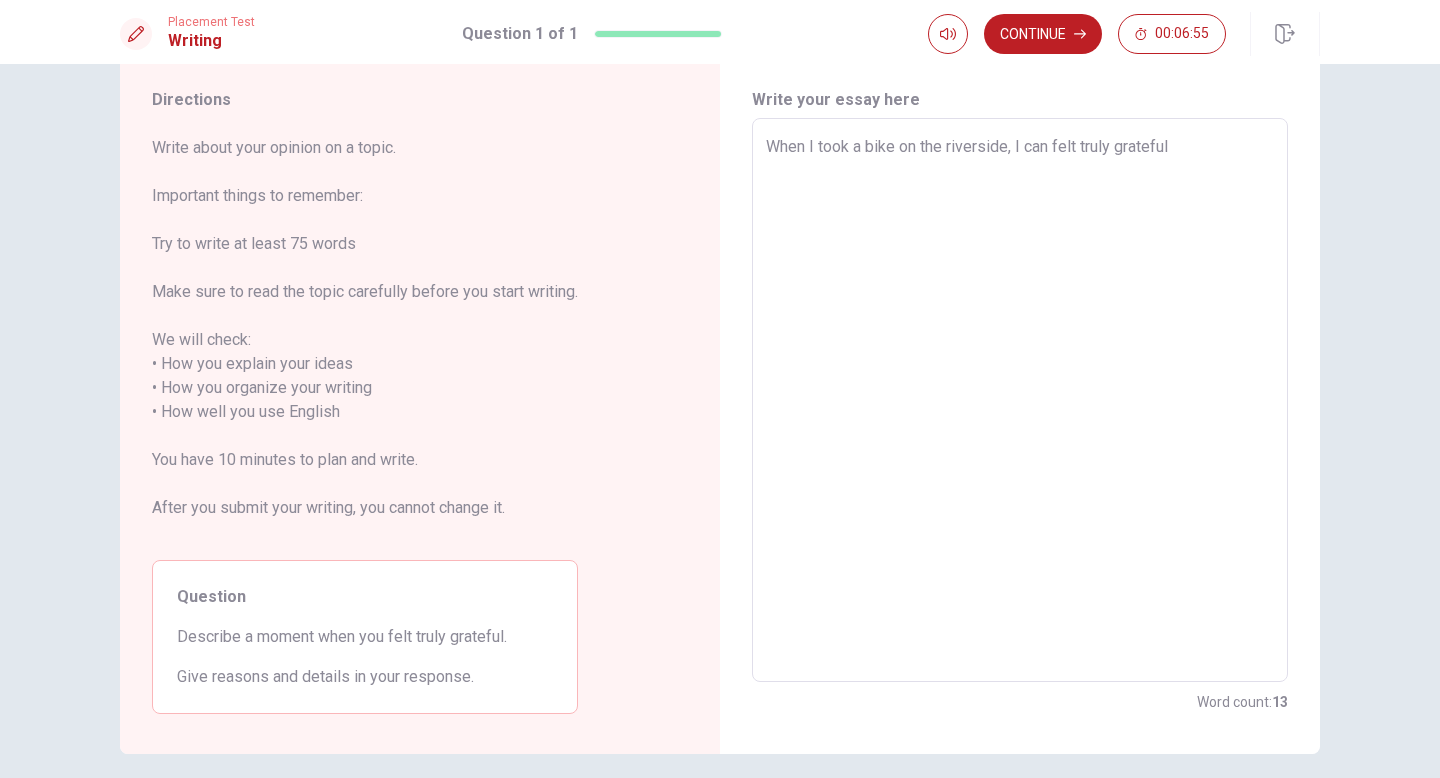 click on "When I took a bike on the riverside, I can felt truly grateful" at bounding box center (1020, 400) 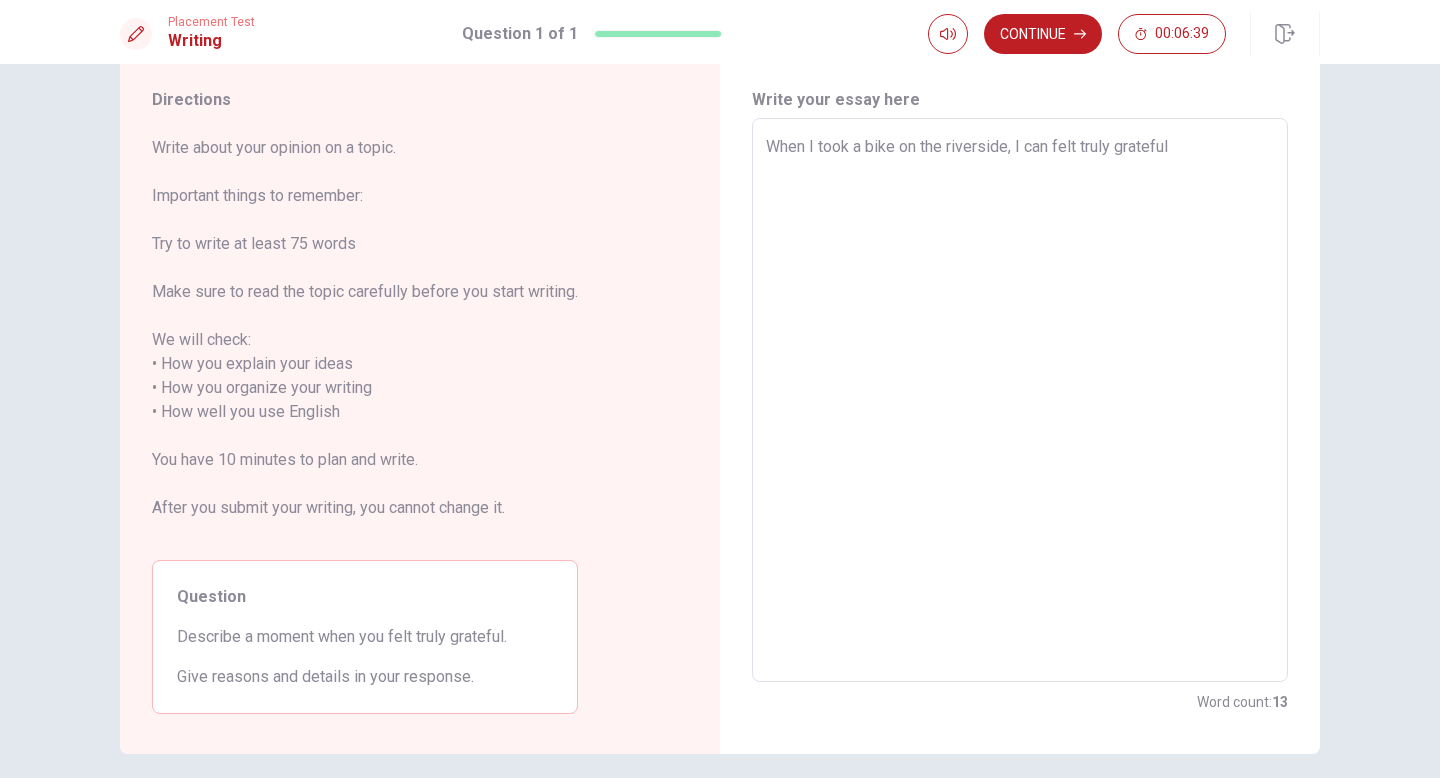 click on "When I took a bike on the riverside, I can felt truly grateful" at bounding box center [1020, 400] 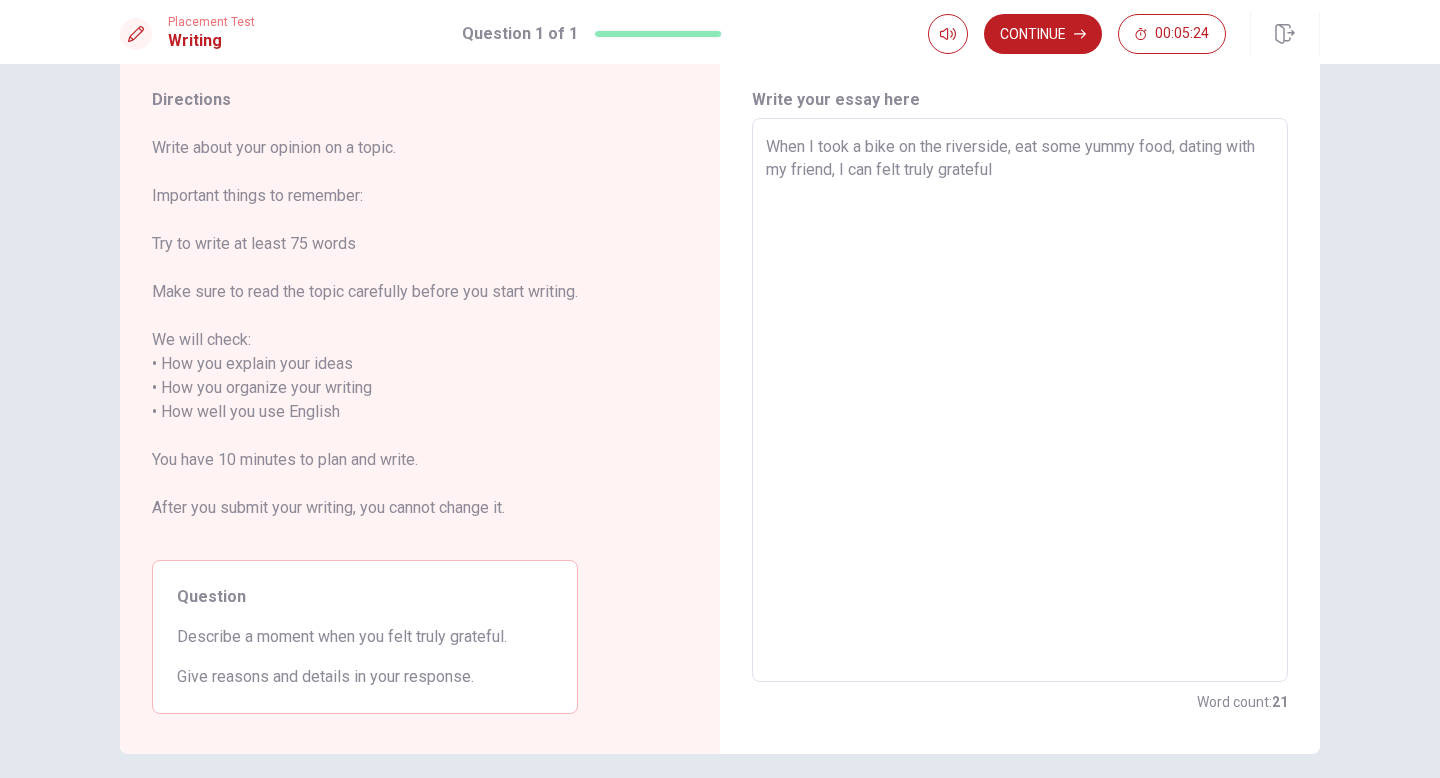 click on "When I took a bike on the riverside, eat some yummy food, dating with my friend, I can felt truly grateful" at bounding box center [1020, 400] 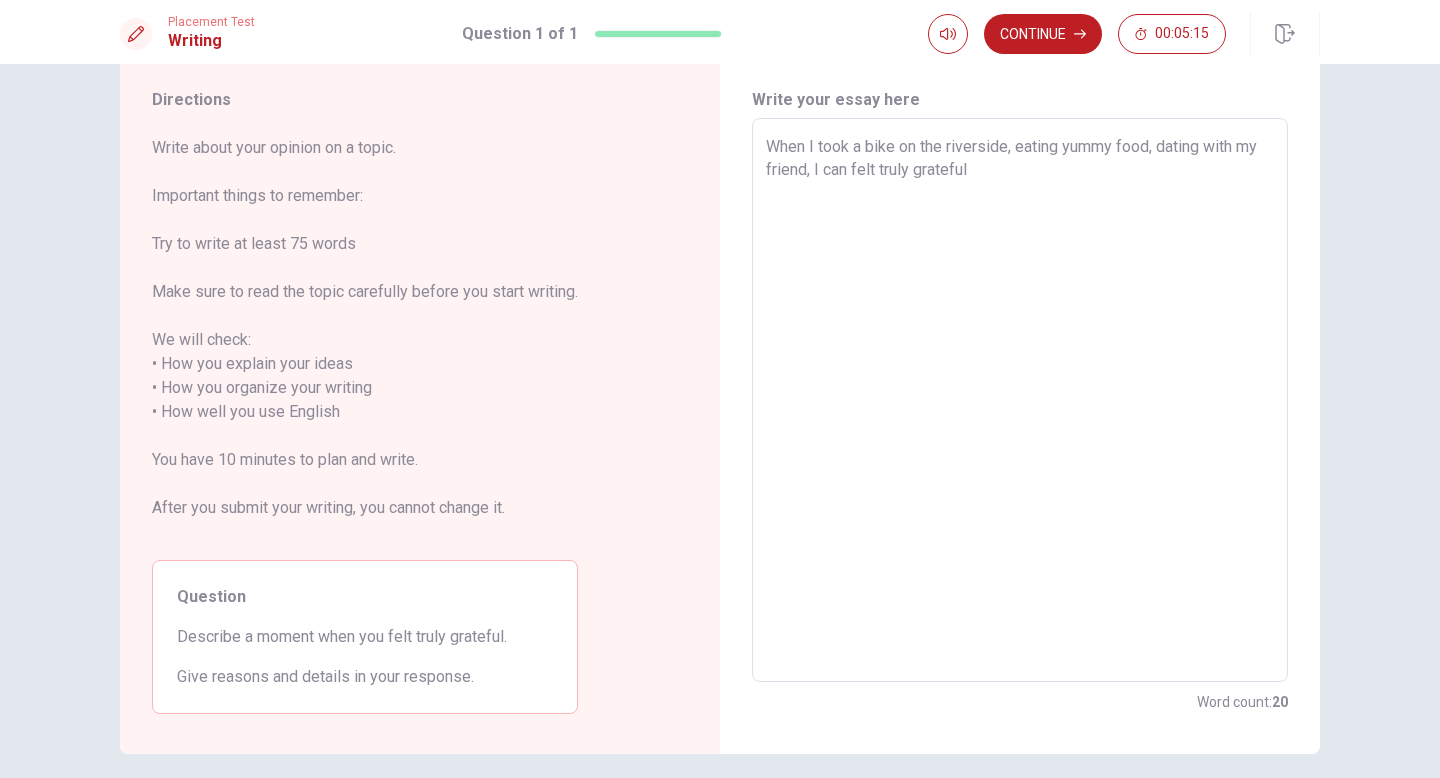 click on "When I took a bike on the riverside, eating yummy food, dating with my friend, I can felt truly grateful" at bounding box center (1020, 400) 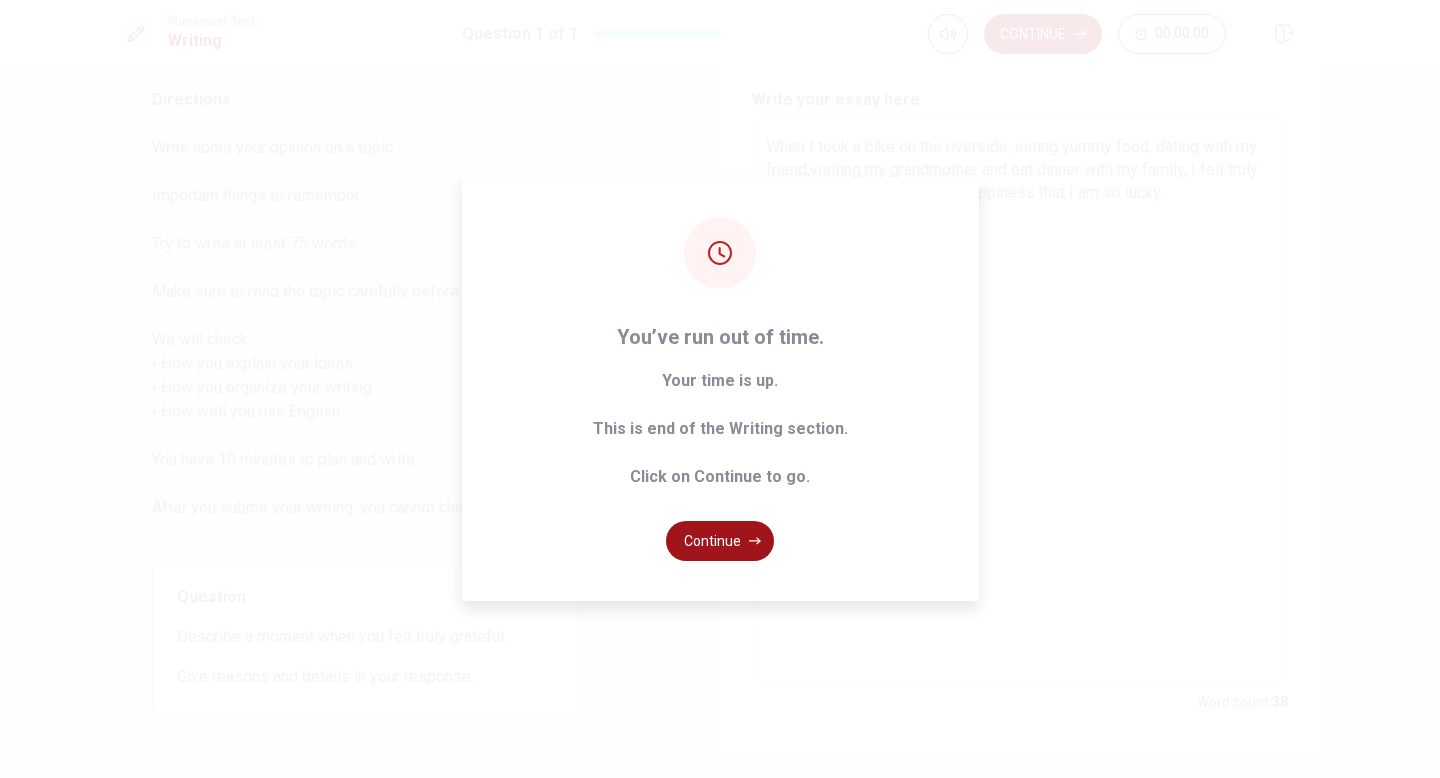 click on "Continue" at bounding box center (720, 541) 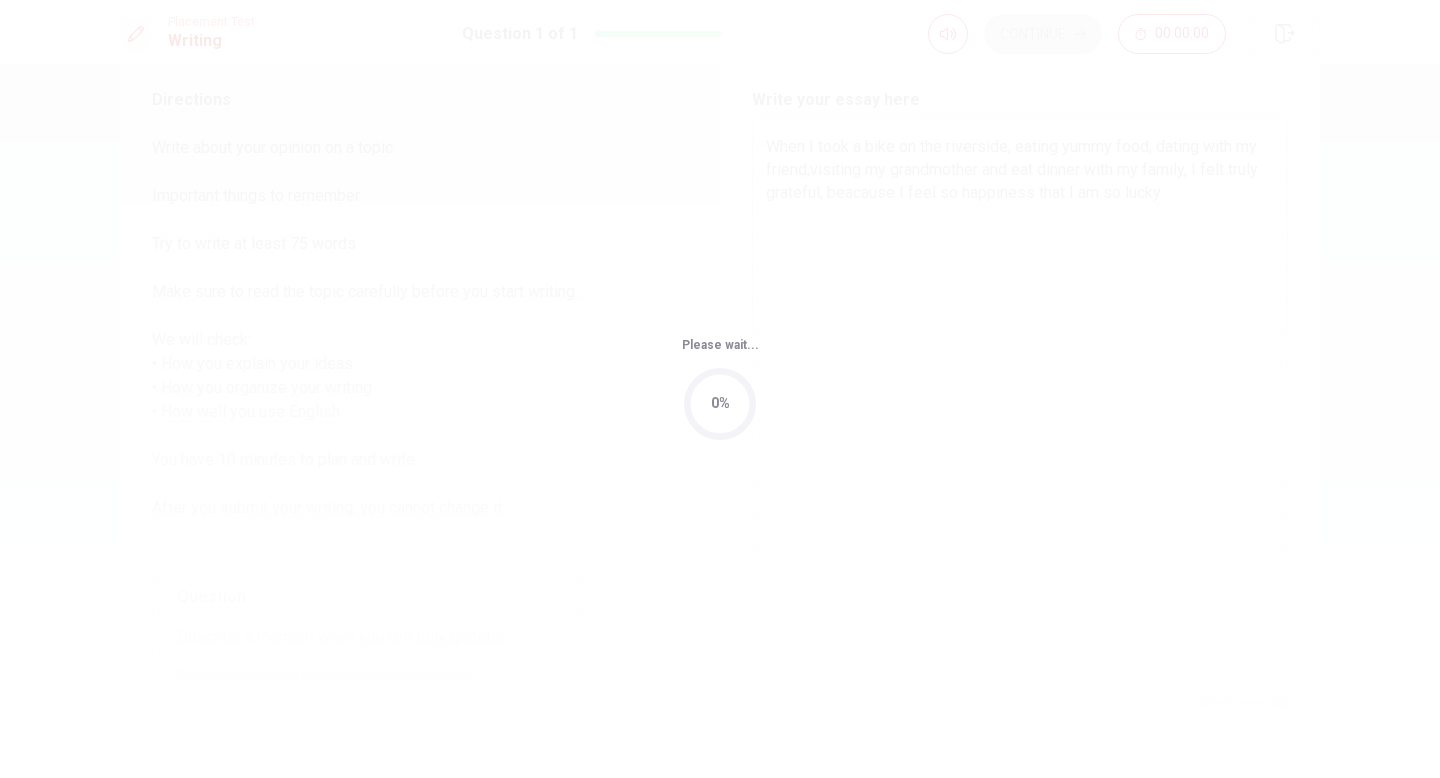 scroll, scrollTop: 0, scrollLeft: 0, axis: both 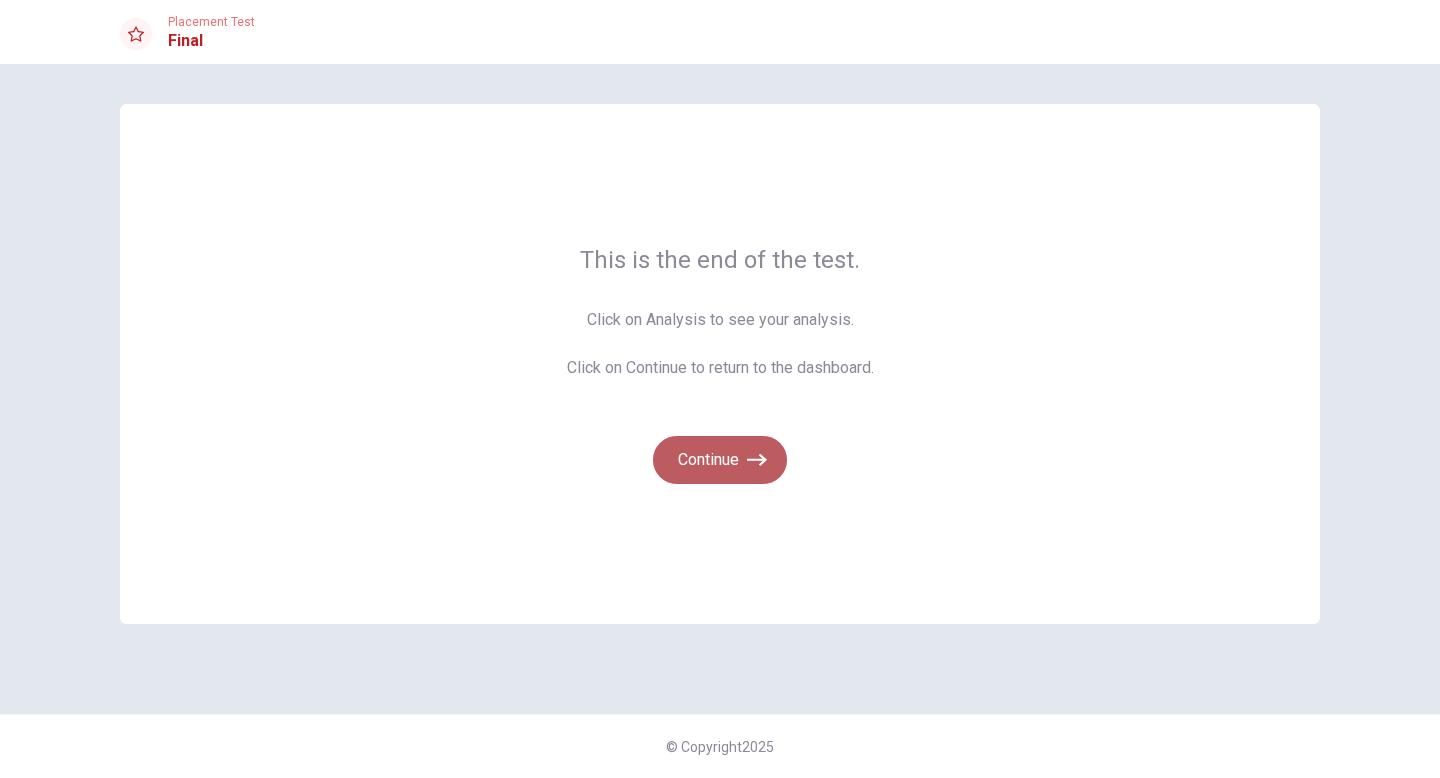click on "Continue" at bounding box center (720, 460) 